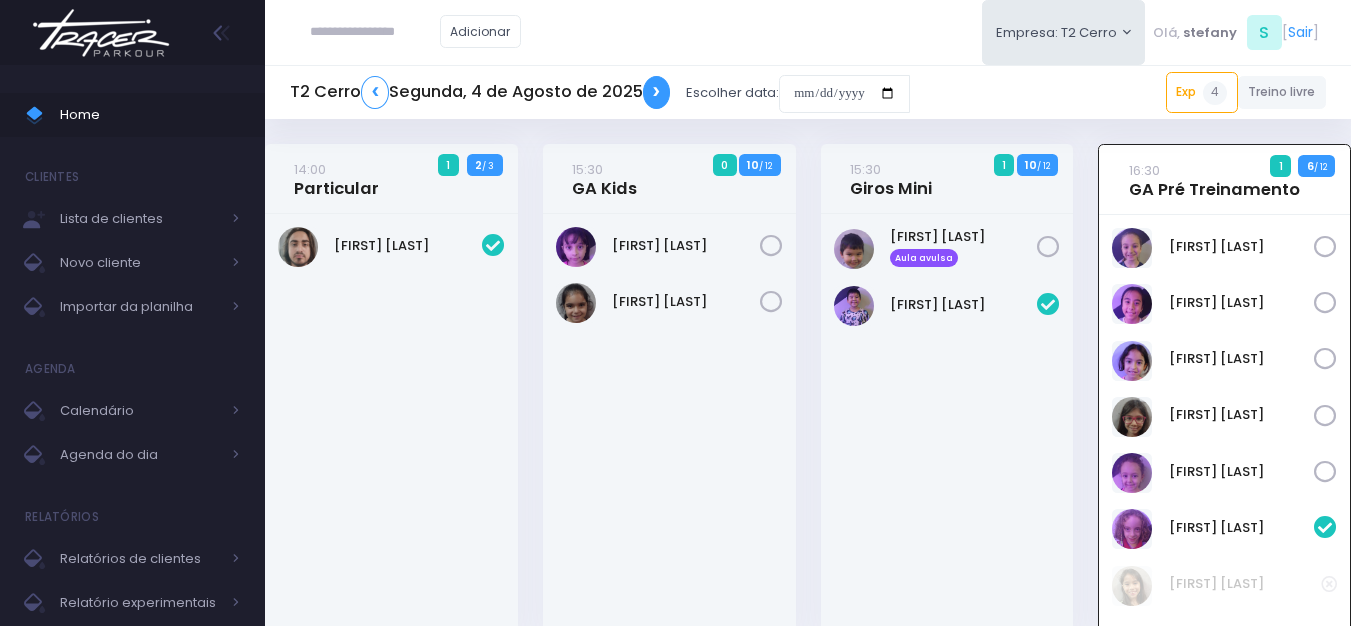 scroll, scrollTop: 0, scrollLeft: 0, axis: both 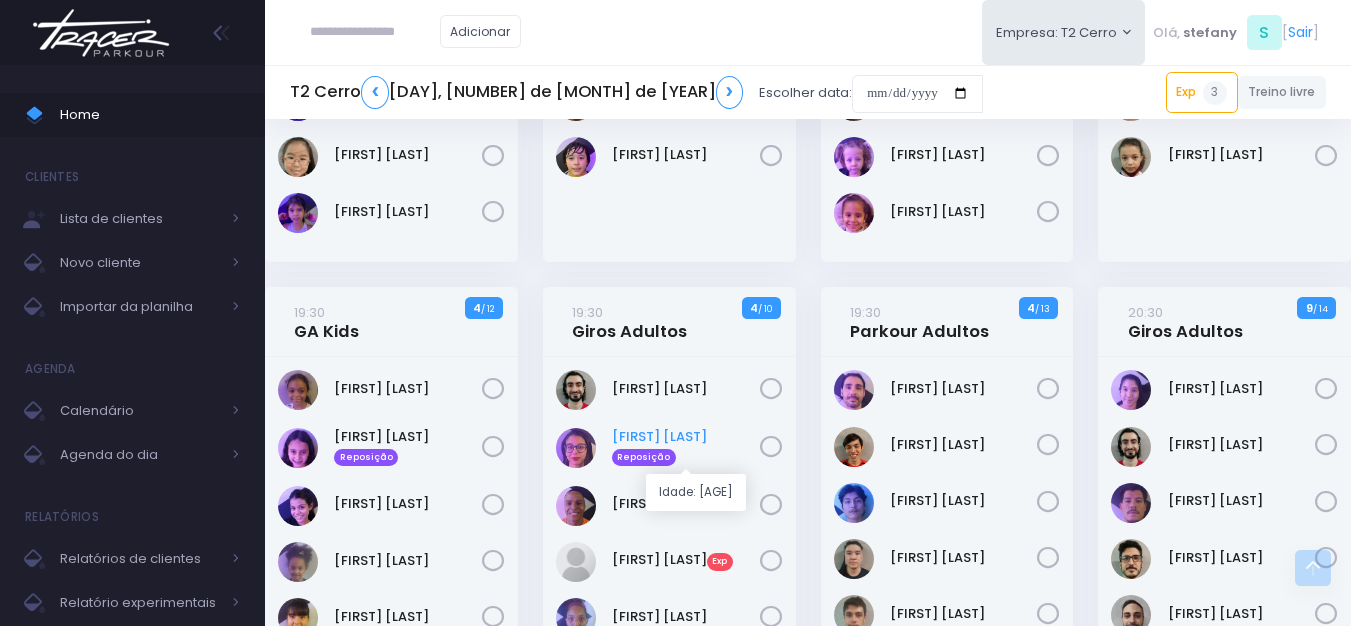 click on "Gabriella Gomes
Reposição" at bounding box center [686, 447] 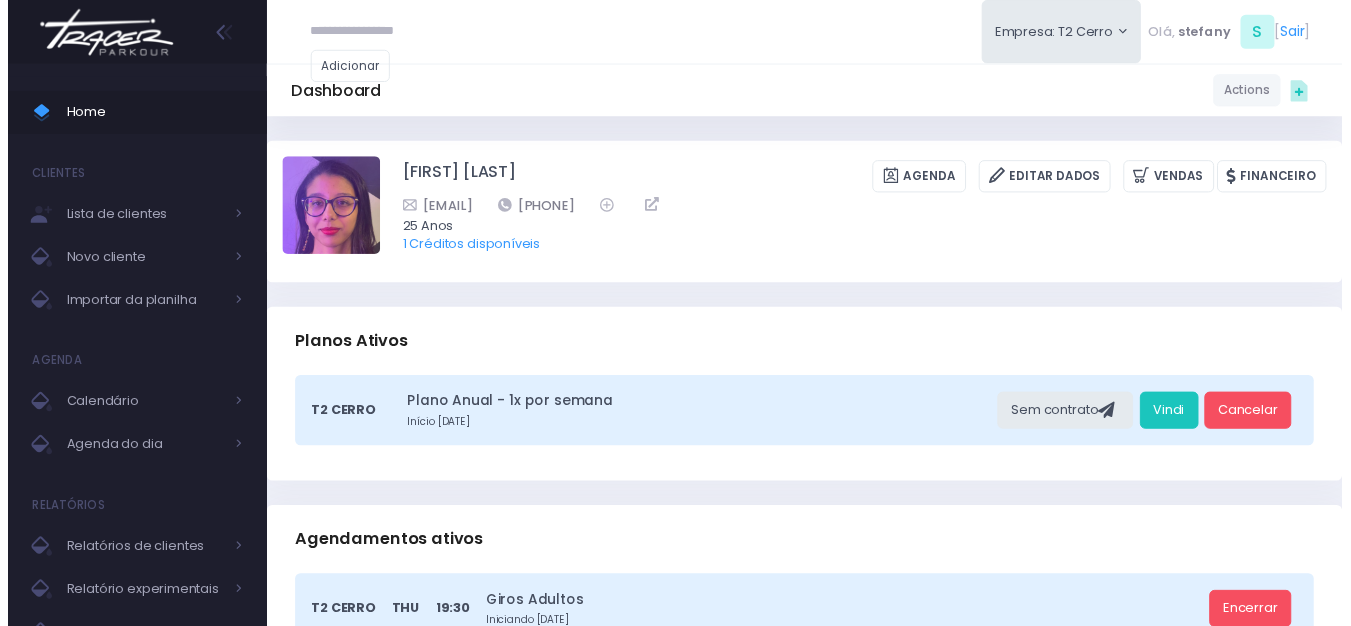 scroll, scrollTop: 0, scrollLeft: 0, axis: both 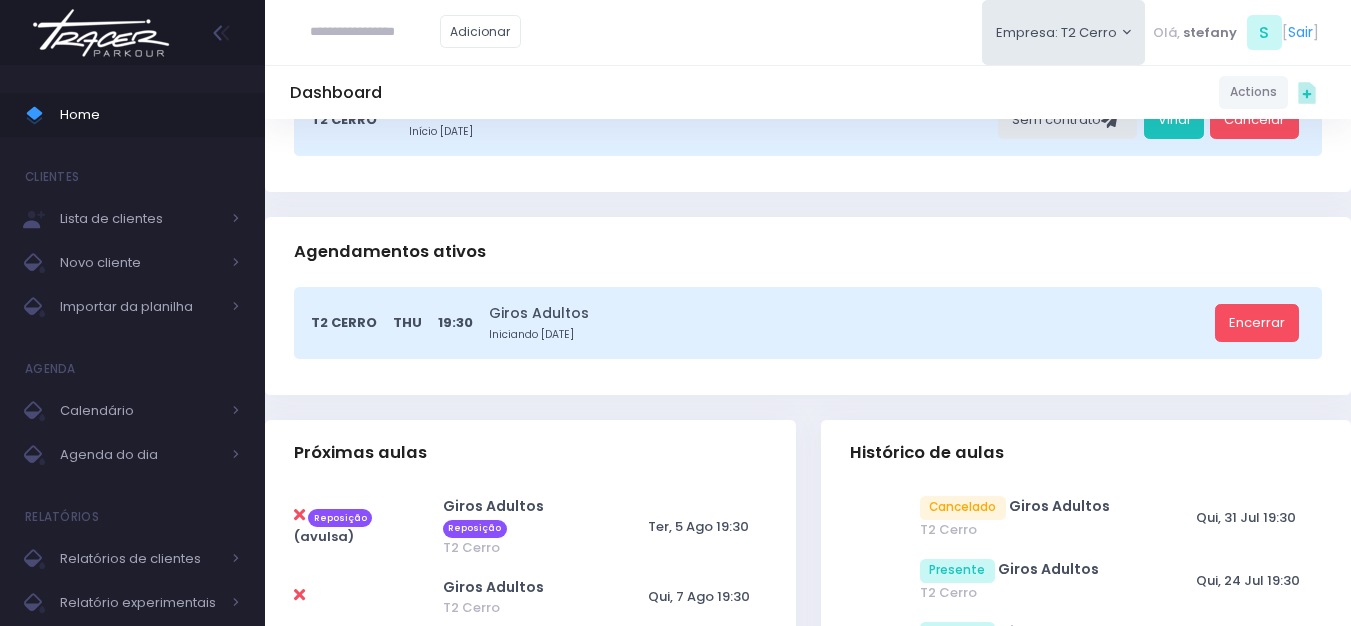 click at bounding box center [299, 515] 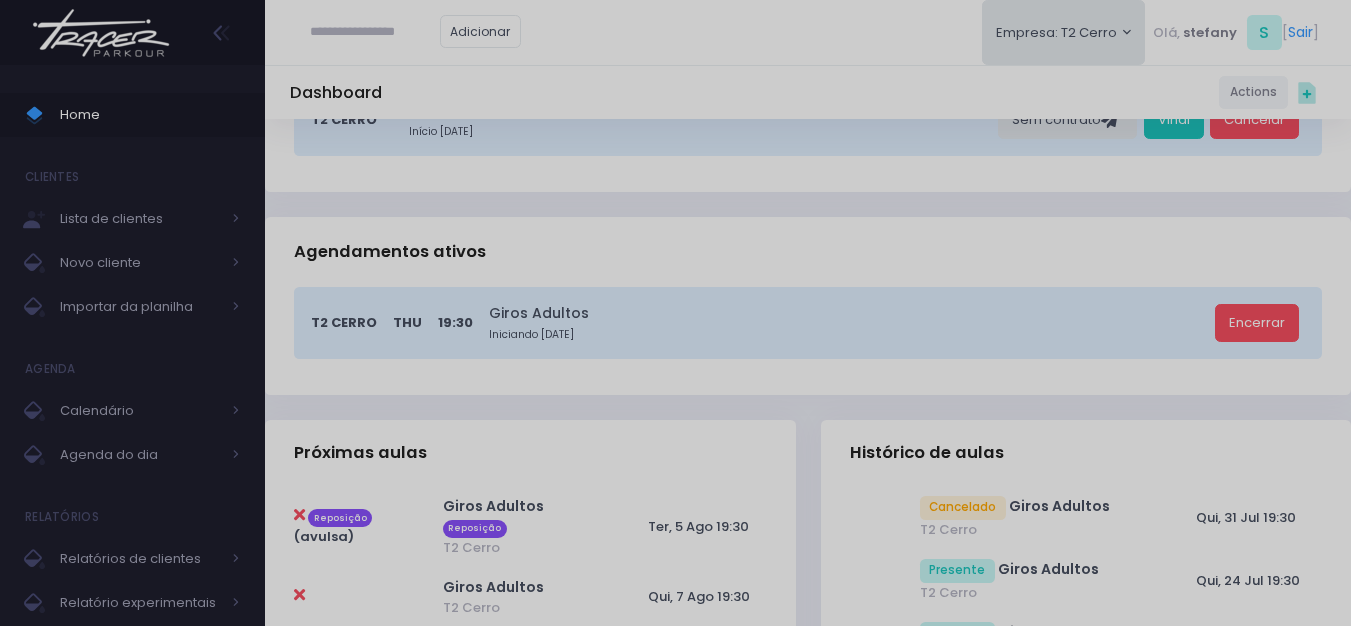 scroll, scrollTop: 0, scrollLeft: 0, axis: both 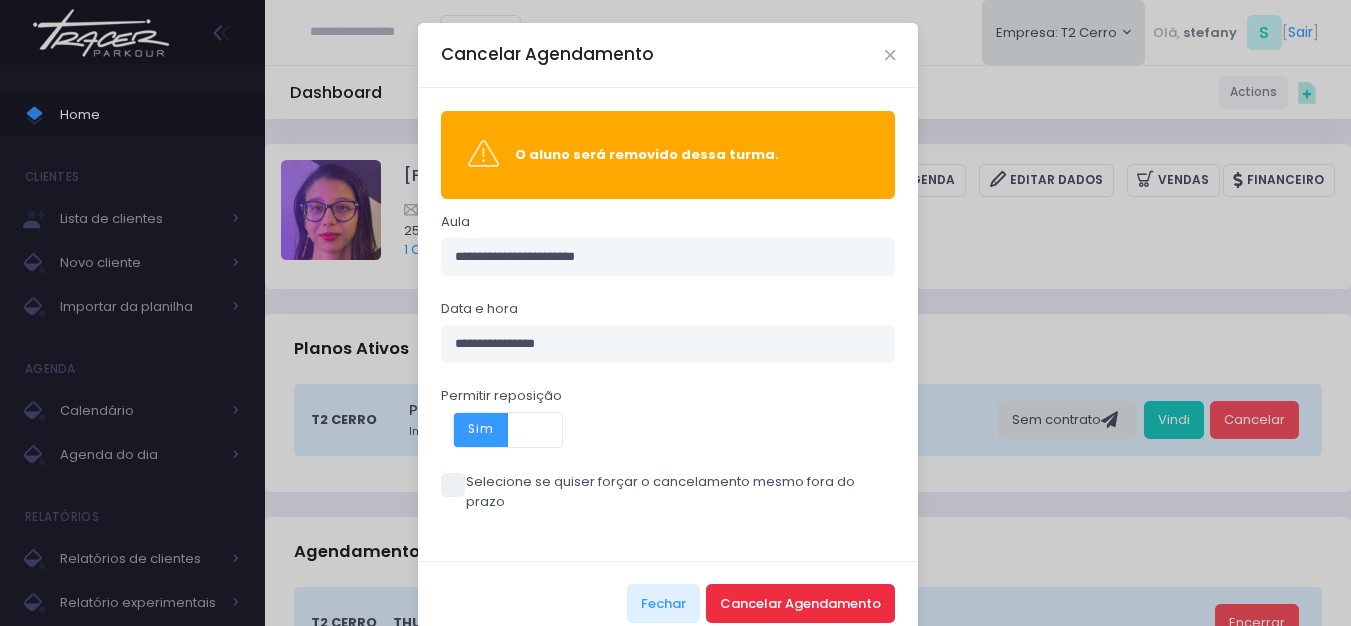 click on "Cancelar Agendamento" at bounding box center [800, 603] 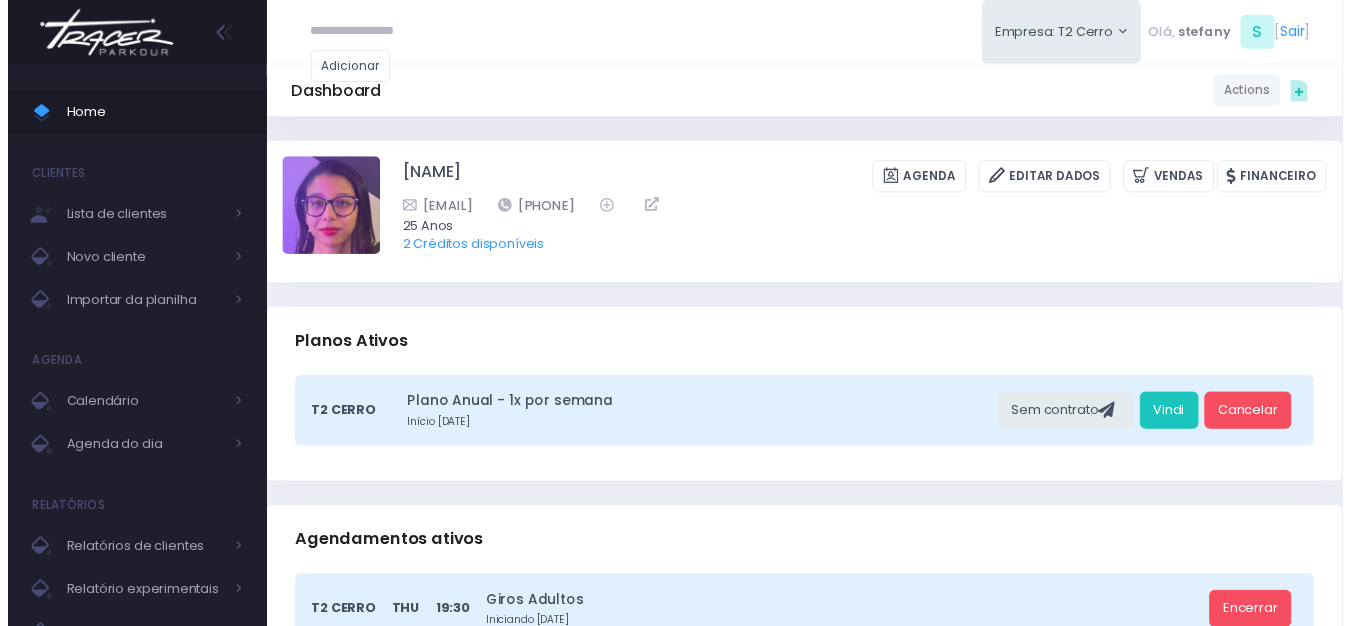 scroll, scrollTop: 0, scrollLeft: 0, axis: both 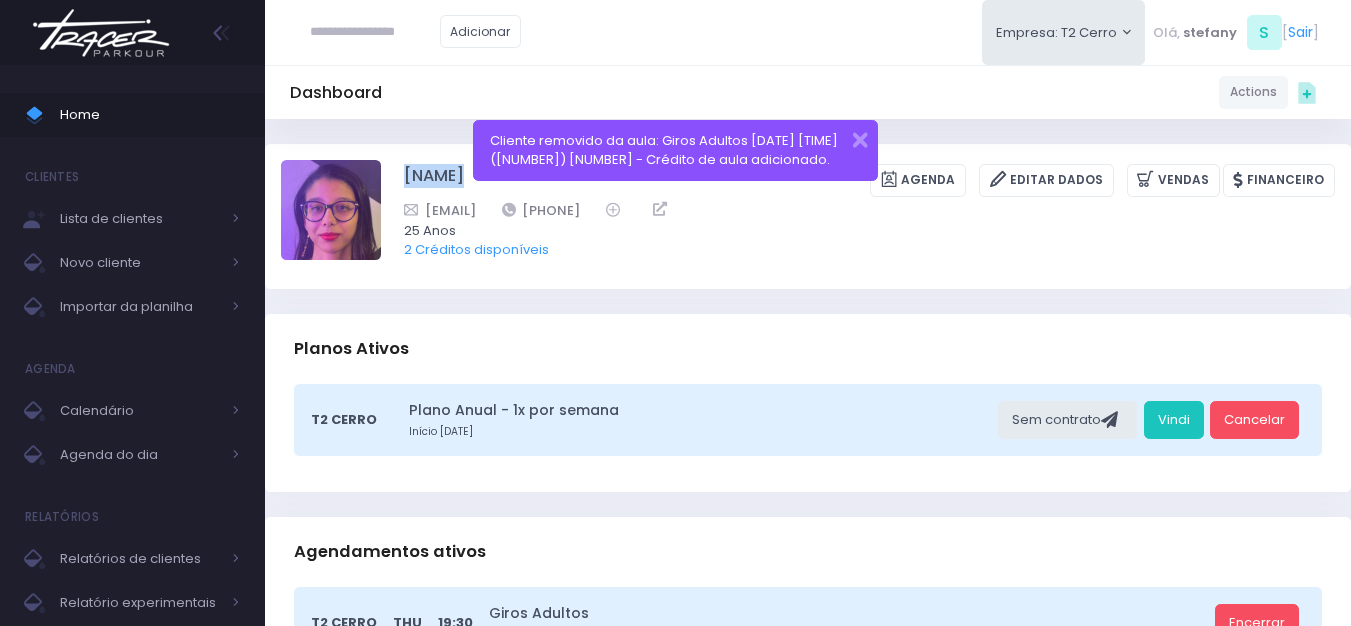 drag, startPoint x: 391, startPoint y: 165, endPoint x: 655, endPoint y: 182, distance: 264.54678 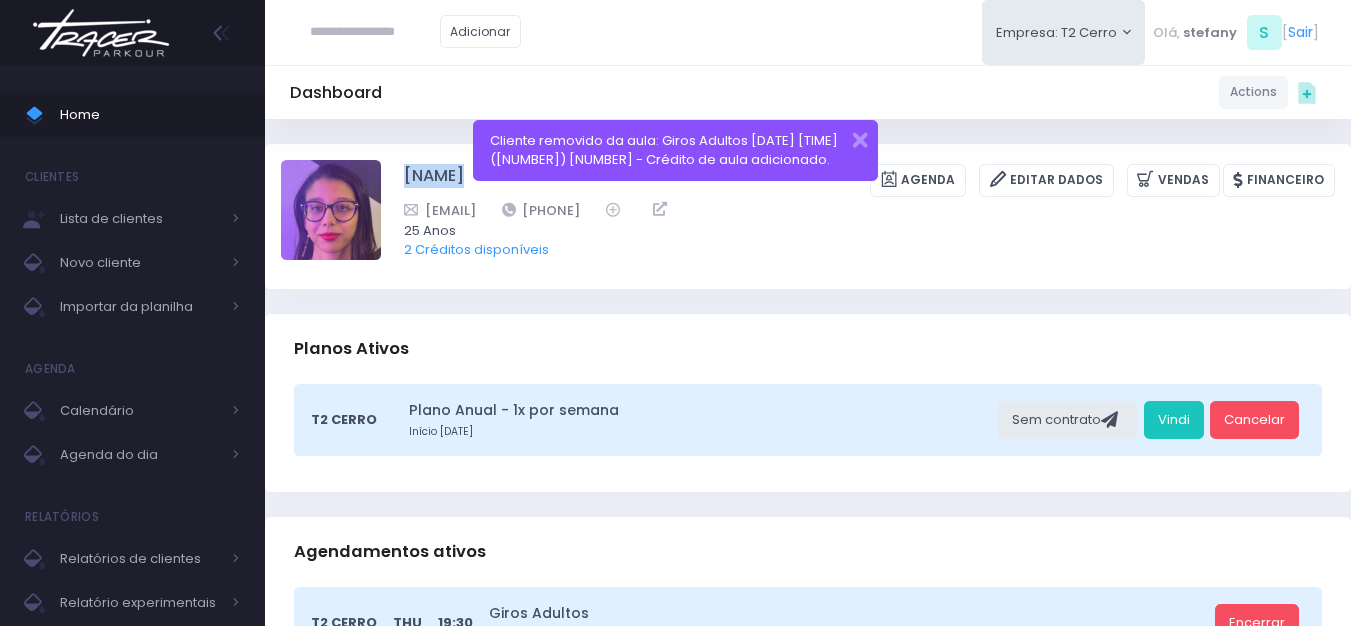 click at bounding box center (101, 33) 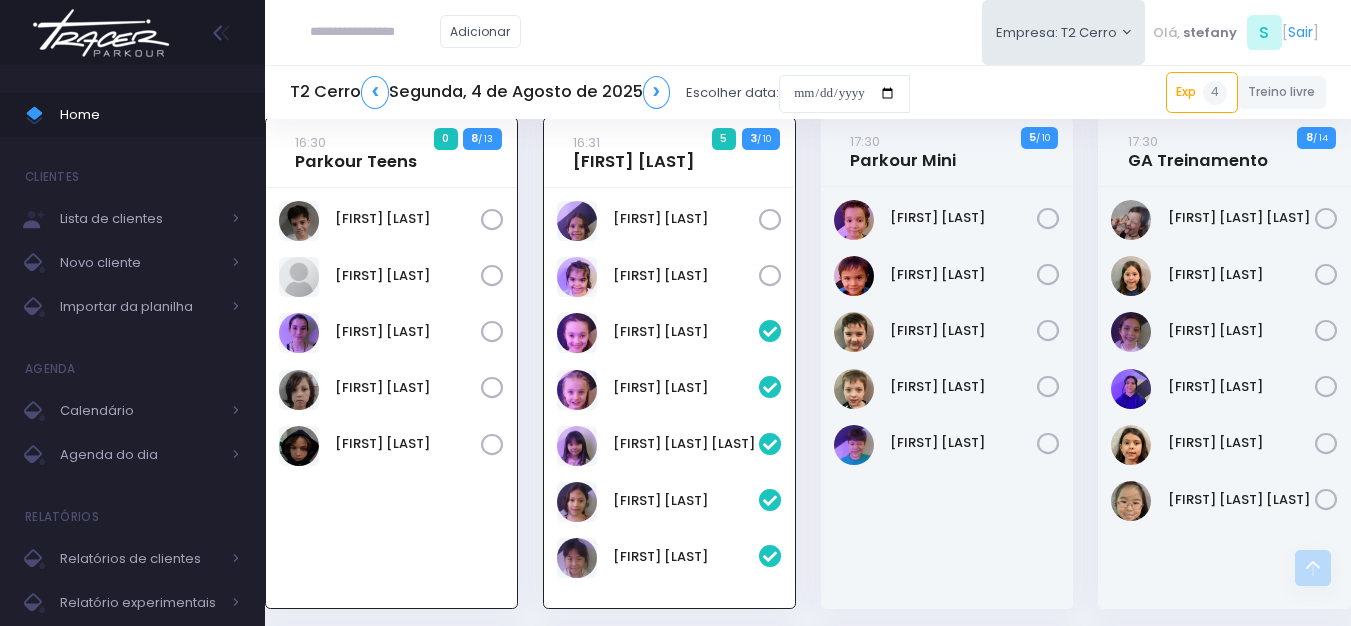 scroll, scrollTop: 544, scrollLeft: 0, axis: vertical 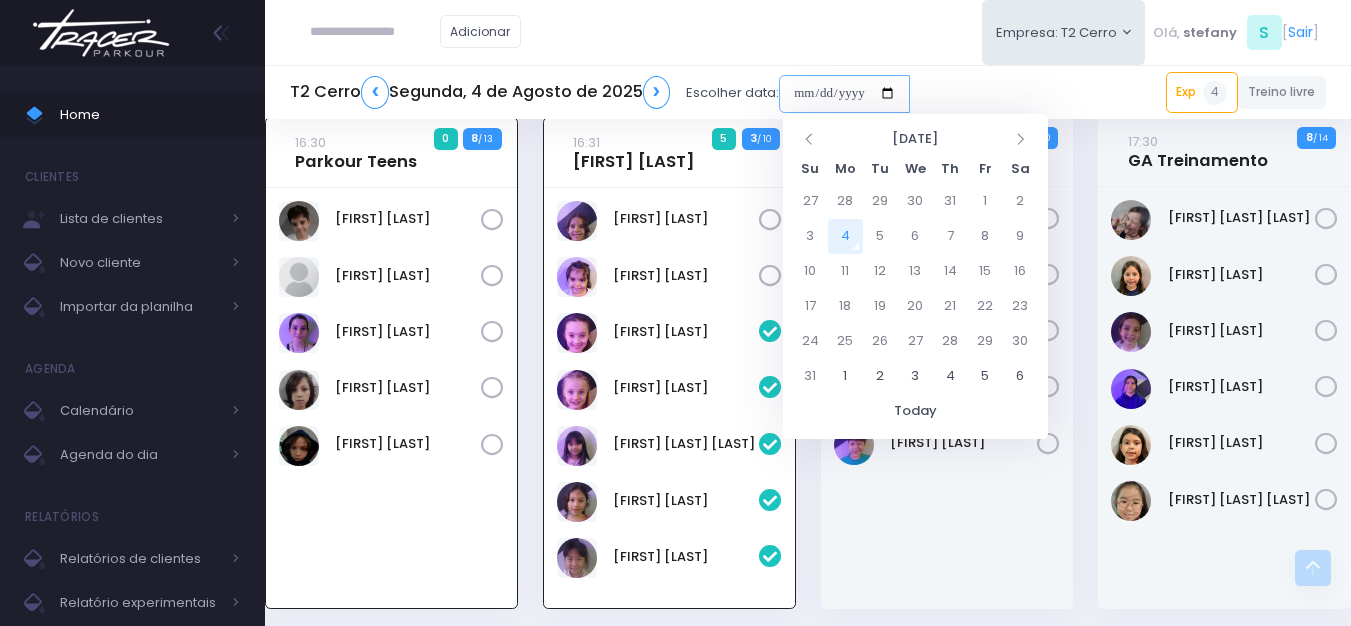click at bounding box center (844, 94) 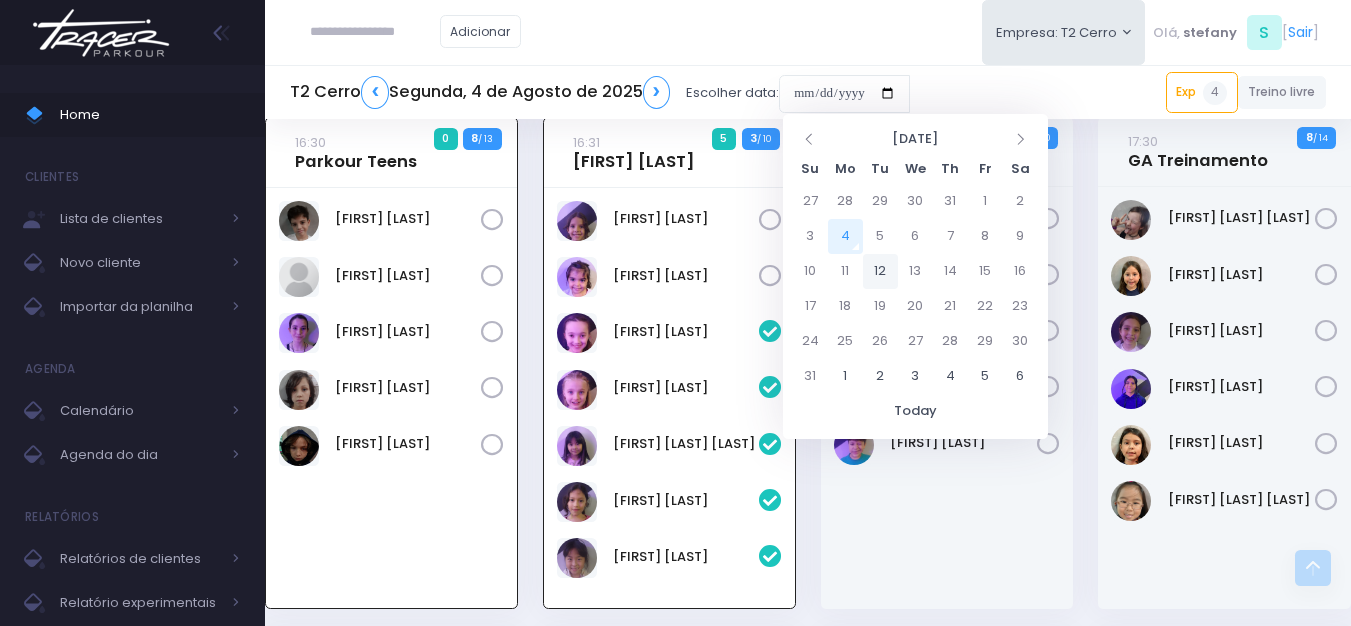 click on "12" at bounding box center [880, 271] 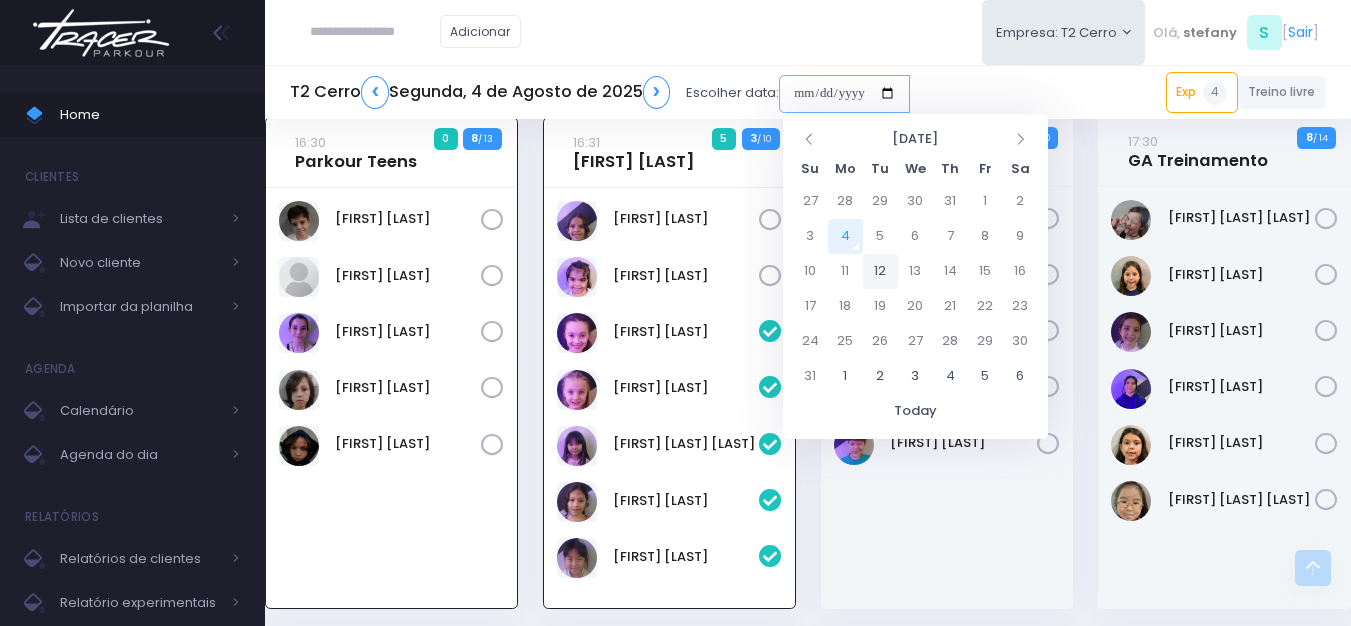 type on "**********" 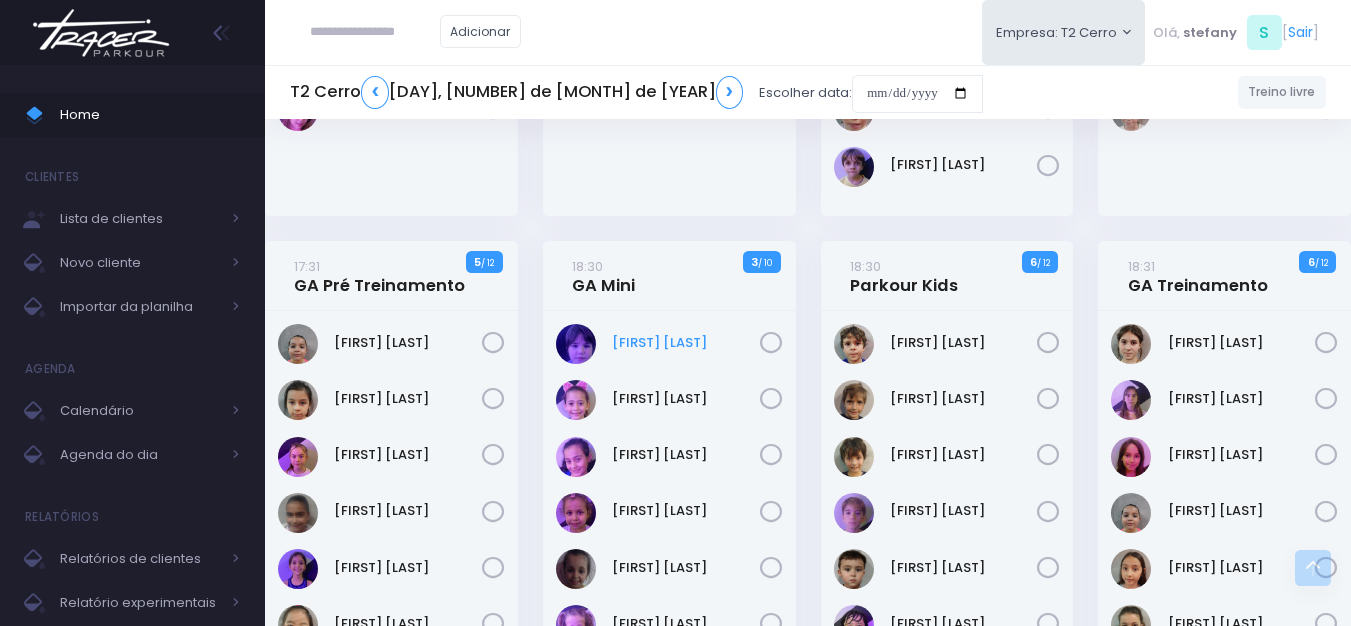 scroll, scrollTop: 2000, scrollLeft: 0, axis: vertical 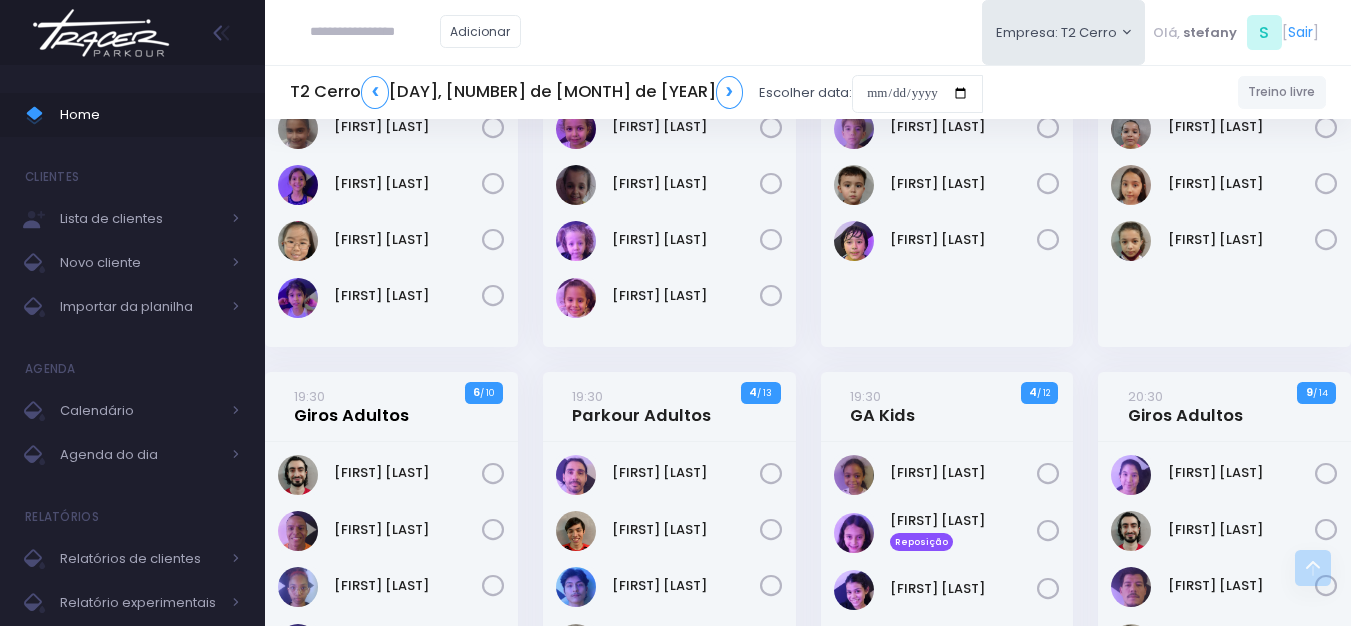 click on "[TIME] [GENERAL_TERM] [GENERAL_TERM]" at bounding box center [351, 406] 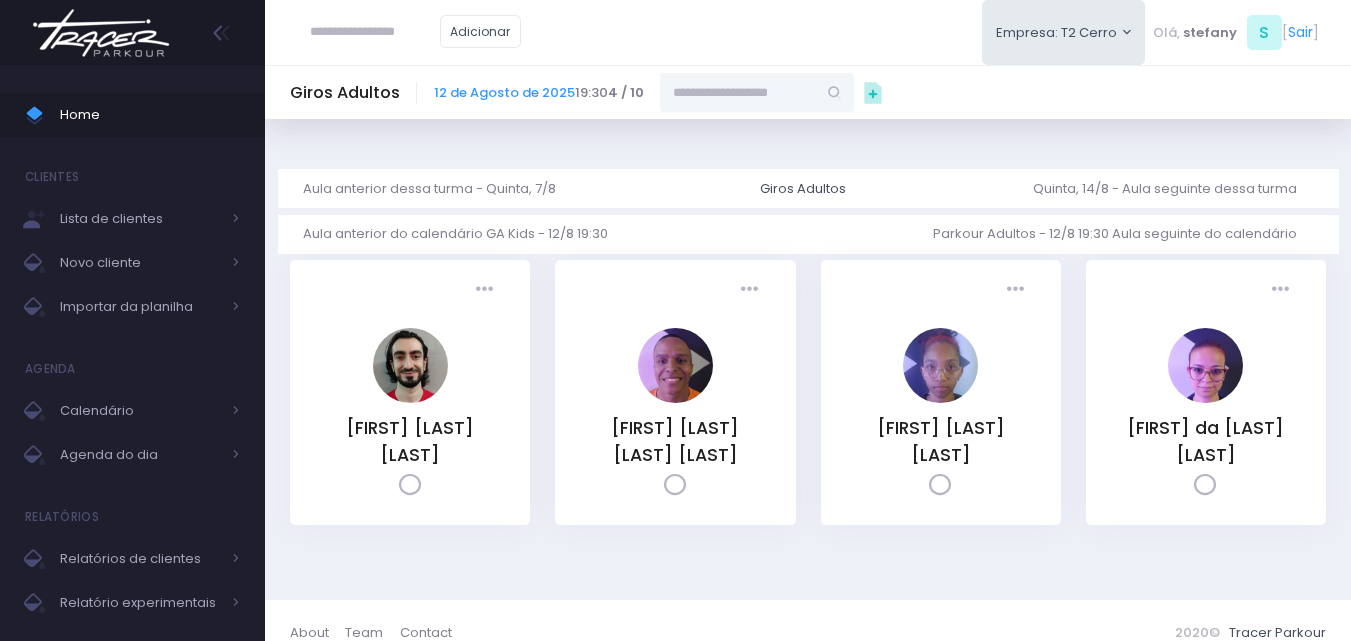 scroll, scrollTop: 0, scrollLeft: 0, axis: both 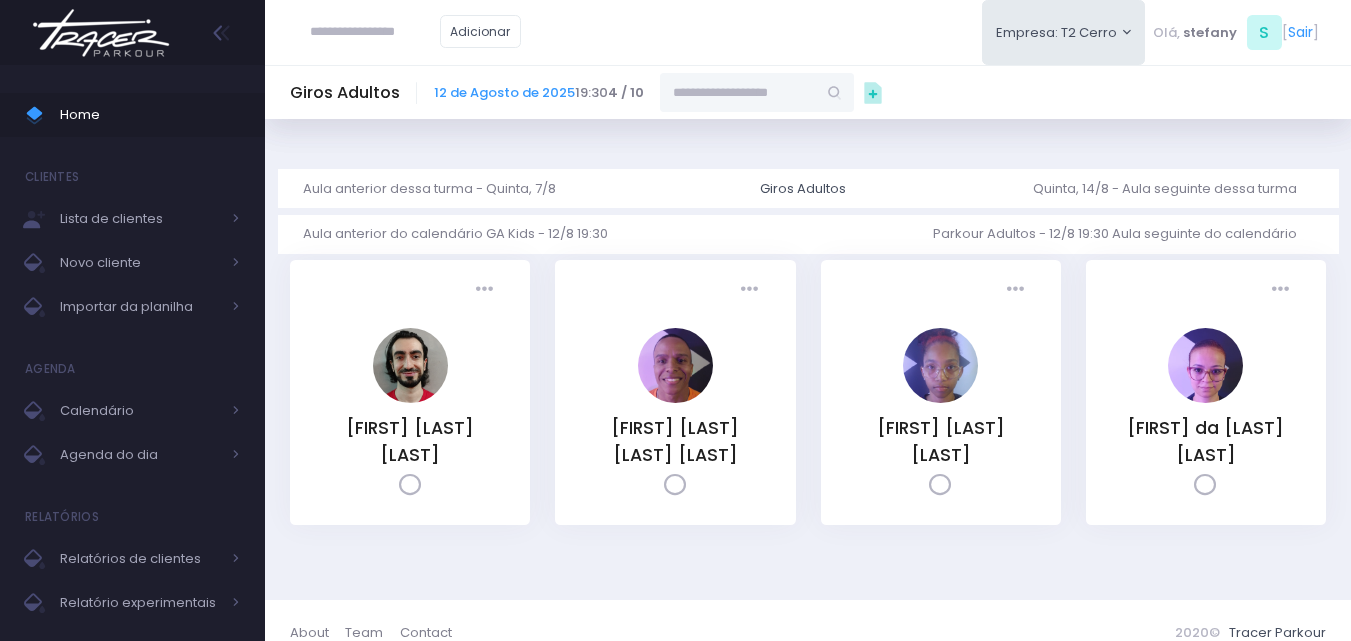 paste on "**********" 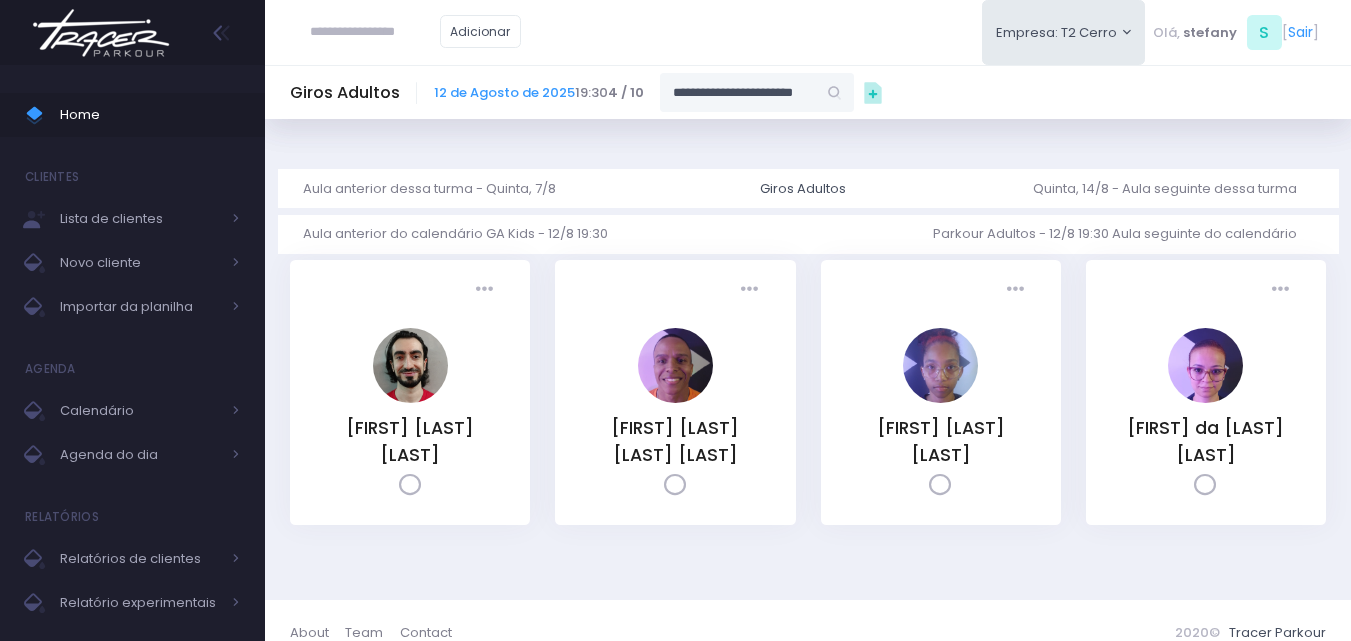 scroll, scrollTop: 0, scrollLeft: 8, axis: horizontal 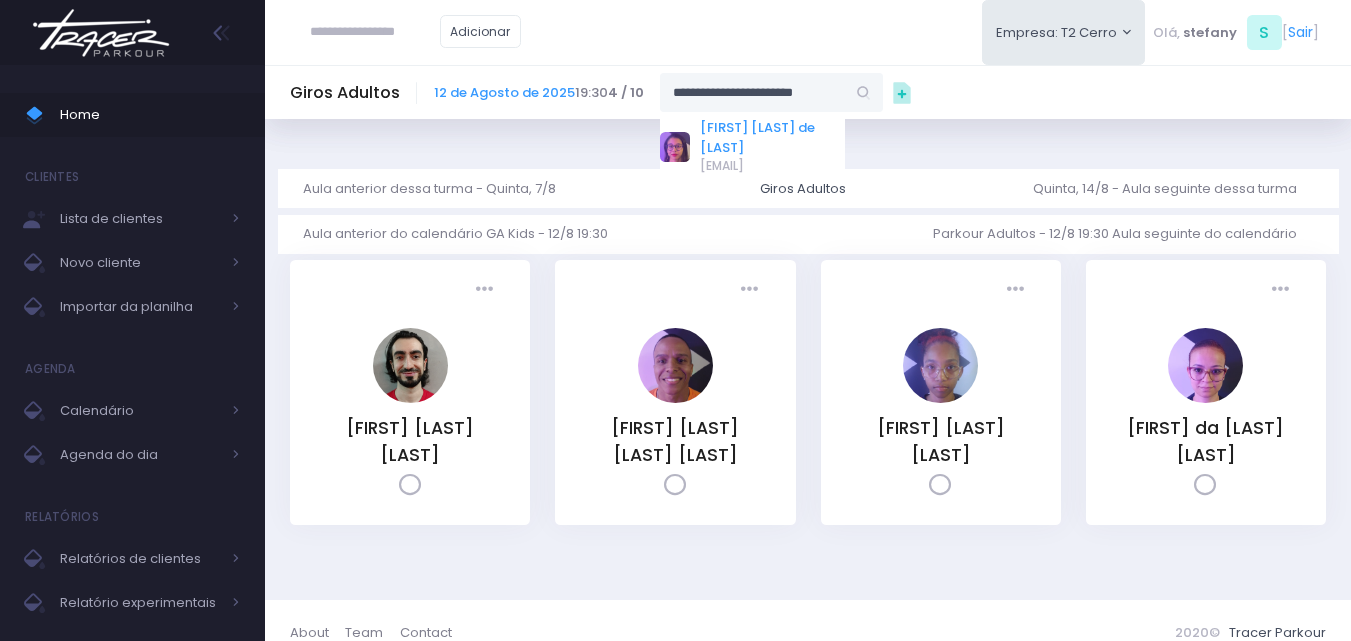 click on "Gabriella Gomes de Melo" at bounding box center (772, 137) 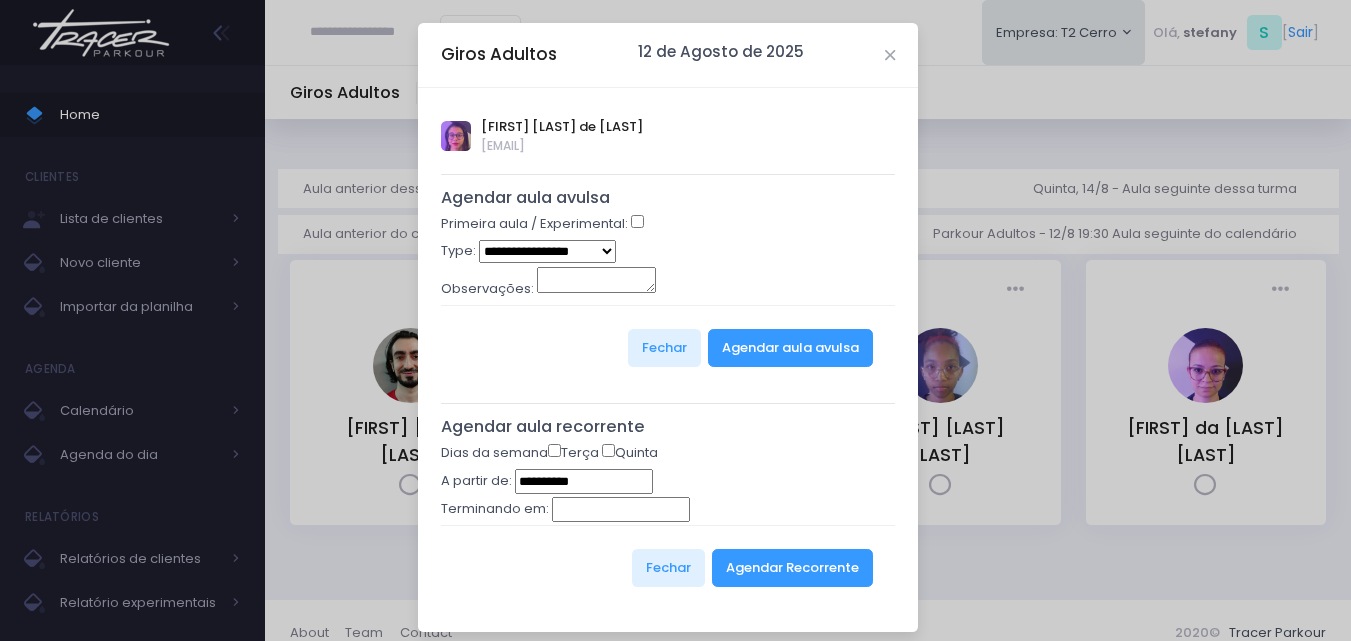 type on "**********" 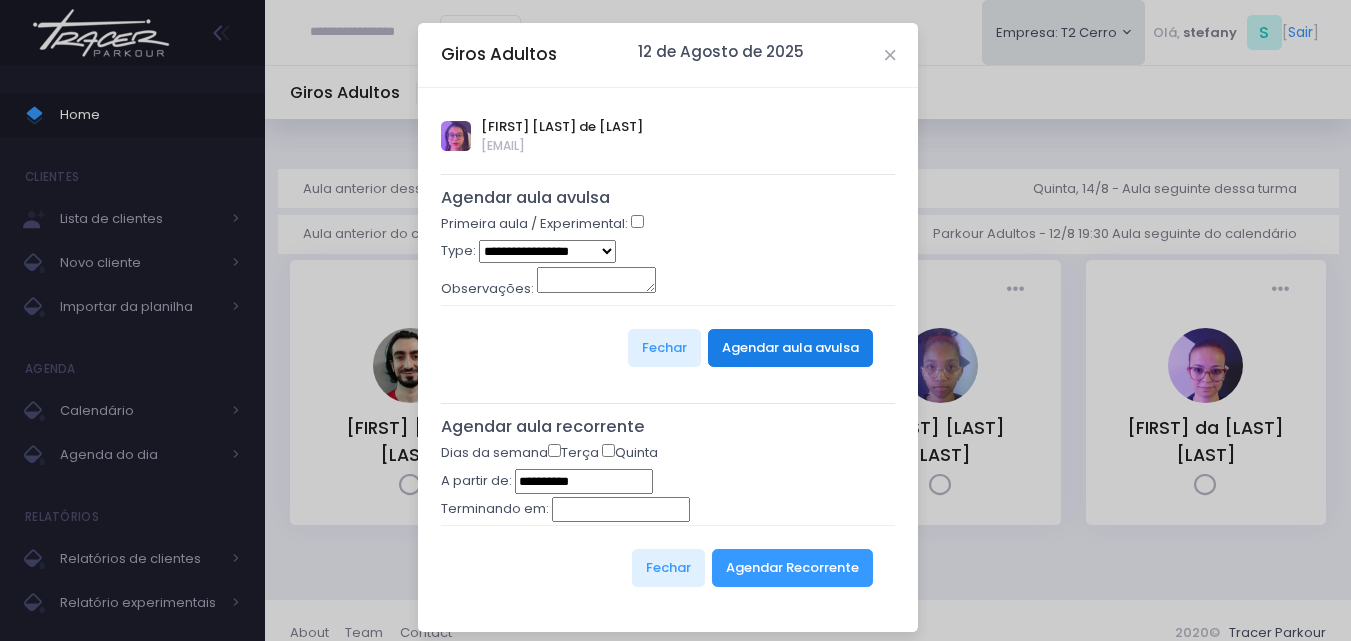 click on "Agendar aula avulsa" at bounding box center (790, 348) 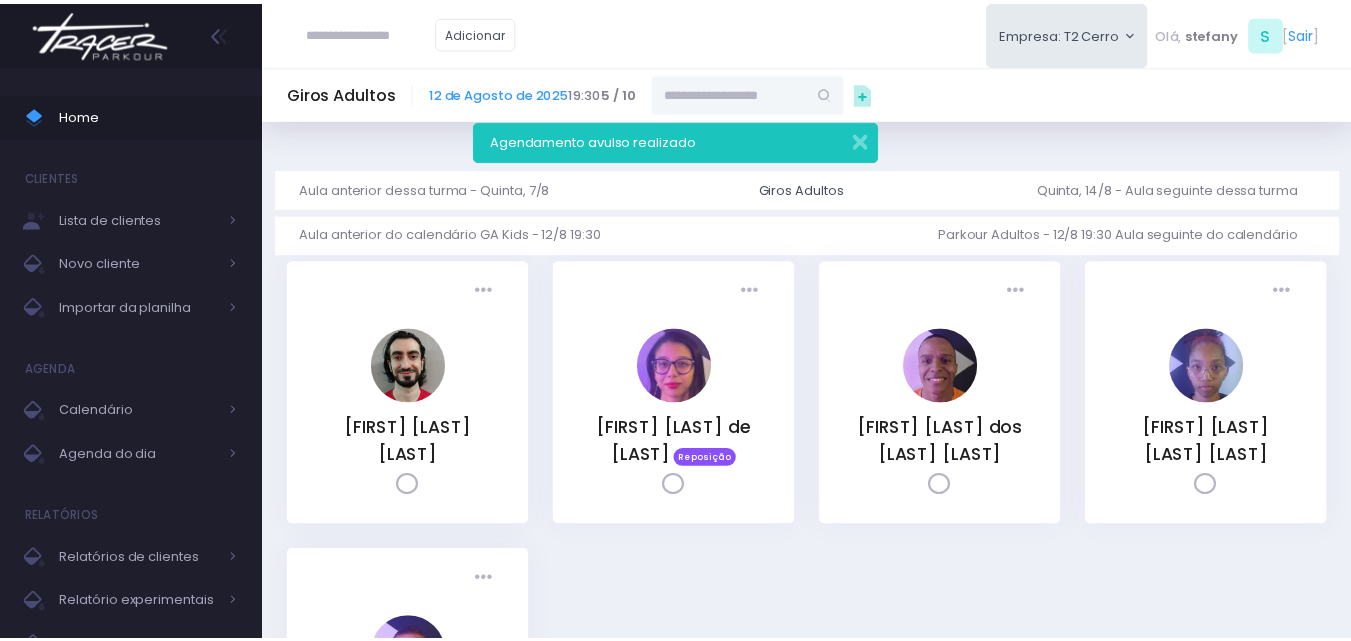 scroll, scrollTop: 0, scrollLeft: 0, axis: both 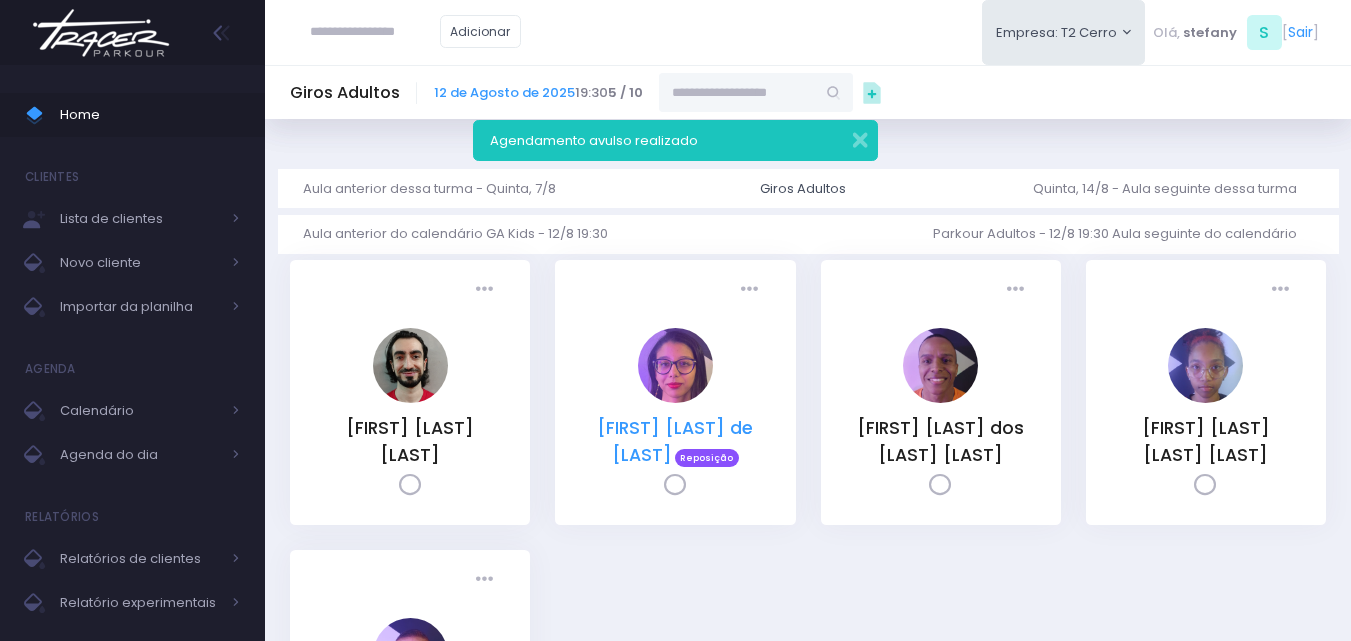 click on "Gabriella Gomes de Melo" at bounding box center [675, 441] 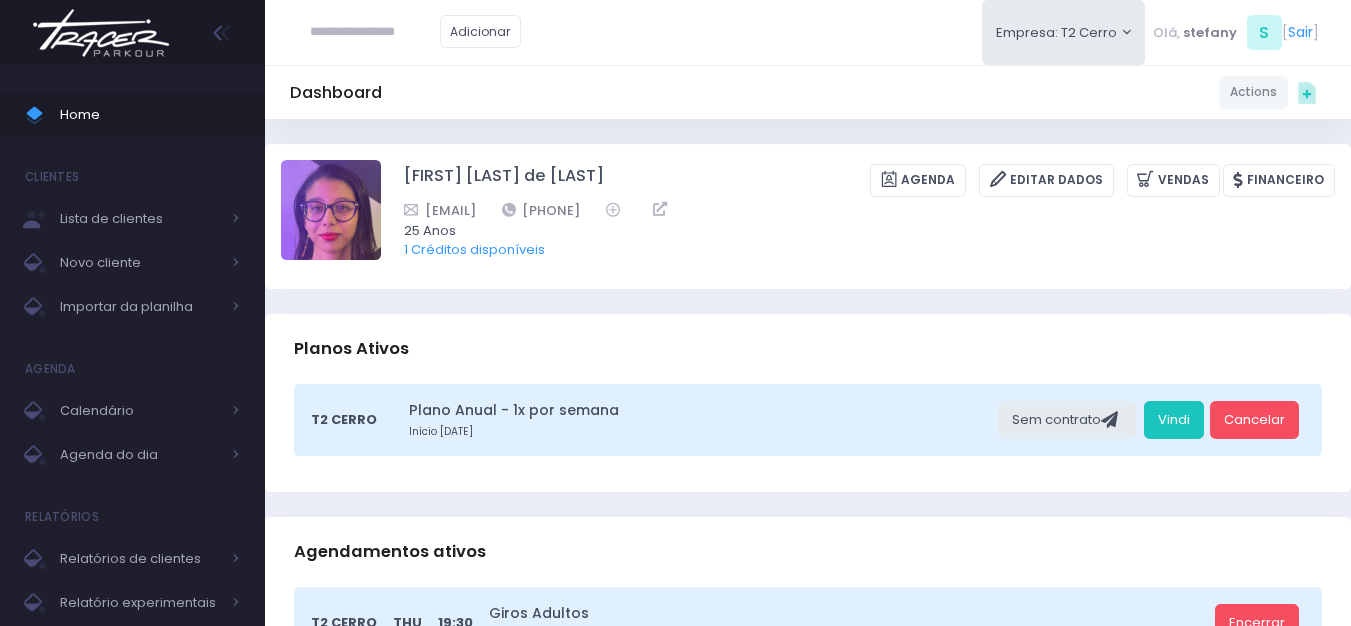scroll, scrollTop: 0, scrollLeft: 0, axis: both 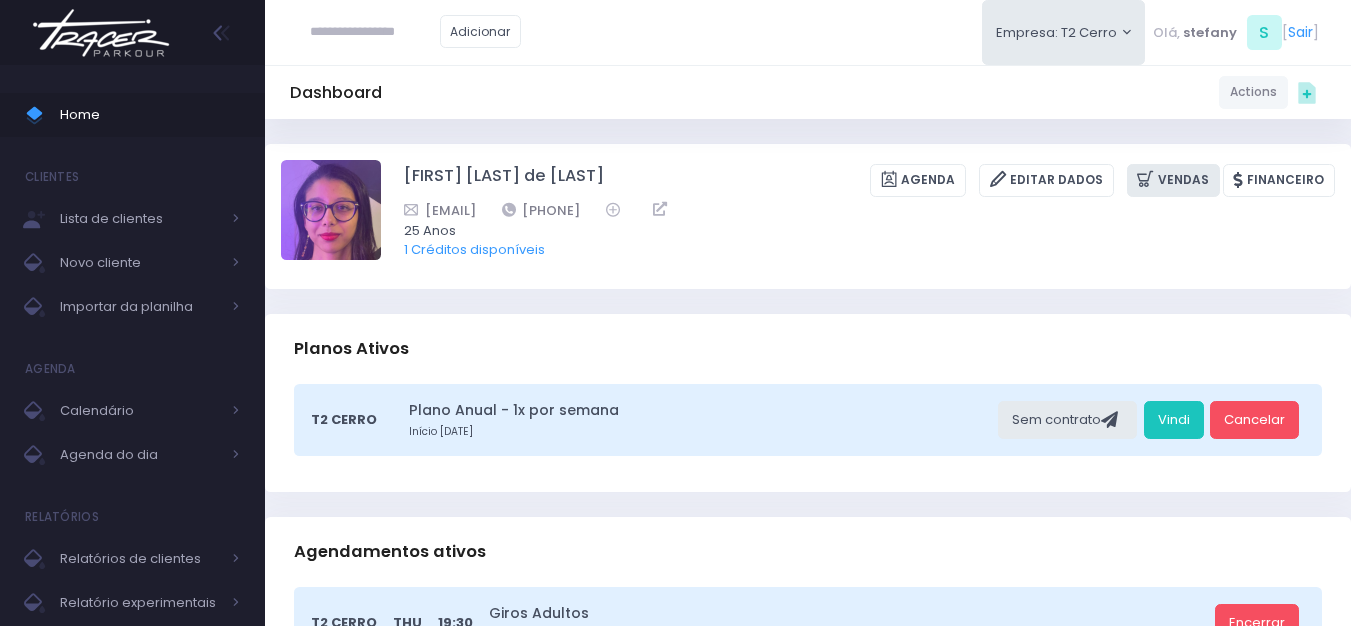 click on "Vendas" at bounding box center [1173, 180] 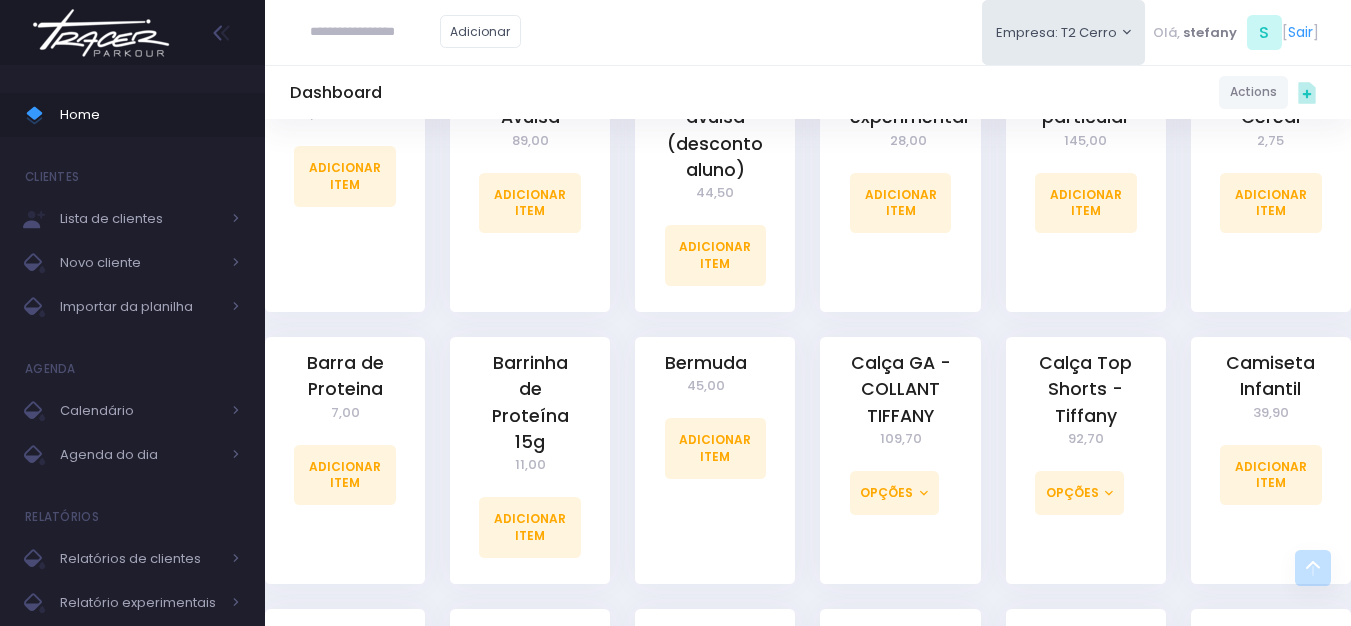 scroll, scrollTop: 600, scrollLeft: 0, axis: vertical 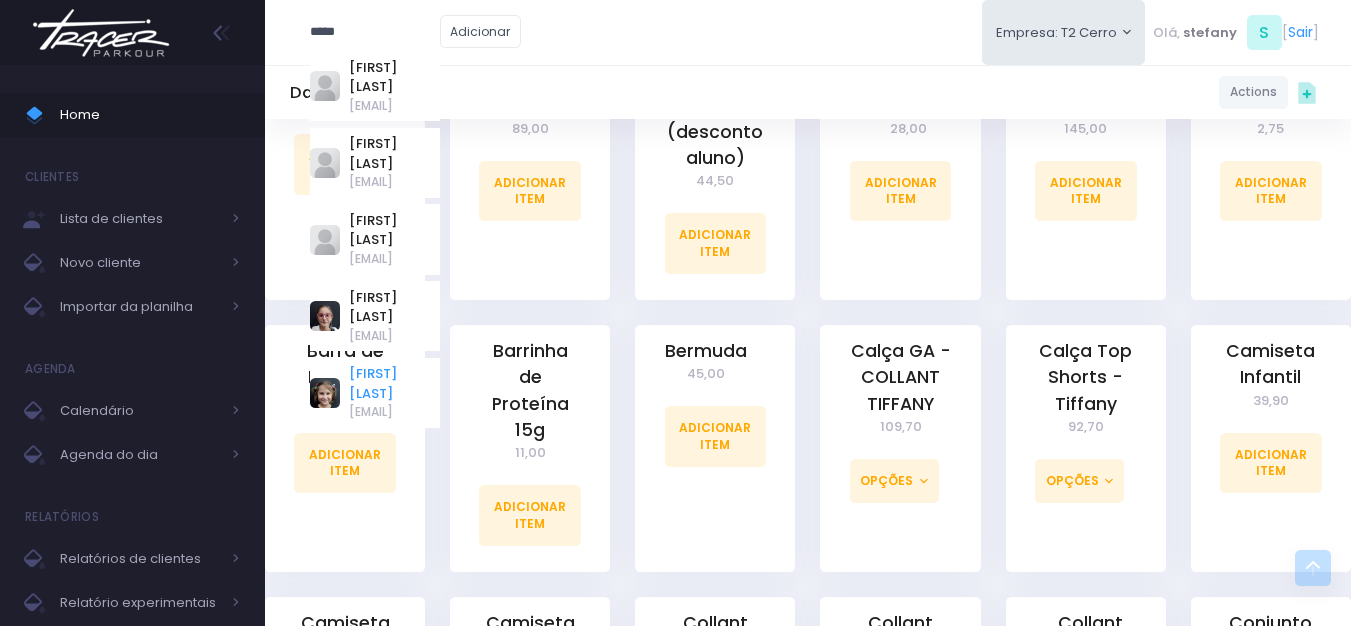 click on "[FIRST] [LAST]" at bounding box center [394, 383] 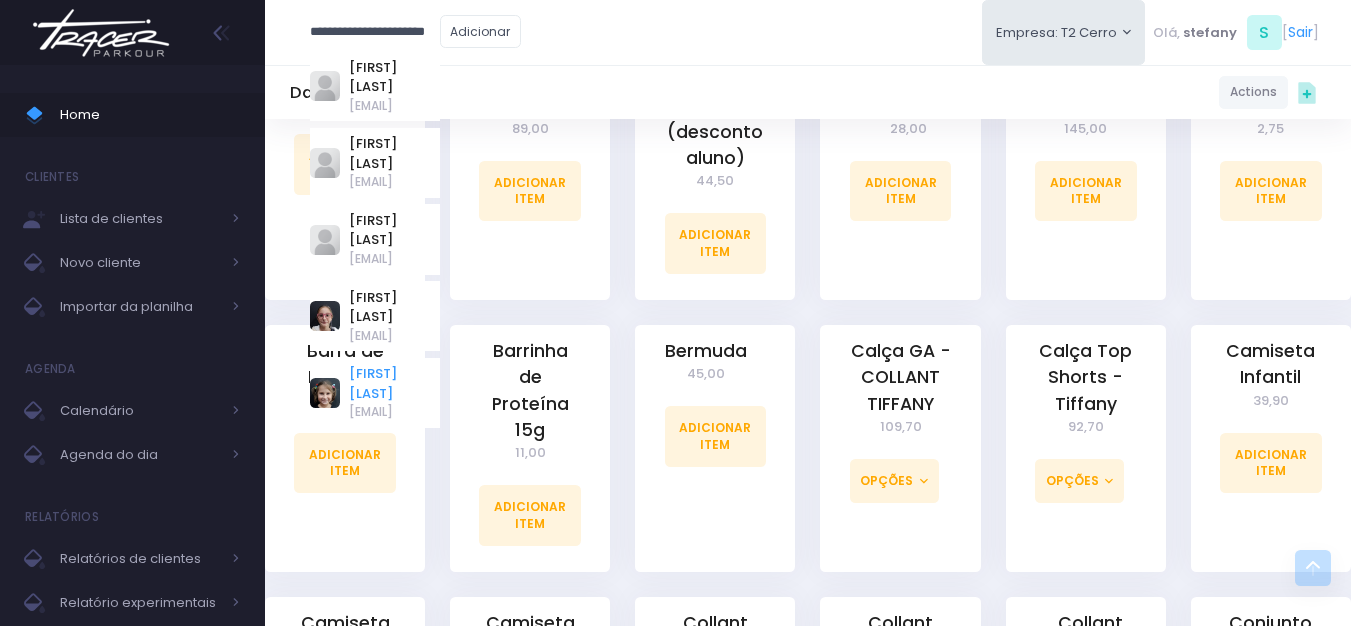scroll, scrollTop: 0, scrollLeft: 0, axis: both 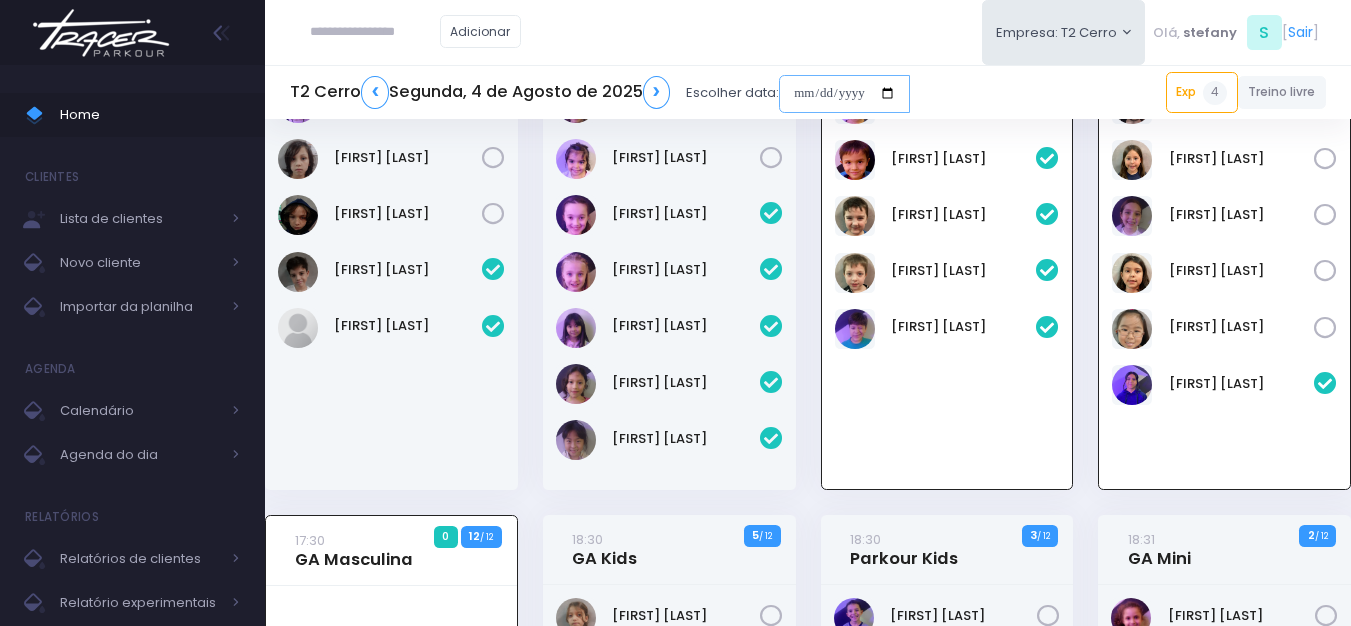 click at bounding box center [844, 94] 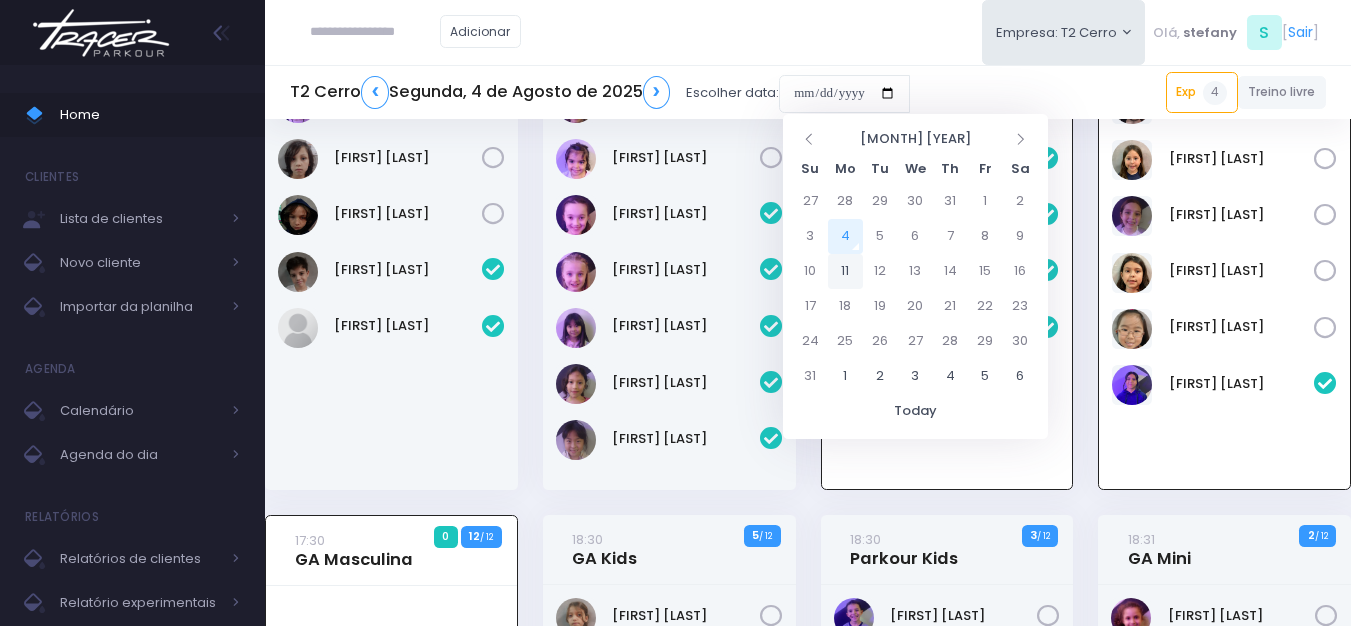 click on "11" at bounding box center [845, 271] 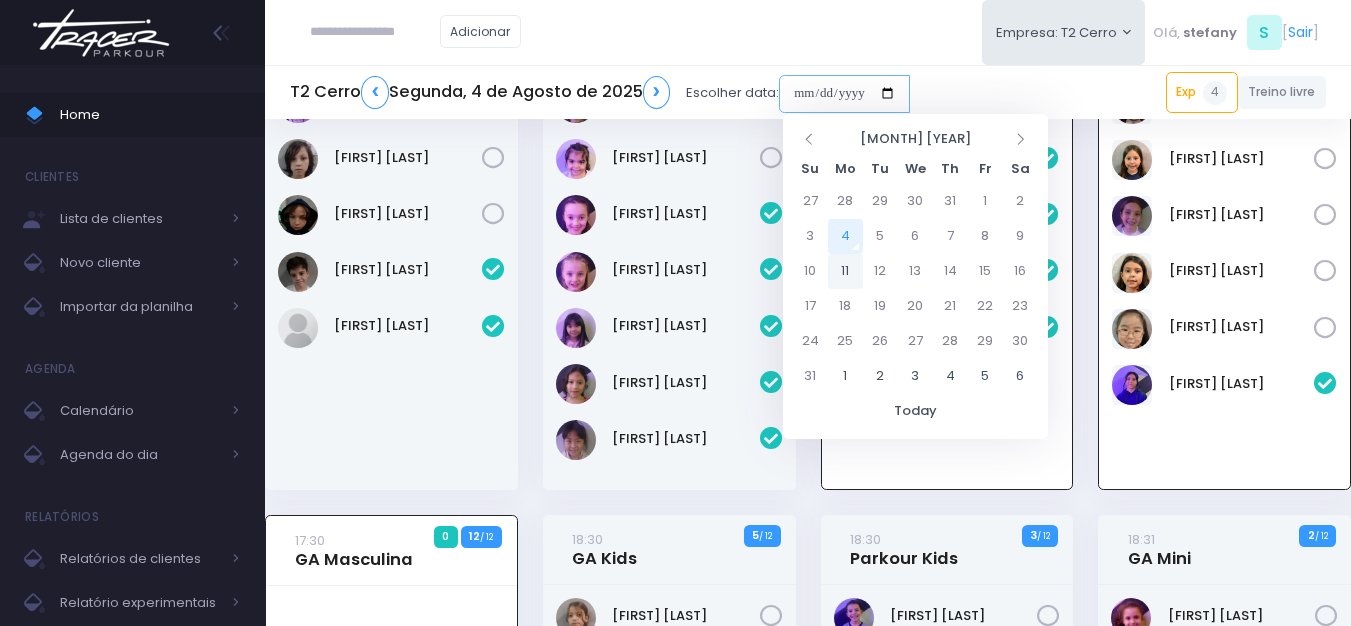 type on "**********" 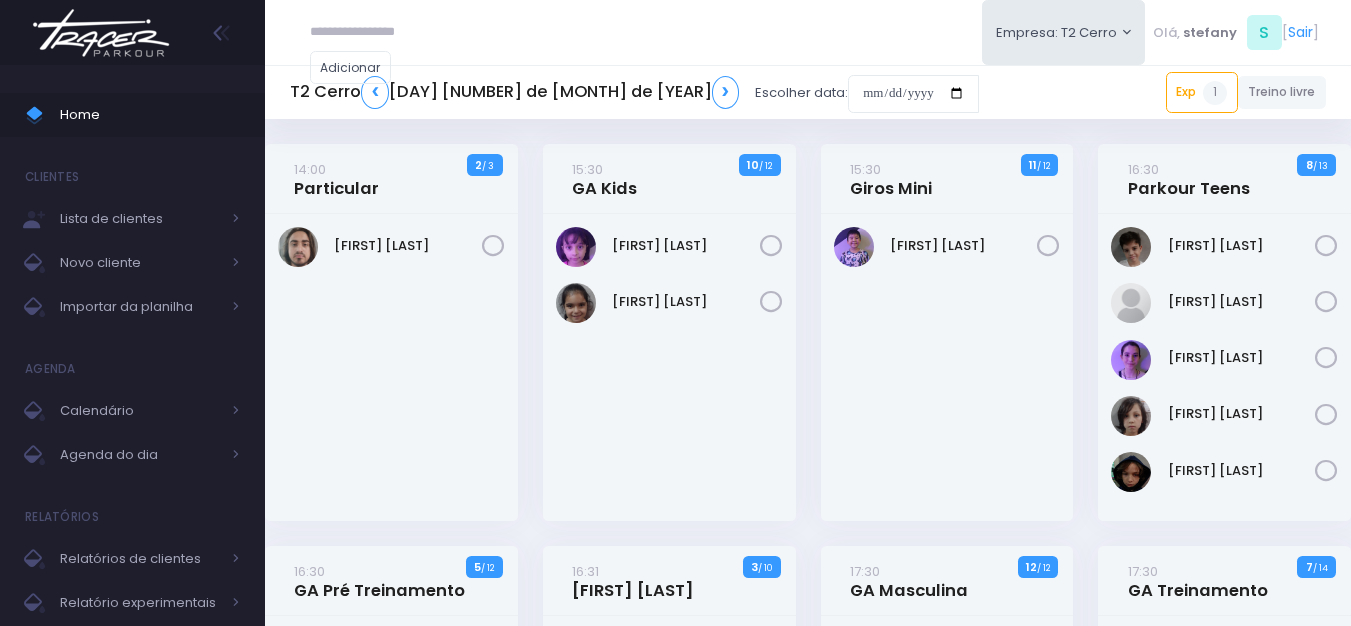 scroll, scrollTop: 0, scrollLeft: 0, axis: both 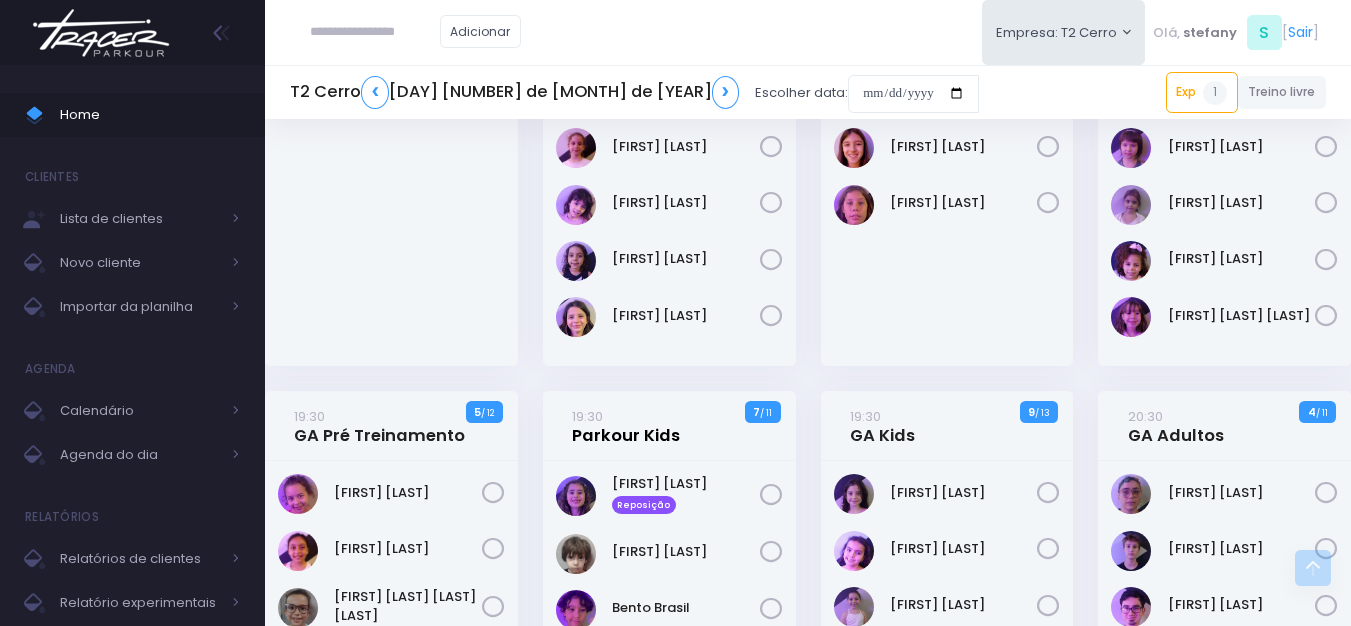 click on "19:30 Parkour Kids" at bounding box center (626, 426) 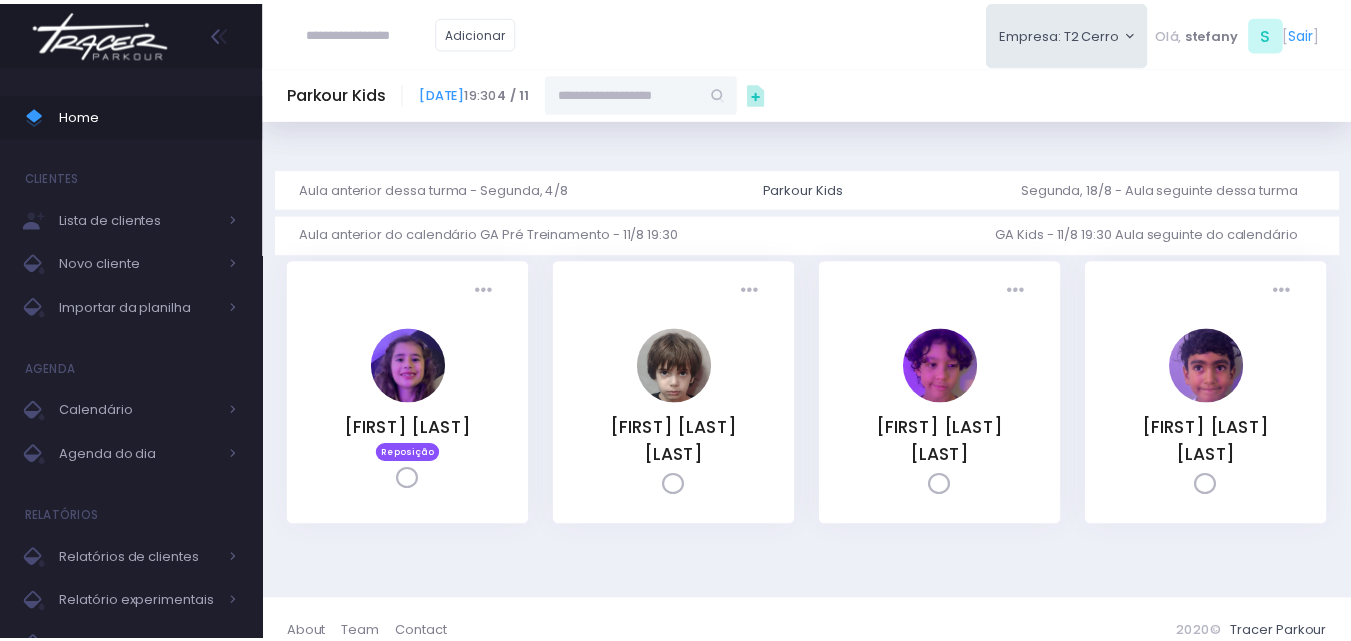 scroll, scrollTop: 0, scrollLeft: 0, axis: both 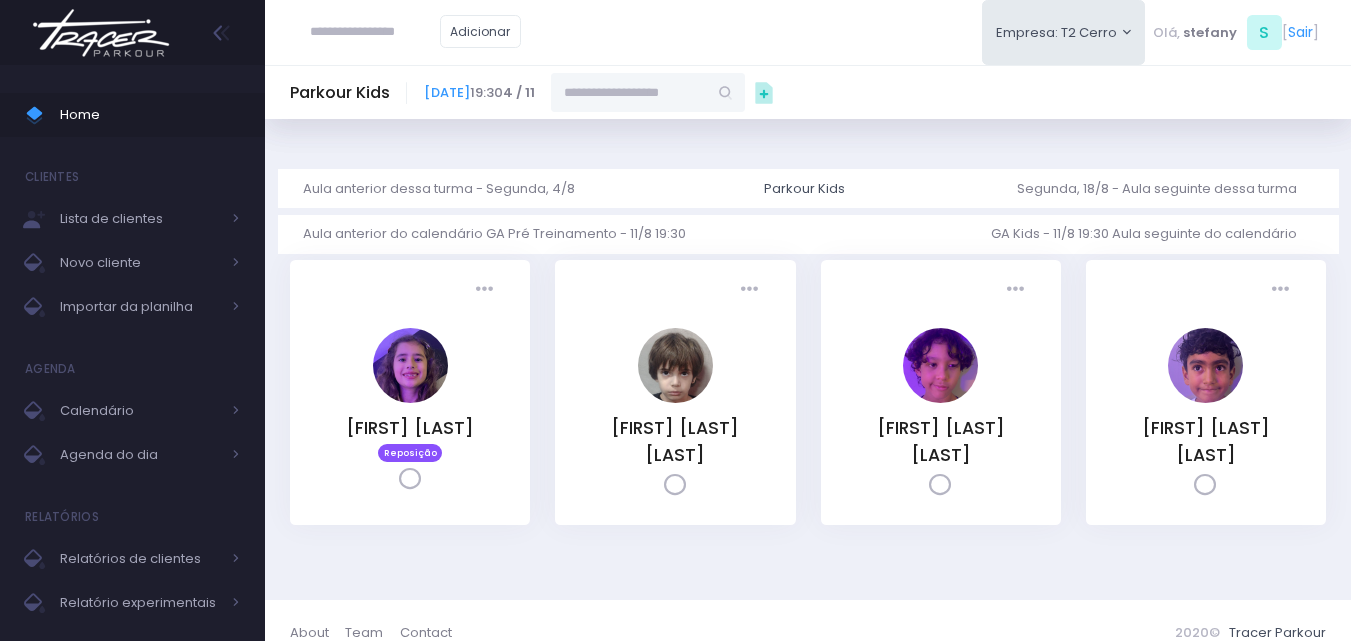 click at bounding box center (629, 92) 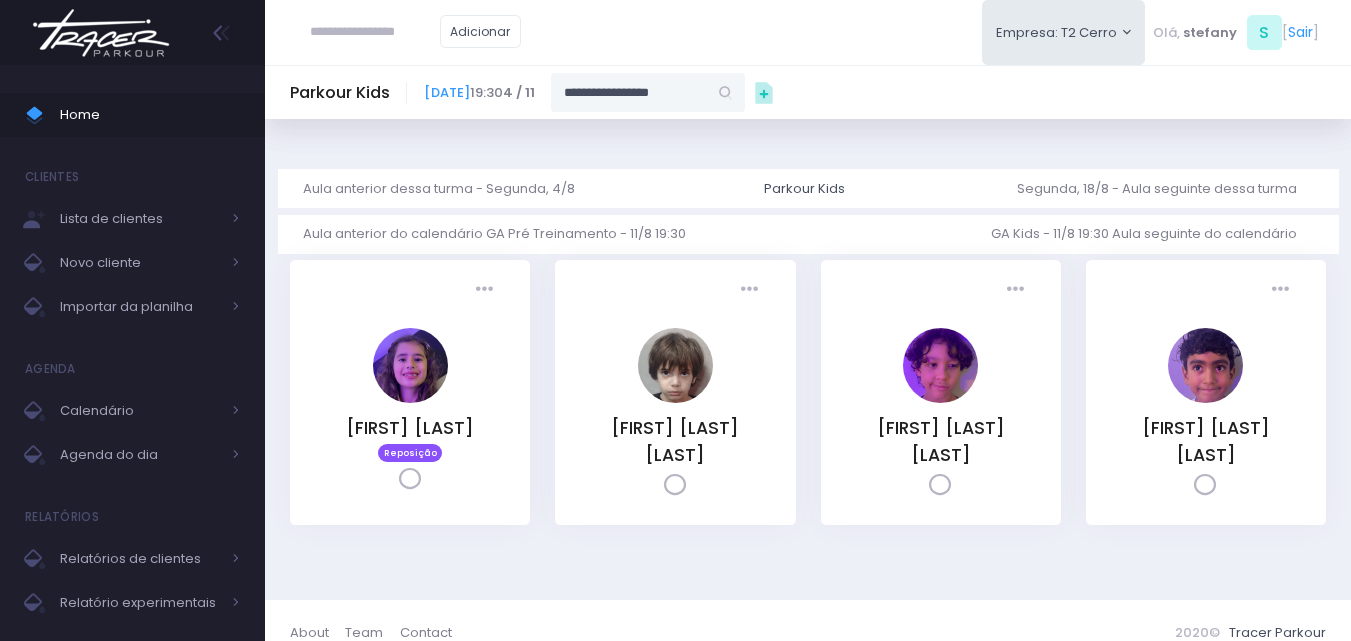 click on "**********" at bounding box center (629, 92) 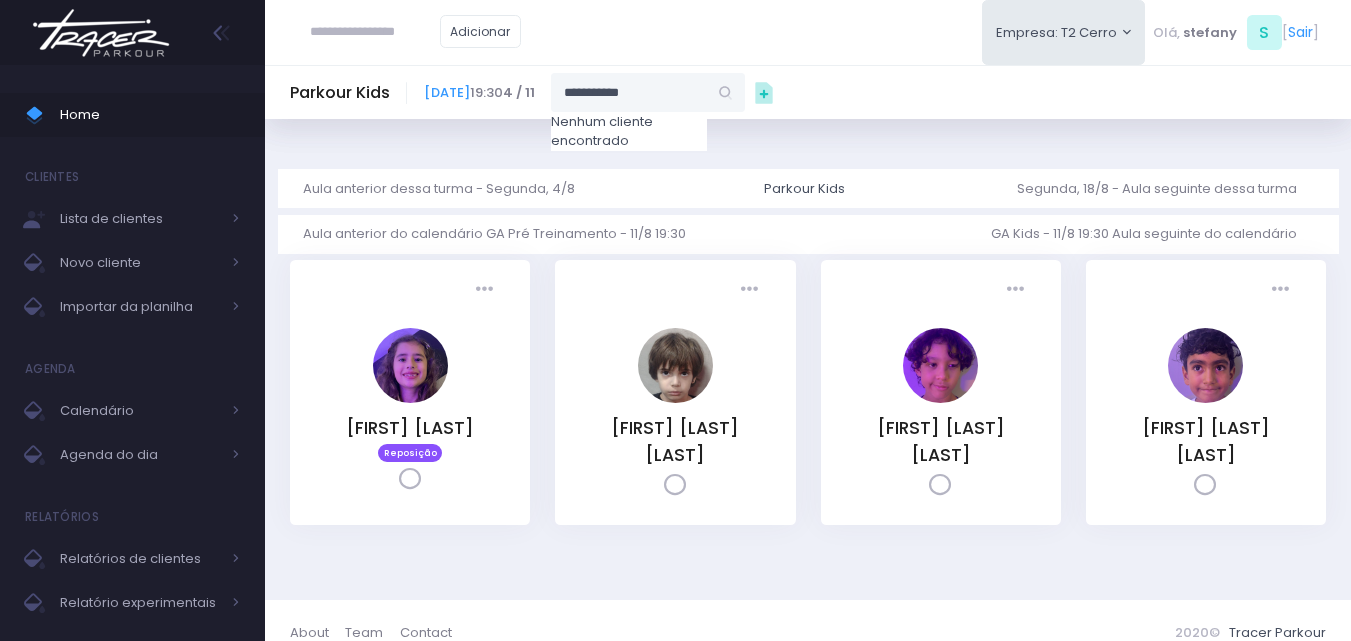 click on "**********" at bounding box center [629, 92] 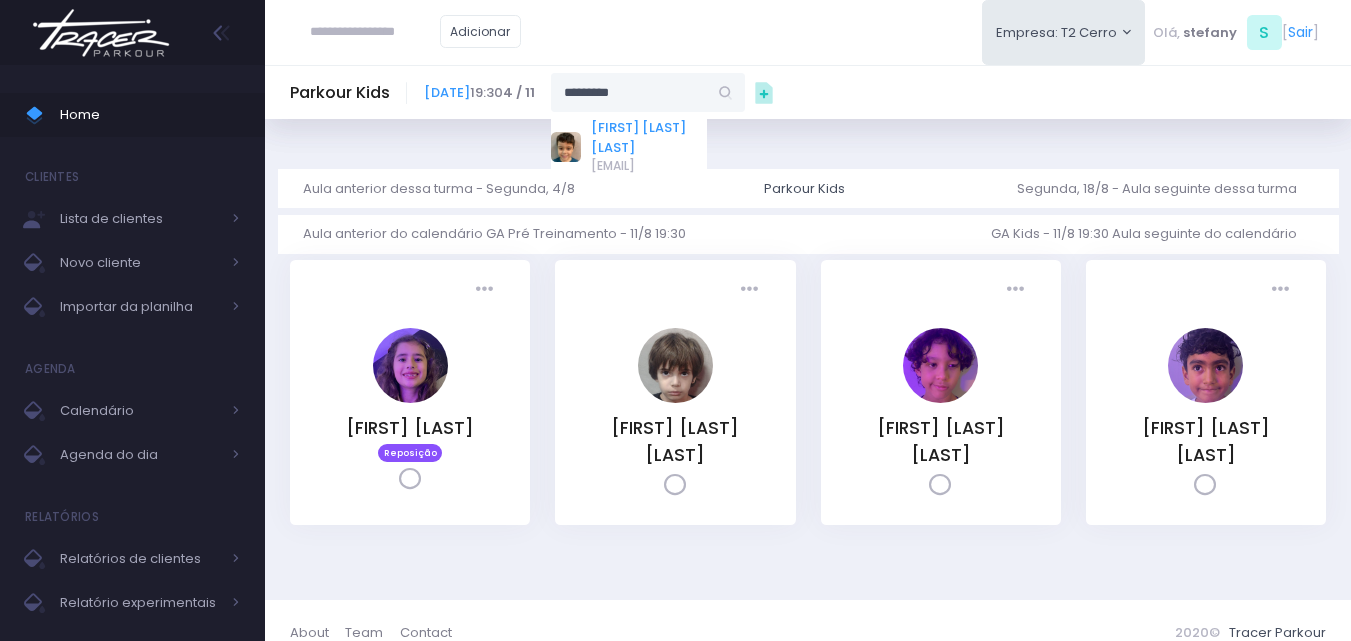 click on "Kauâ Alves de Rezende" at bounding box center [649, 137] 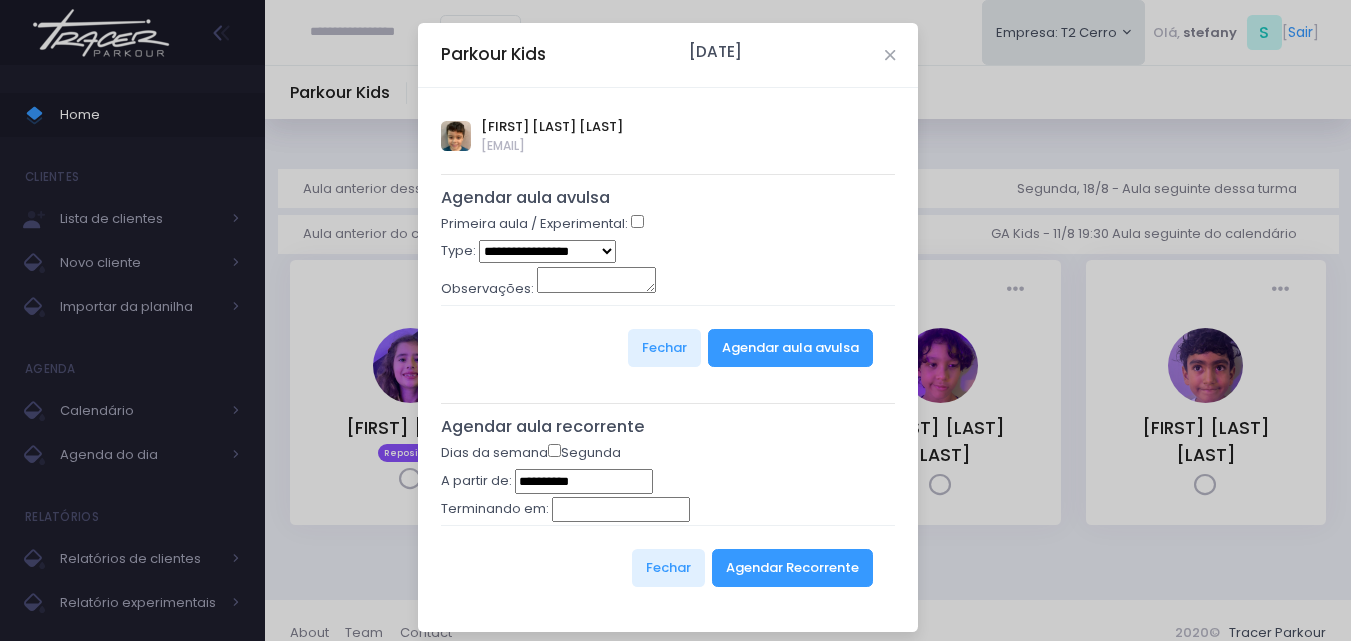 type on "**********" 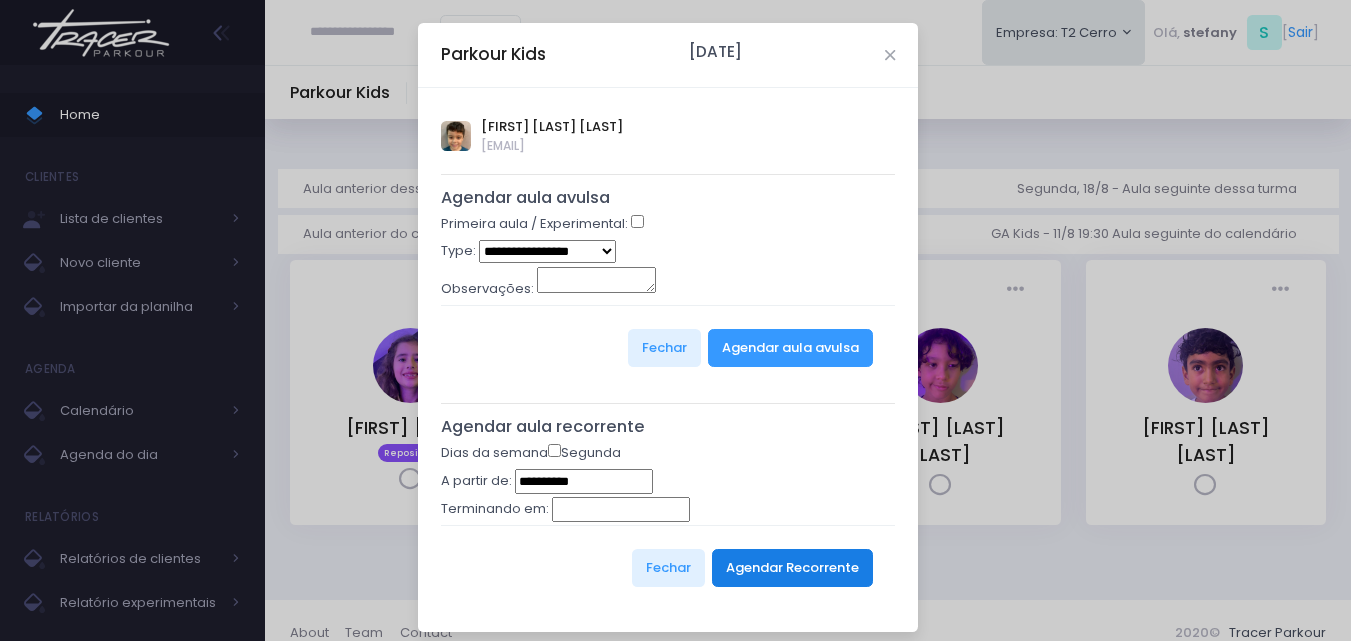 click on "Agendar Recorrente" at bounding box center [792, 568] 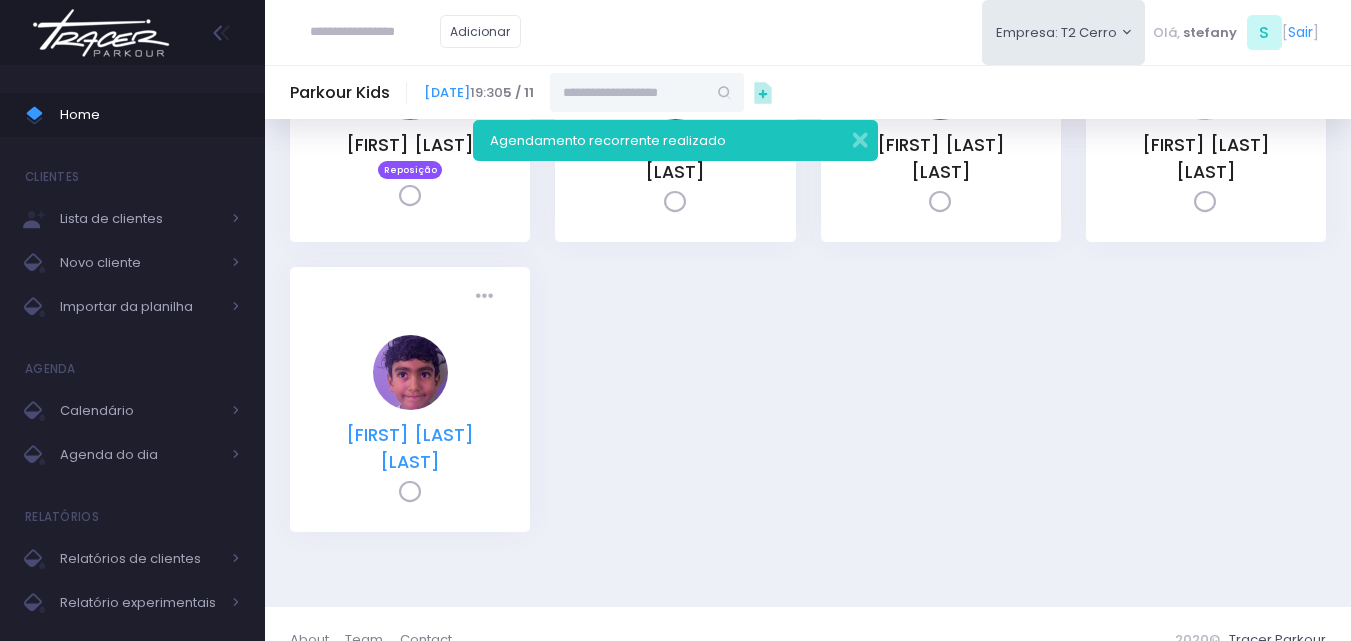 scroll, scrollTop: 300, scrollLeft: 0, axis: vertical 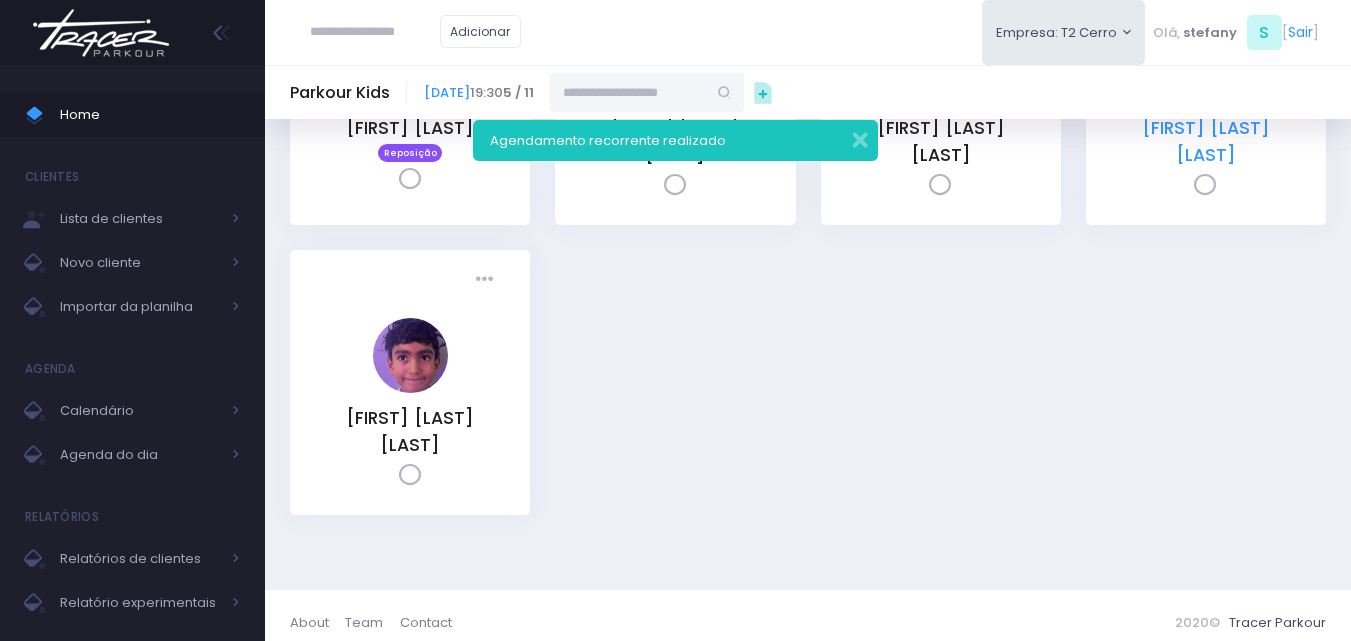 click on "Kauâ Alves de Rezende" at bounding box center (1206, 141) 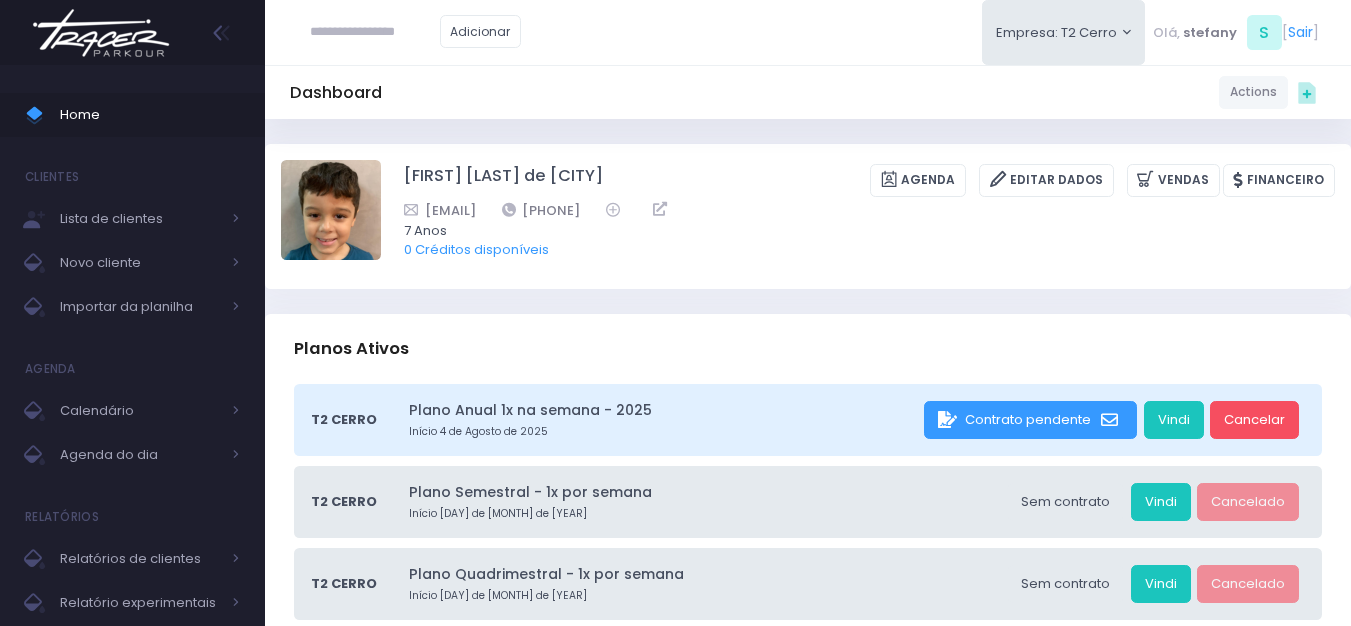 scroll, scrollTop: 0, scrollLeft: 0, axis: both 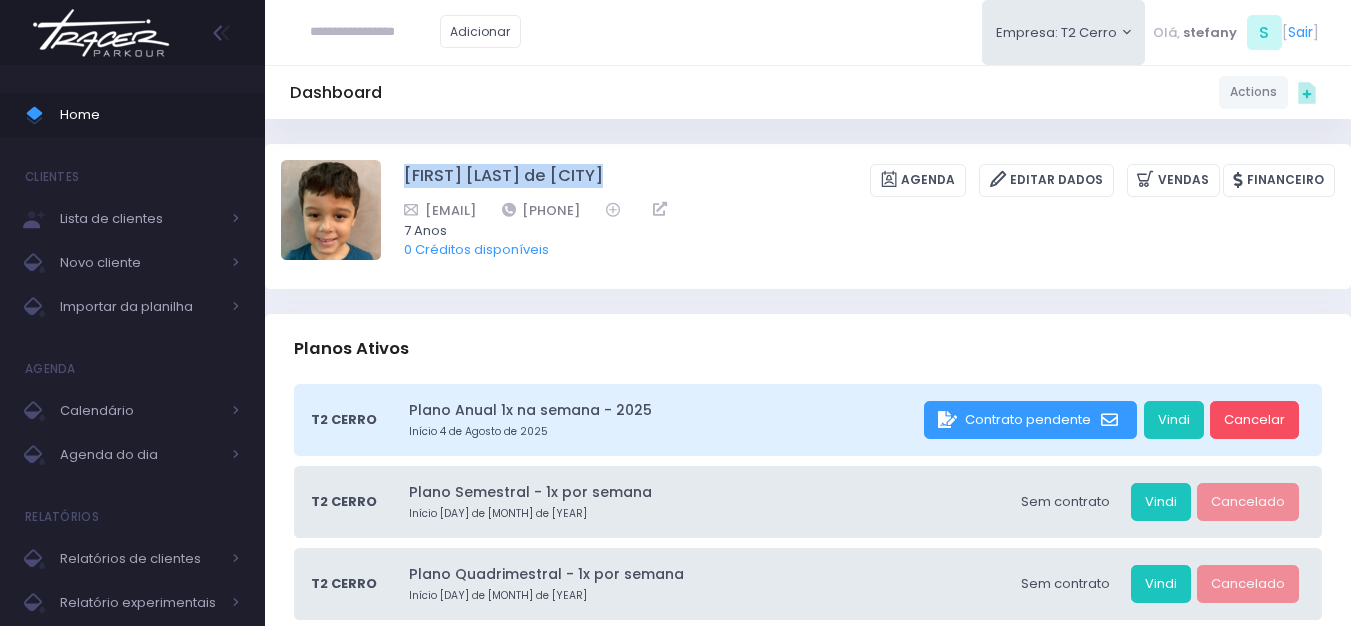 drag, startPoint x: 399, startPoint y: 175, endPoint x: 633, endPoint y: 176, distance: 234.00214 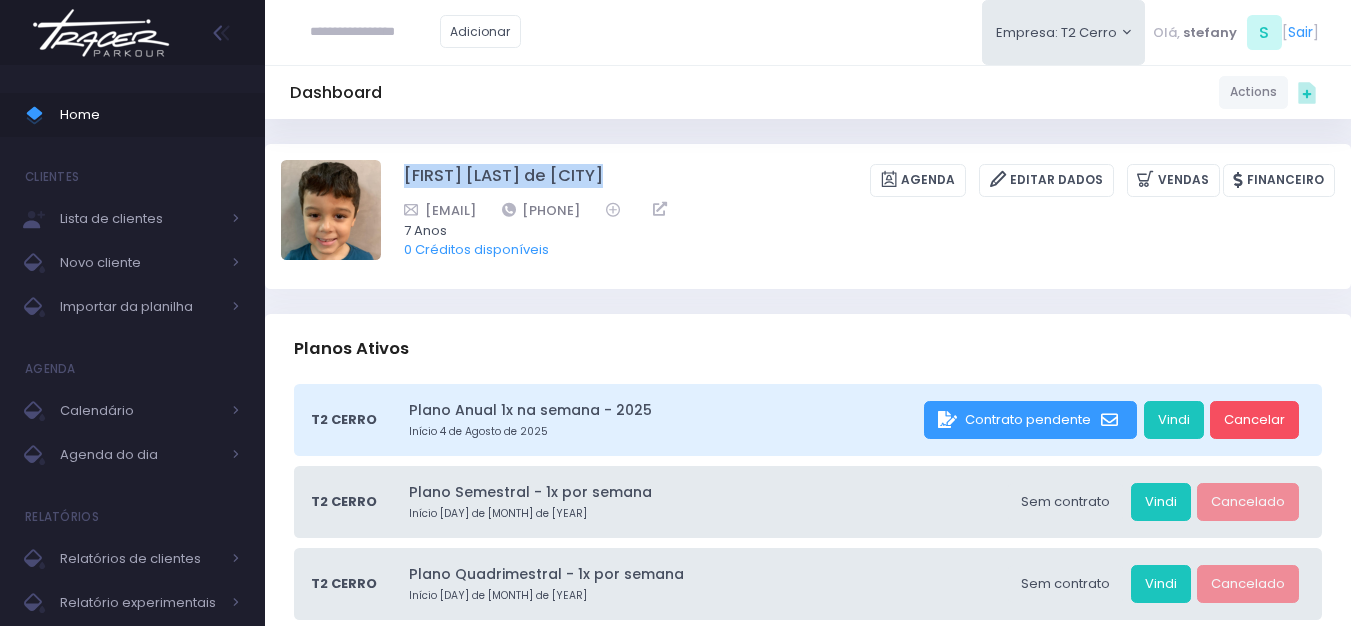 click at bounding box center [101, 33] 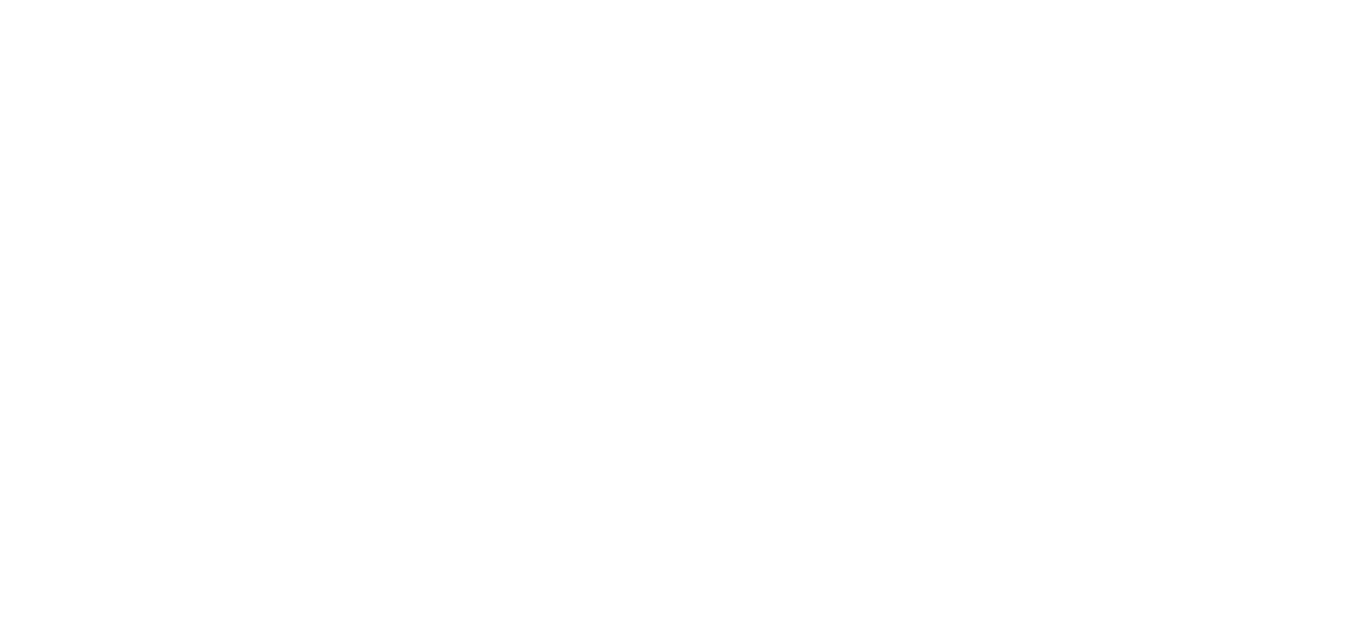 scroll, scrollTop: 0, scrollLeft: 0, axis: both 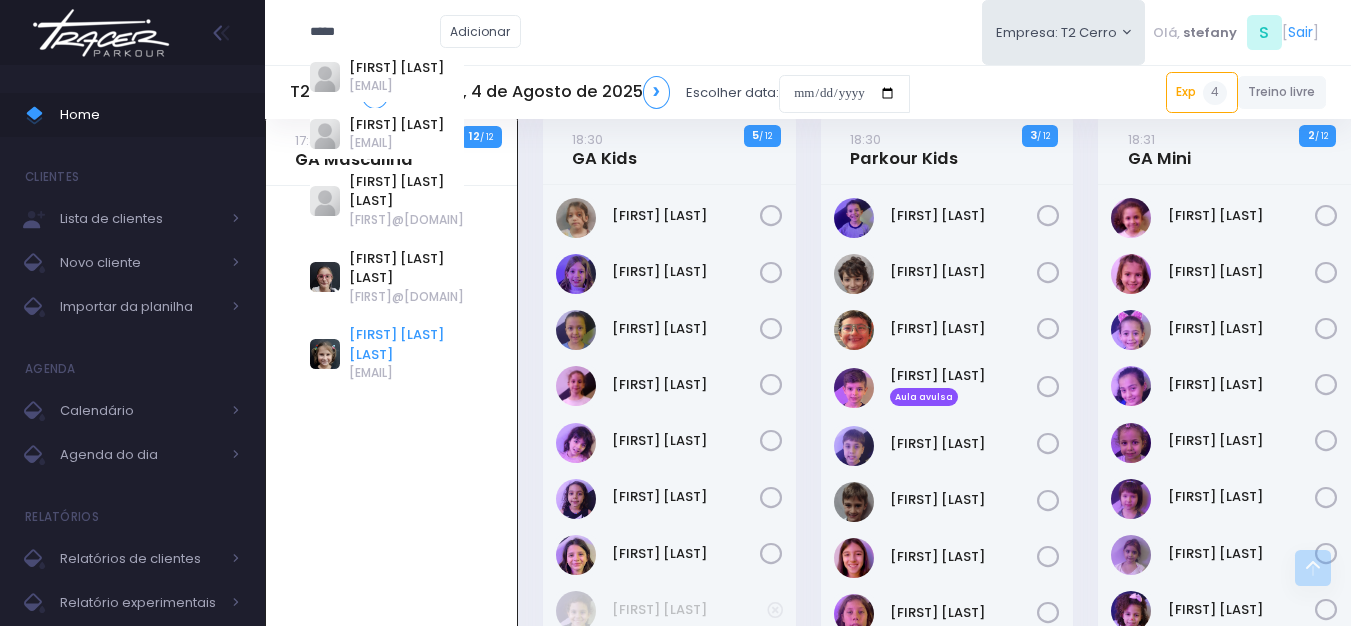 click on "[FIRST] [LAST] [LAST]" at bounding box center [406, 344] 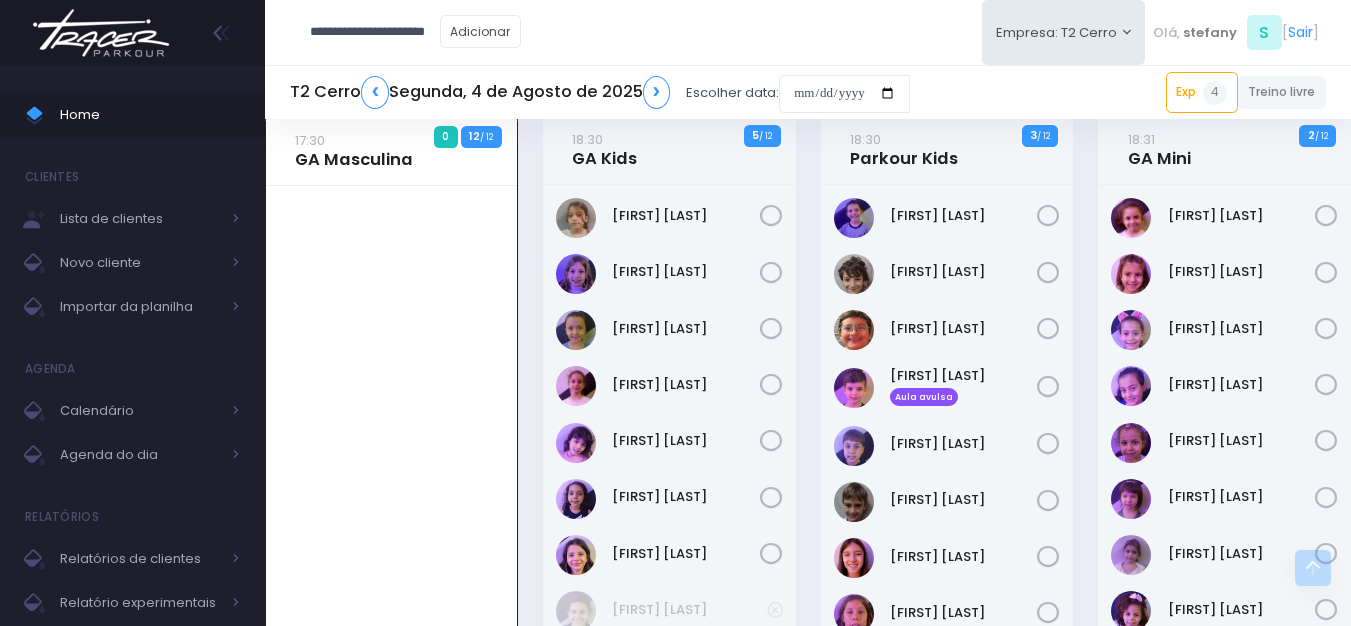 scroll, scrollTop: 0, scrollLeft: 0, axis: both 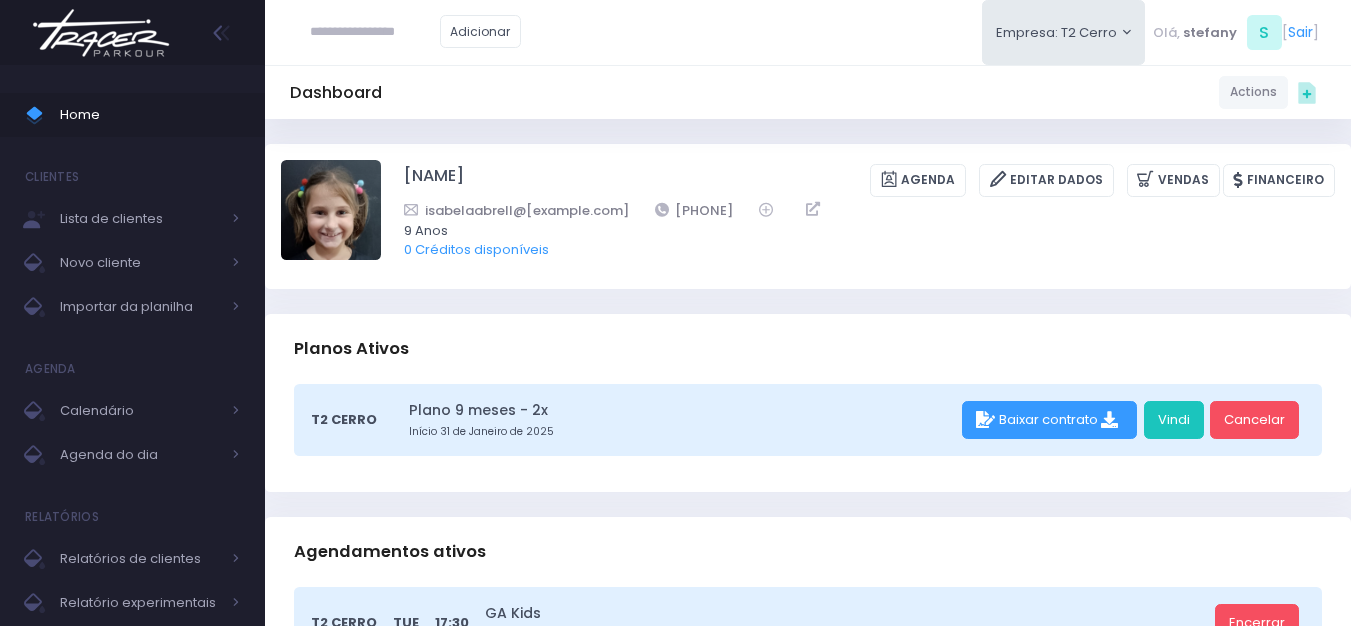 click at bounding box center [101, 33] 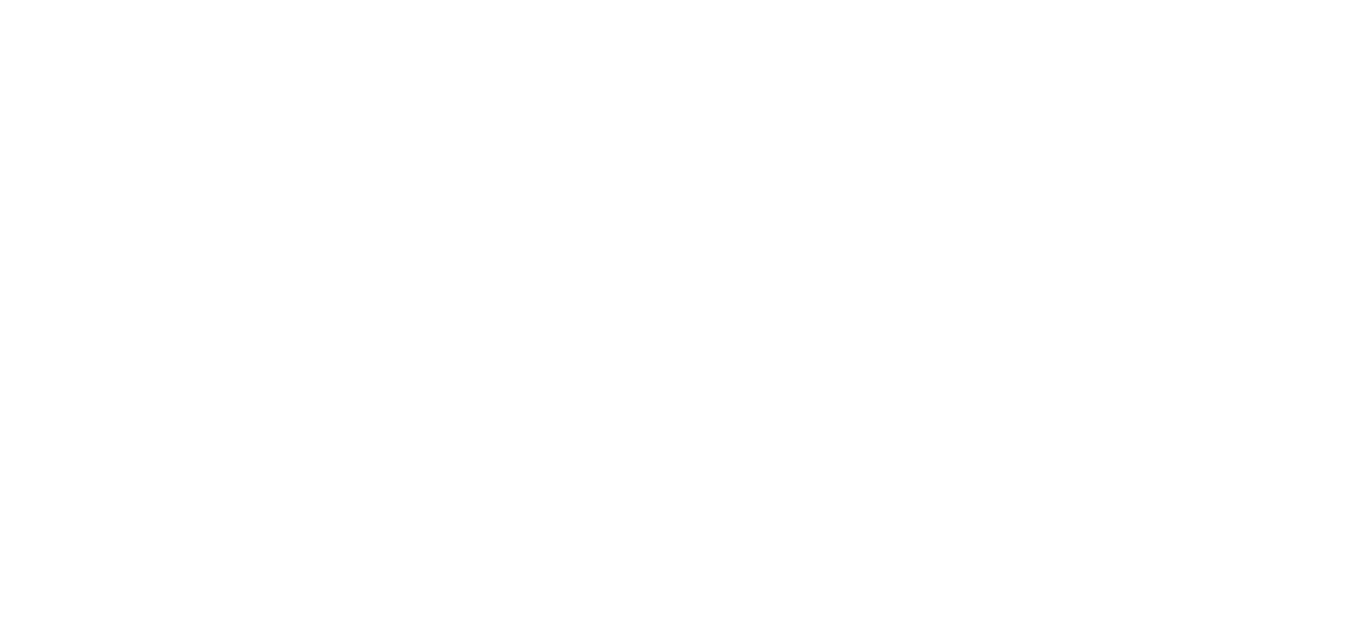 scroll, scrollTop: 0, scrollLeft: 0, axis: both 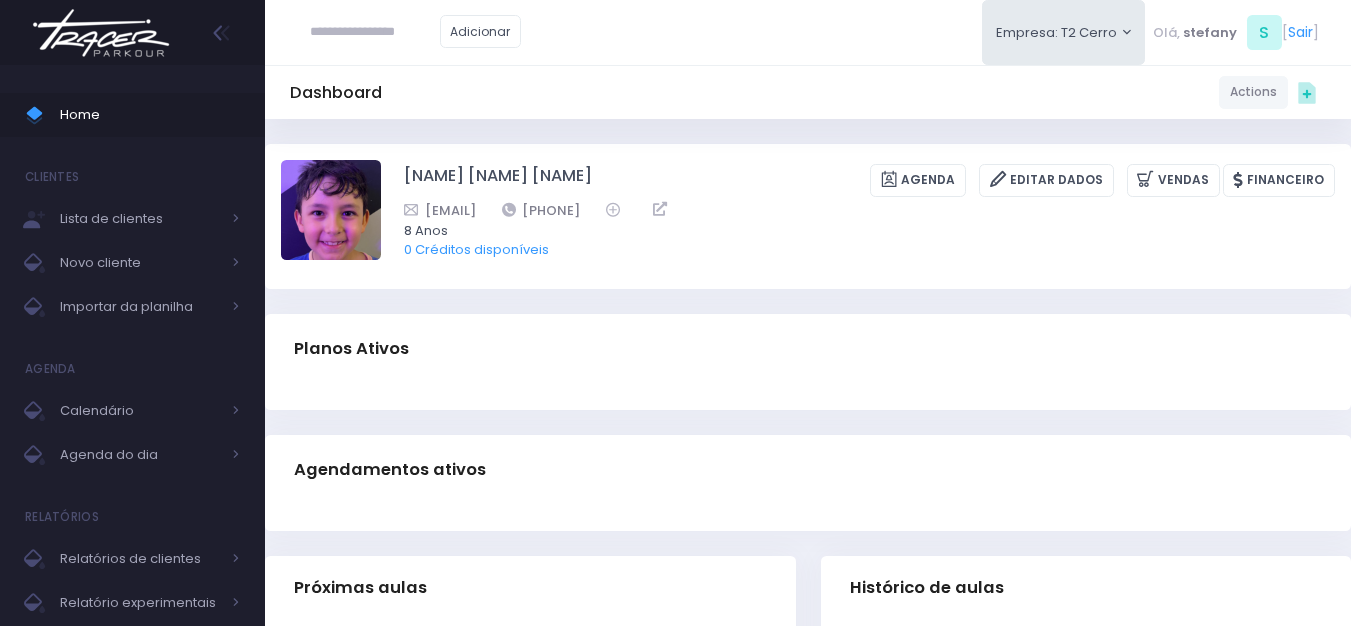 click at bounding box center [375, 32] 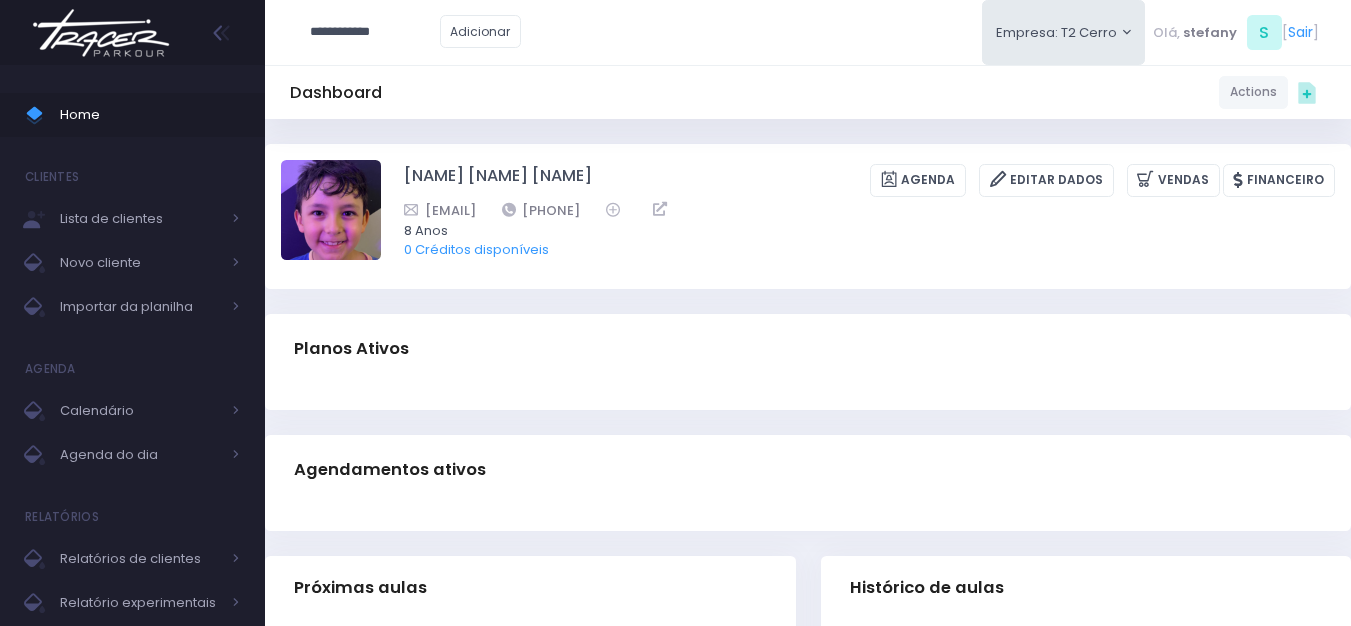 type on "**********" 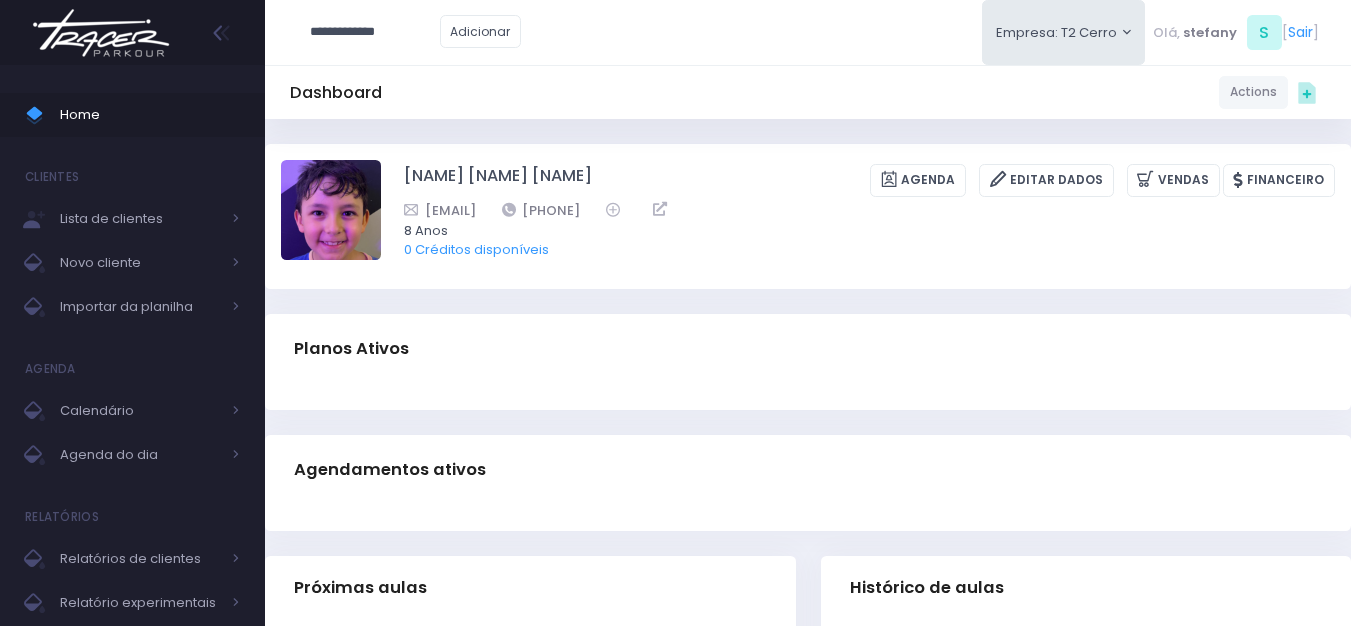 type on "**********" 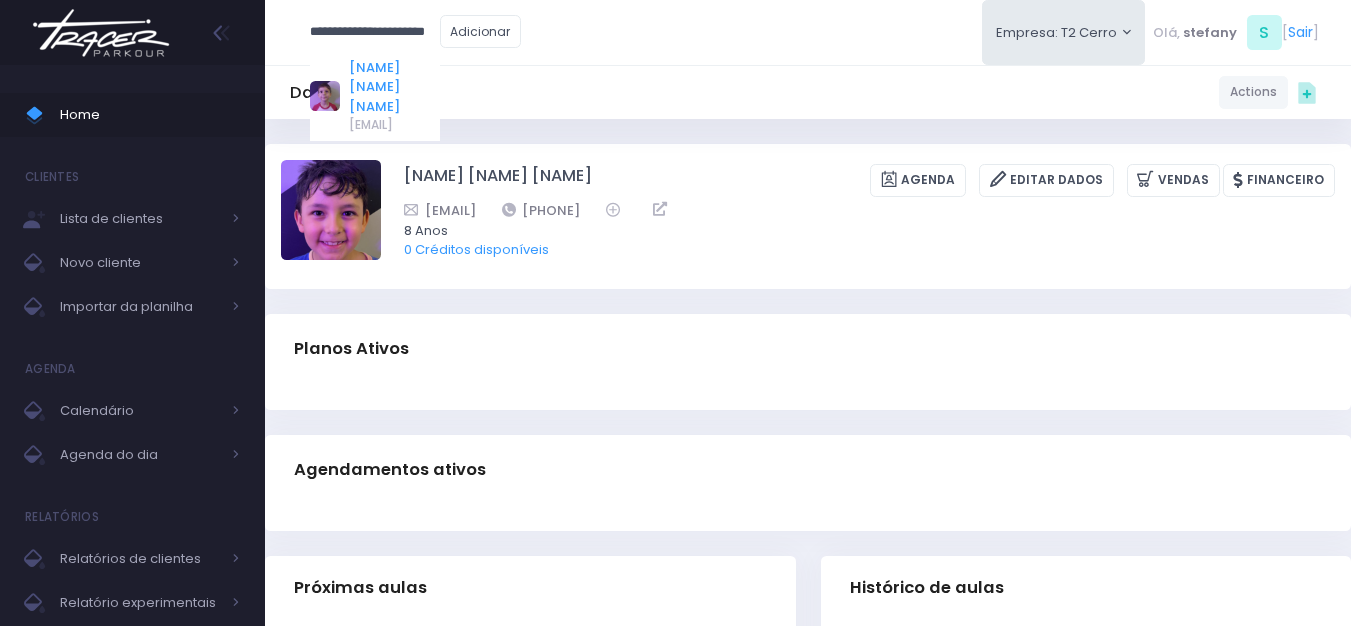 click on "[NAME] [NAME]" at bounding box center [394, 87] 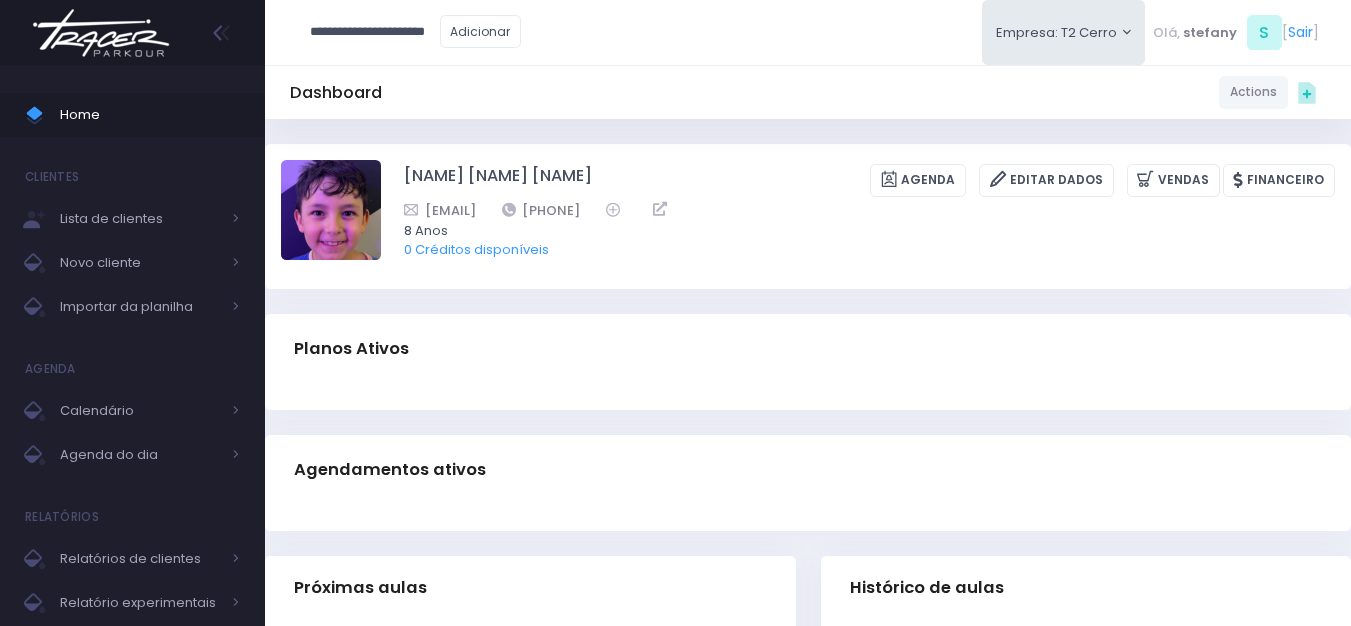 type on "**********" 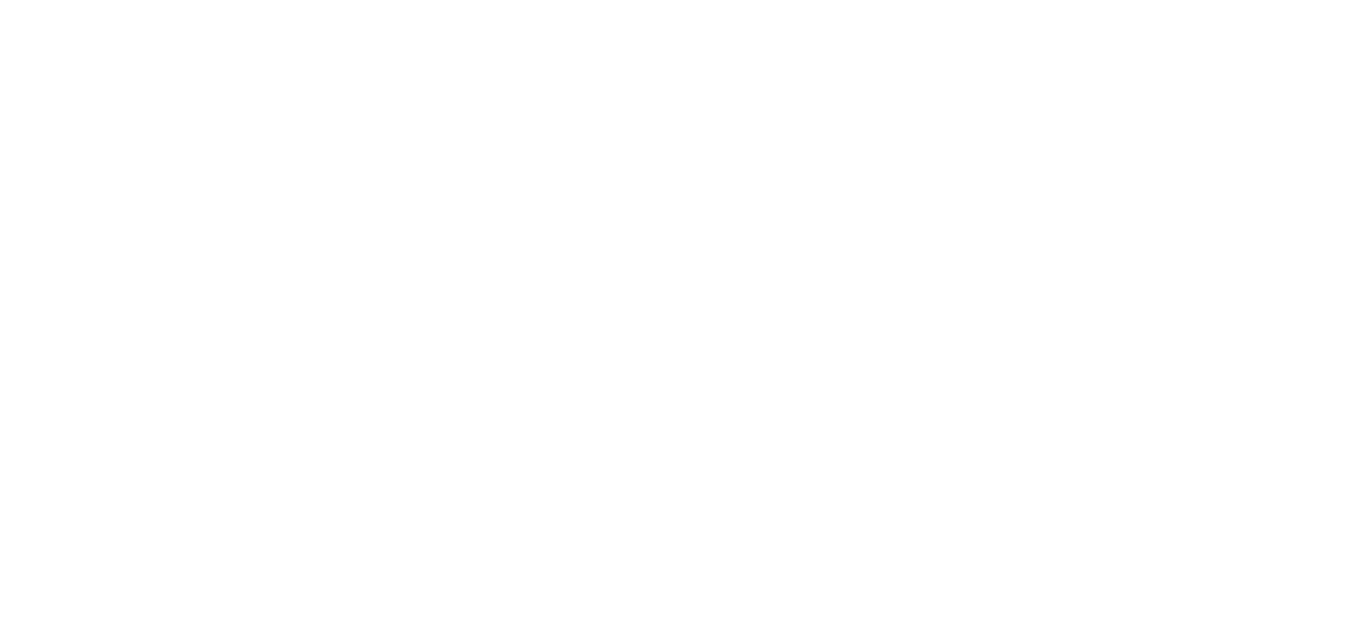 scroll, scrollTop: 0, scrollLeft: 0, axis: both 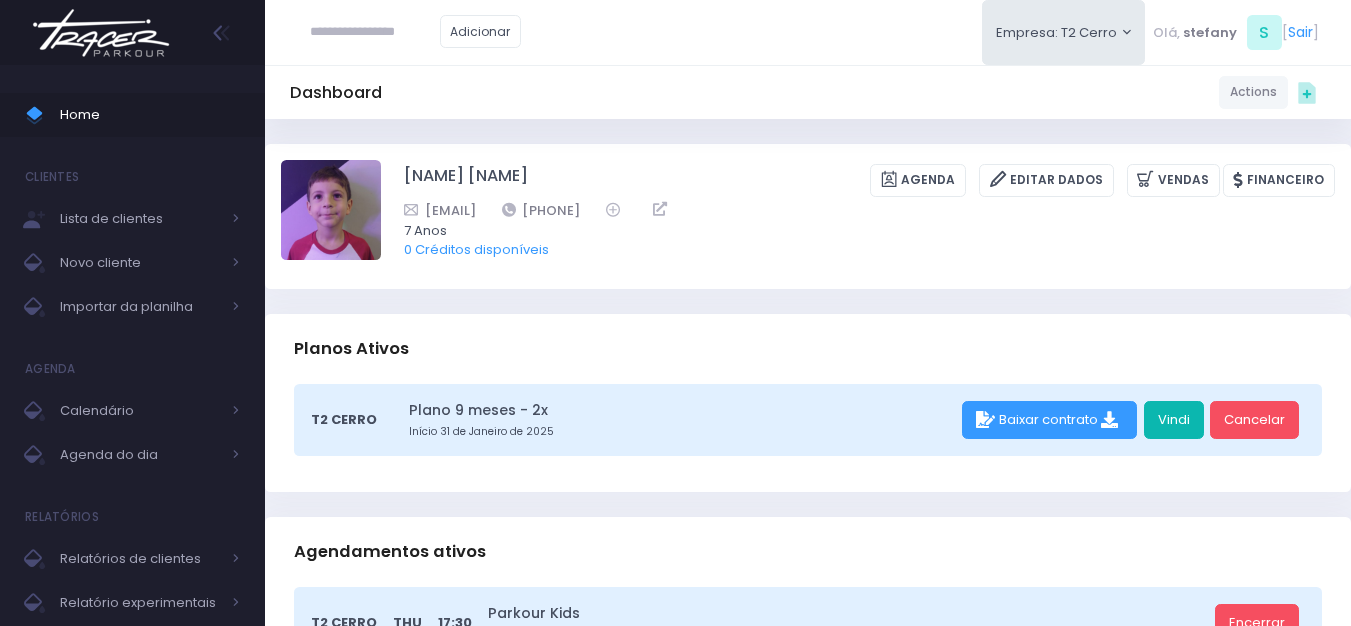 click on "Vindi" at bounding box center [1174, 420] 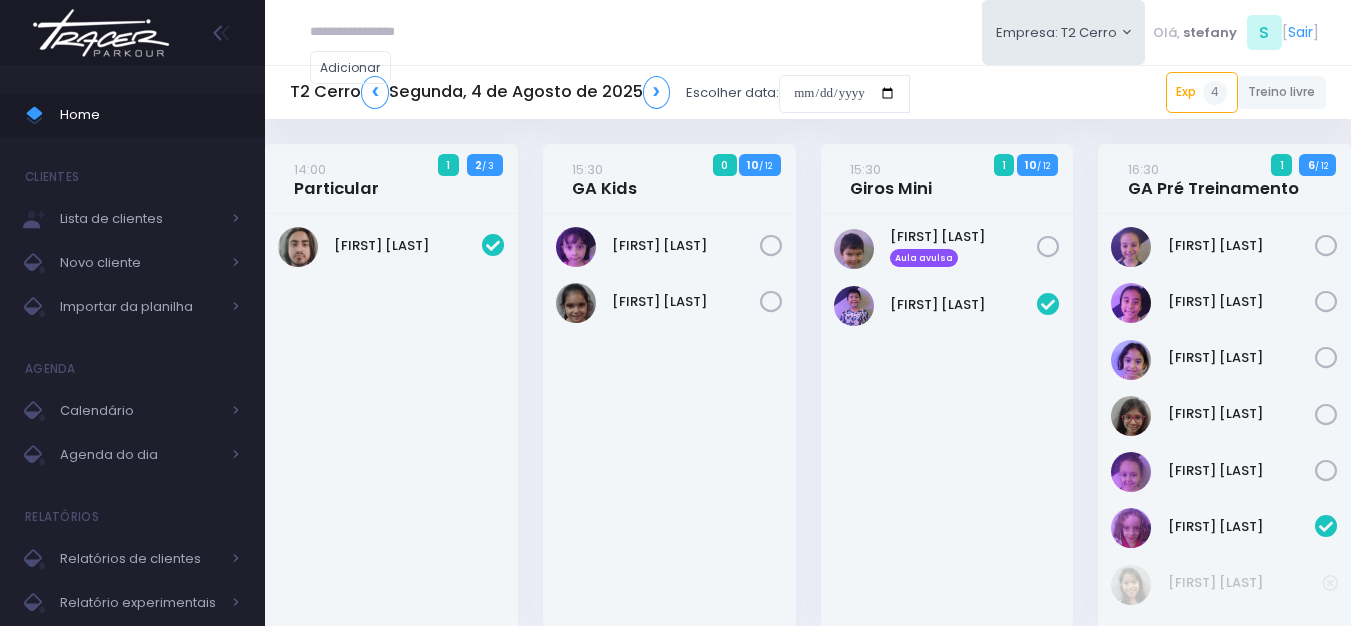 scroll, scrollTop: 0, scrollLeft: 0, axis: both 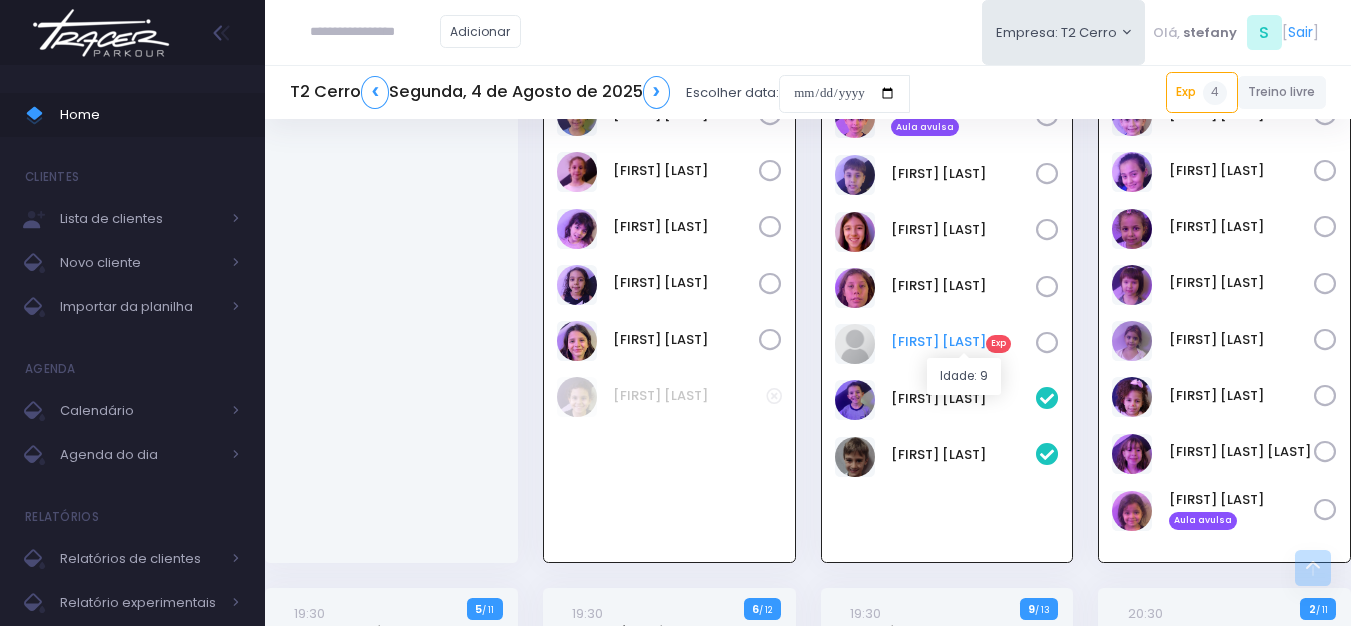 click on "Mateus Bicca
Exp" at bounding box center (964, 342) 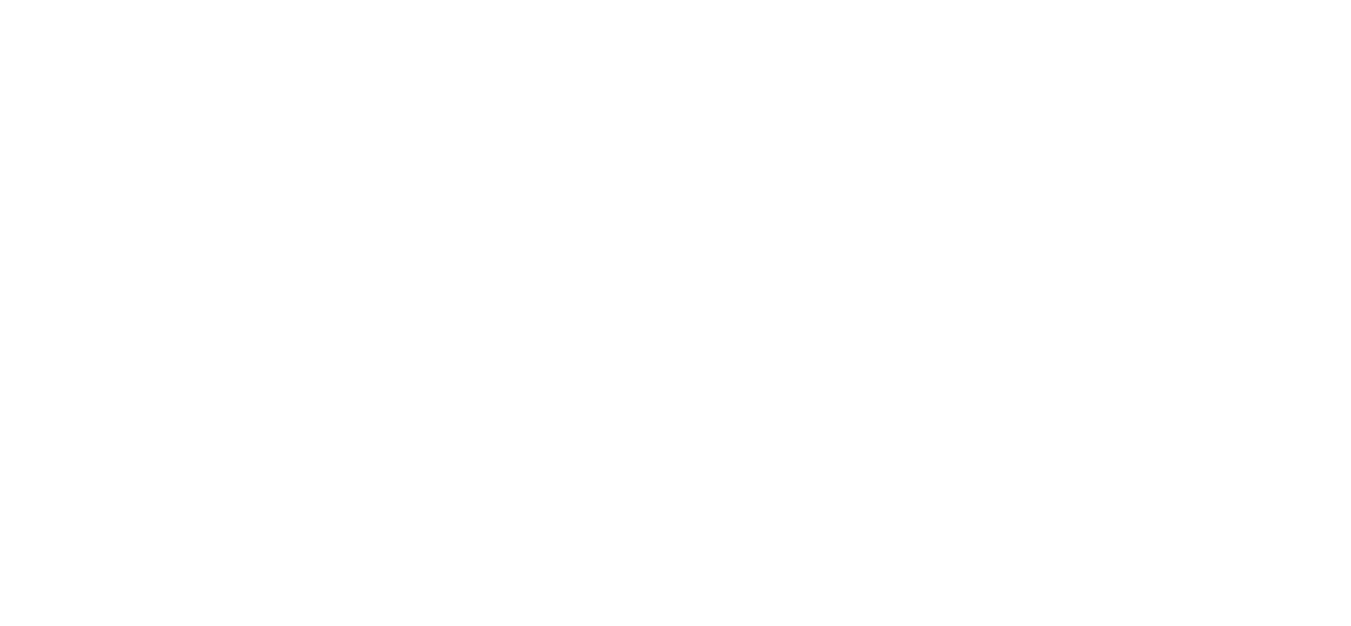 scroll, scrollTop: 0, scrollLeft: 0, axis: both 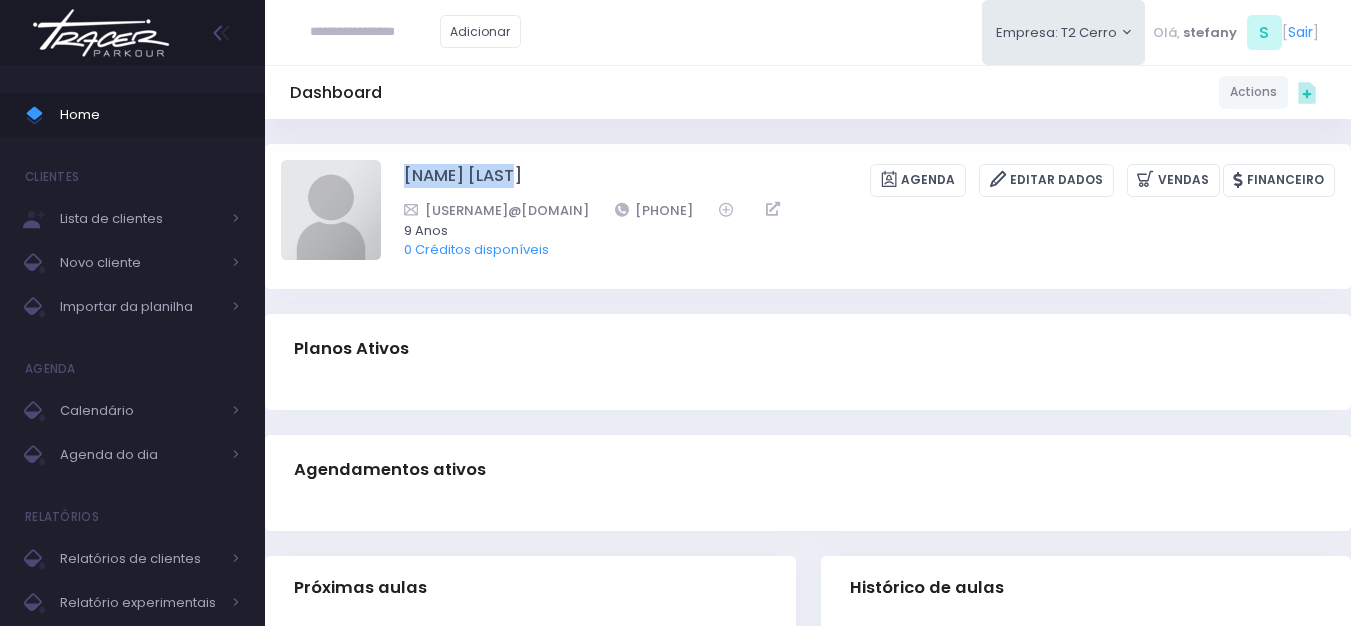 drag, startPoint x: 407, startPoint y: 180, endPoint x: 520, endPoint y: 193, distance: 113.74533 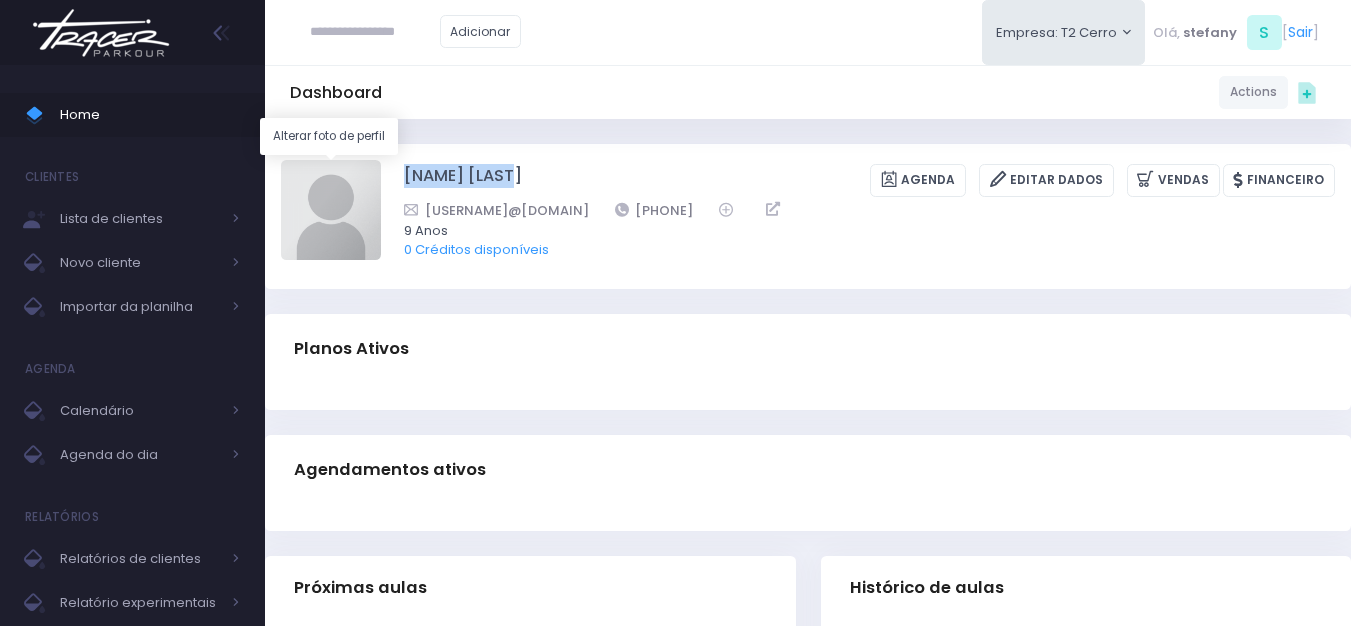 click at bounding box center (331, 210) 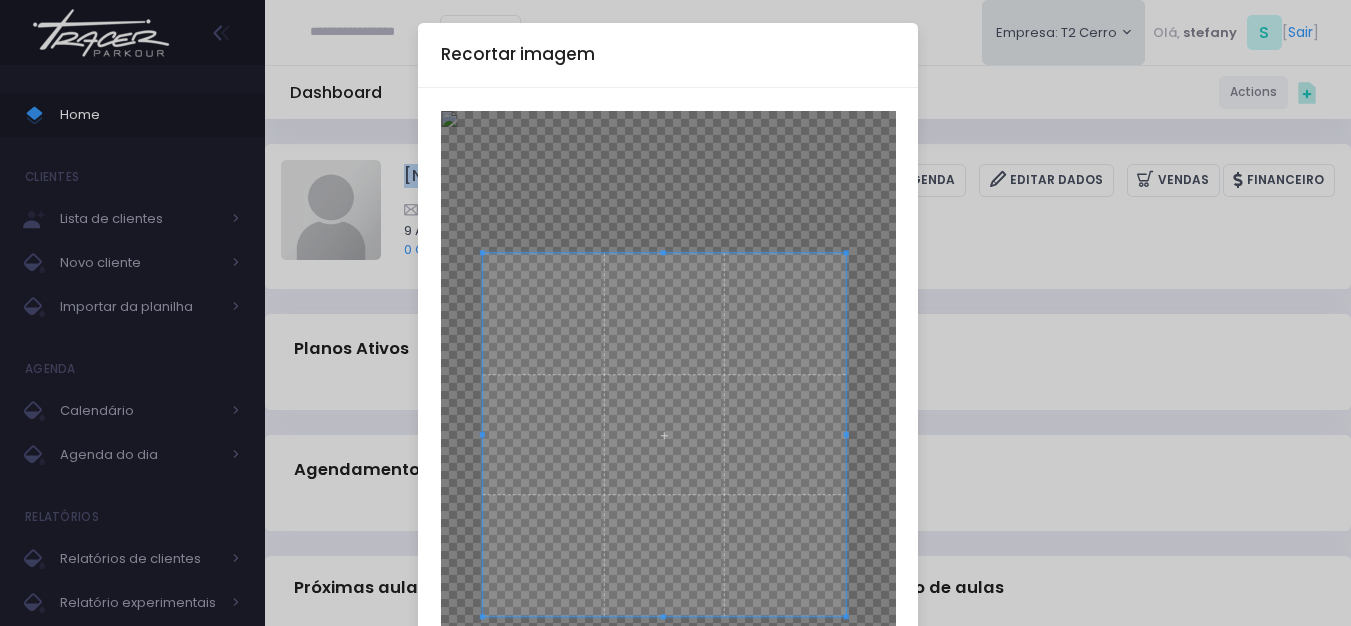 click at bounding box center (664, 434) 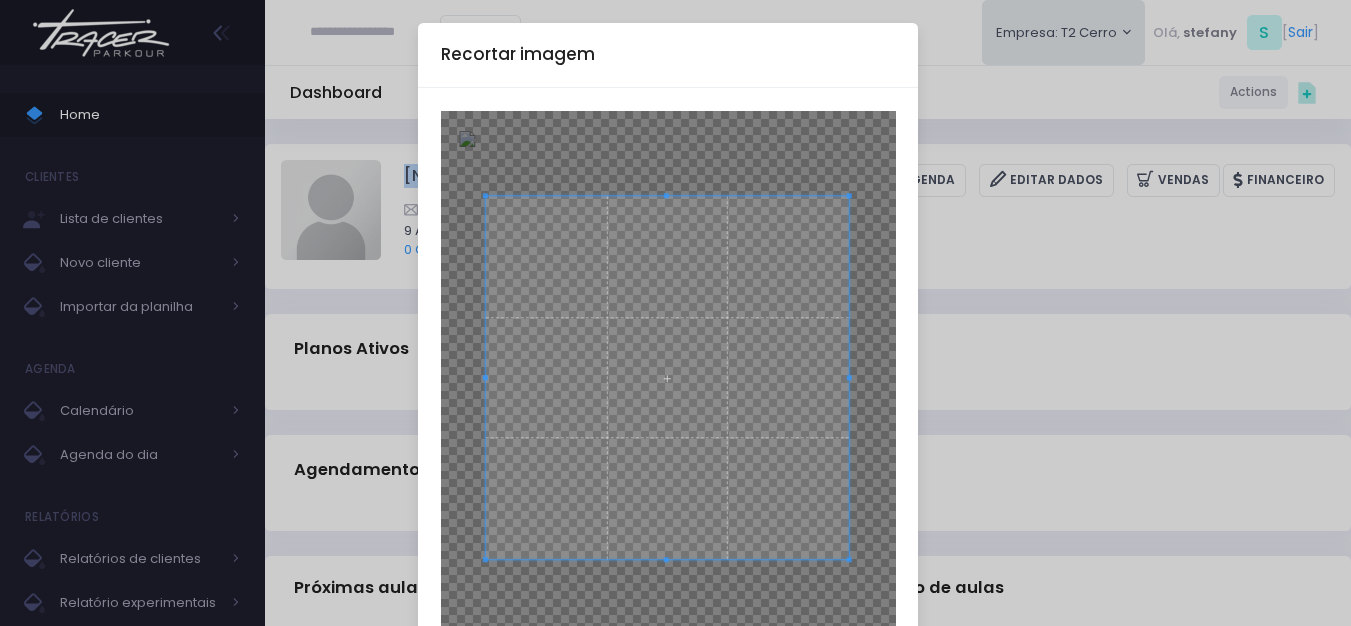 click at bounding box center (667, 377) 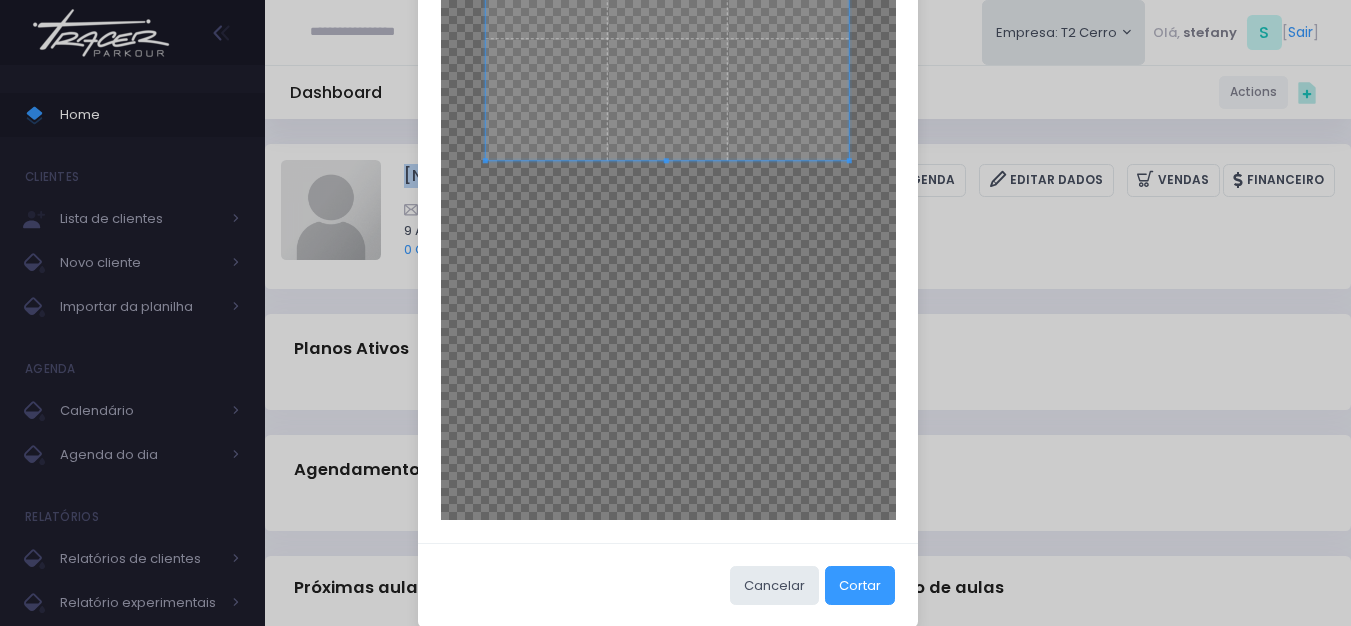 scroll, scrollTop: 400, scrollLeft: 0, axis: vertical 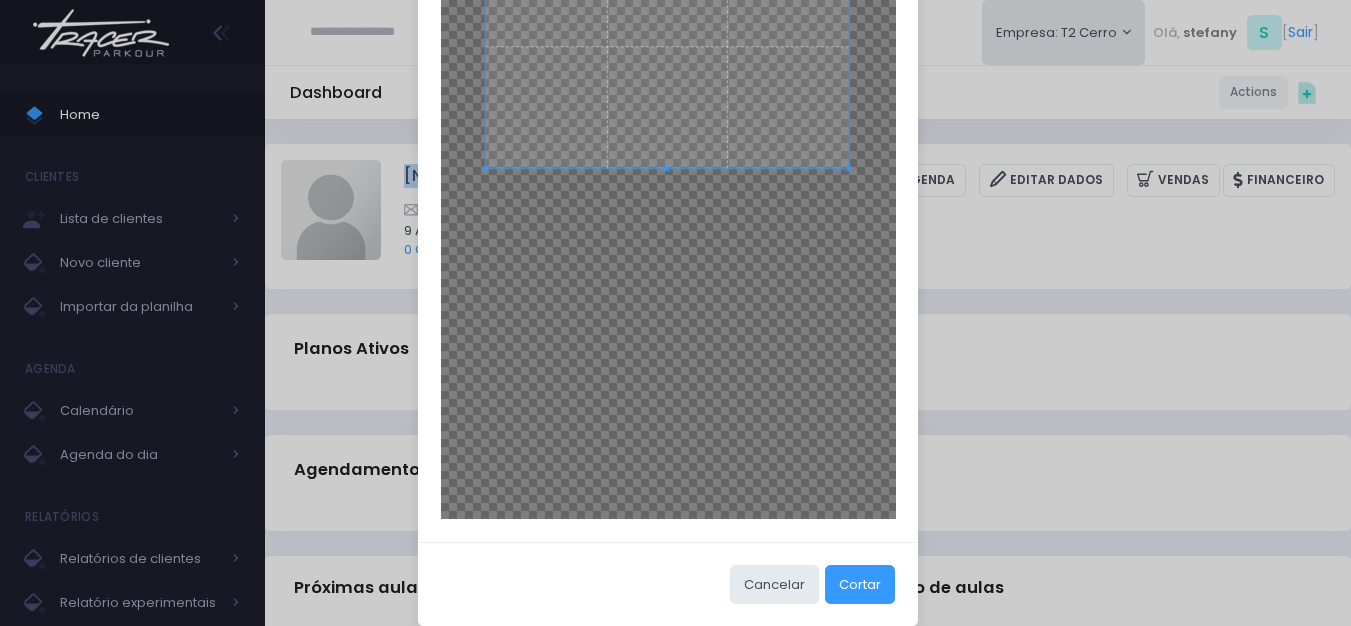 click at bounding box center (667, -14) 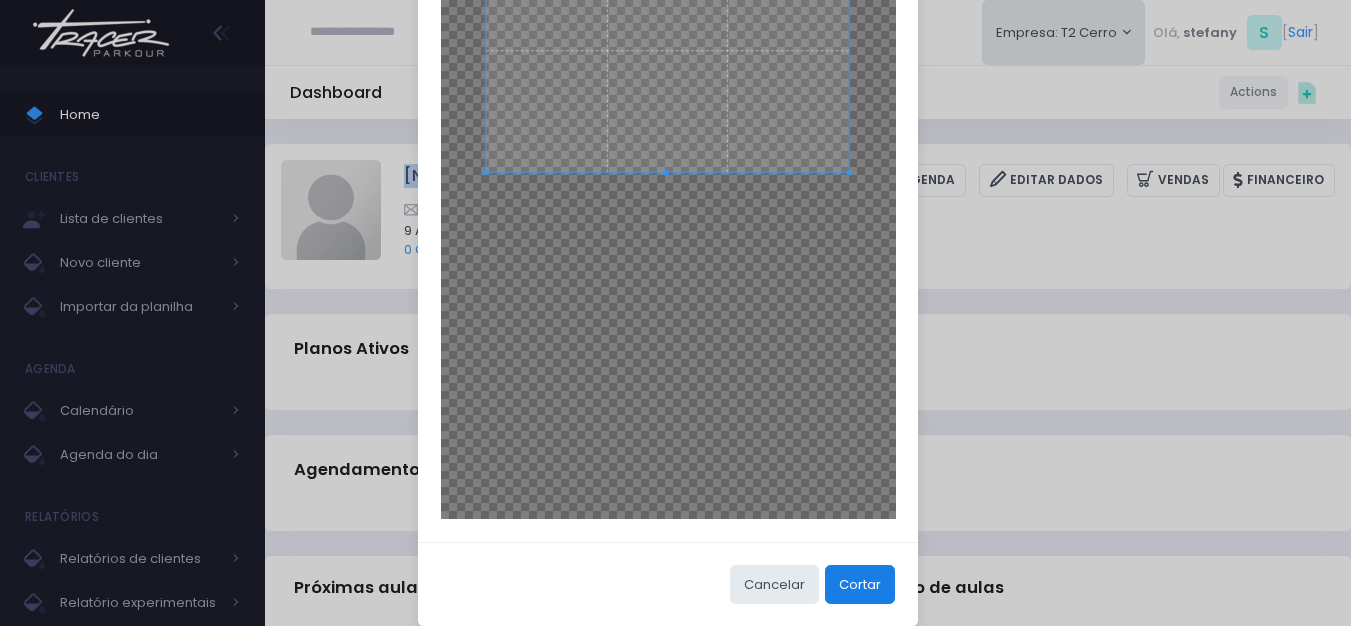 click on "Cortar" at bounding box center [860, 584] 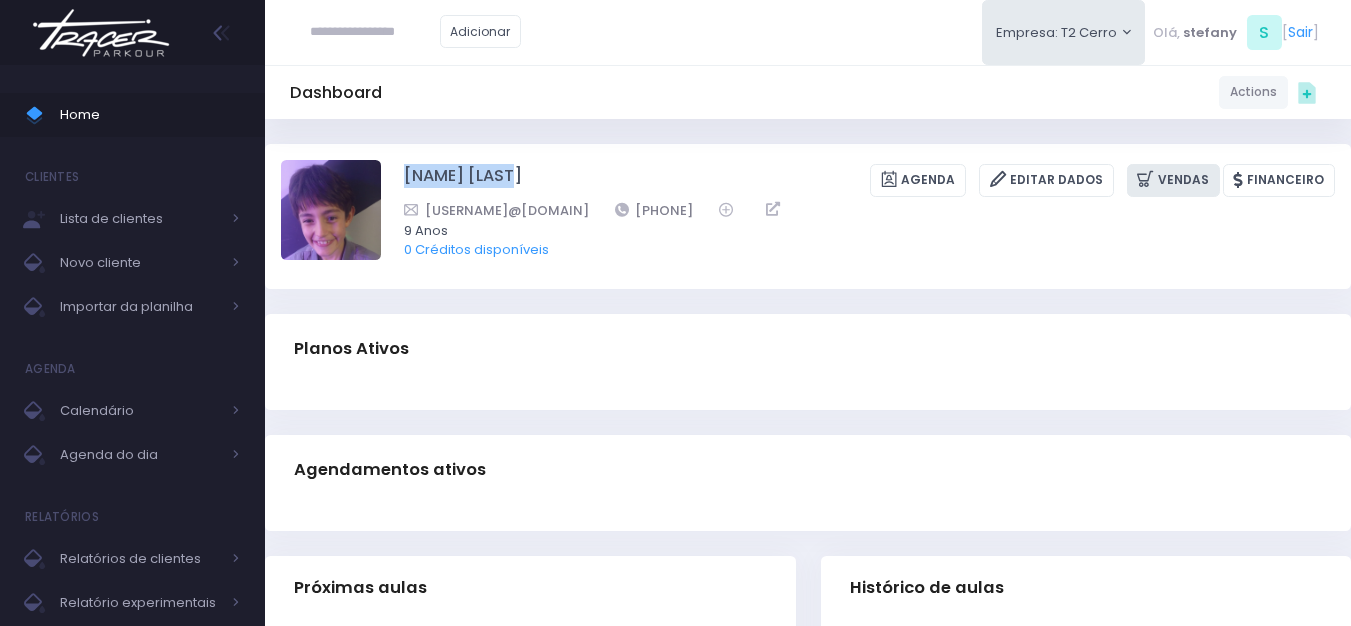 click on "Vendas" at bounding box center (1173, 180) 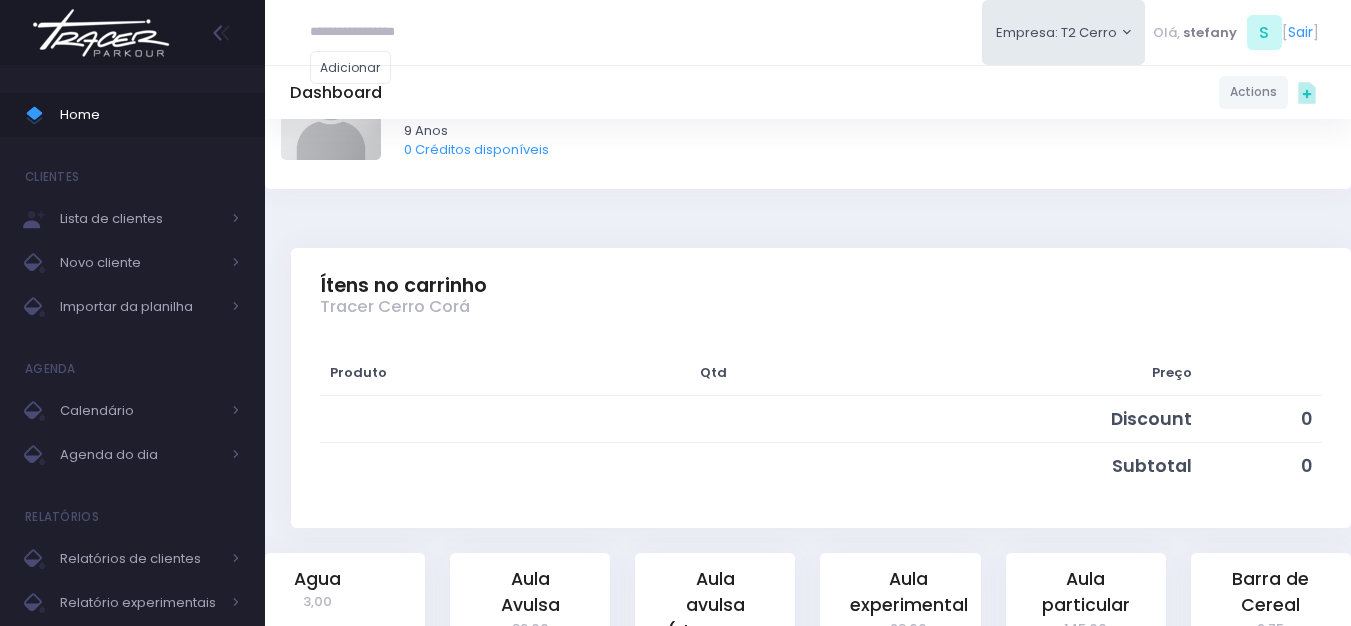 scroll, scrollTop: 200, scrollLeft: 0, axis: vertical 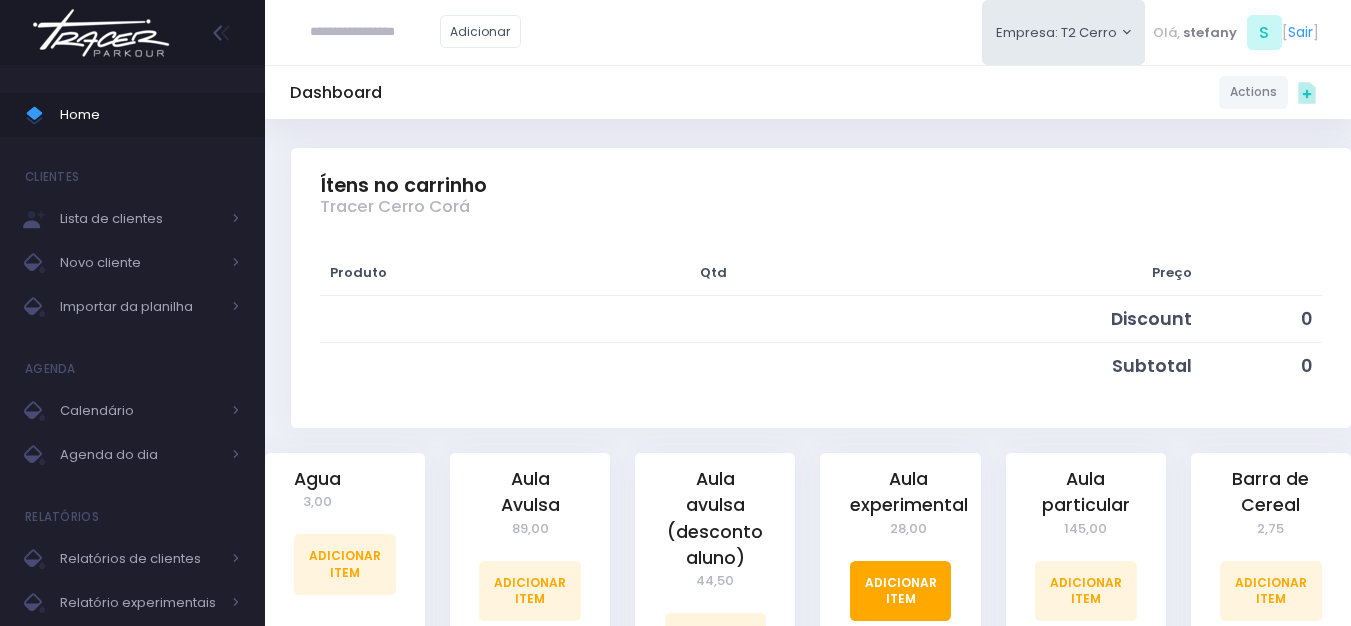 click on "Adicionar Item" at bounding box center [901, 591] 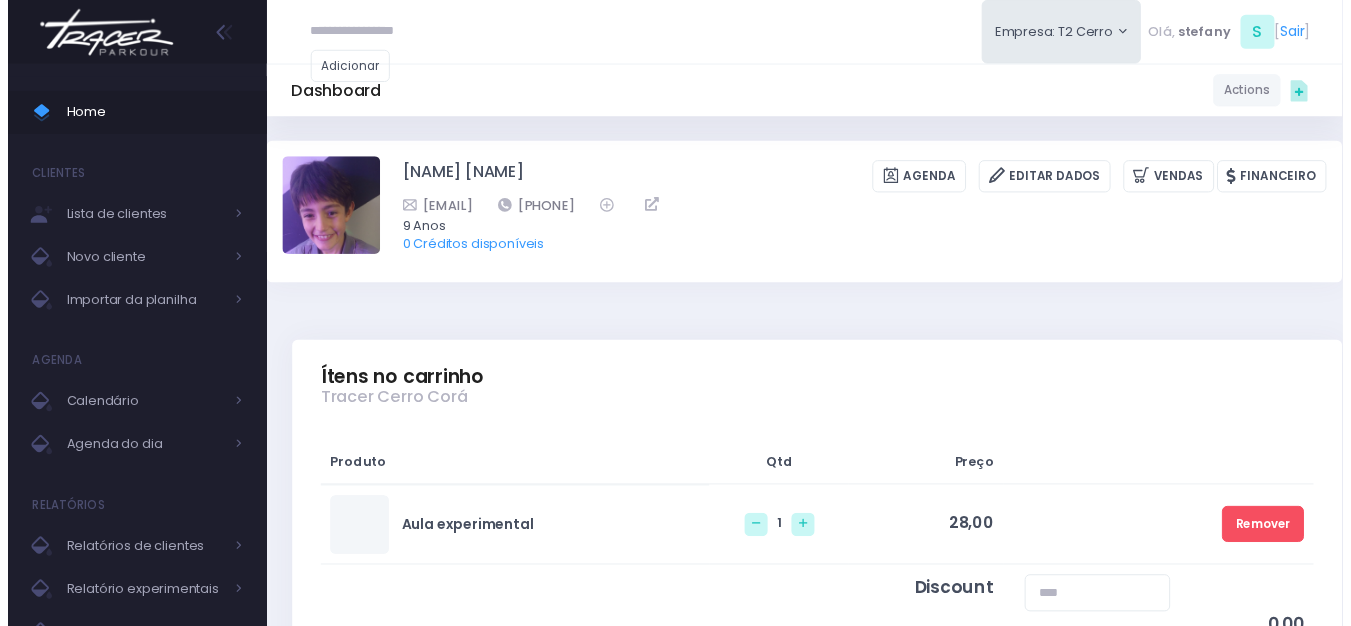 scroll, scrollTop: 0, scrollLeft: 0, axis: both 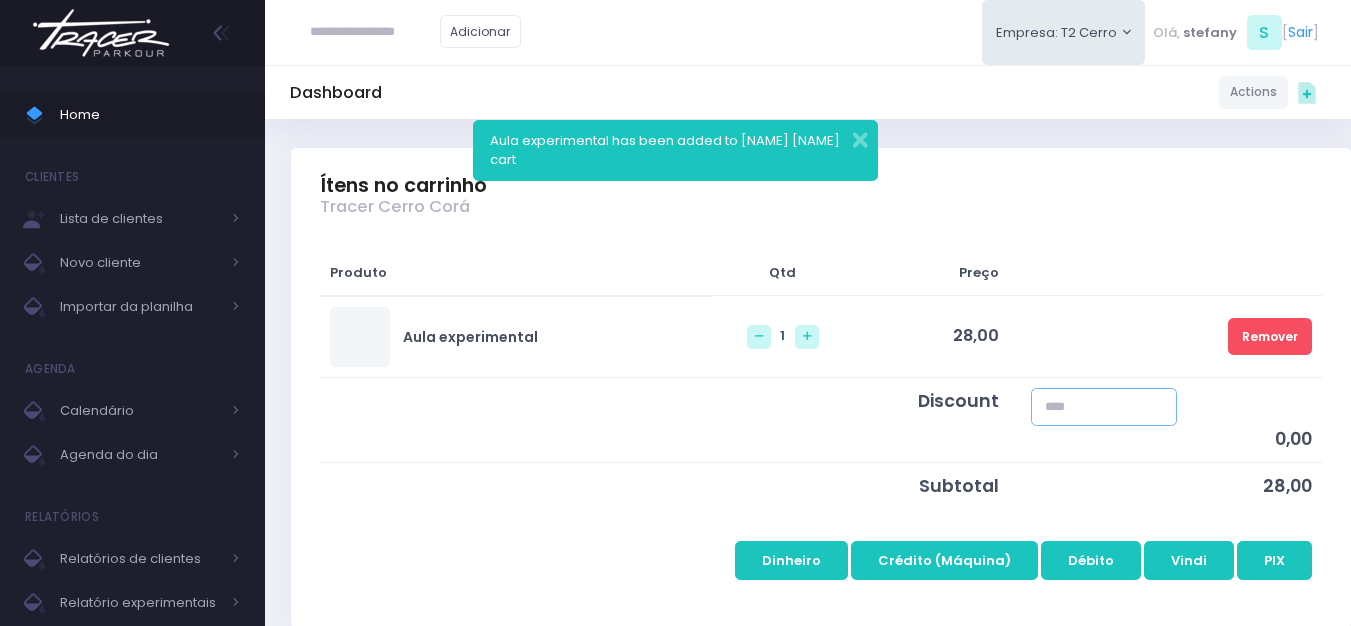 click at bounding box center [1104, 407] 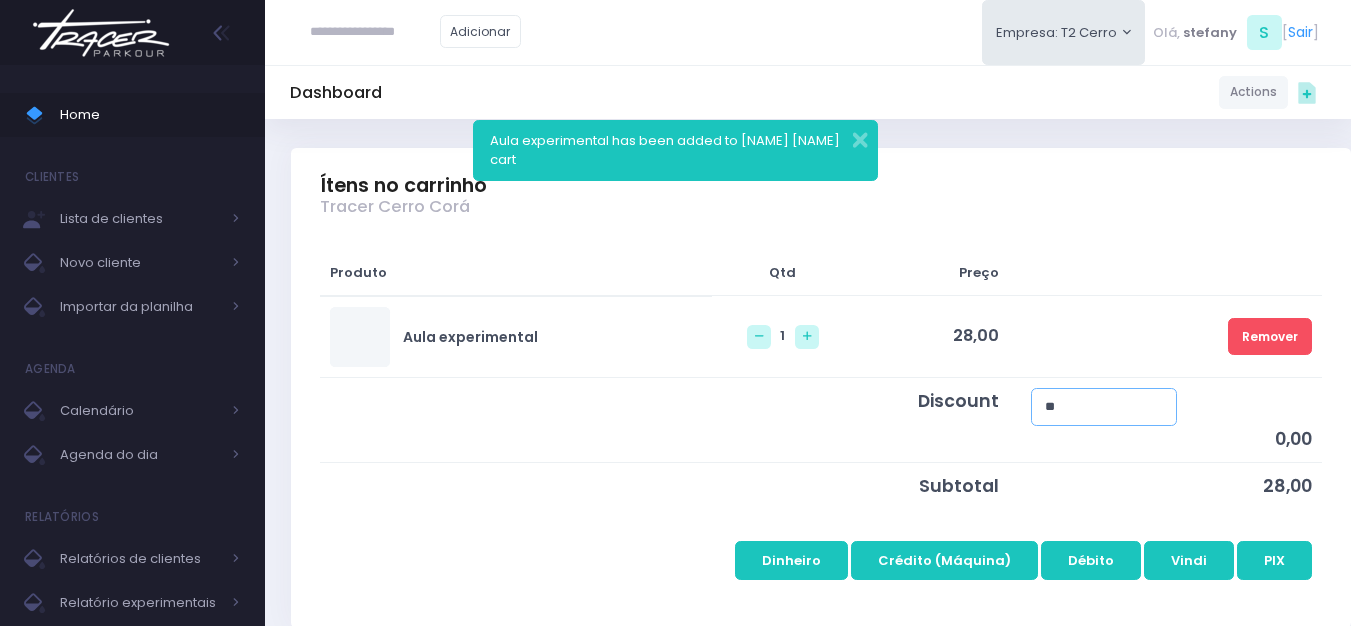 type on "*" 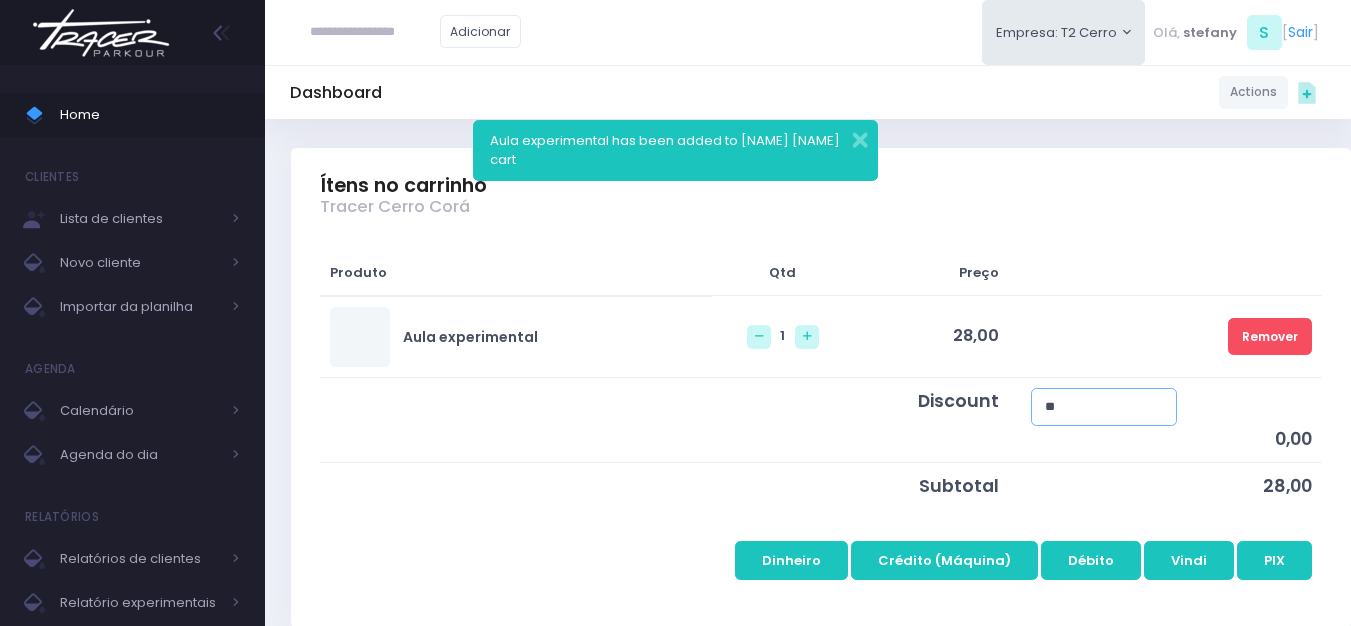 type on "*****" 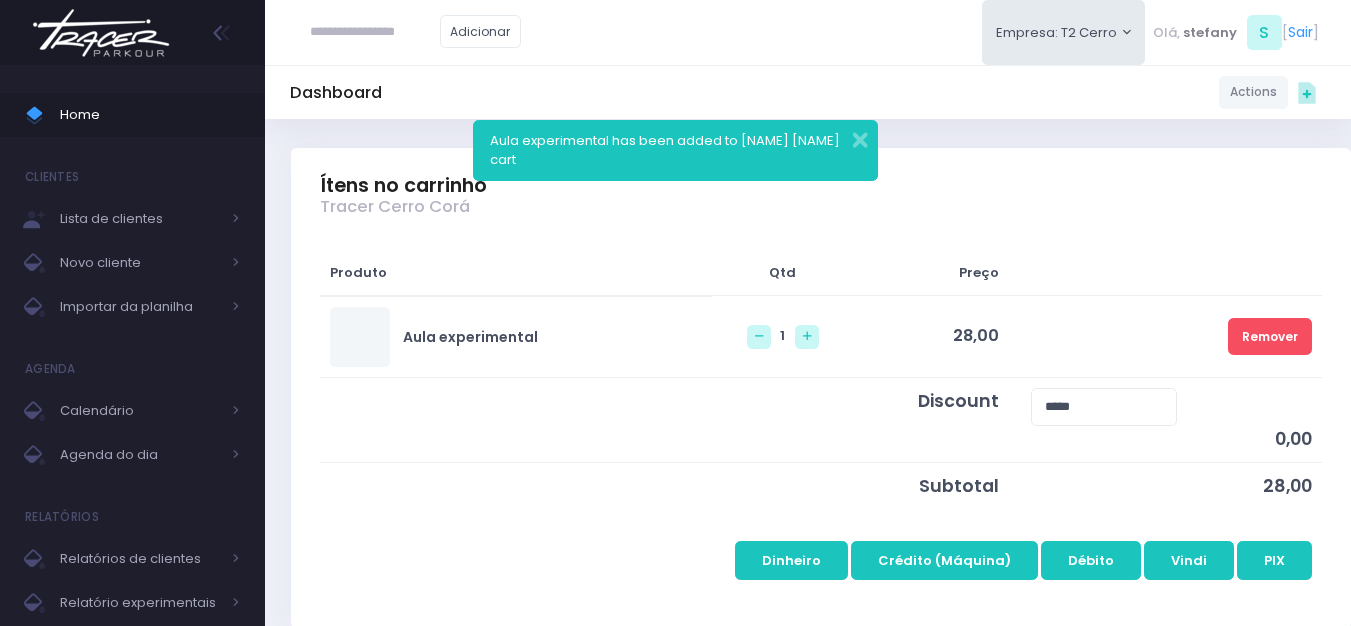 click on "Produto
Qtd
Preço
Aula experimental
Remover Discount *****" at bounding box center (821, 426) 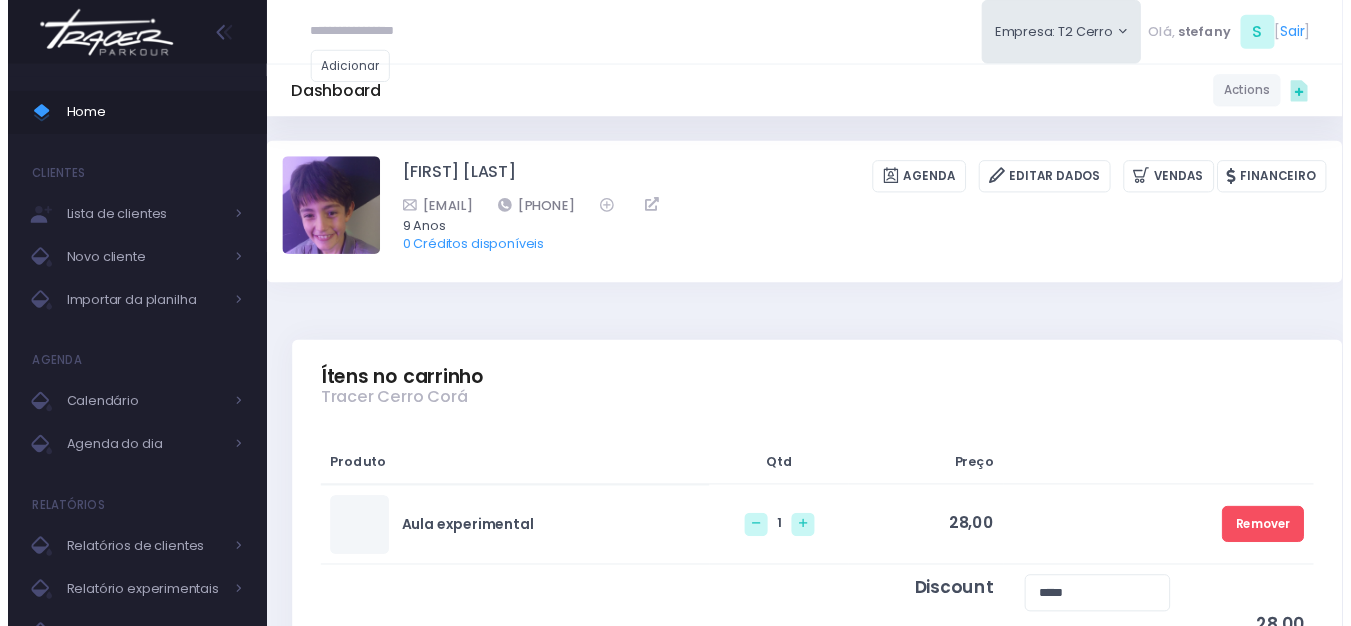 scroll, scrollTop: 0, scrollLeft: 0, axis: both 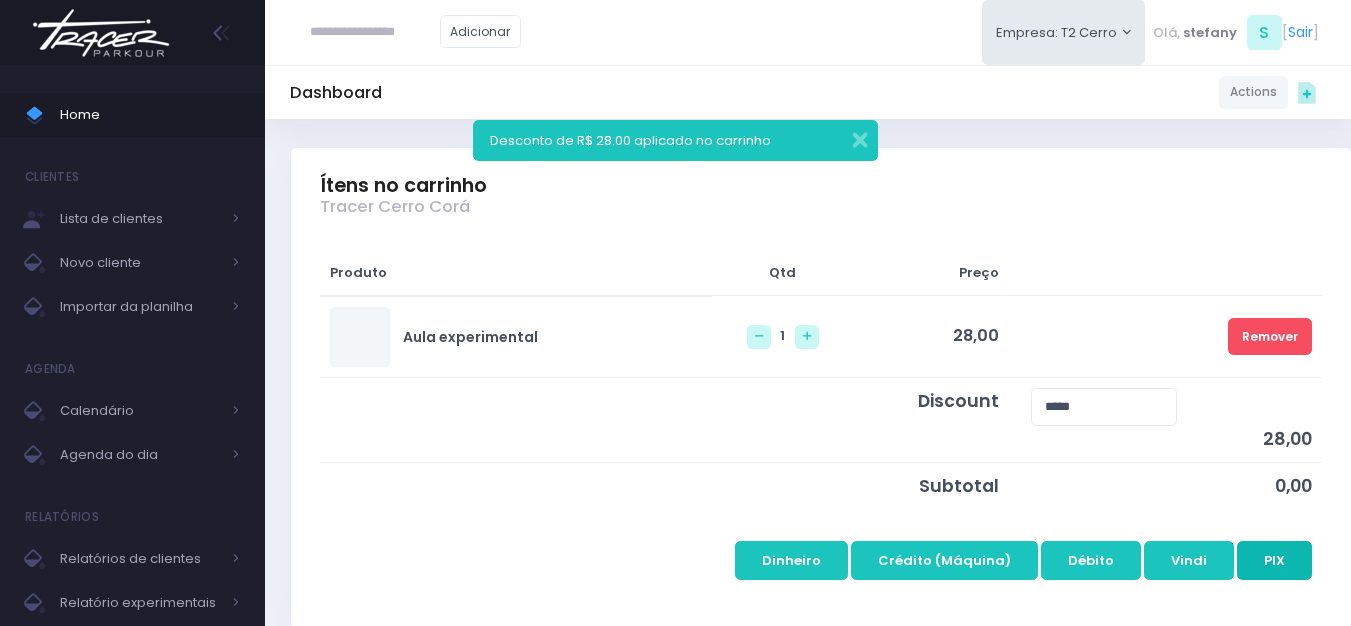 click on "PIX" at bounding box center (1274, 560) 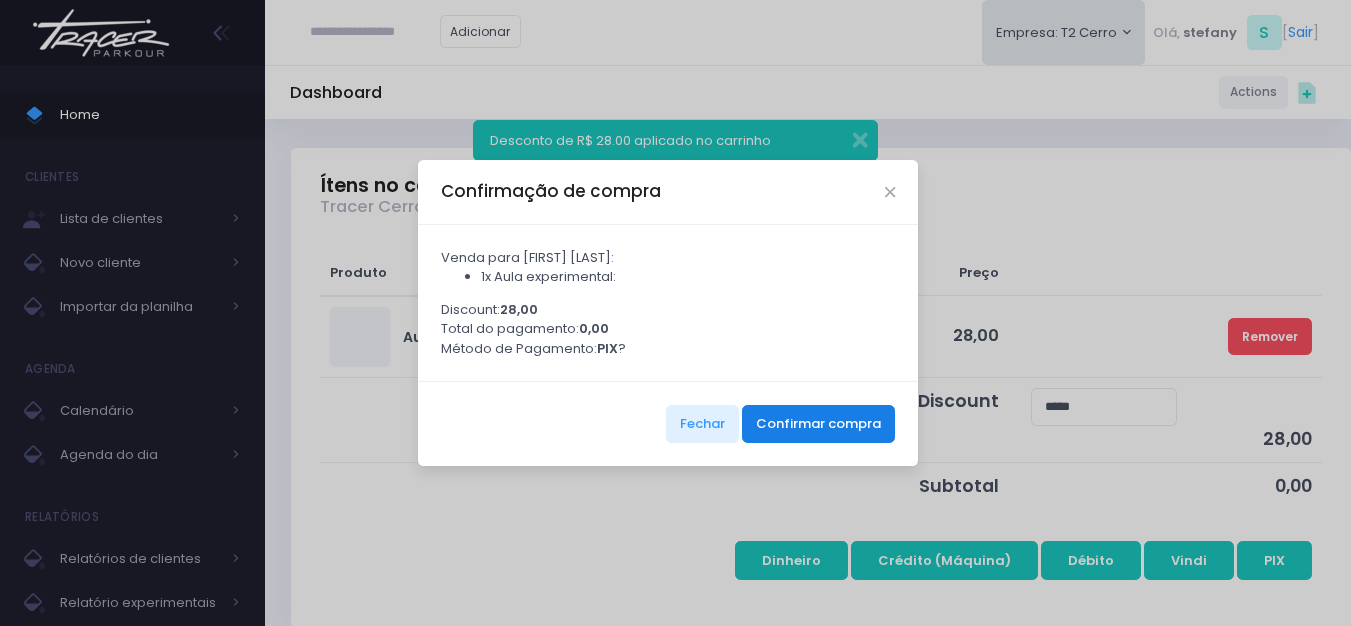 click on "Confirmar compra" at bounding box center (818, 424) 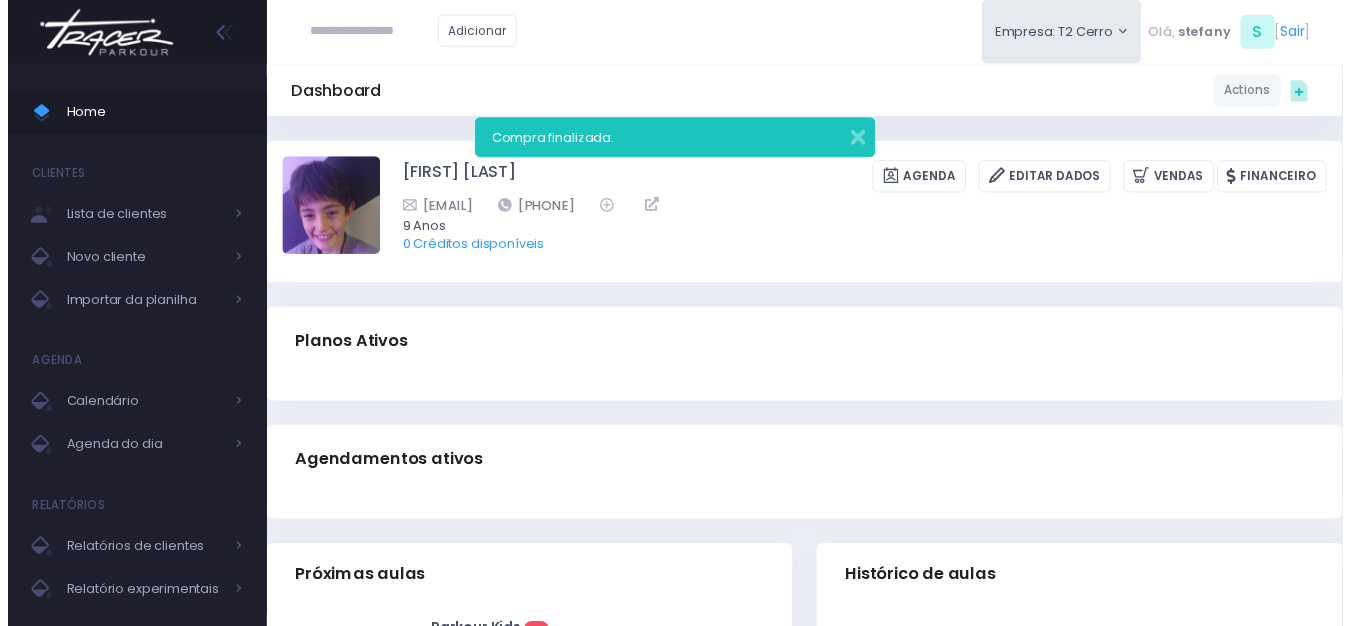 scroll, scrollTop: 0, scrollLeft: 0, axis: both 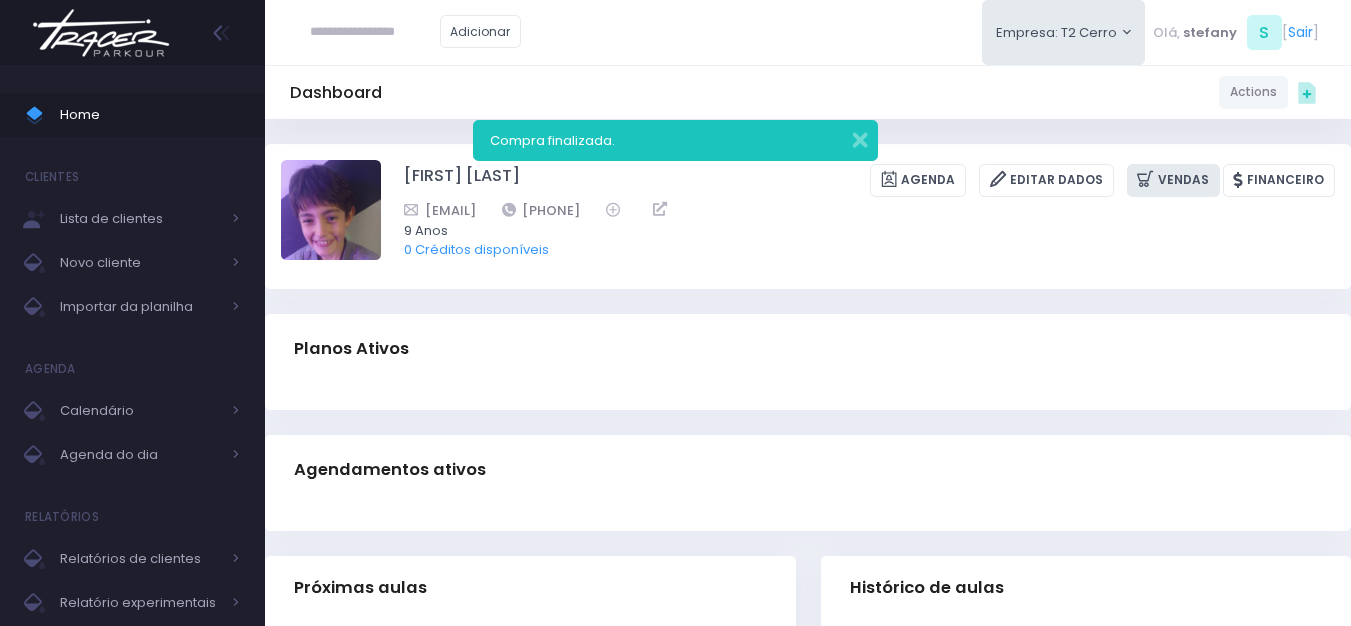 click on "Vendas" at bounding box center [1173, 180] 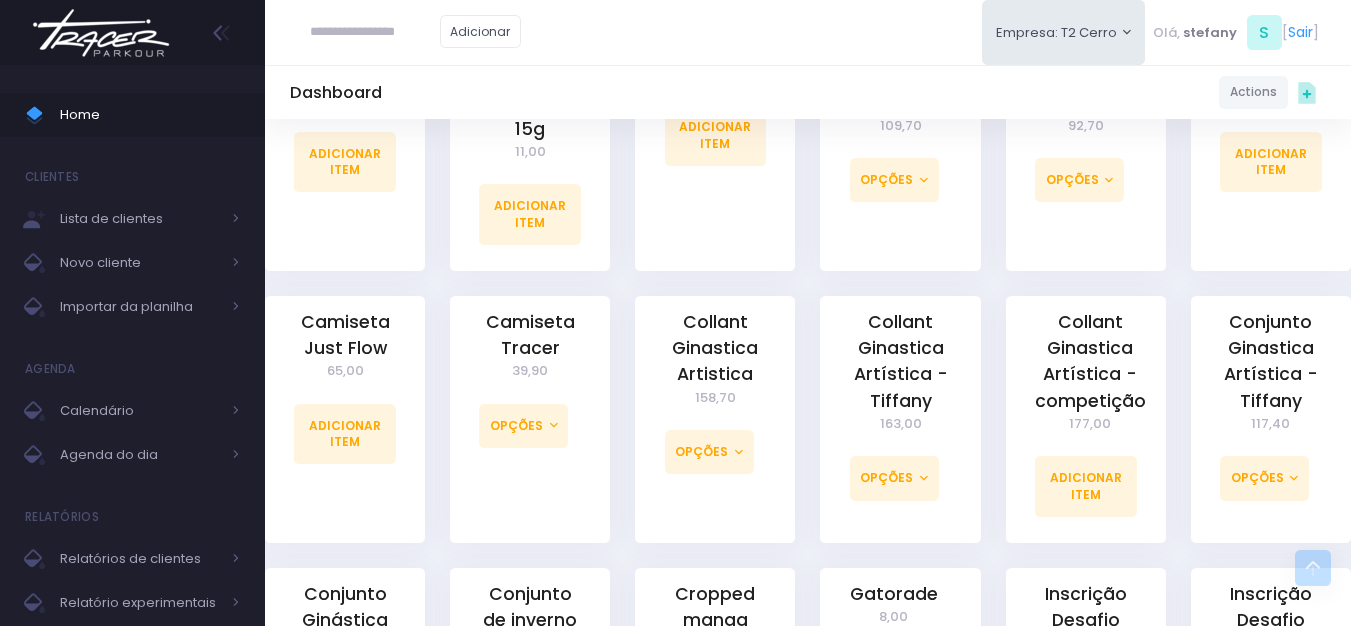 scroll, scrollTop: 1000, scrollLeft: 0, axis: vertical 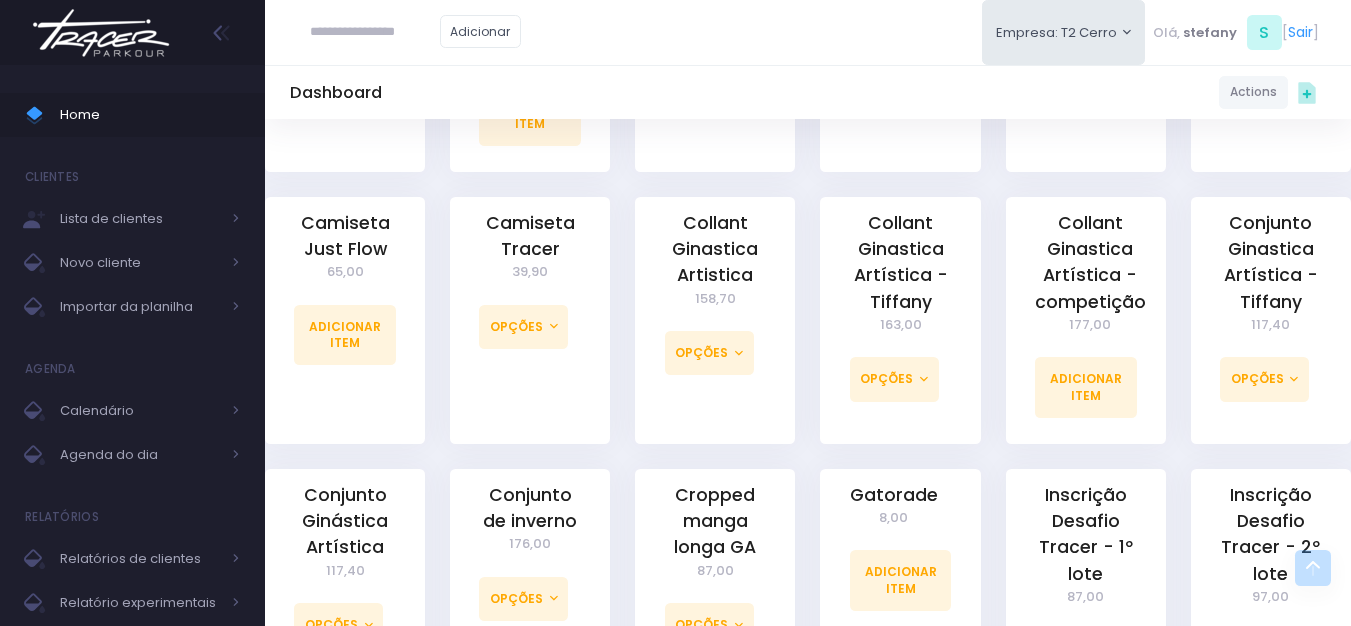 click on "Adicionar" at bounding box center [415, 32] 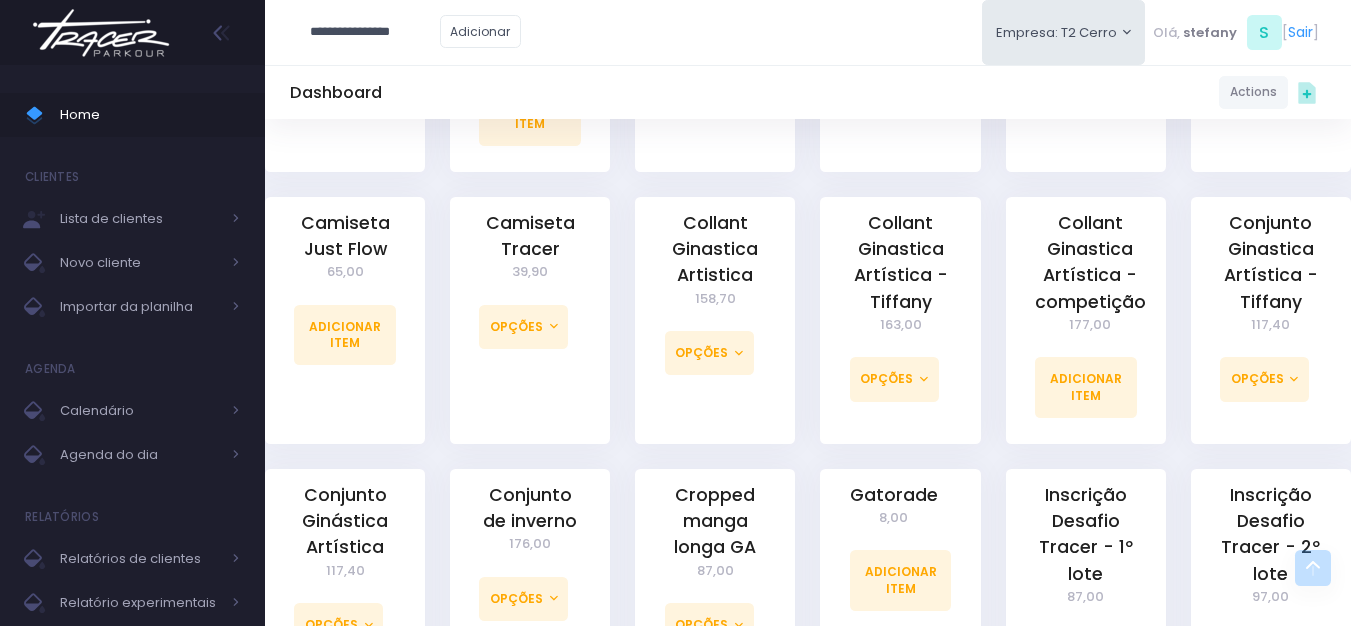 type on "**********" 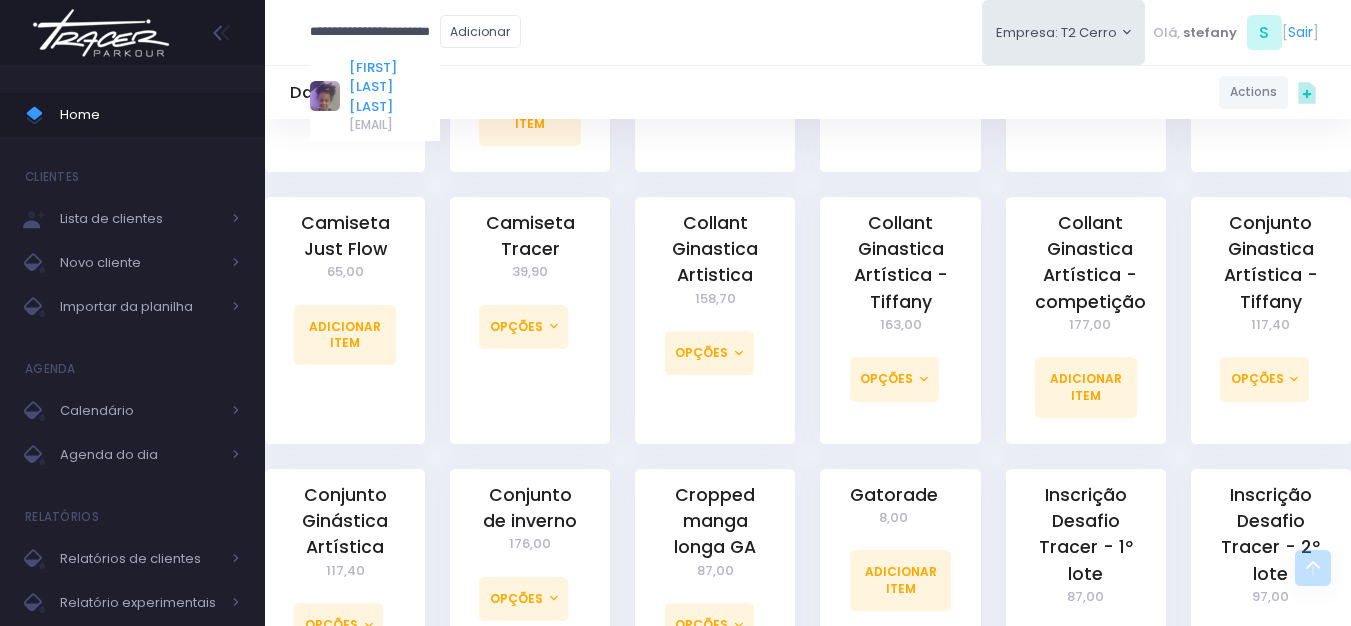 click on "Manuela Moreira Ferreira" at bounding box center (394, 87) 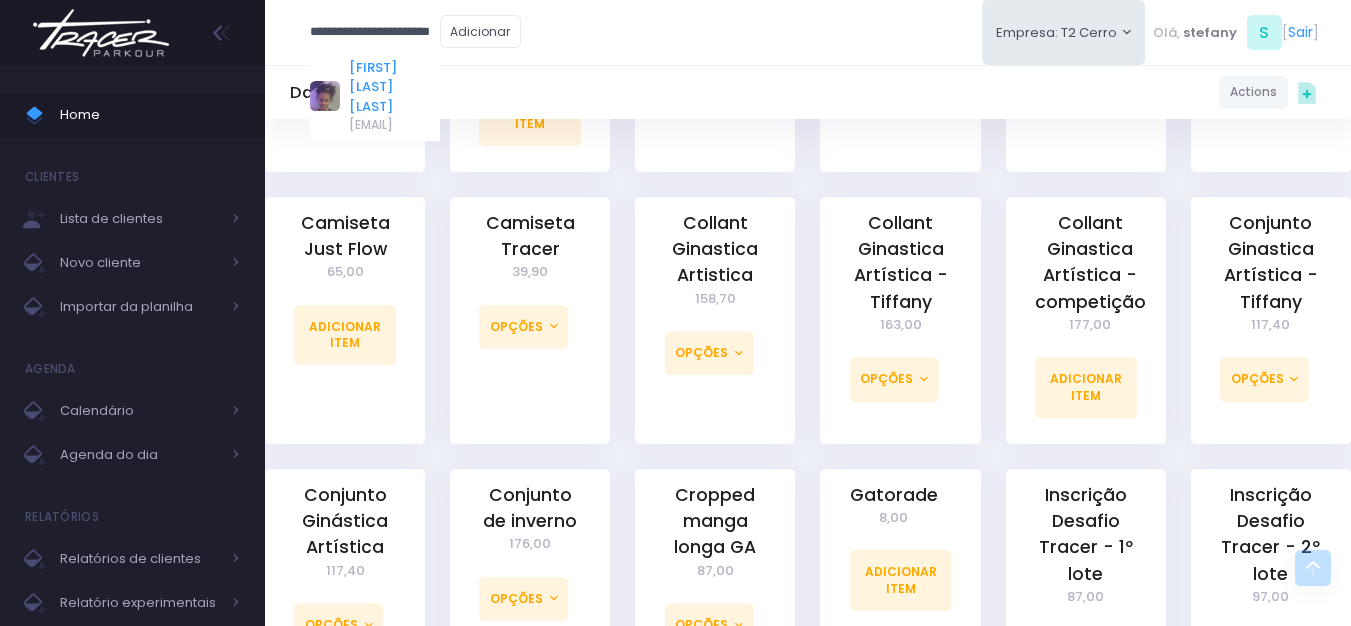 scroll, scrollTop: 0, scrollLeft: 0, axis: both 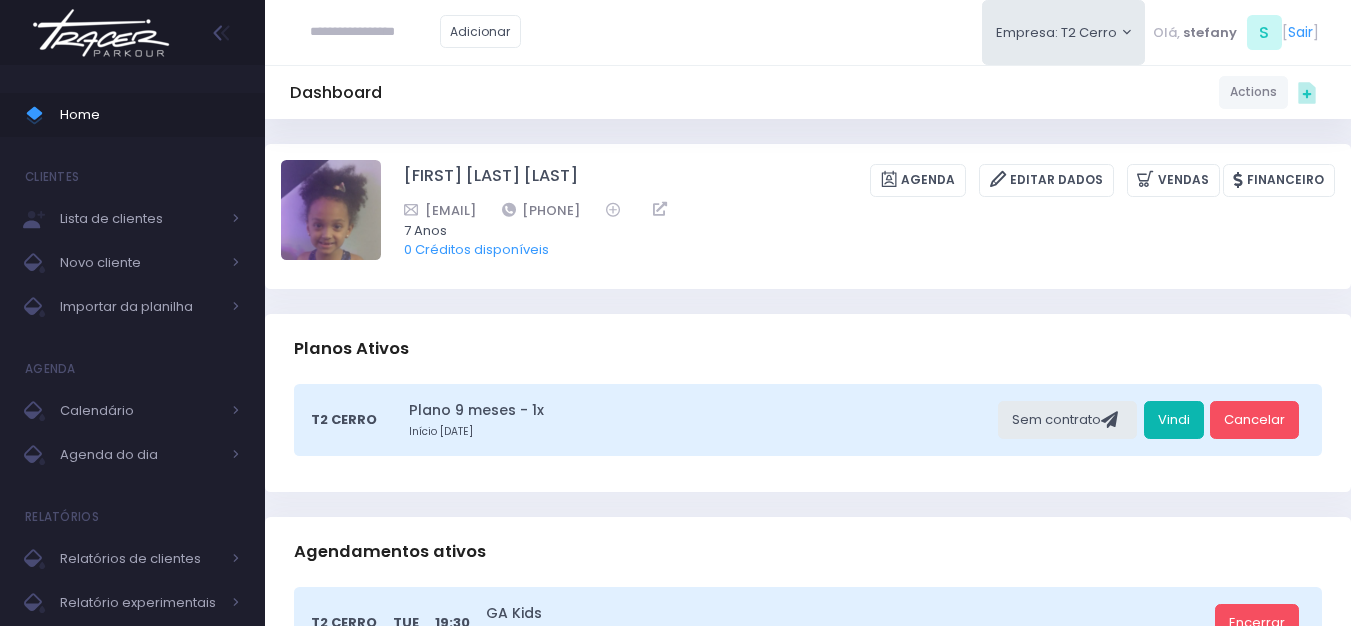 click on "Vindi" at bounding box center (1174, 420) 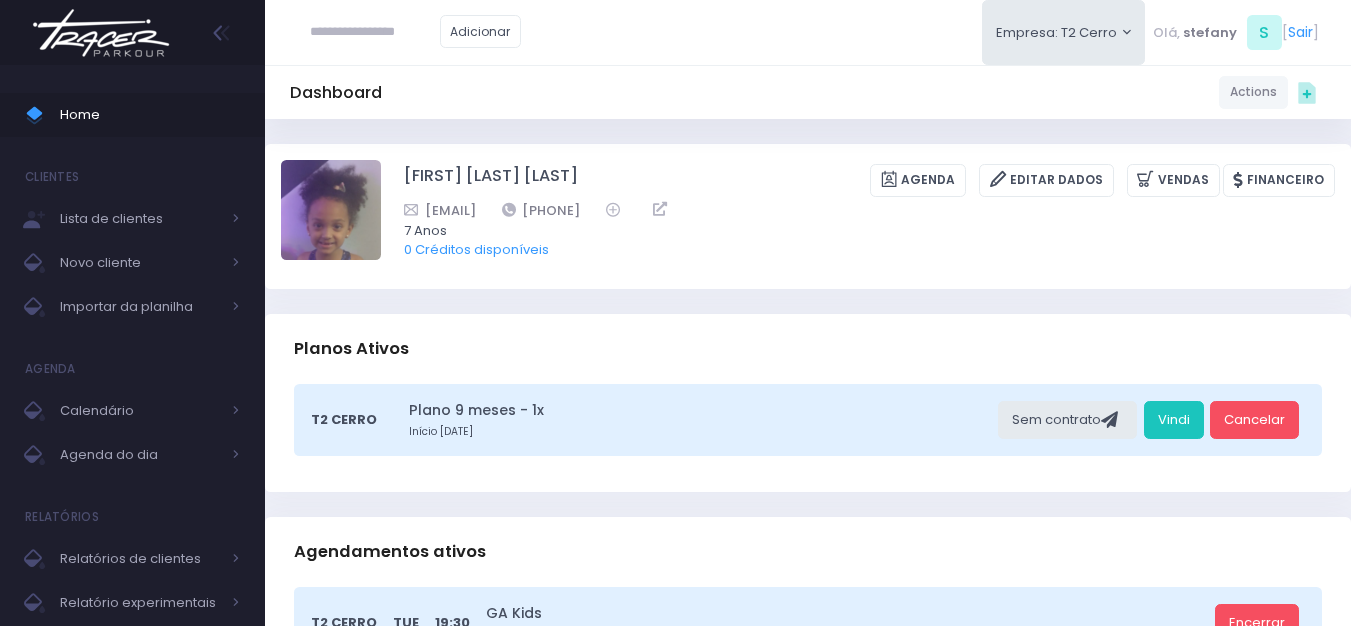 click at bounding box center [101, 33] 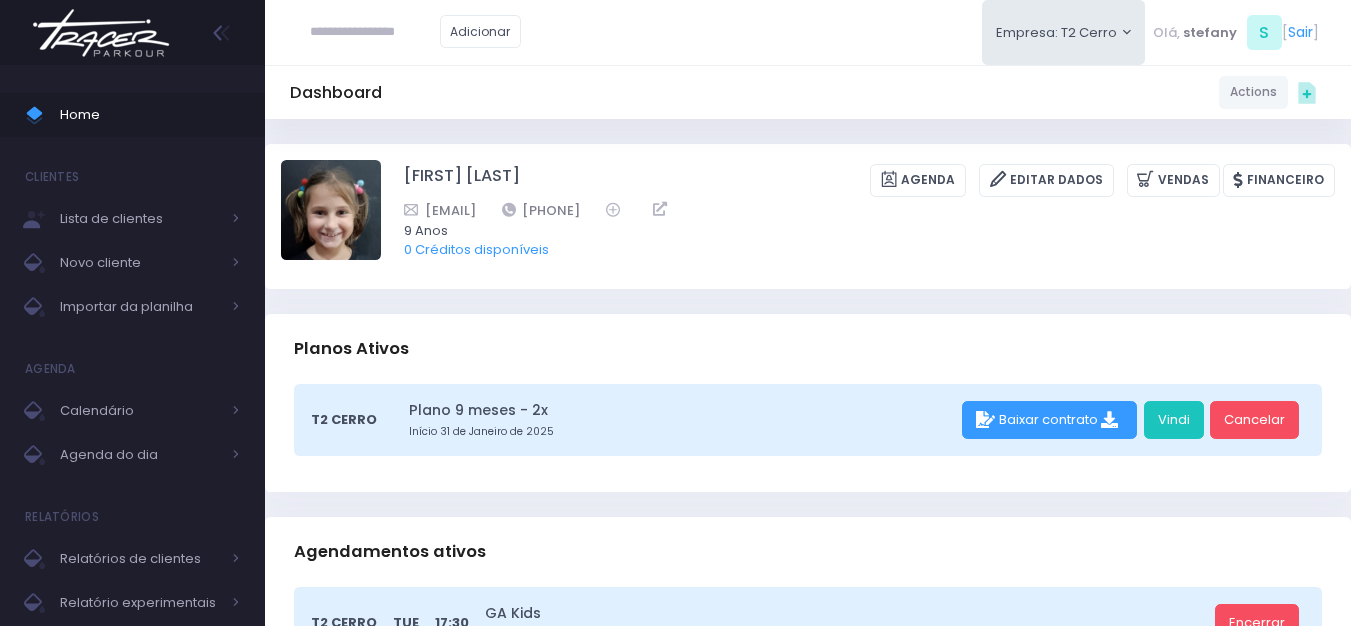 scroll, scrollTop: 0, scrollLeft: 0, axis: both 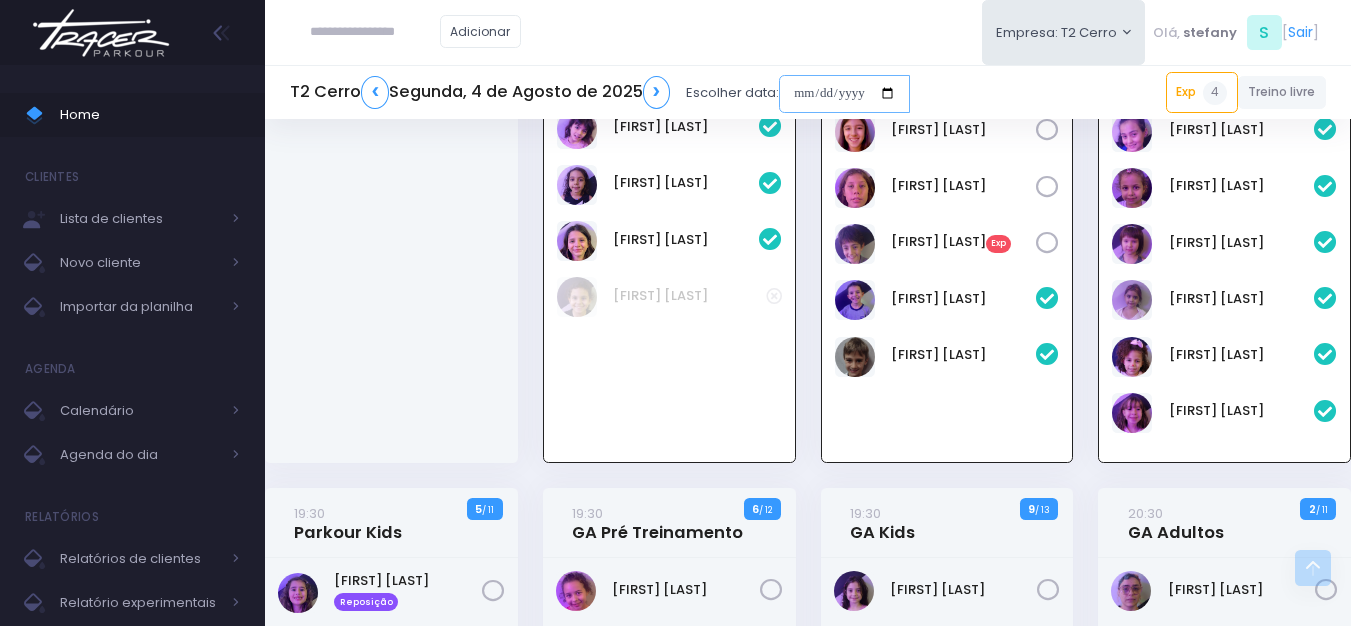 click at bounding box center [844, 94] 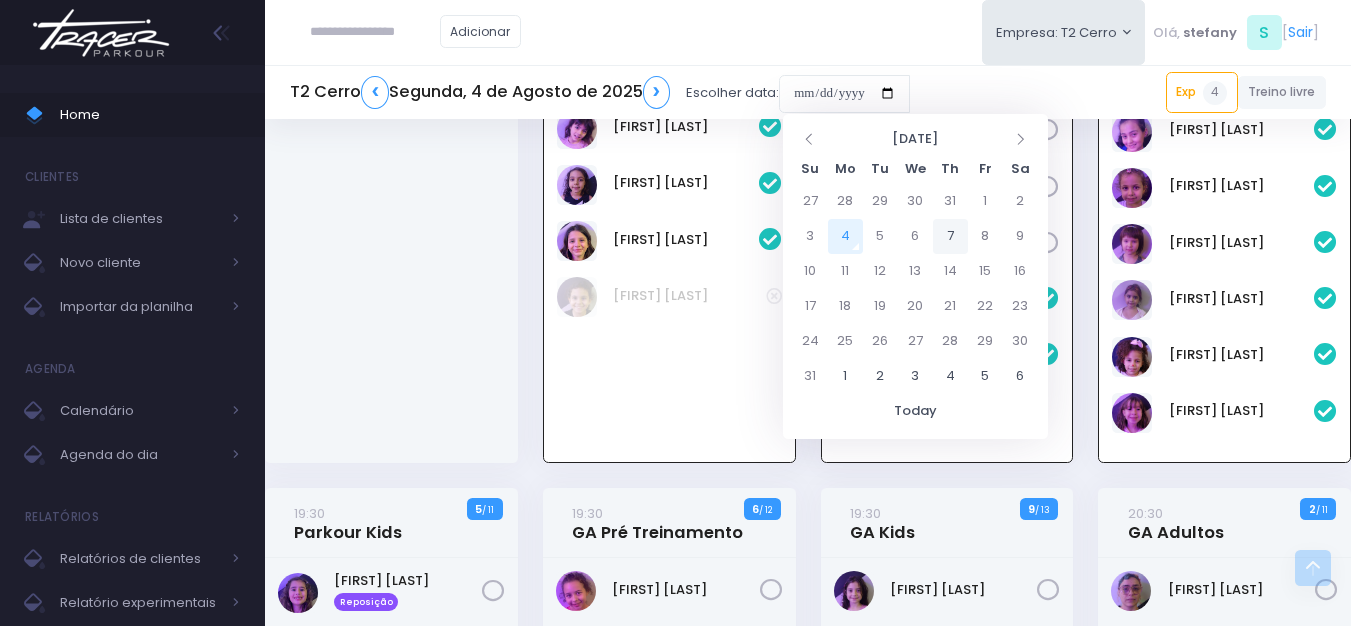 click on "7" at bounding box center (950, 236) 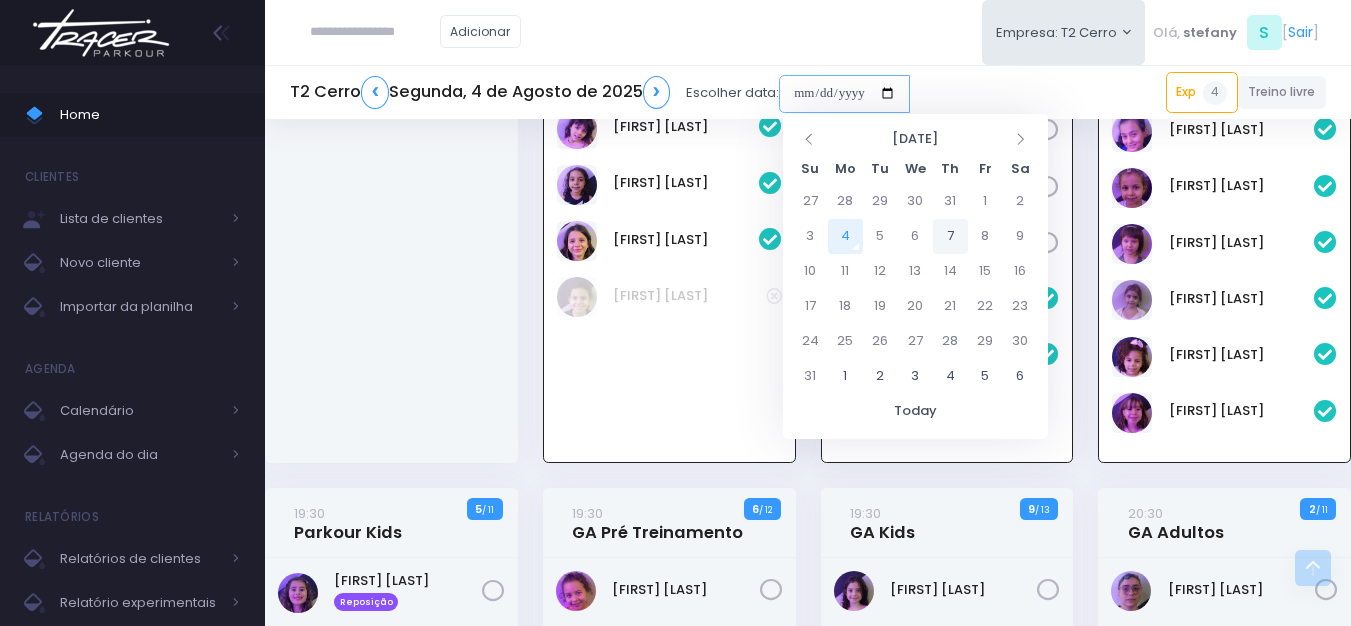 type on "**********" 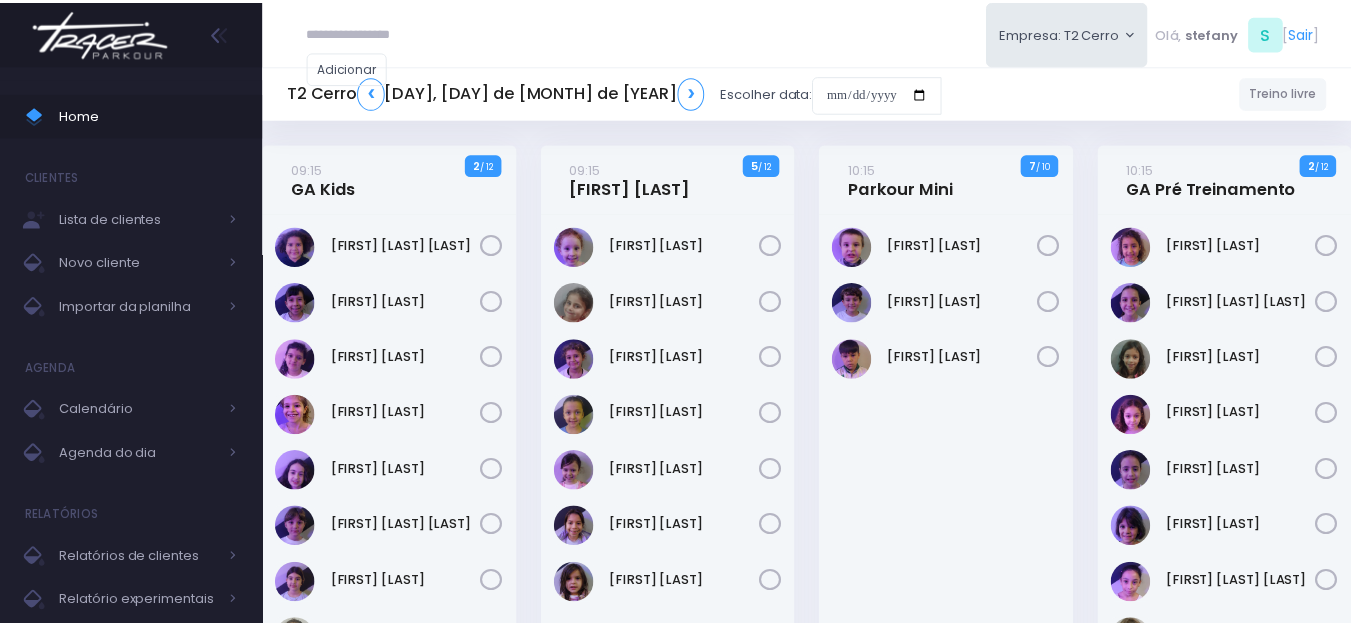 scroll, scrollTop: 0, scrollLeft: 0, axis: both 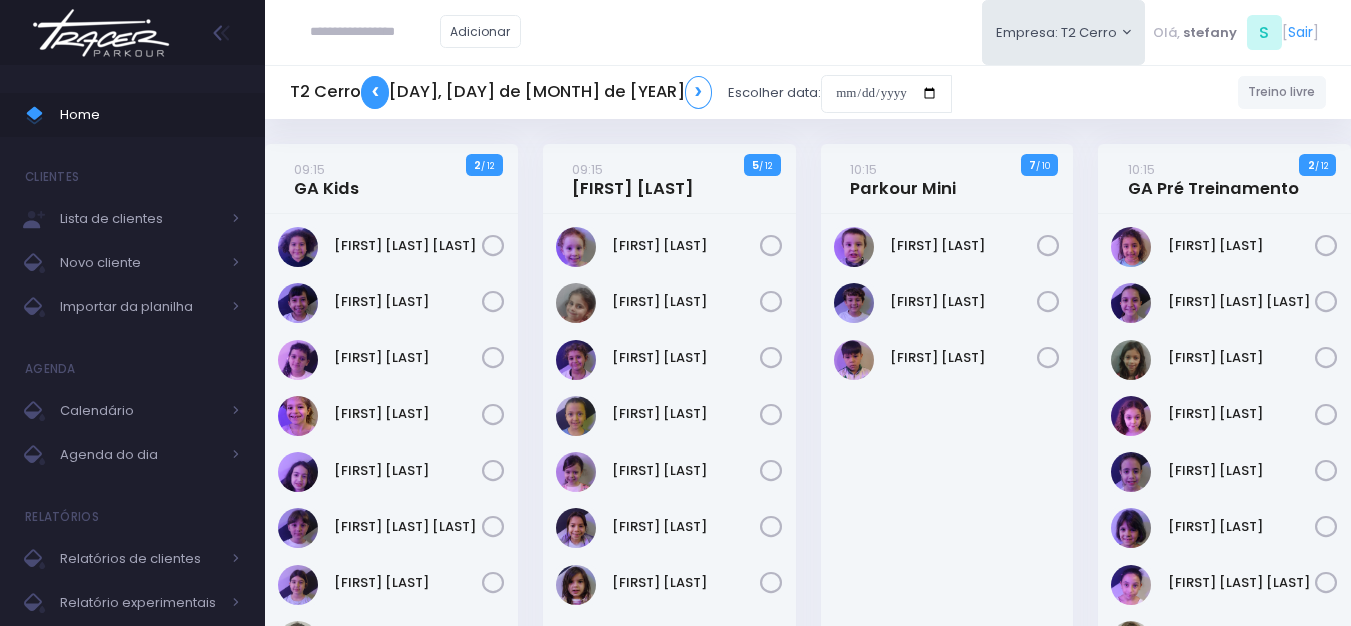 click on "❮" at bounding box center (375, 92) 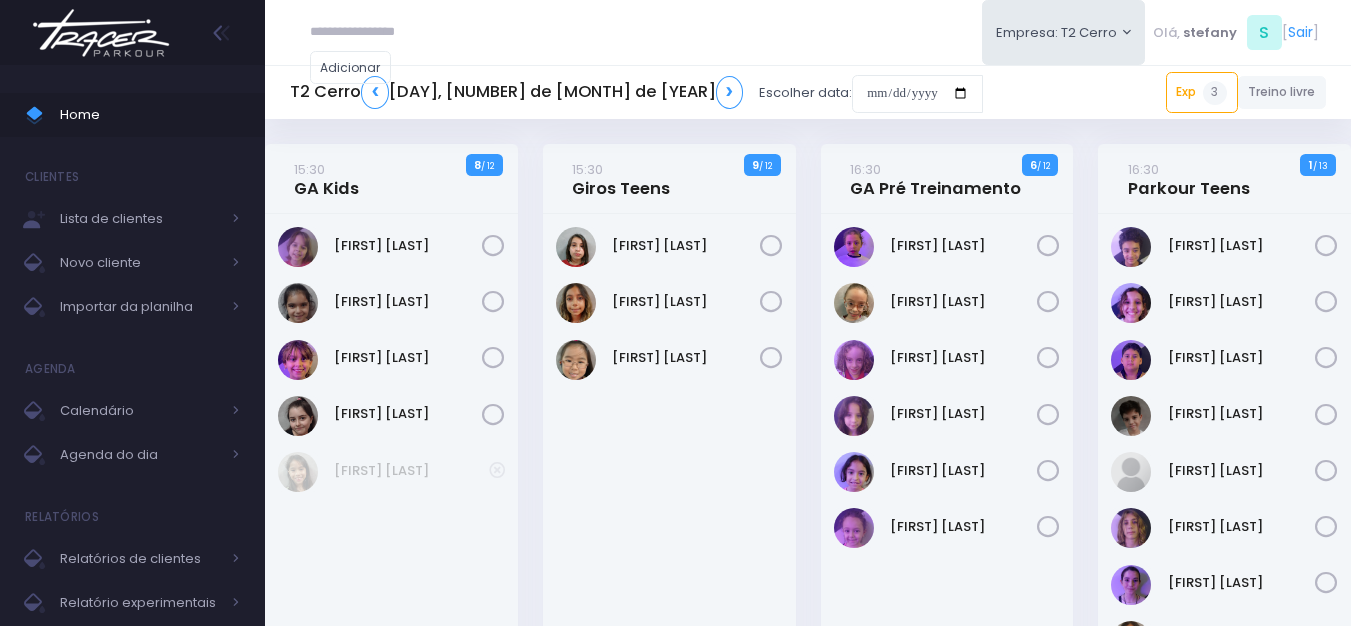 scroll, scrollTop: 0, scrollLeft: 0, axis: both 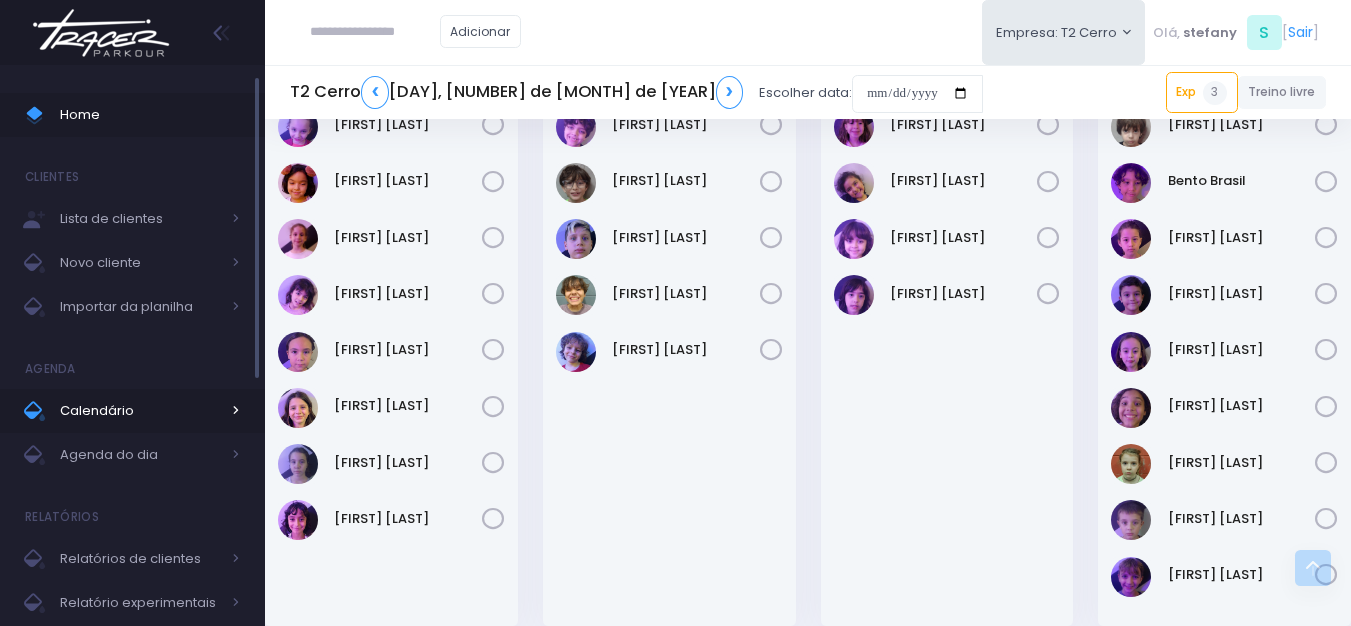 click on "Calendário" at bounding box center [140, 411] 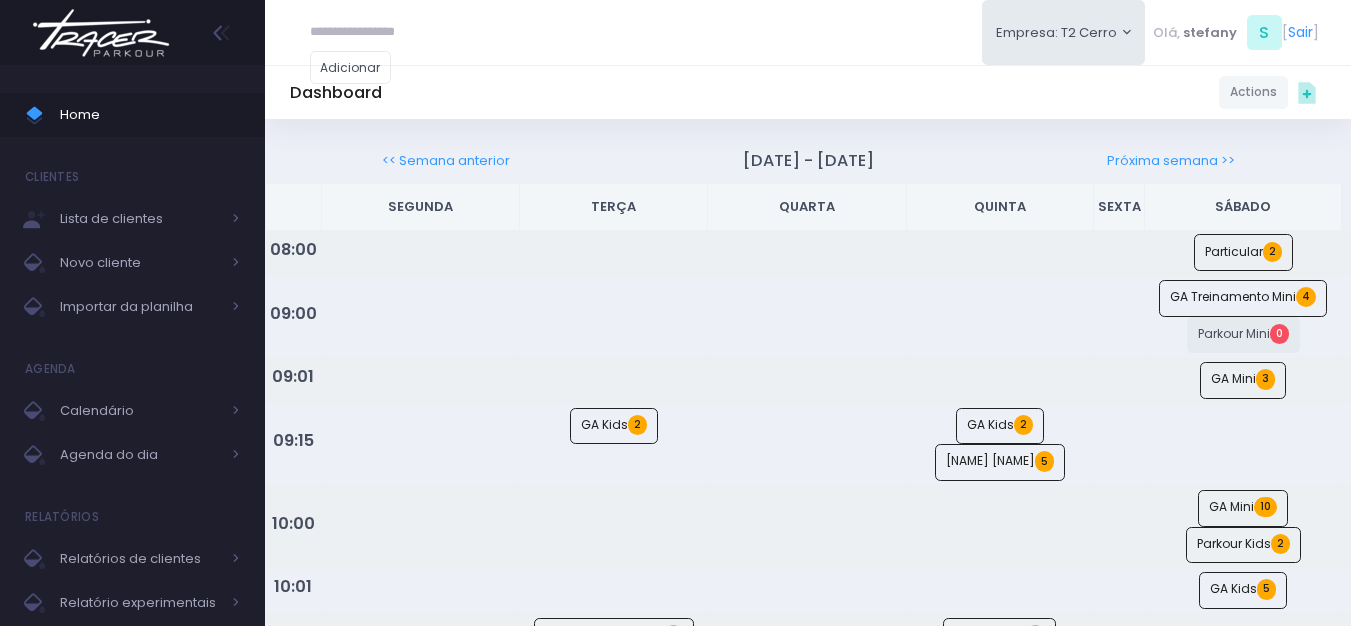 scroll, scrollTop: 0, scrollLeft: 0, axis: both 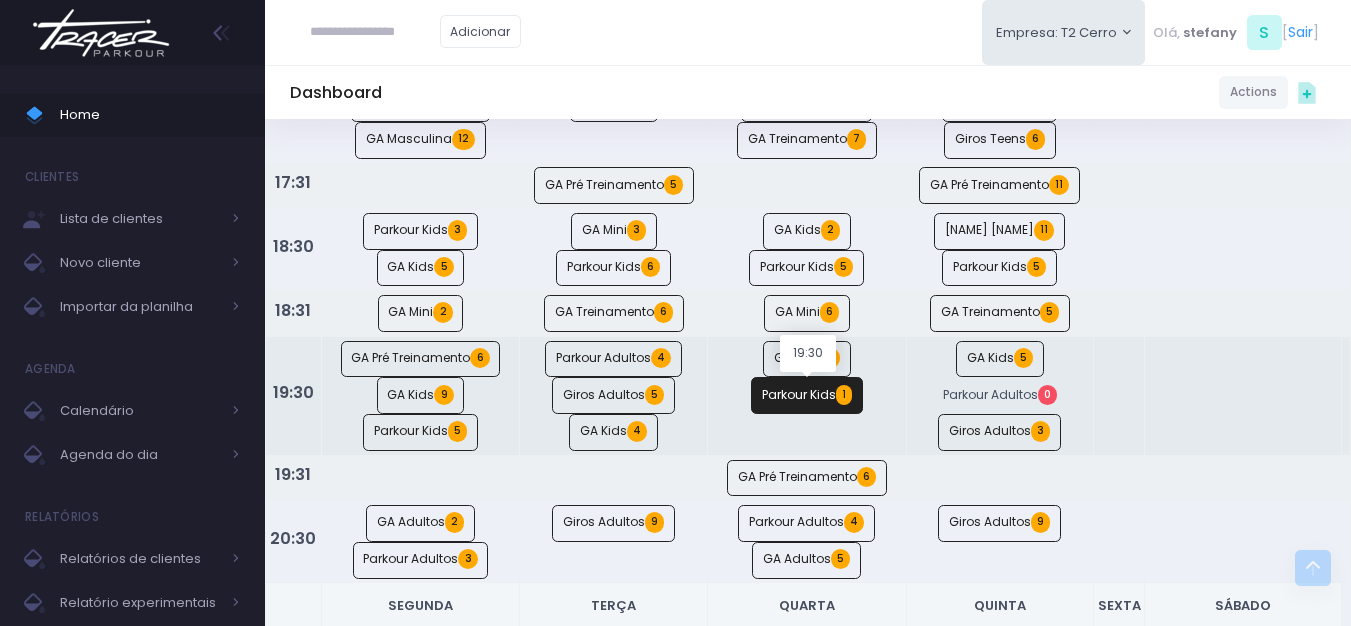 click on "Parkour Kids  1" at bounding box center (807, 395) 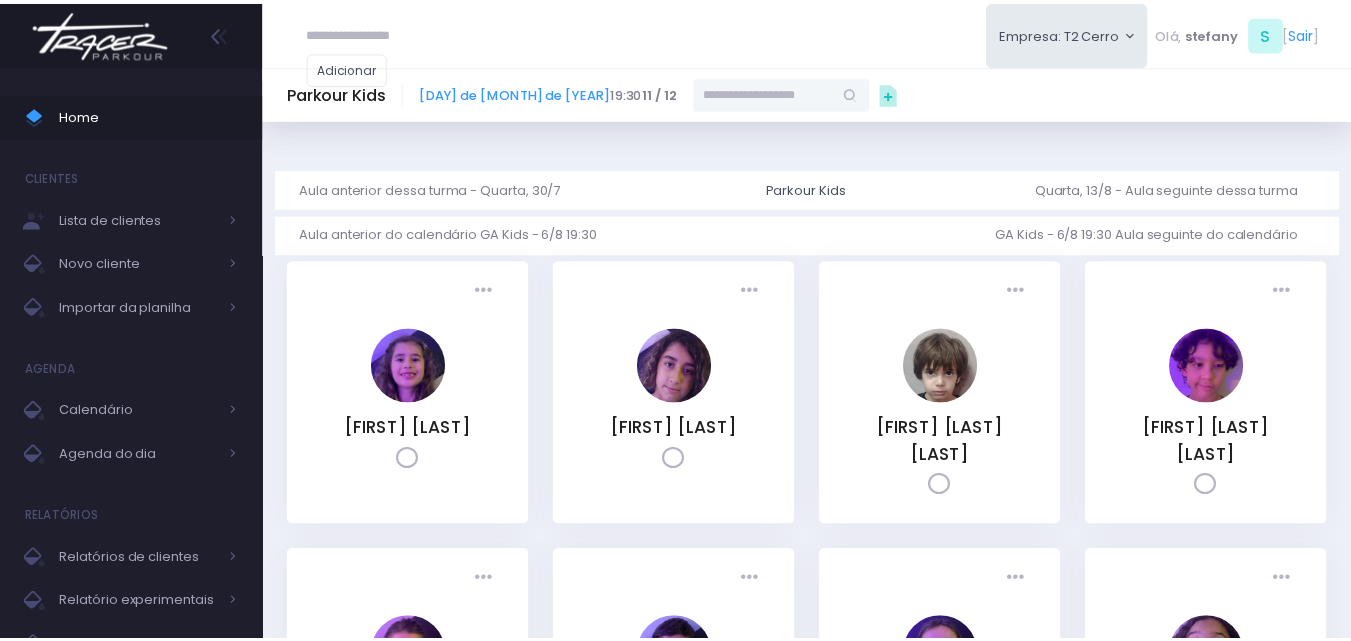 scroll, scrollTop: 0, scrollLeft: 0, axis: both 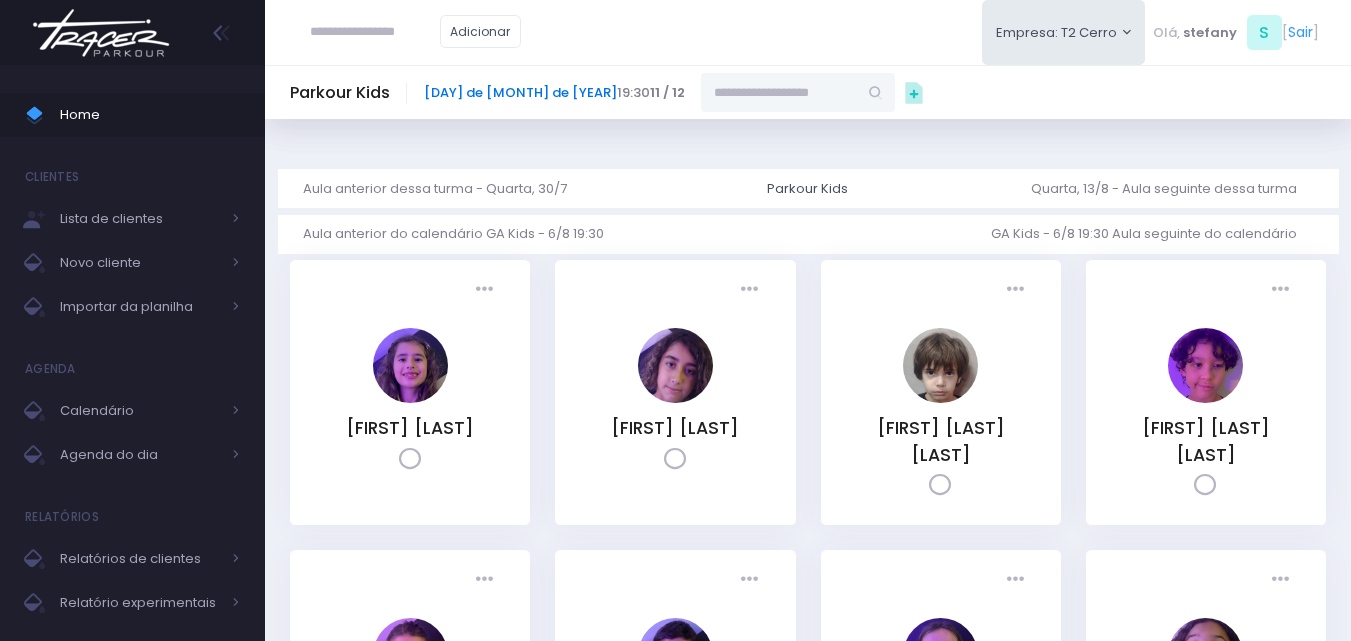click on "6 de Agosto de 2025" at bounding box center (520, 92) 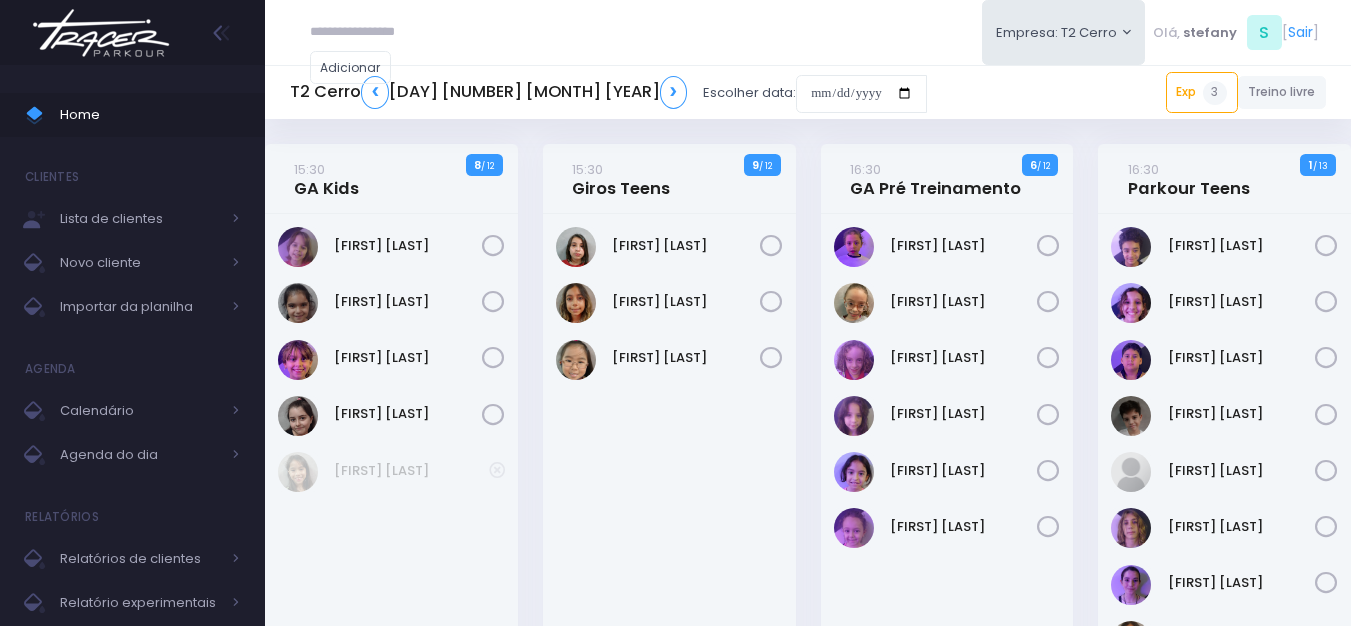 scroll, scrollTop: 0, scrollLeft: 0, axis: both 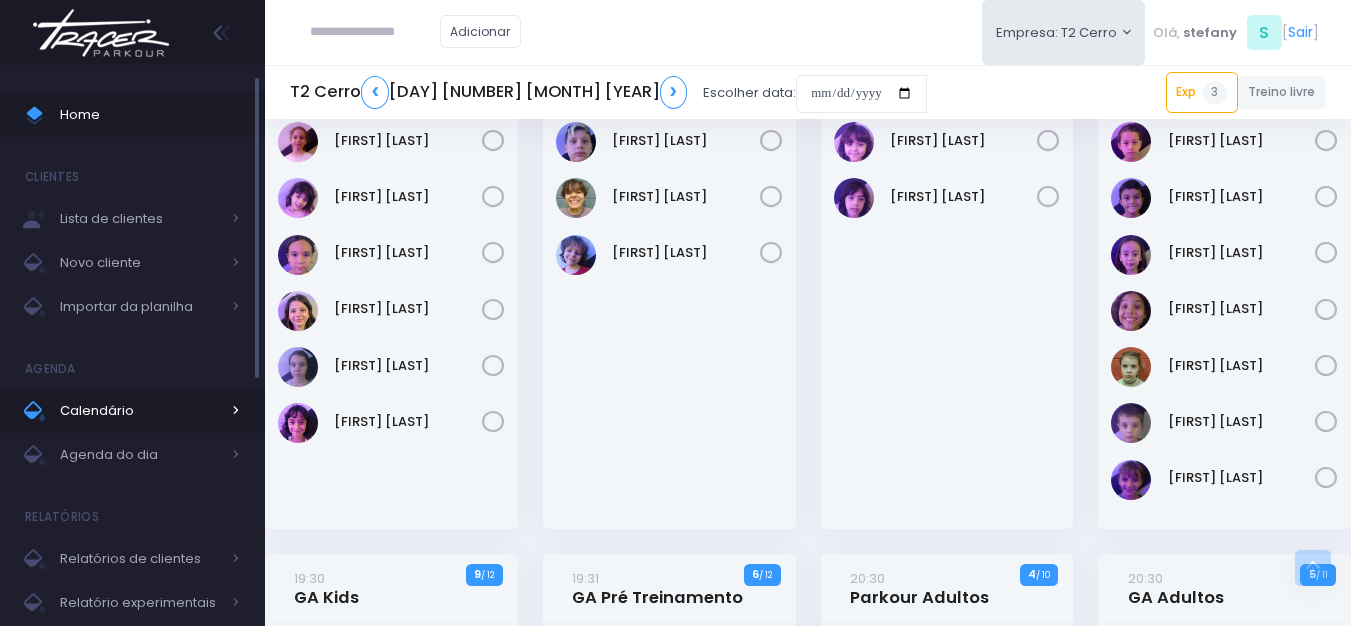 click on "Calendário" at bounding box center [140, 411] 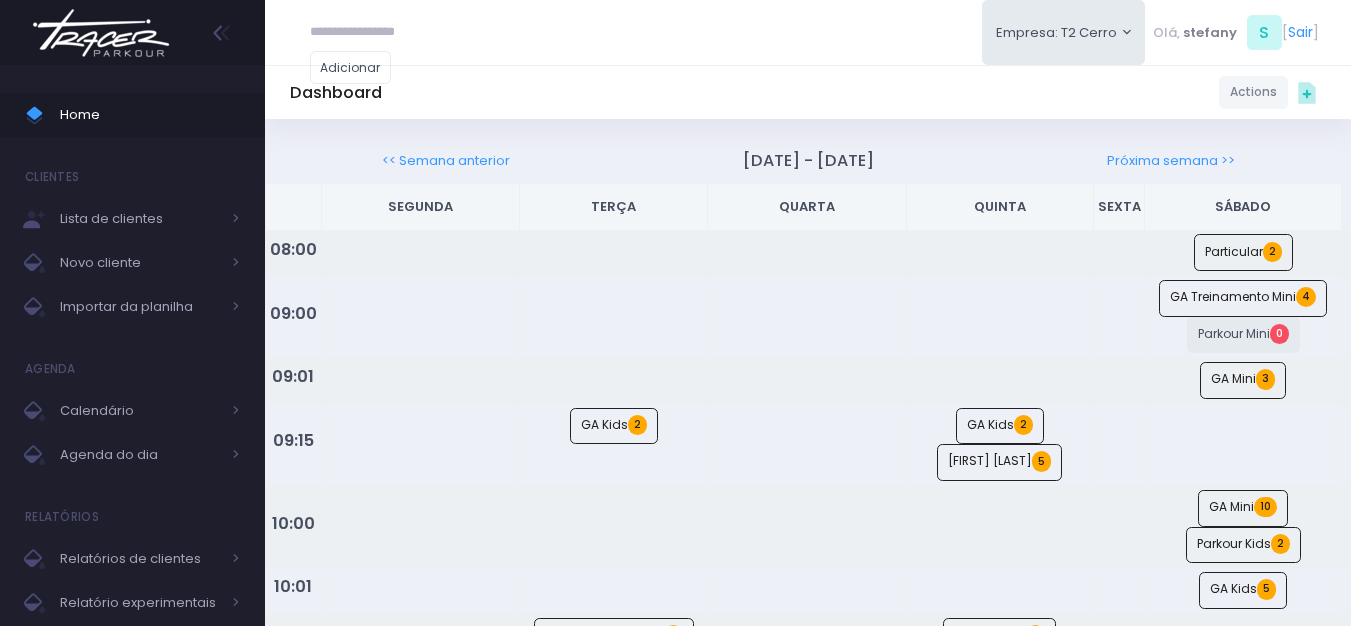 scroll, scrollTop: 0, scrollLeft: 0, axis: both 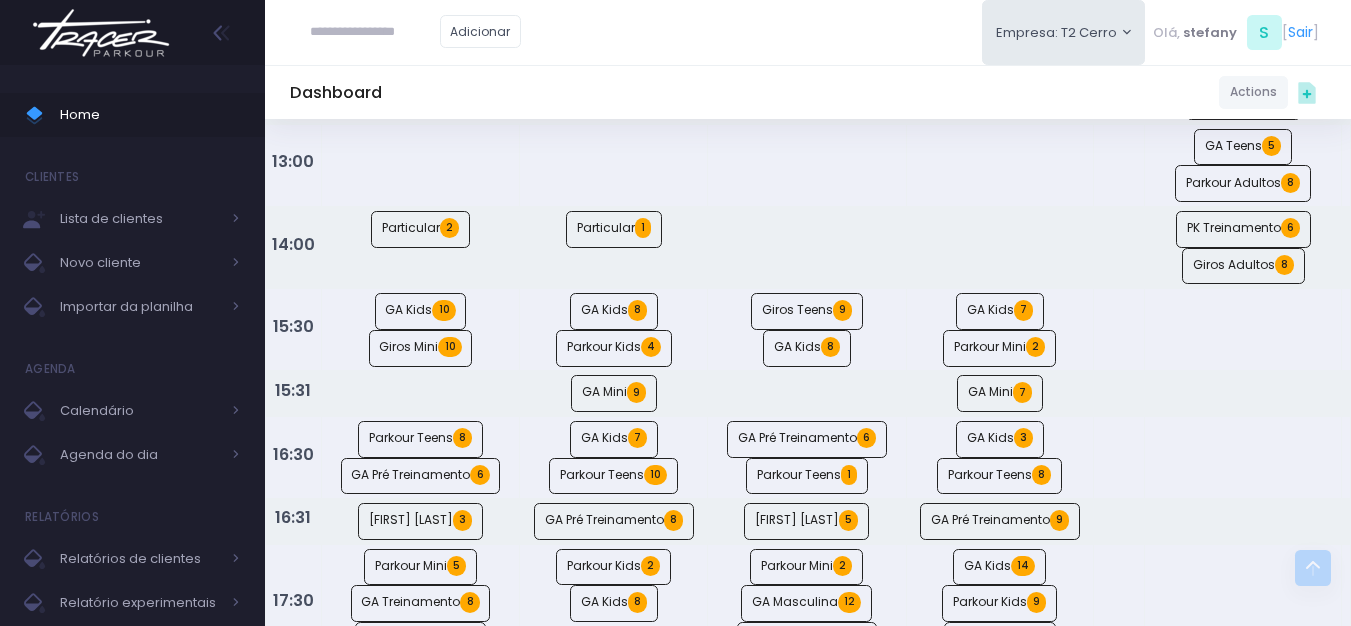 click at bounding box center [101, 33] 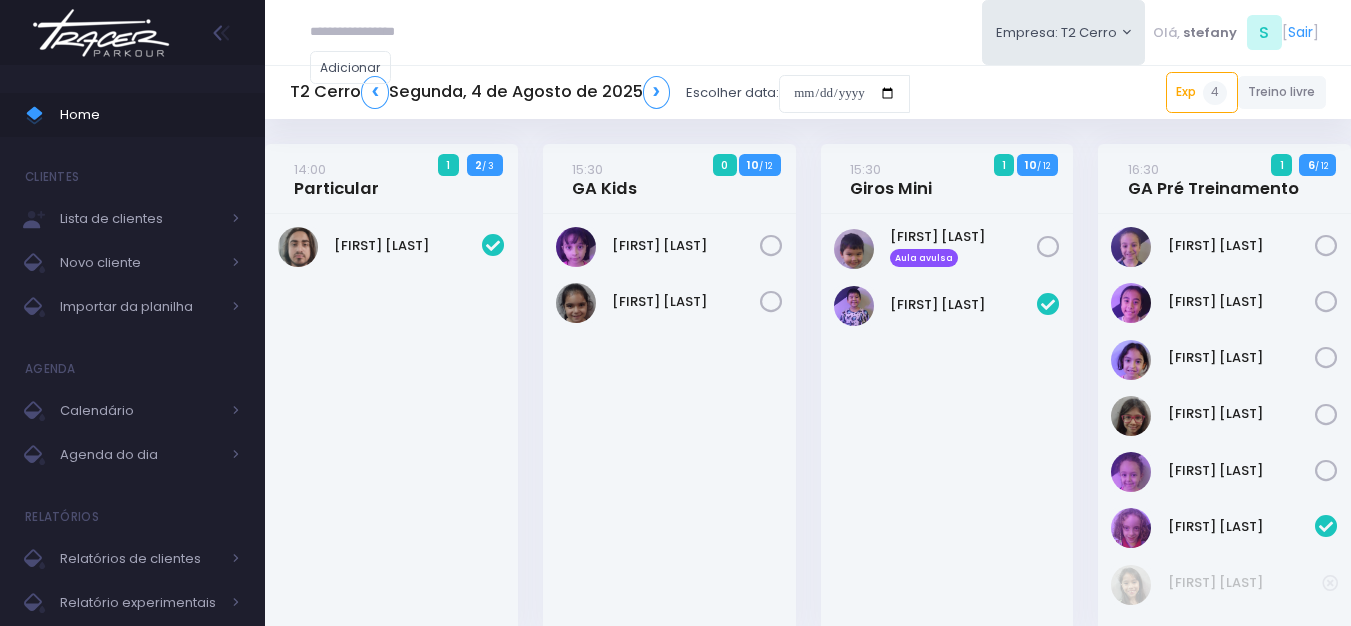 scroll, scrollTop: 0, scrollLeft: 0, axis: both 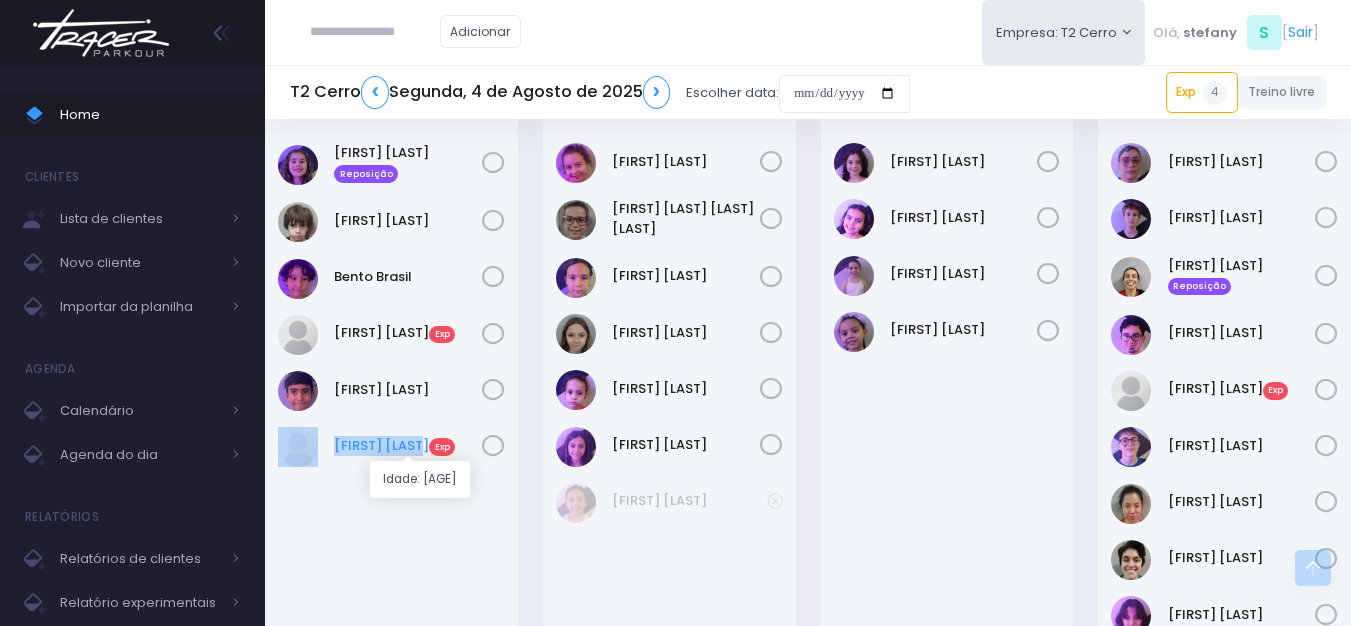 drag, startPoint x: 411, startPoint y: 442, endPoint x: 433, endPoint y: 440, distance: 22.090721 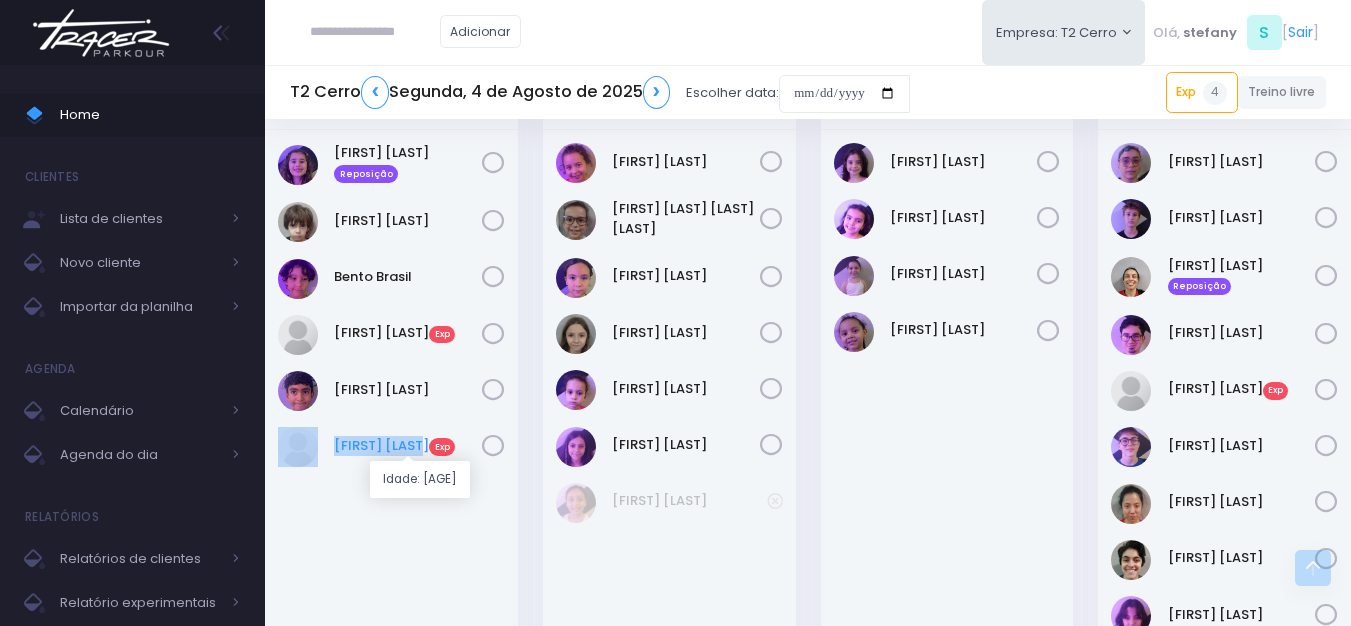 click on "Yan Mantovani
Exp" at bounding box center (408, 446) 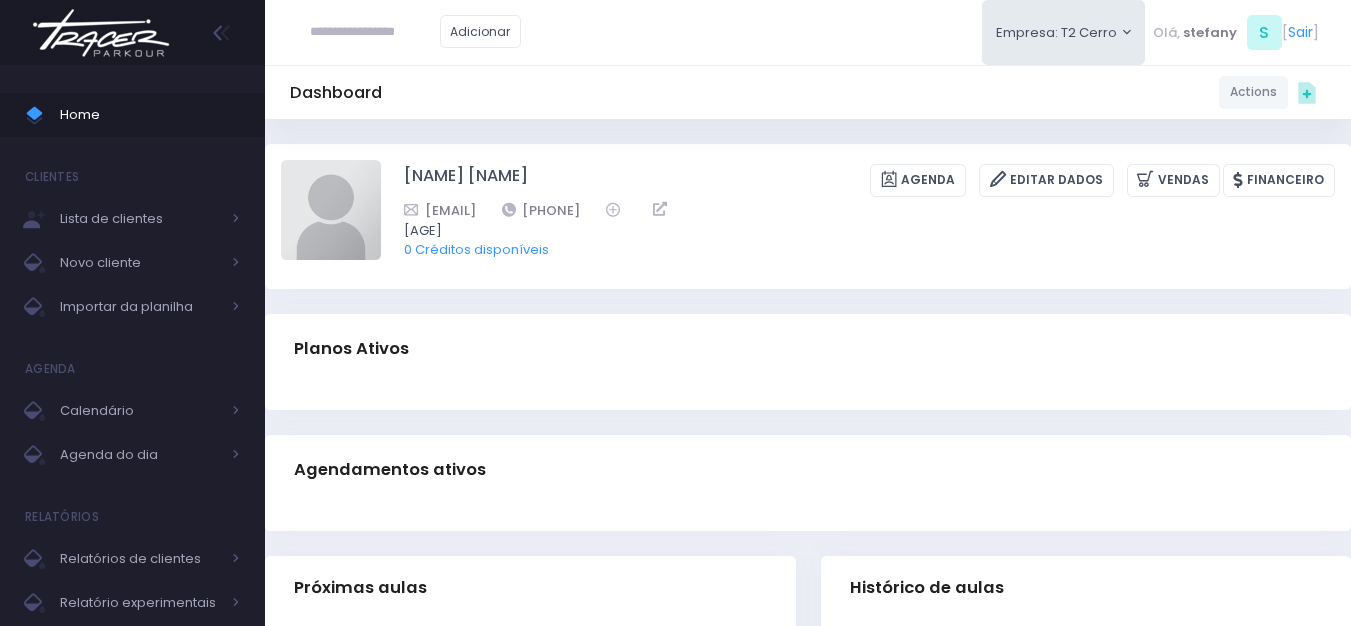 scroll, scrollTop: 0, scrollLeft: 0, axis: both 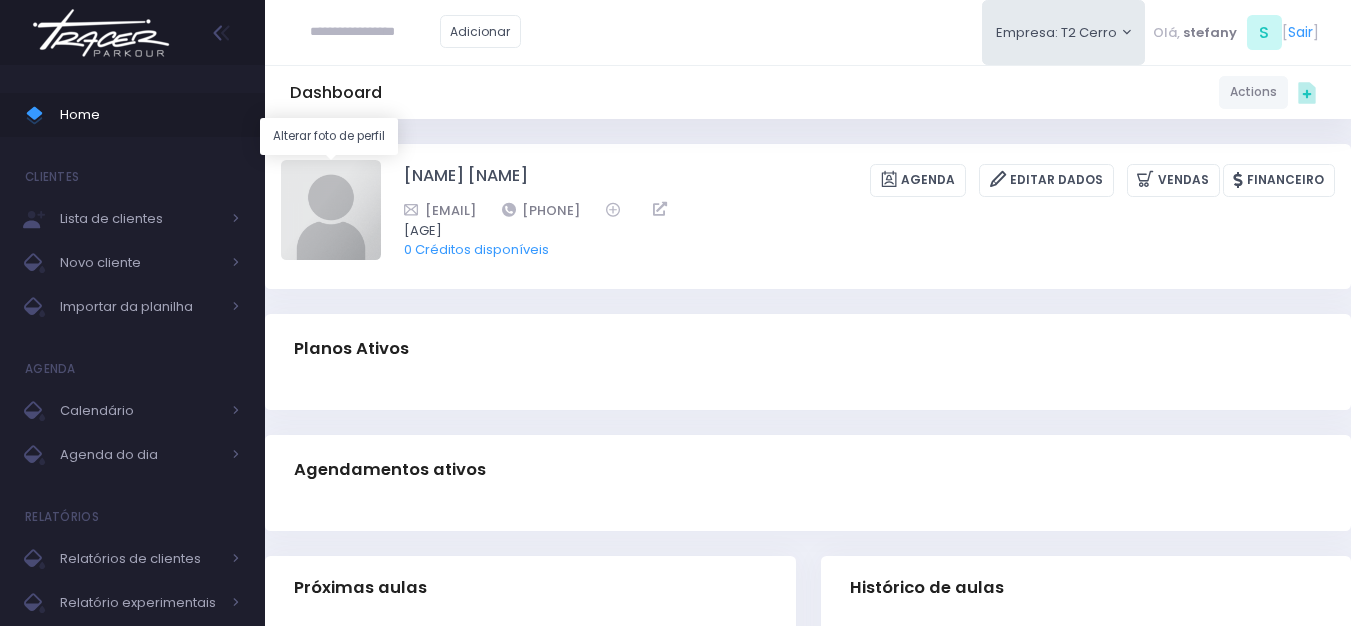 click at bounding box center [331, 210] 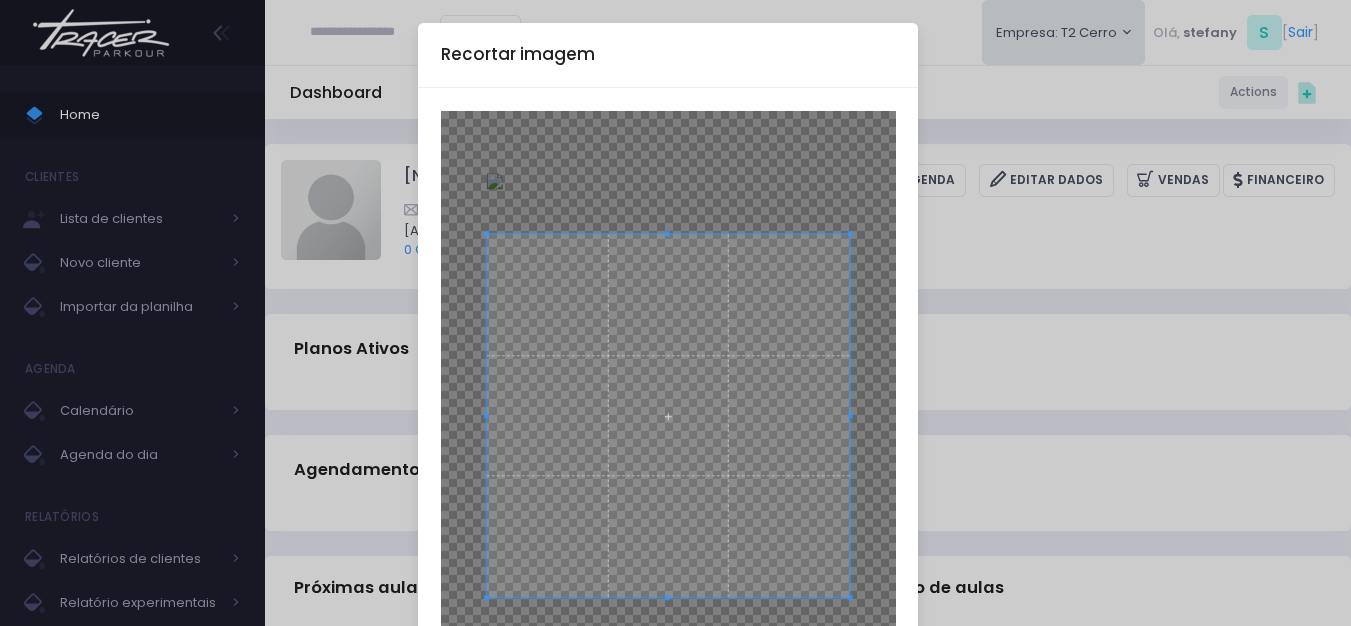 click at bounding box center (668, 415) 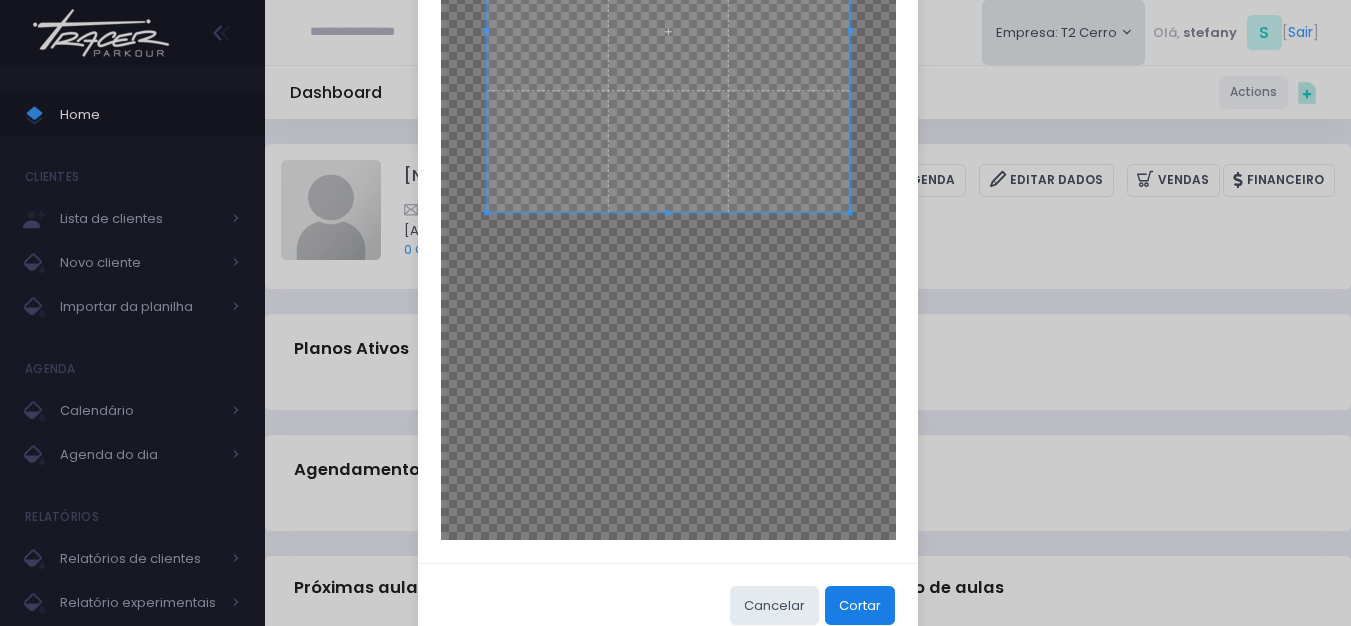 scroll, scrollTop: 423, scrollLeft: 0, axis: vertical 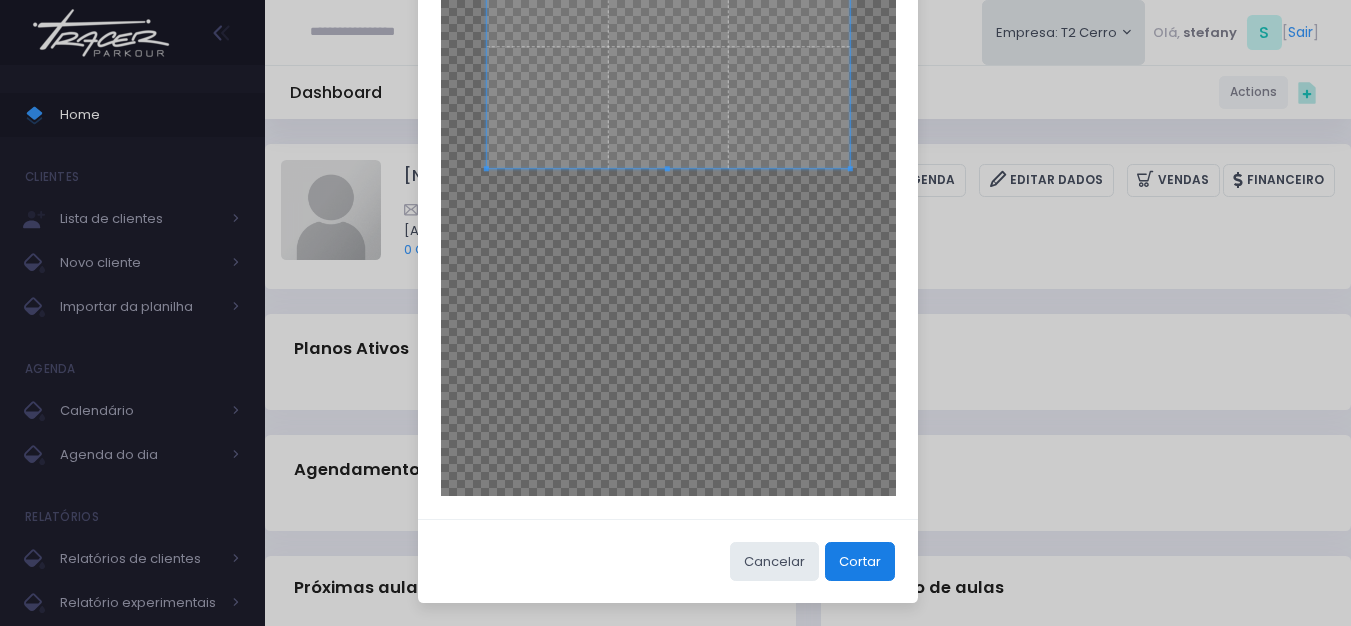 click on "Cortar" at bounding box center [860, 561] 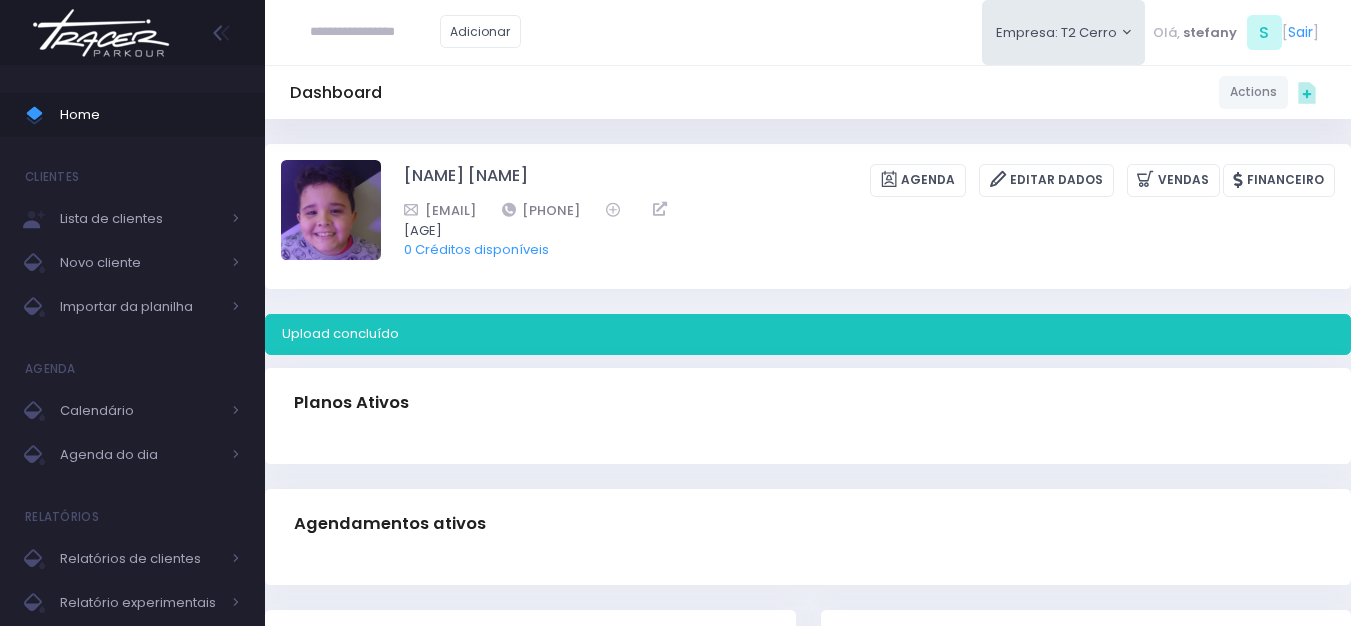 click at bounding box center (101, 33) 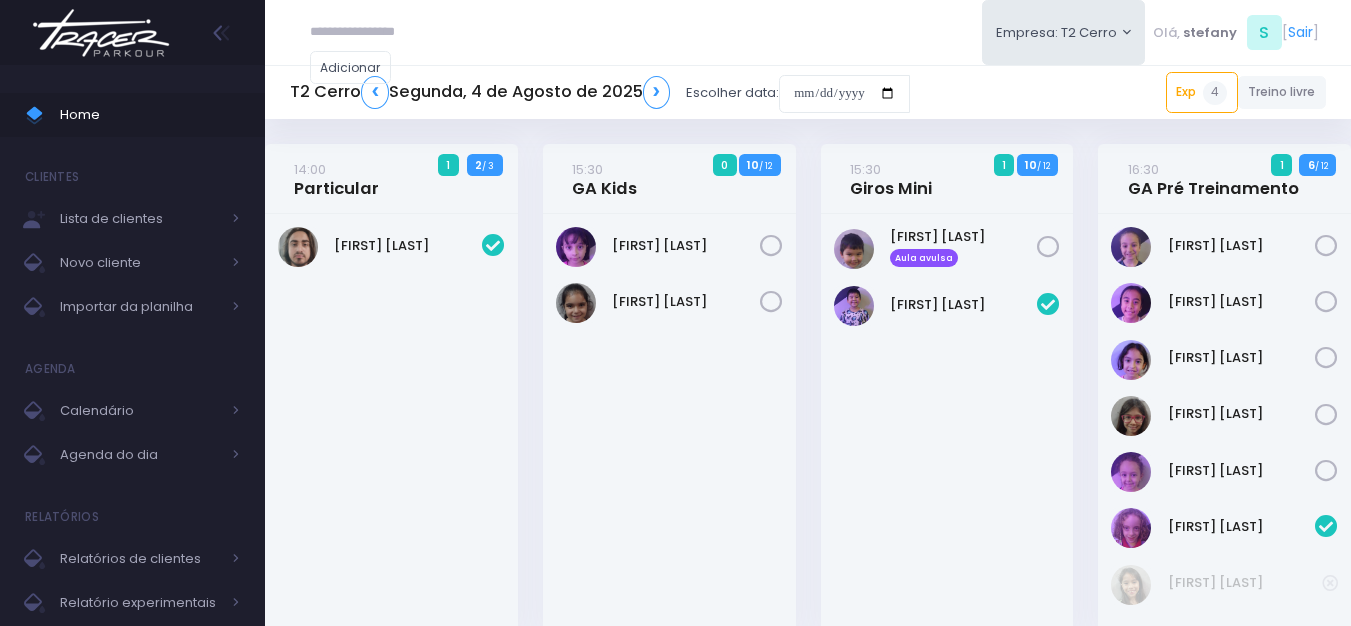 scroll, scrollTop: 1860, scrollLeft: 0, axis: vertical 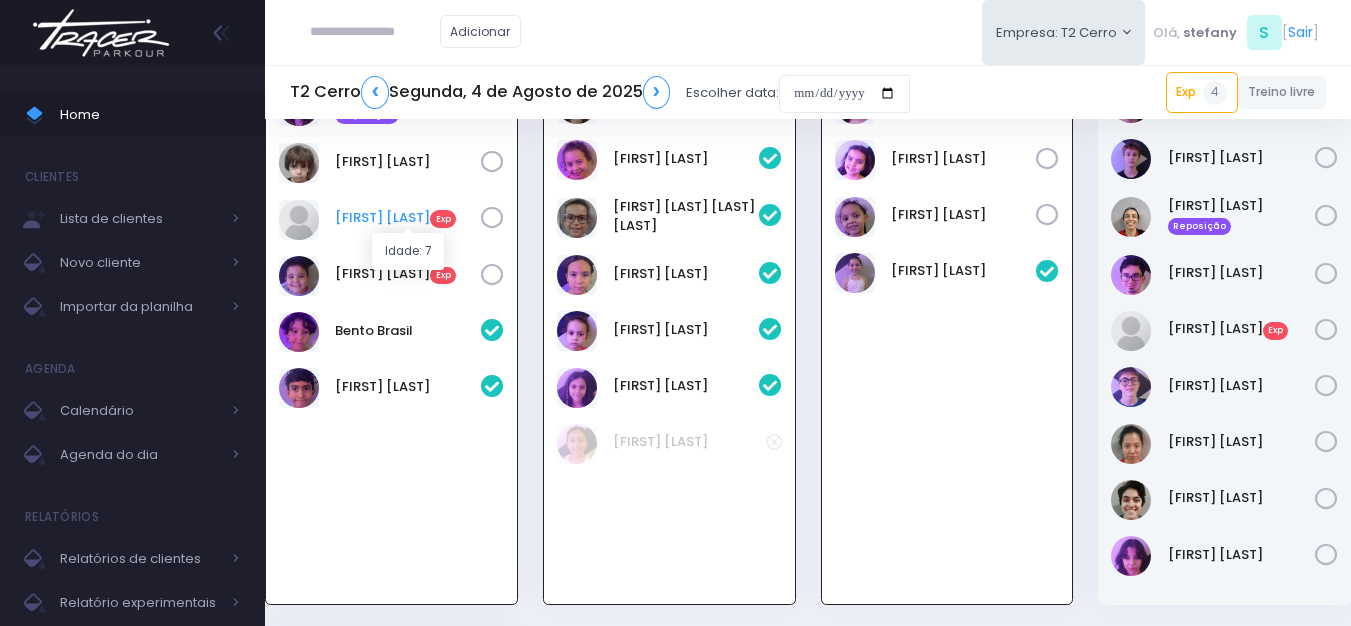 click on "João Vitorio
Exp" at bounding box center [408, 218] 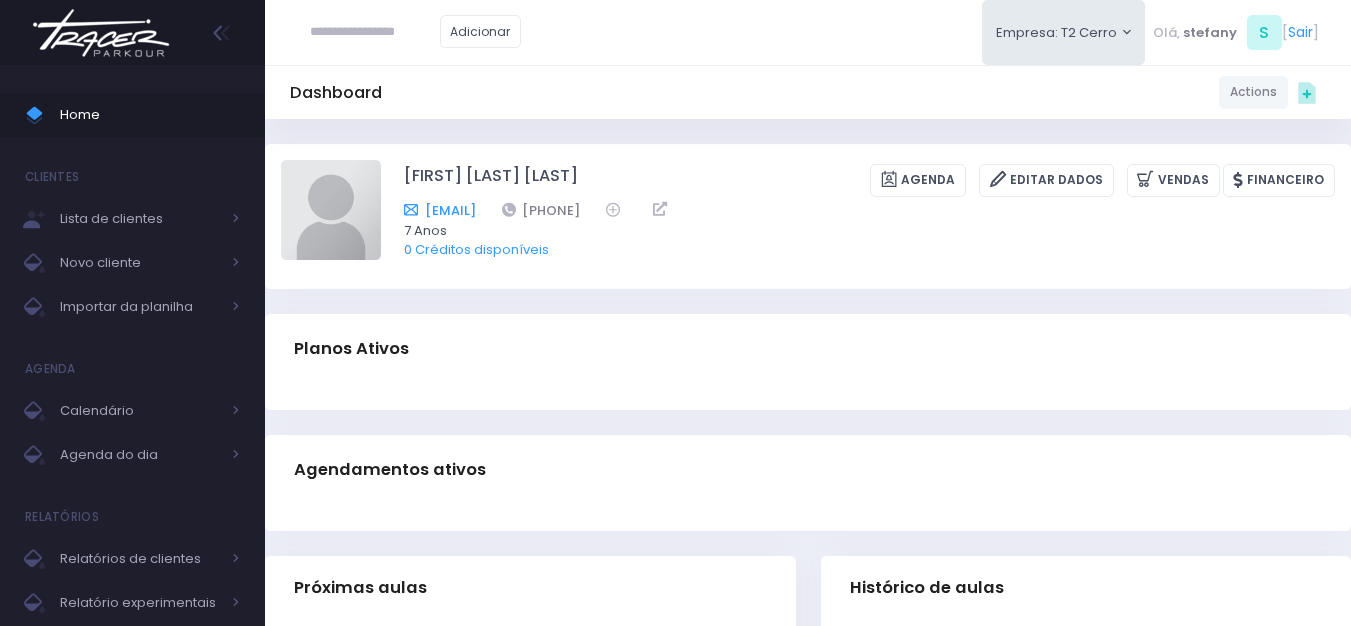 scroll, scrollTop: 0, scrollLeft: 0, axis: both 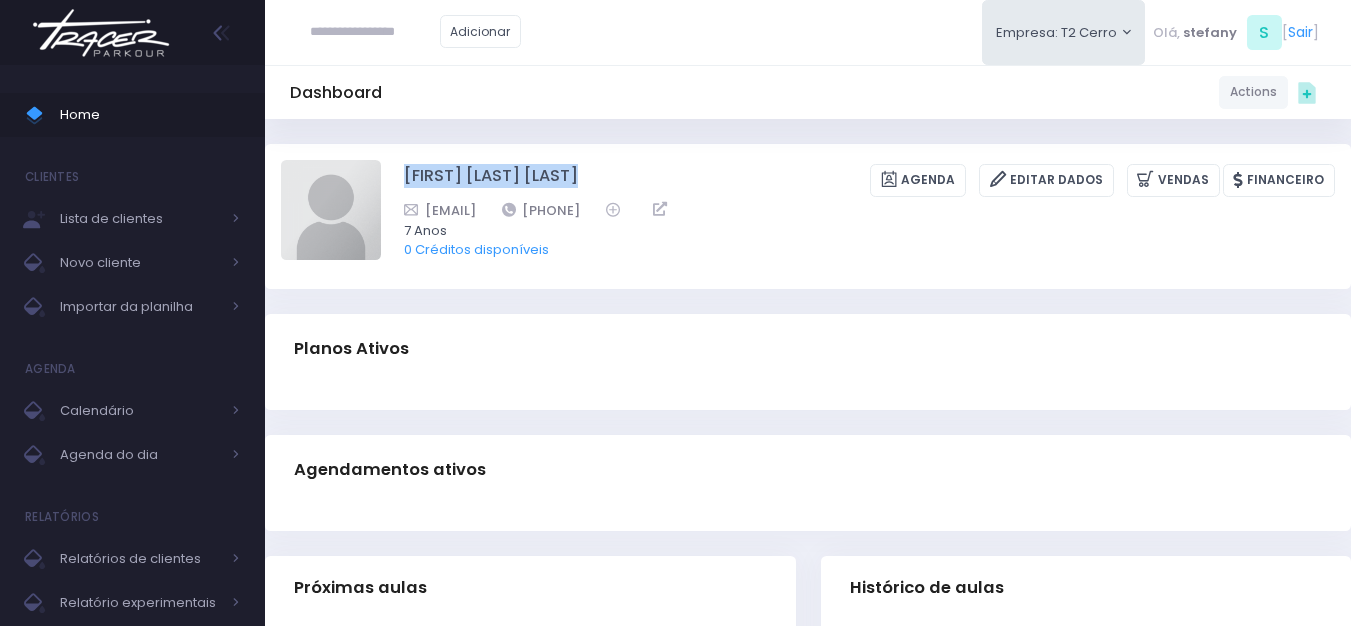 drag, startPoint x: 392, startPoint y: 171, endPoint x: 605, endPoint y: 190, distance: 213.84573 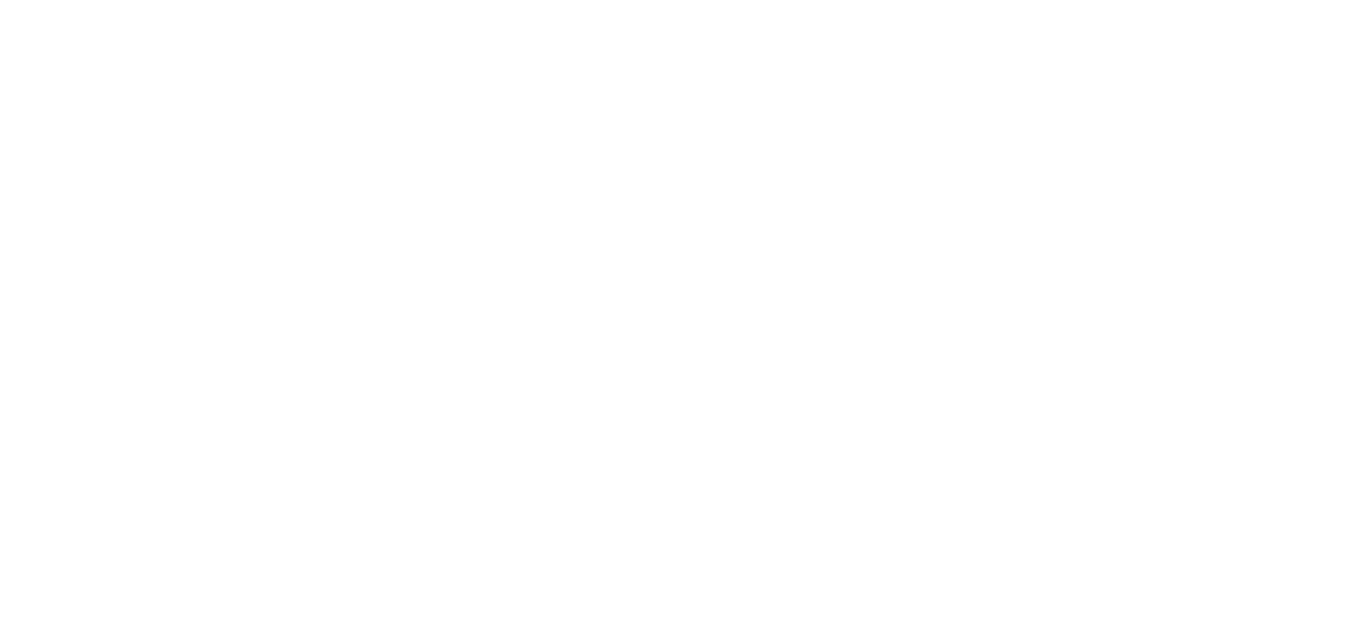 scroll, scrollTop: 0, scrollLeft: 0, axis: both 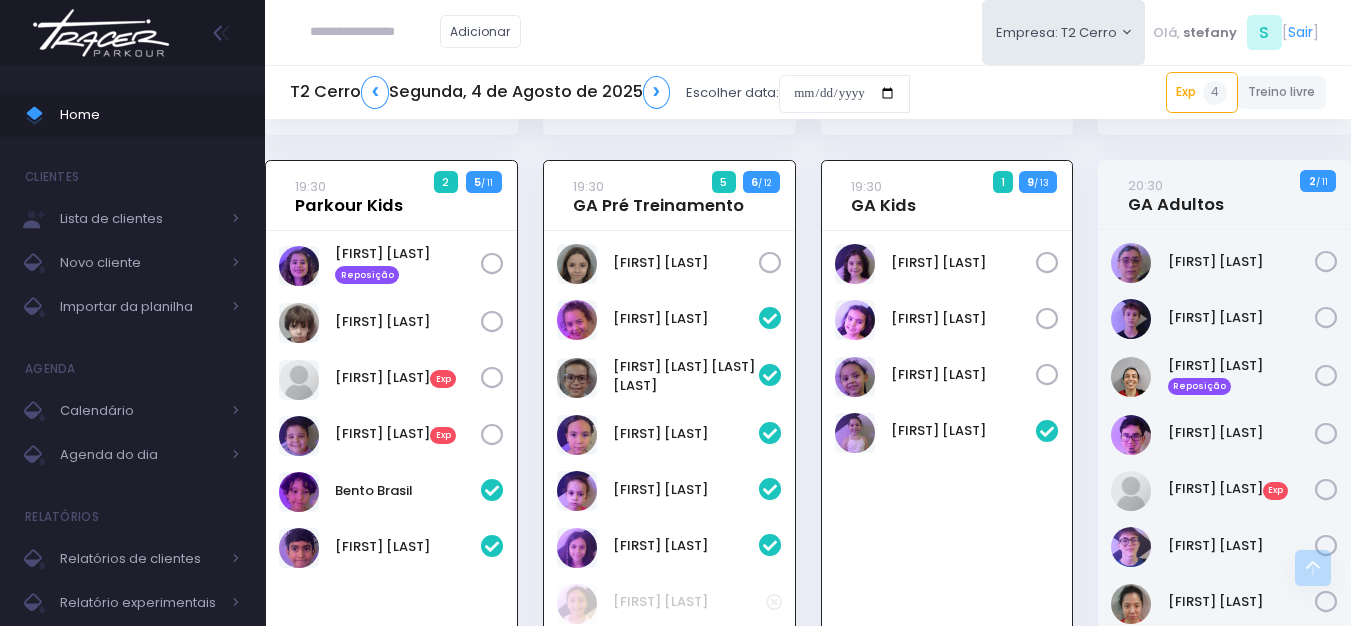 click on "19:30 Parkour Kids" at bounding box center (349, 196) 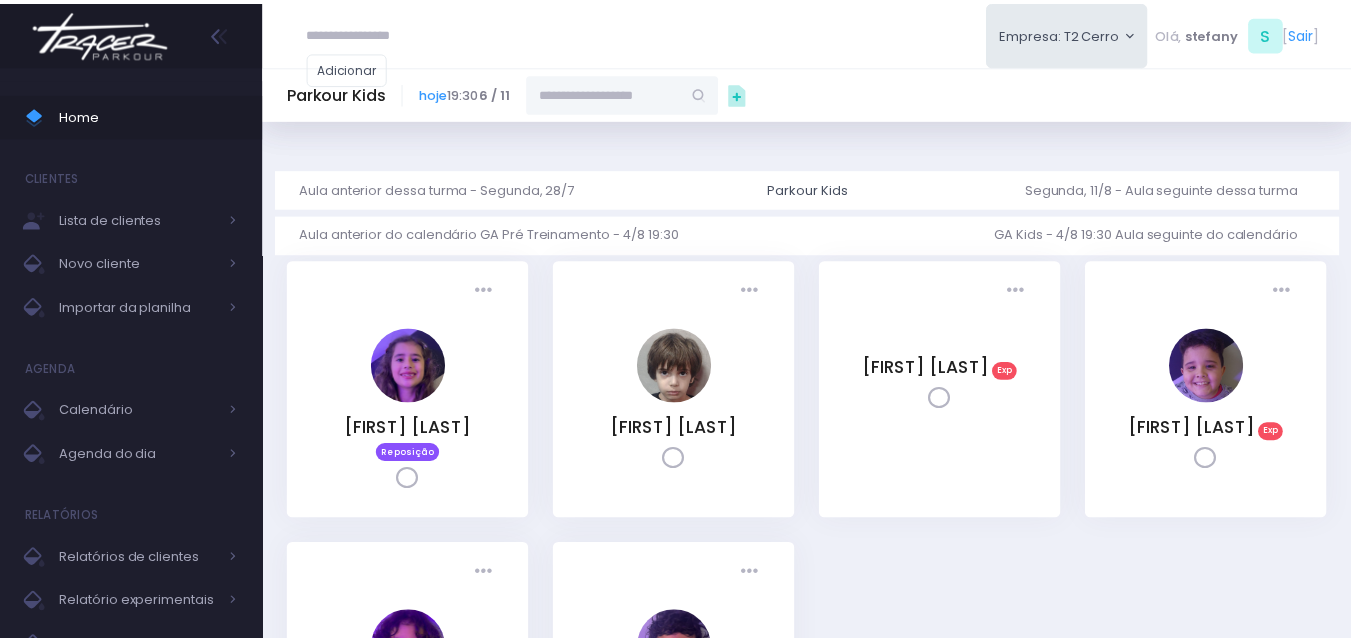 scroll, scrollTop: 0, scrollLeft: 0, axis: both 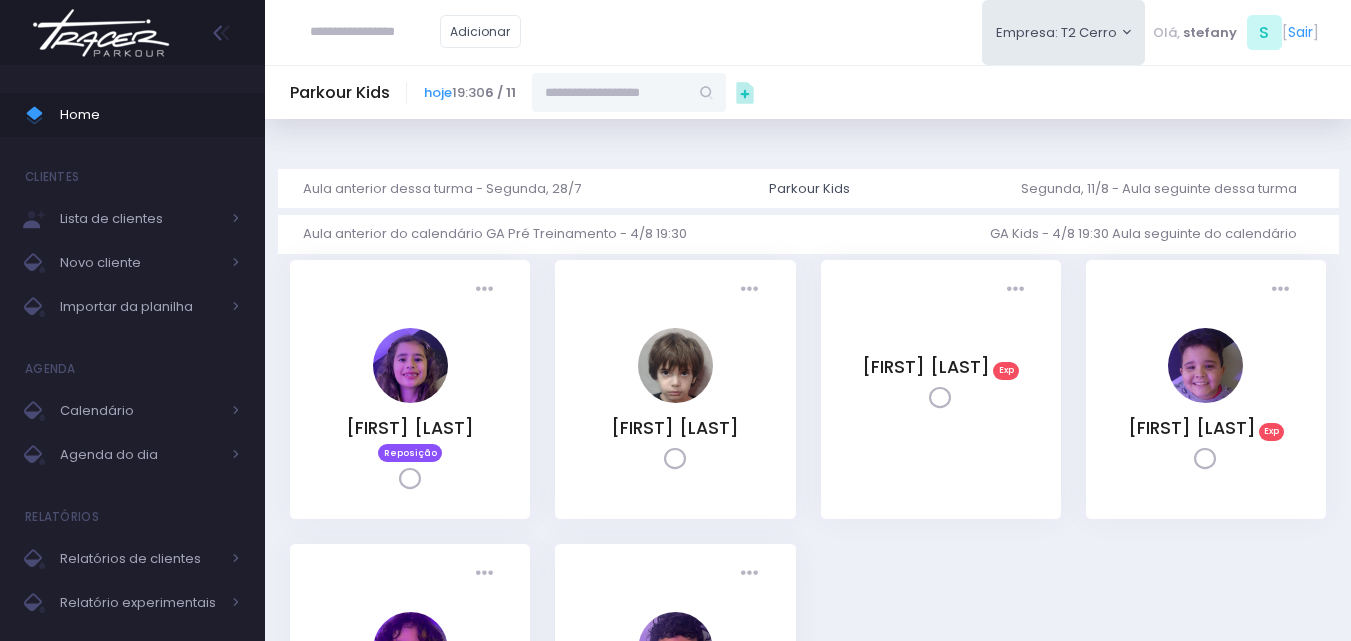 click at bounding box center (610, 92) 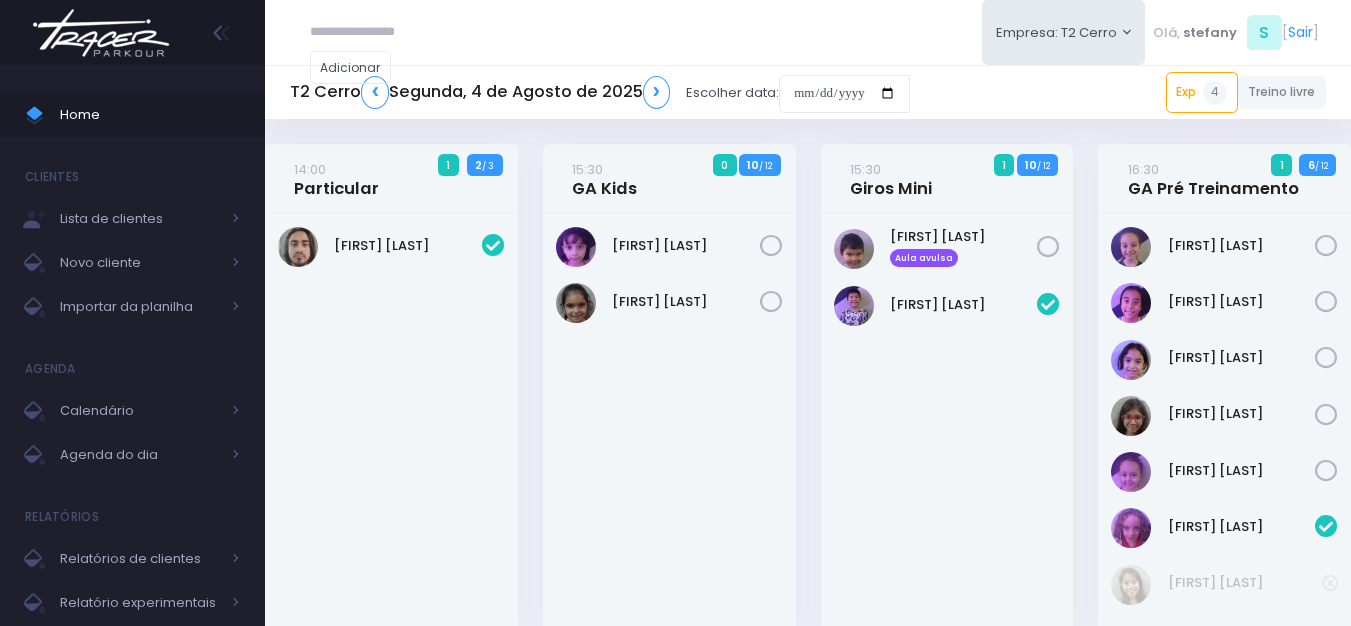 scroll, scrollTop: 1860, scrollLeft: 0, axis: vertical 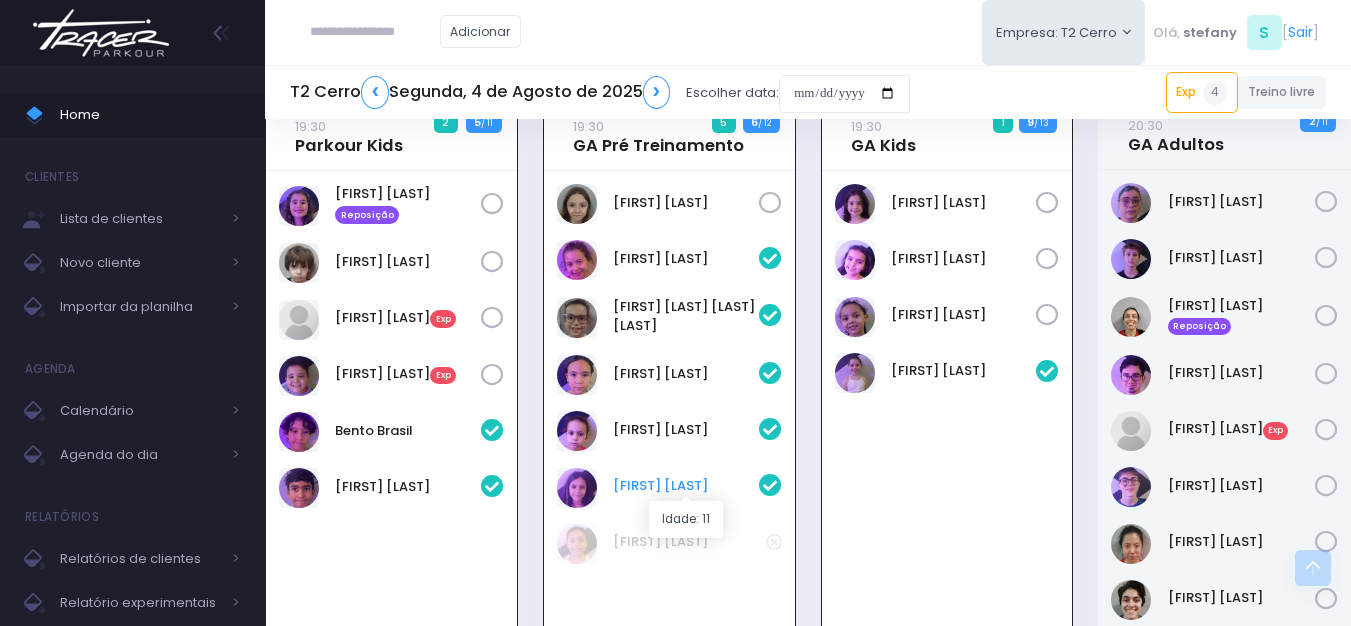 click on "[FIRST] [LAST]" 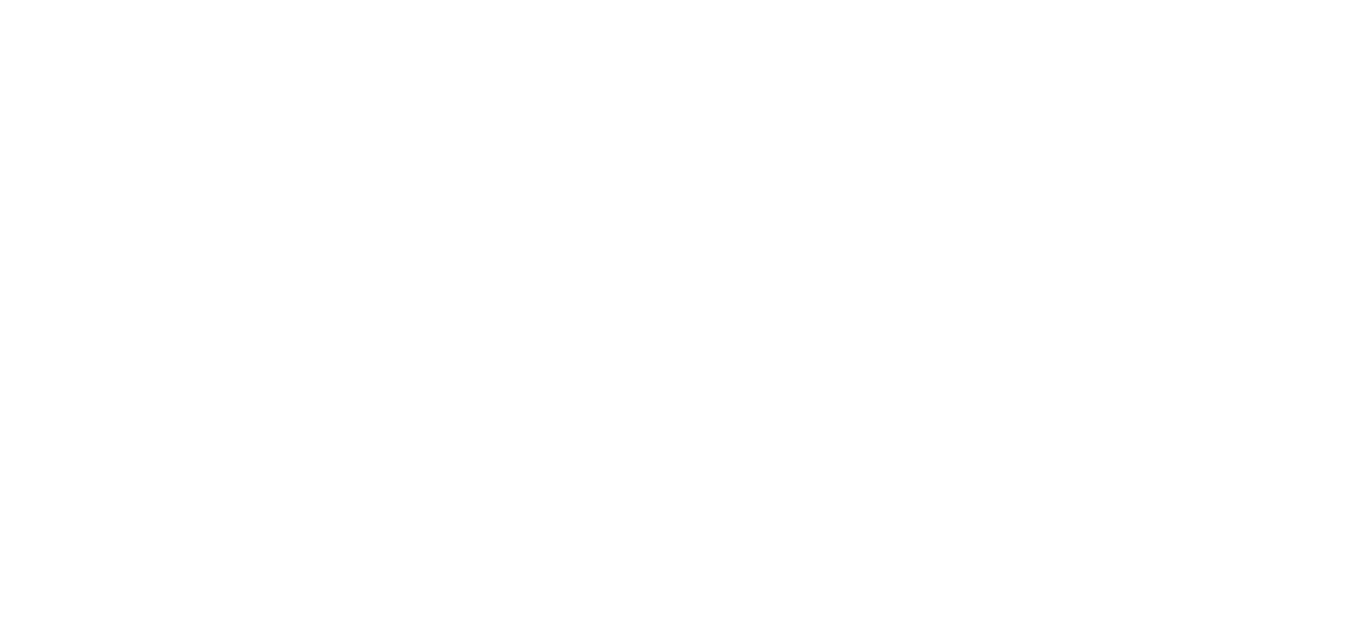 scroll, scrollTop: 0, scrollLeft: 0, axis: both 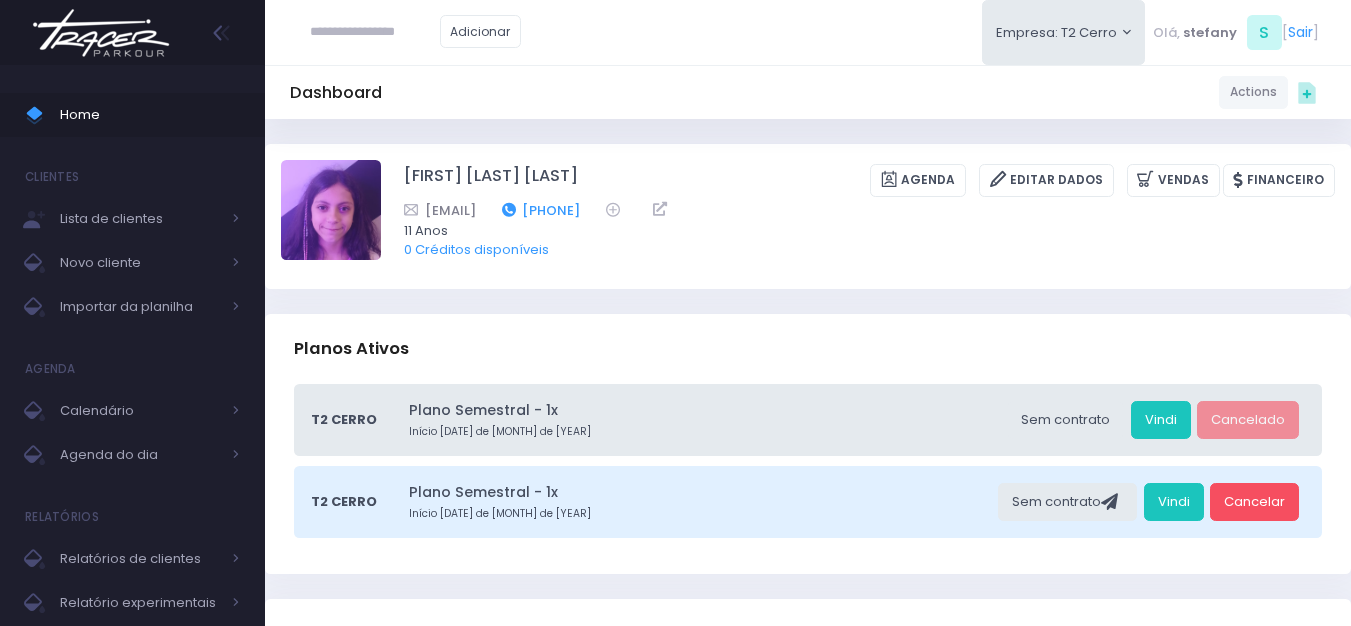 drag, startPoint x: 716, startPoint y: 207, endPoint x: 624, endPoint y: 215, distance: 92.34717 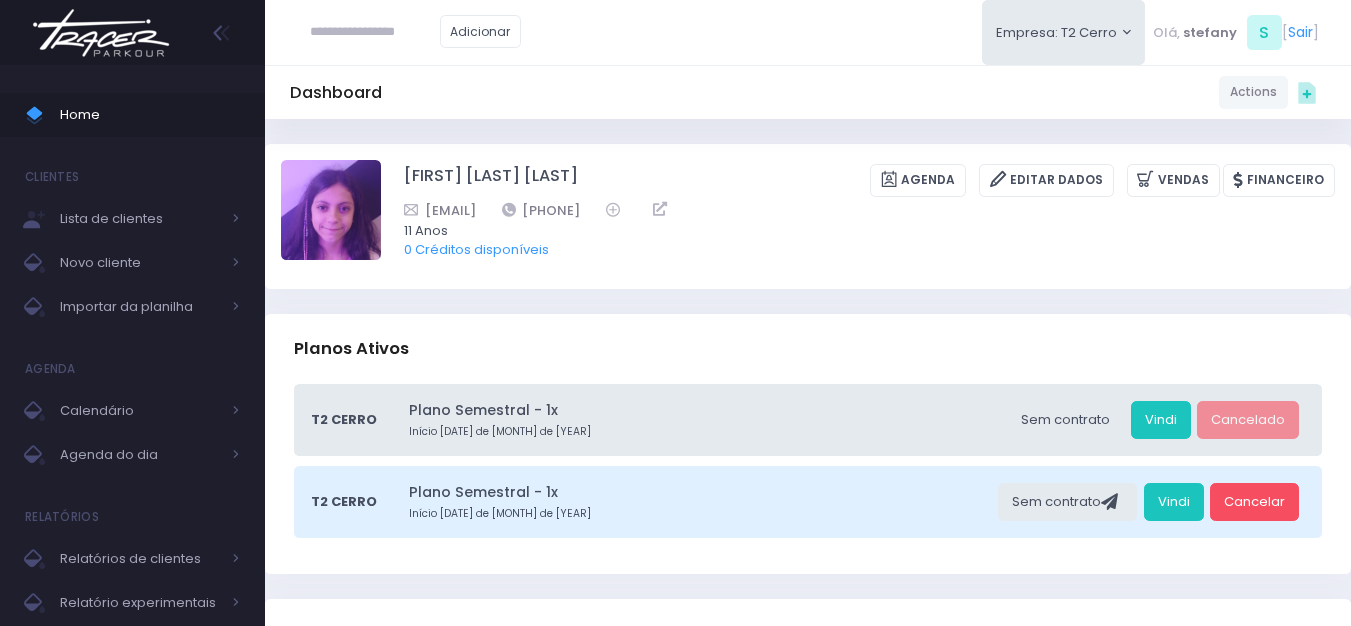 click at bounding box center (101, 33) 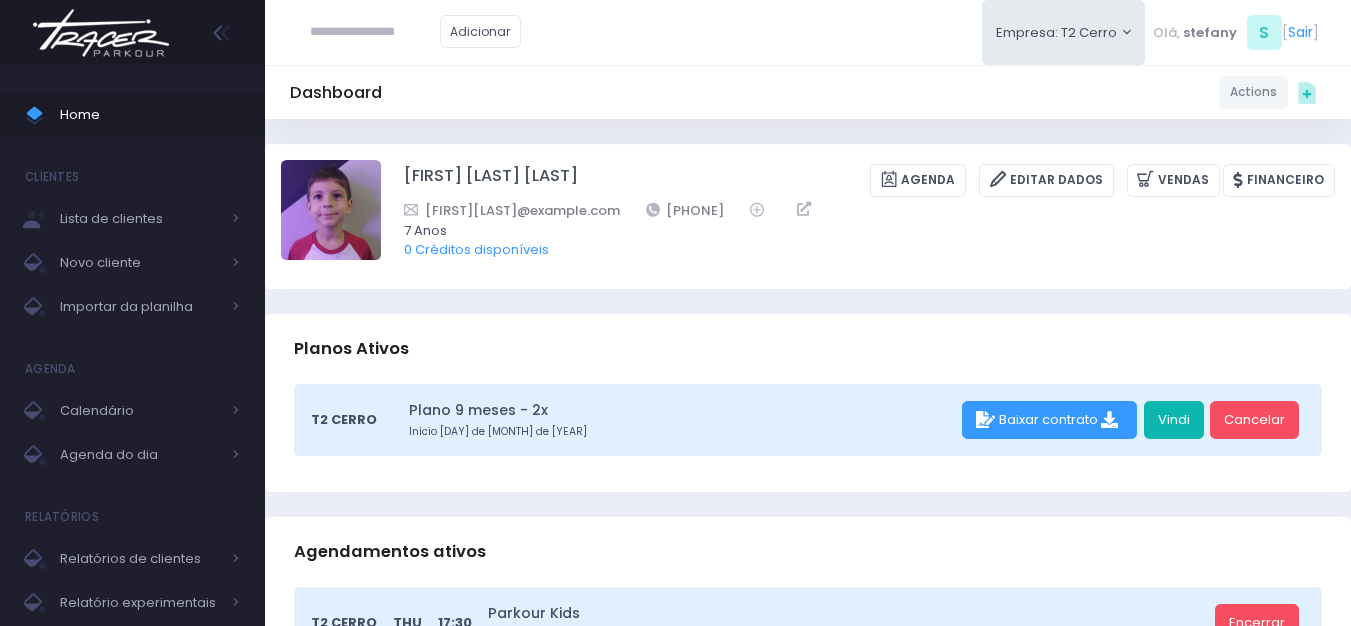 scroll, scrollTop: 0, scrollLeft: 0, axis: both 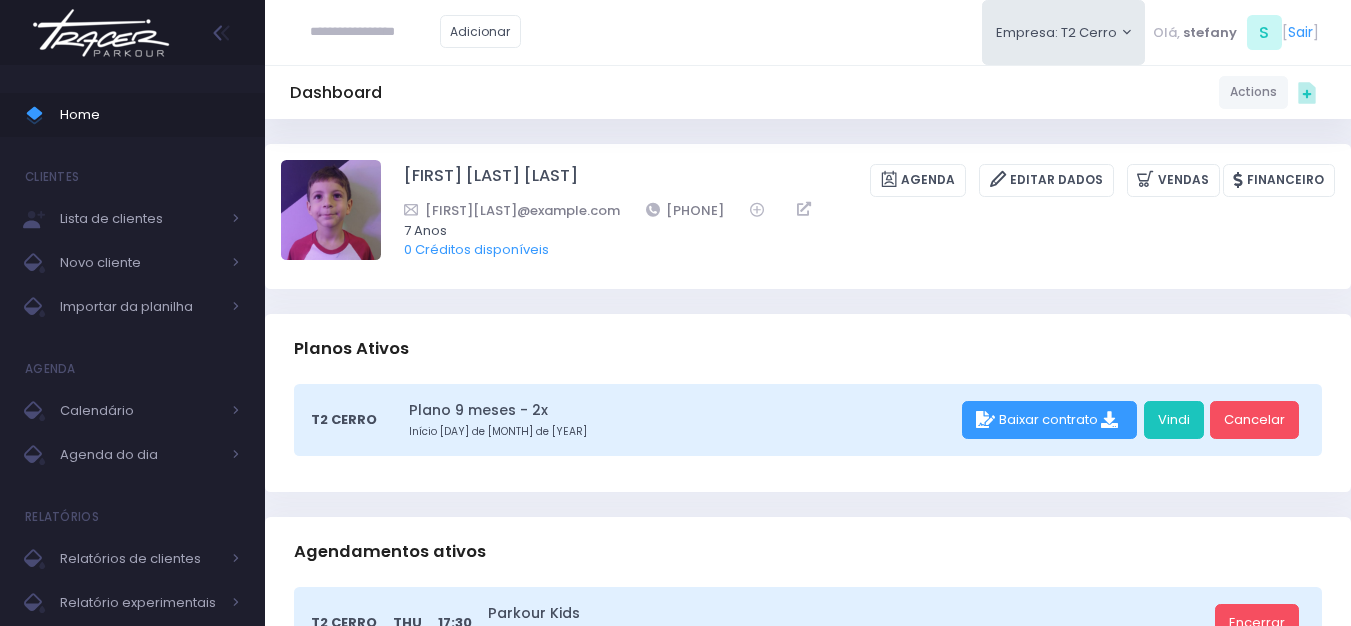 click 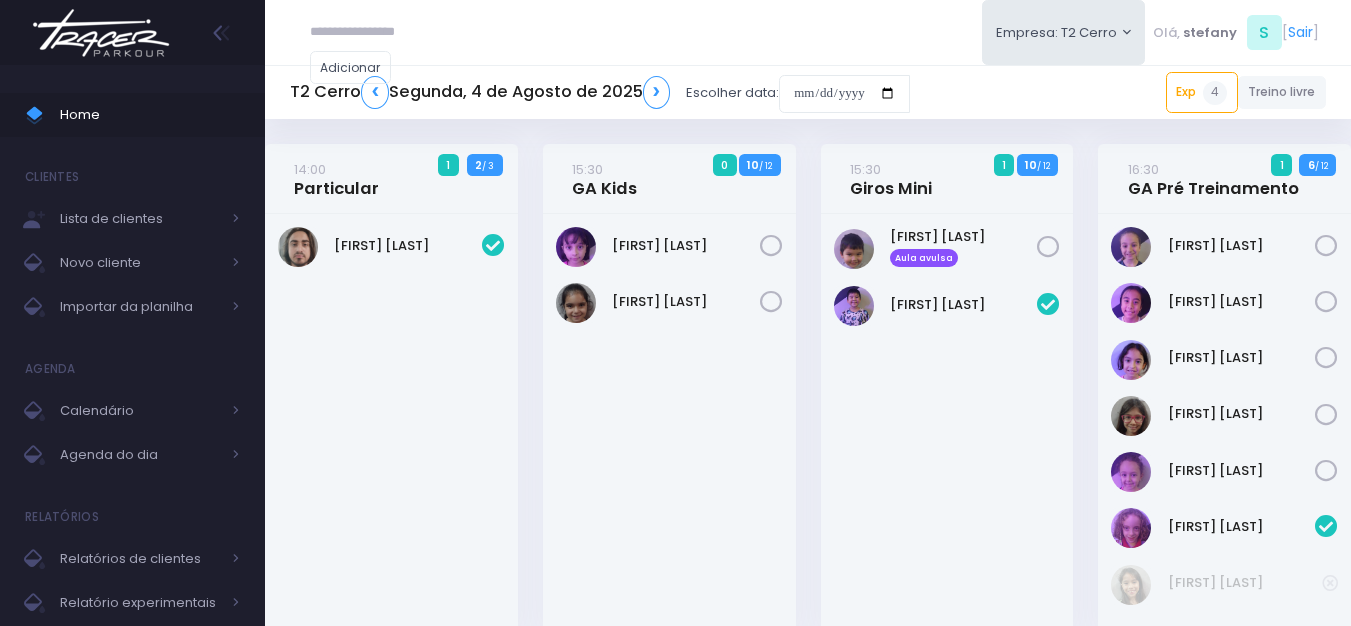scroll, scrollTop: 0, scrollLeft: 0, axis: both 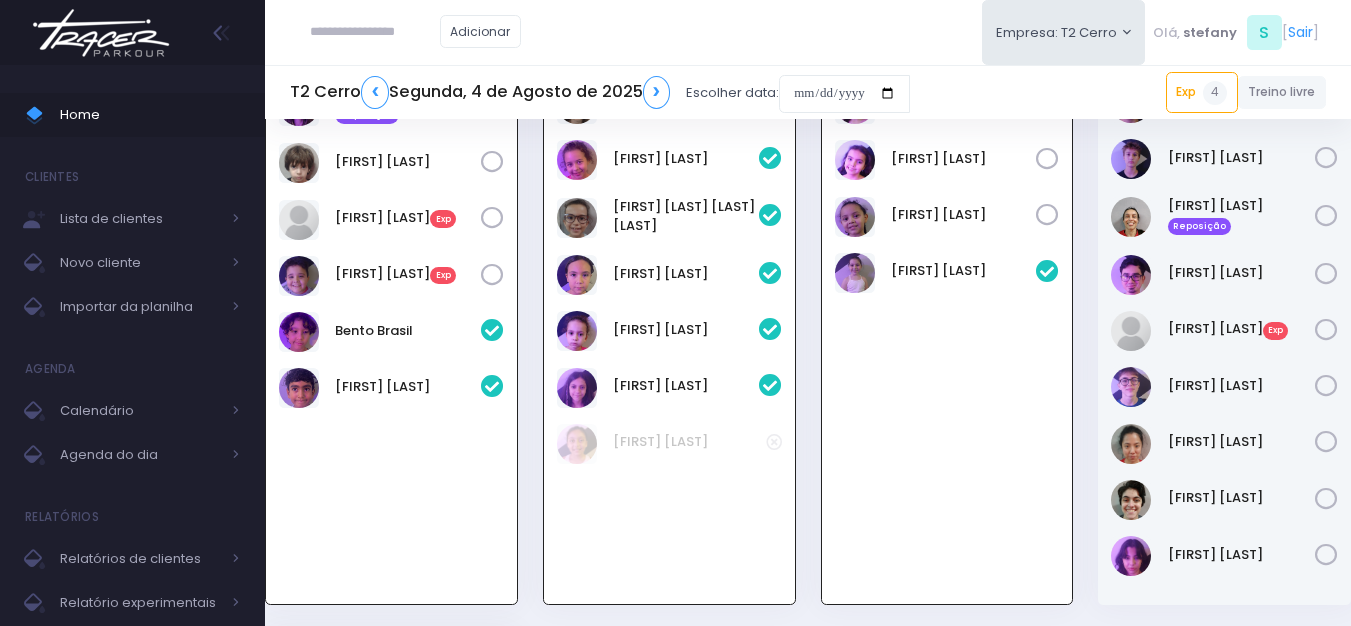 click on "João Vitorio
Exp" at bounding box center [391, 220] 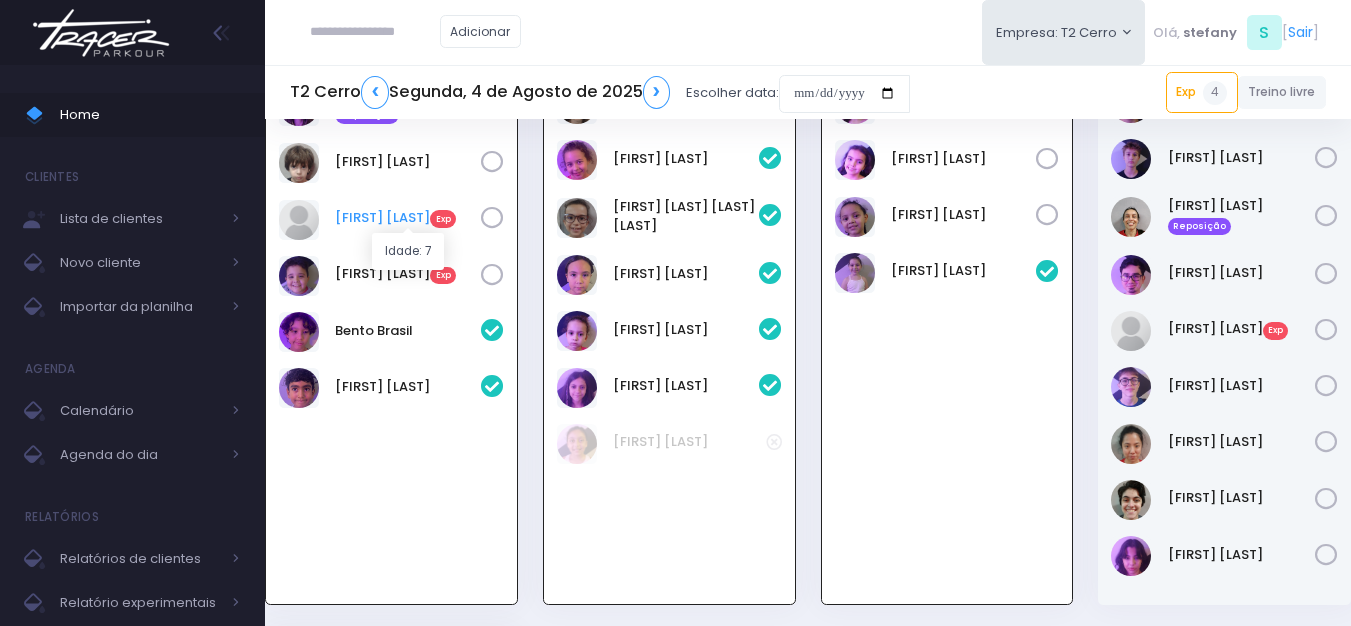 click on "João Vitorio
Exp" at bounding box center (408, 218) 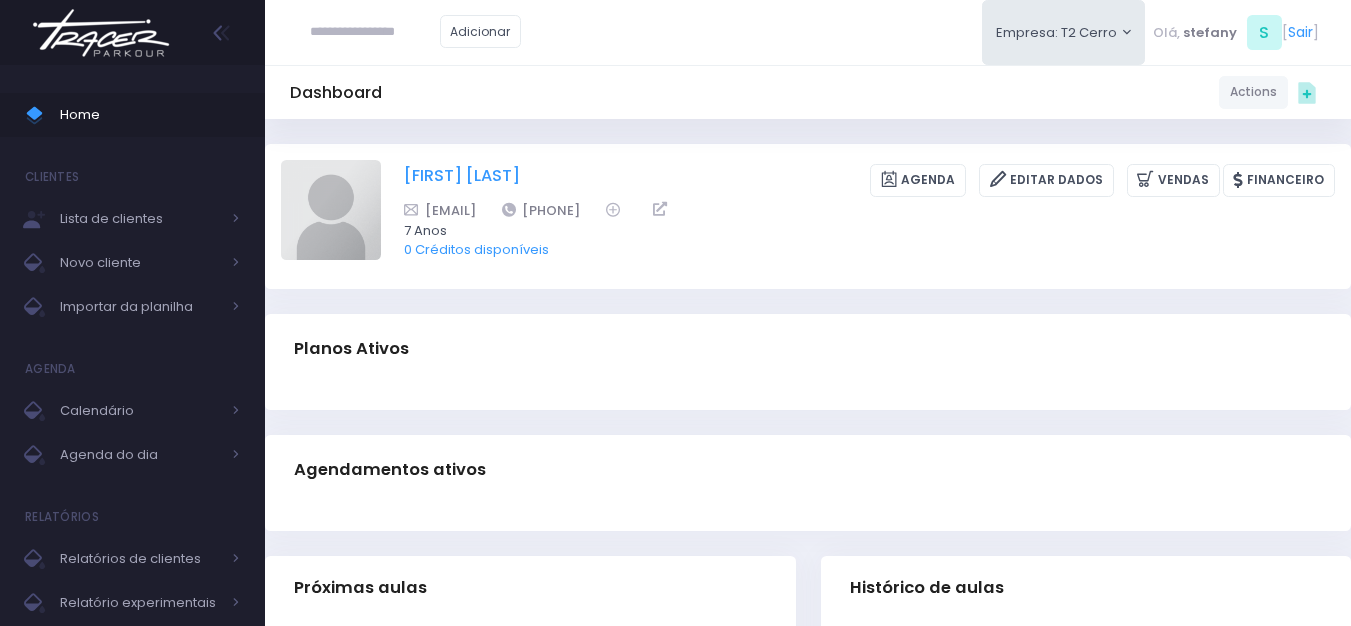 scroll, scrollTop: 0, scrollLeft: 0, axis: both 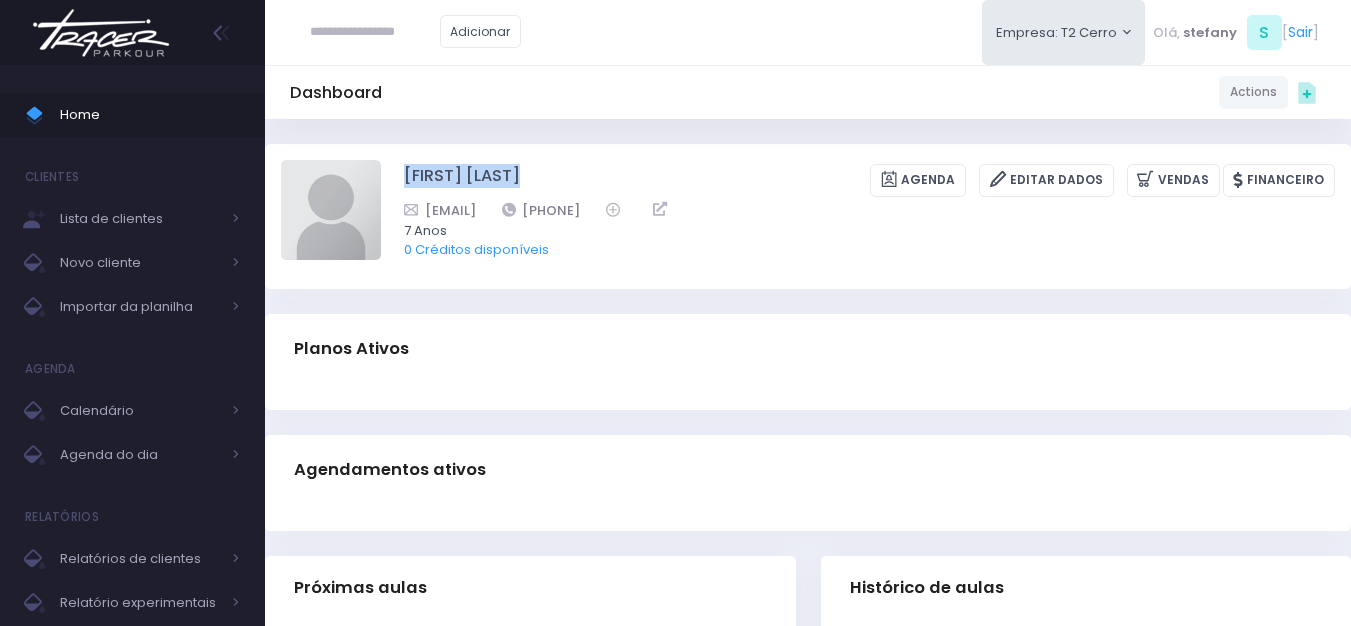 drag, startPoint x: 435, startPoint y: 172, endPoint x: 650, endPoint y: 172, distance: 215 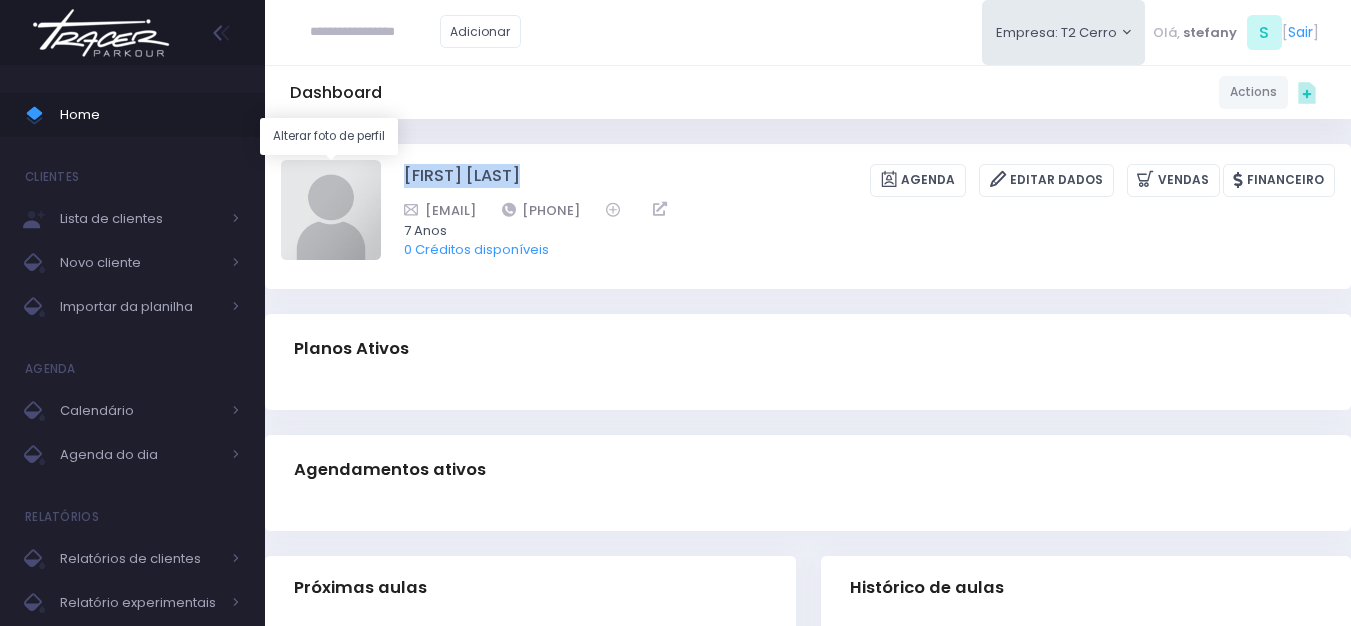 click at bounding box center (331, 210) 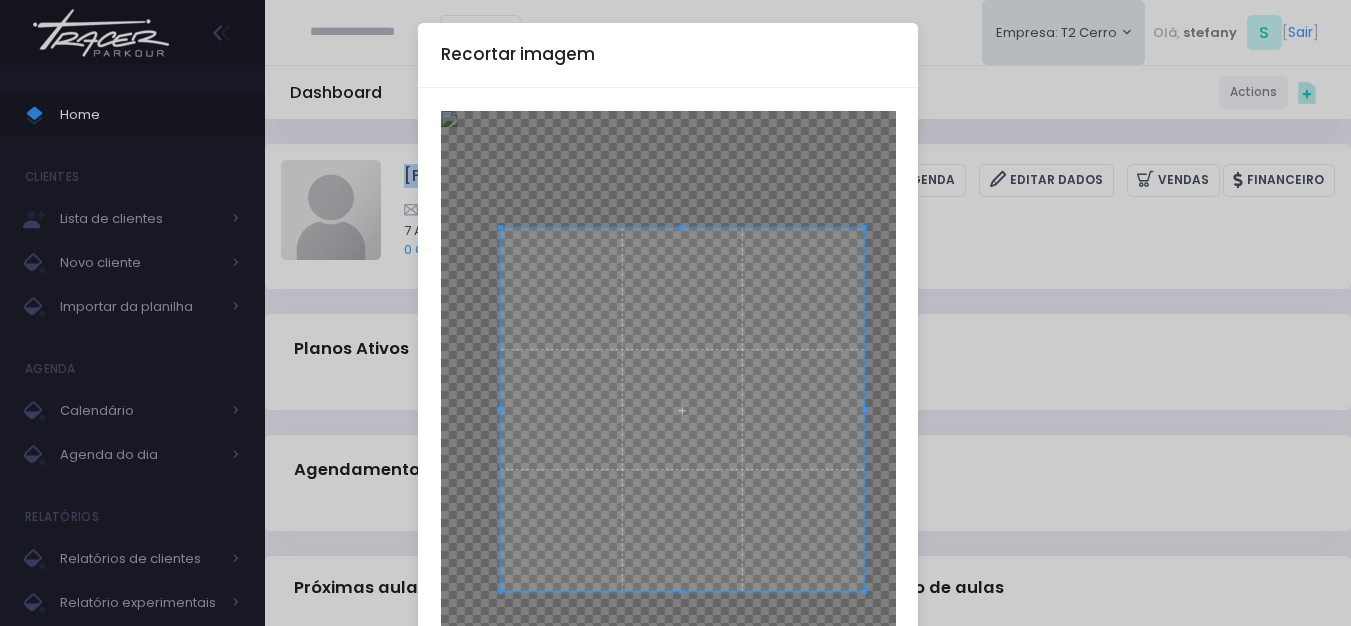 click at bounding box center (682, 409) 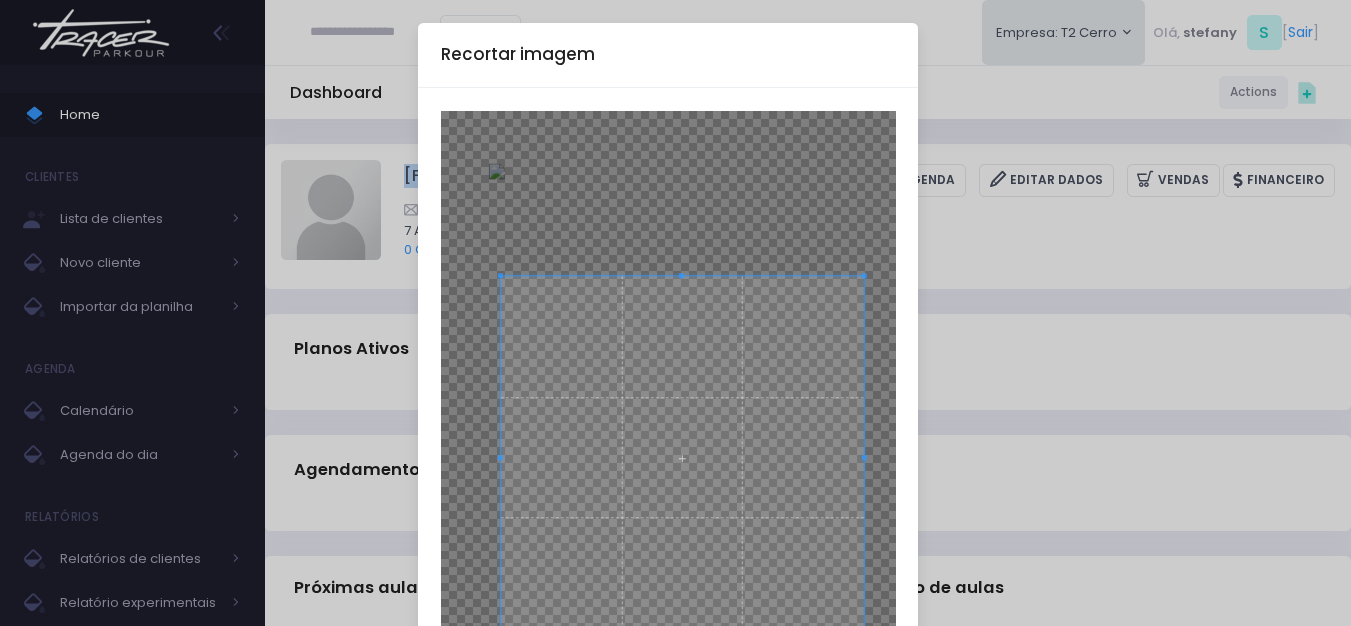 click at bounding box center (682, 457) 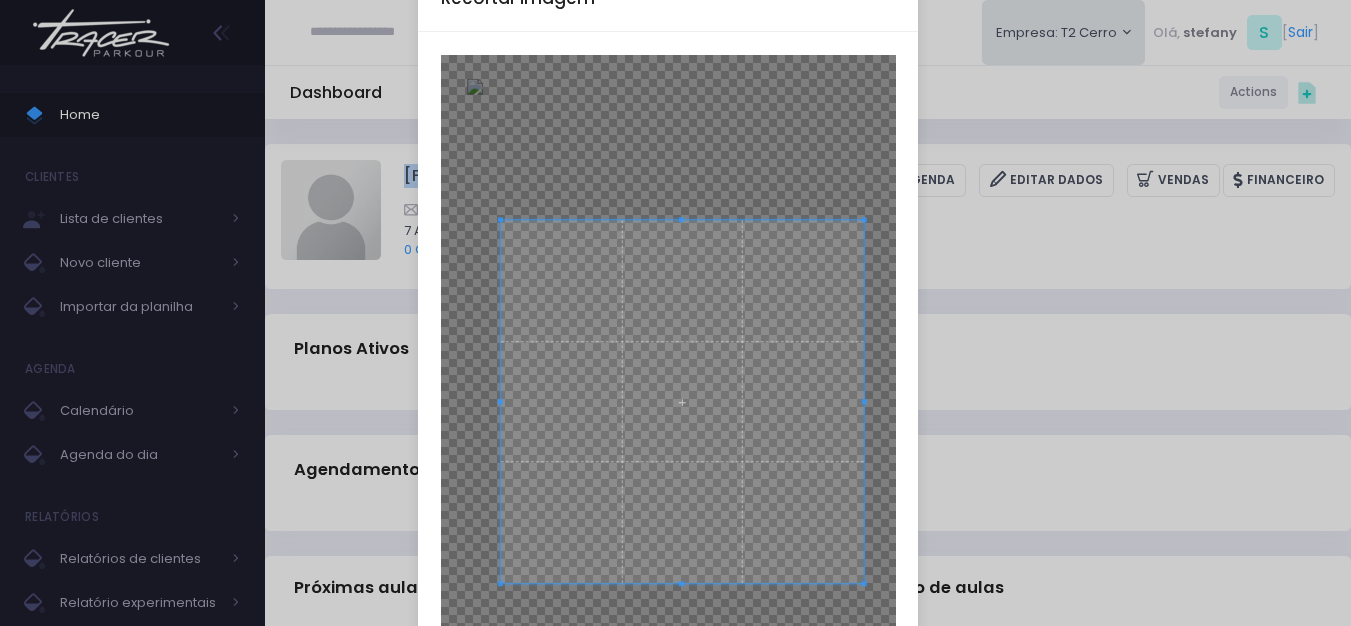 scroll, scrollTop: 100, scrollLeft: 0, axis: vertical 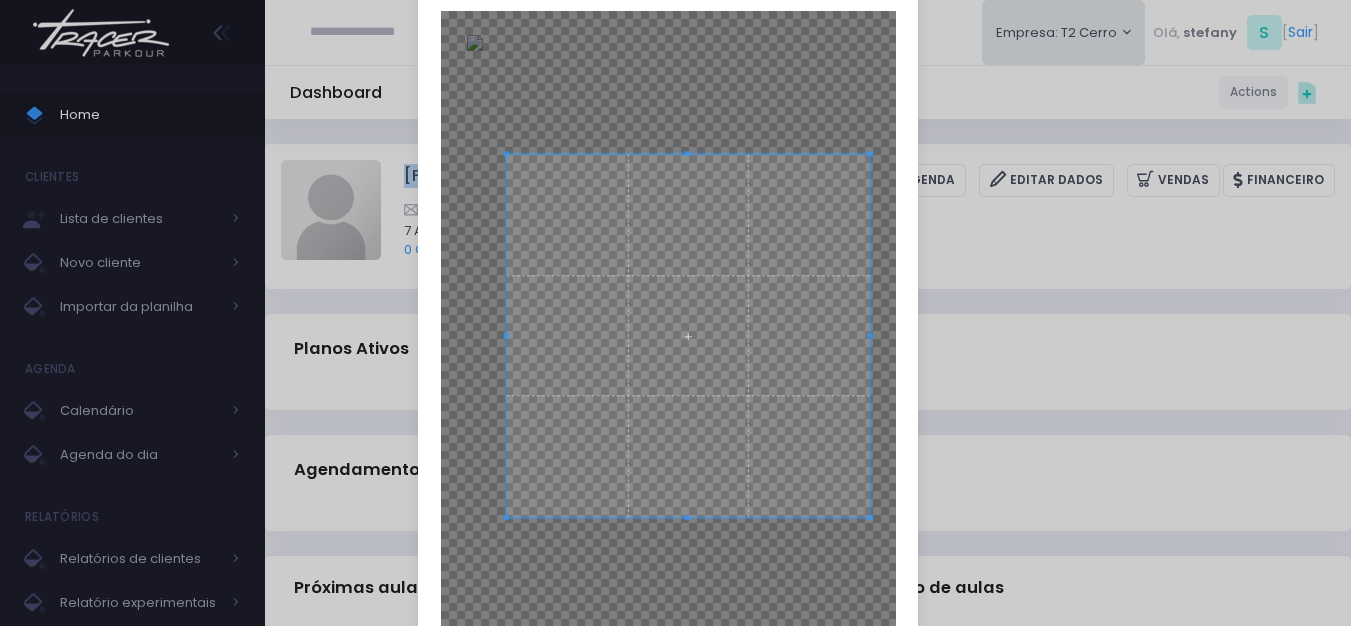 click at bounding box center (688, 335) 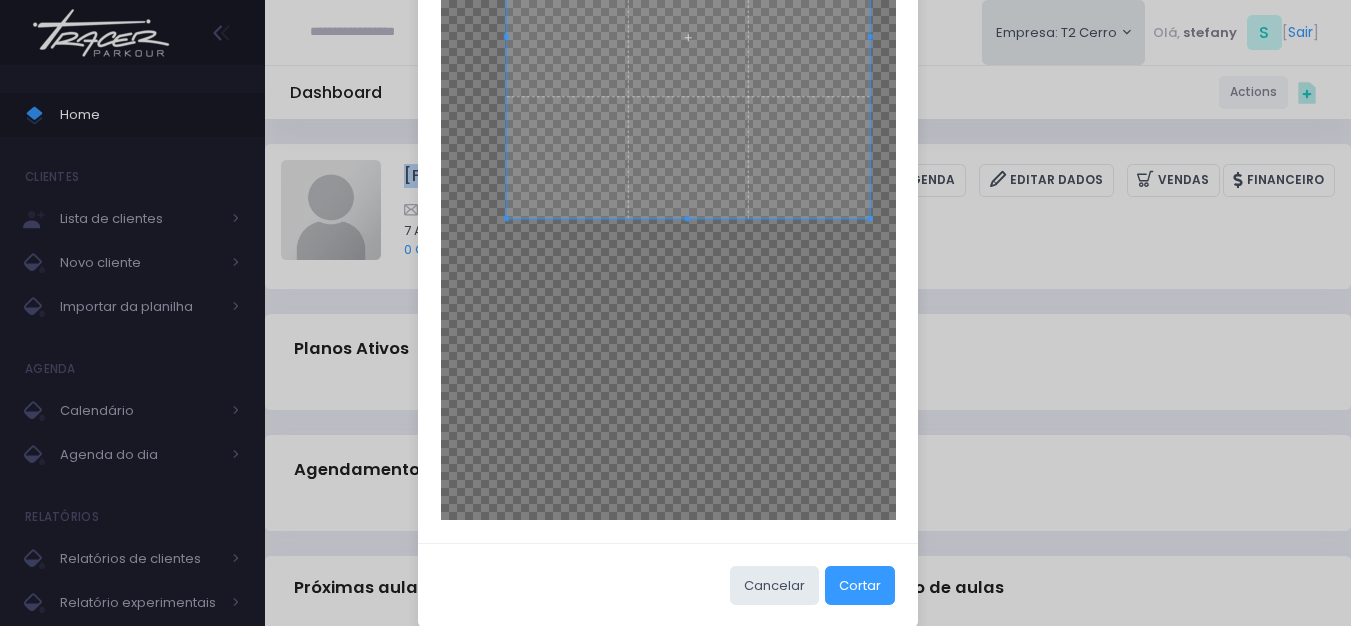 scroll, scrollTop: 423, scrollLeft: 0, axis: vertical 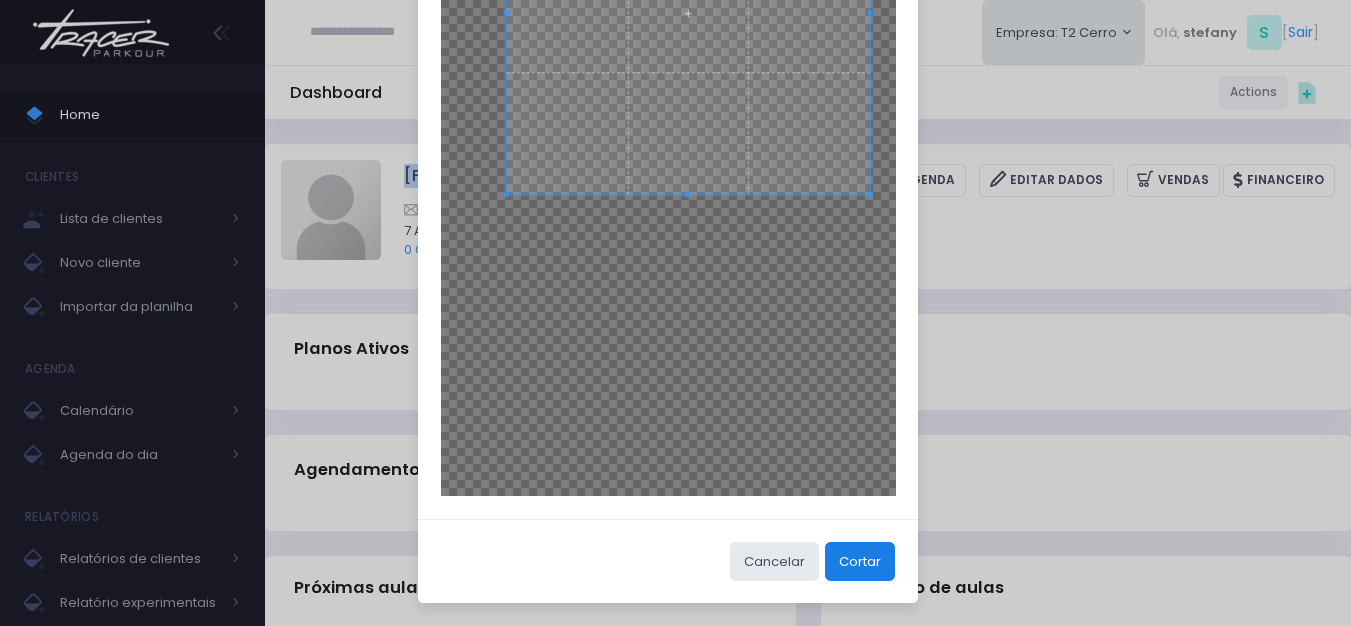 click on "Cortar" at bounding box center [860, 561] 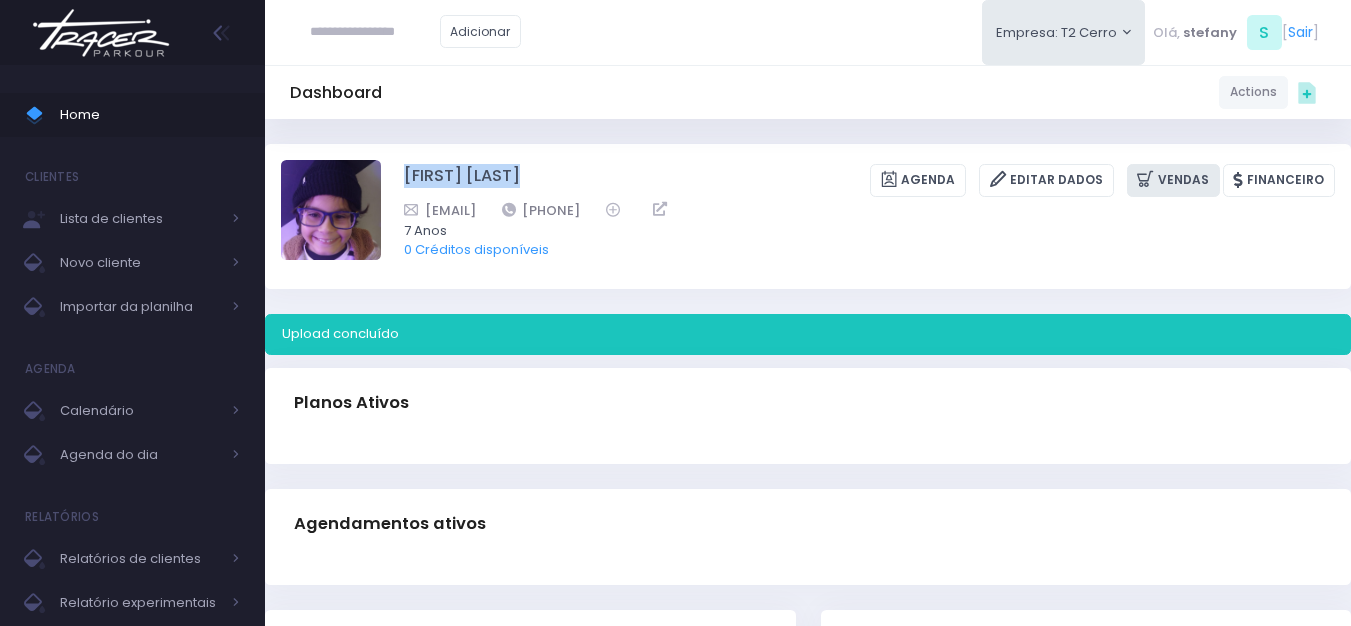 click on "Vendas" at bounding box center [1173, 180] 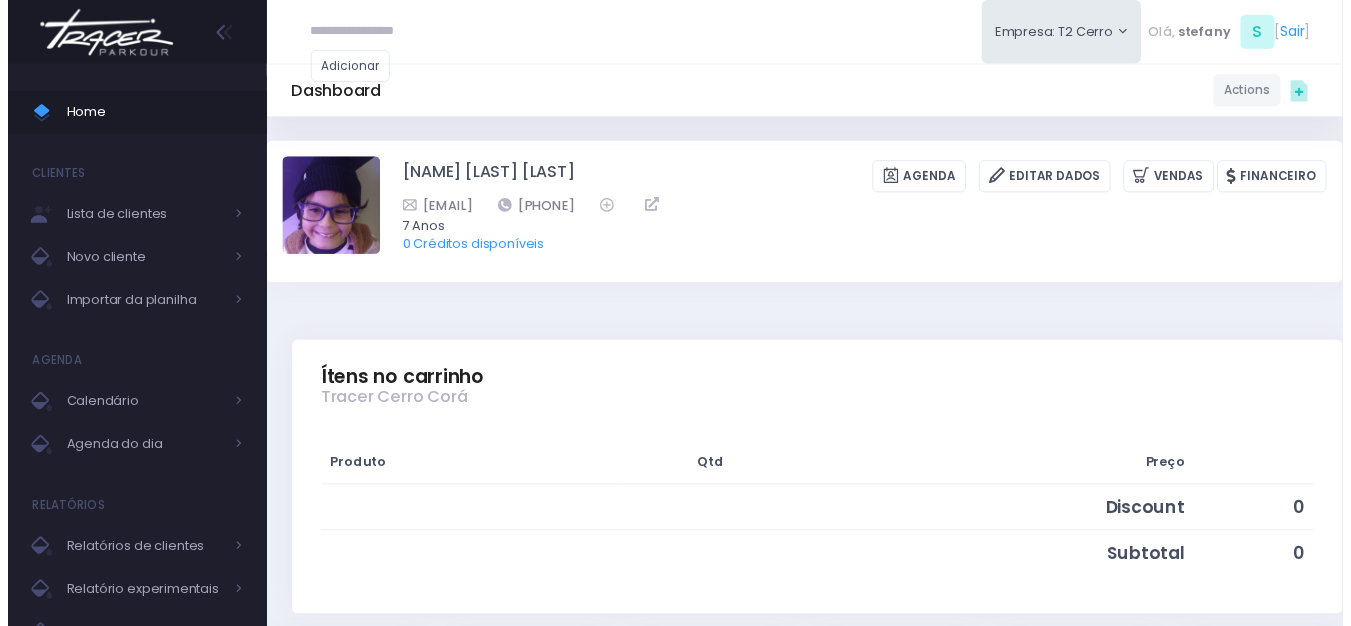 scroll, scrollTop: 0, scrollLeft: 0, axis: both 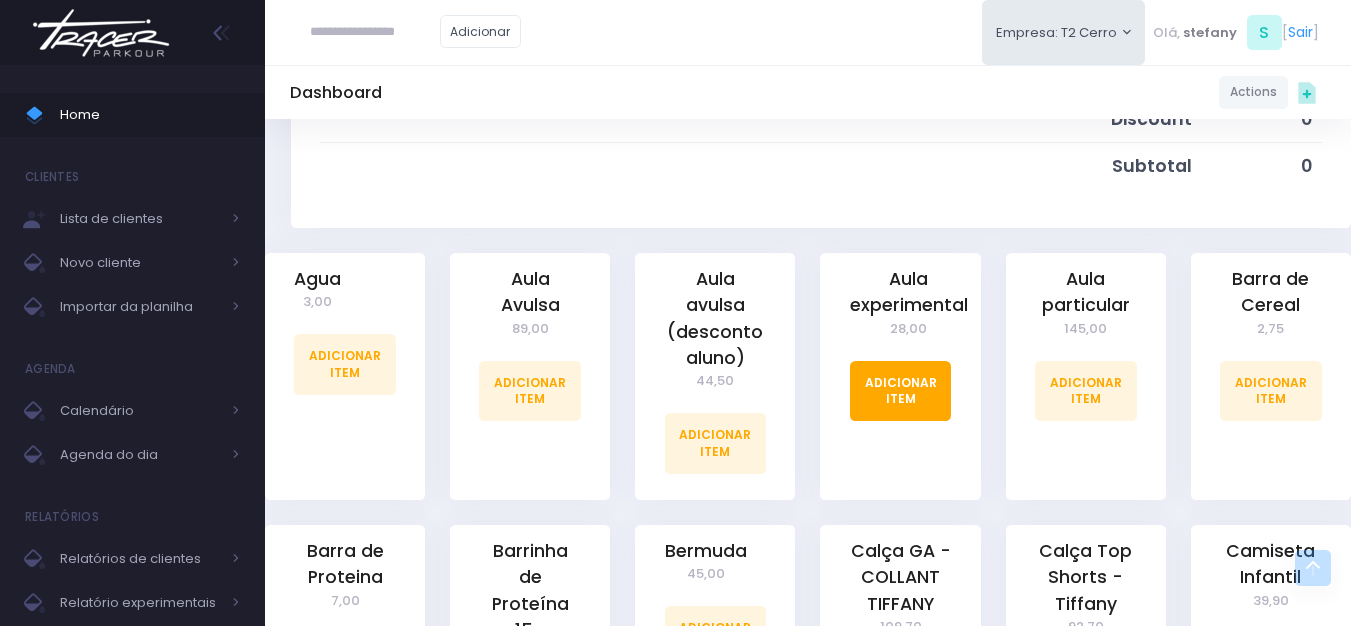 click on "Adicionar Item" at bounding box center (901, 391) 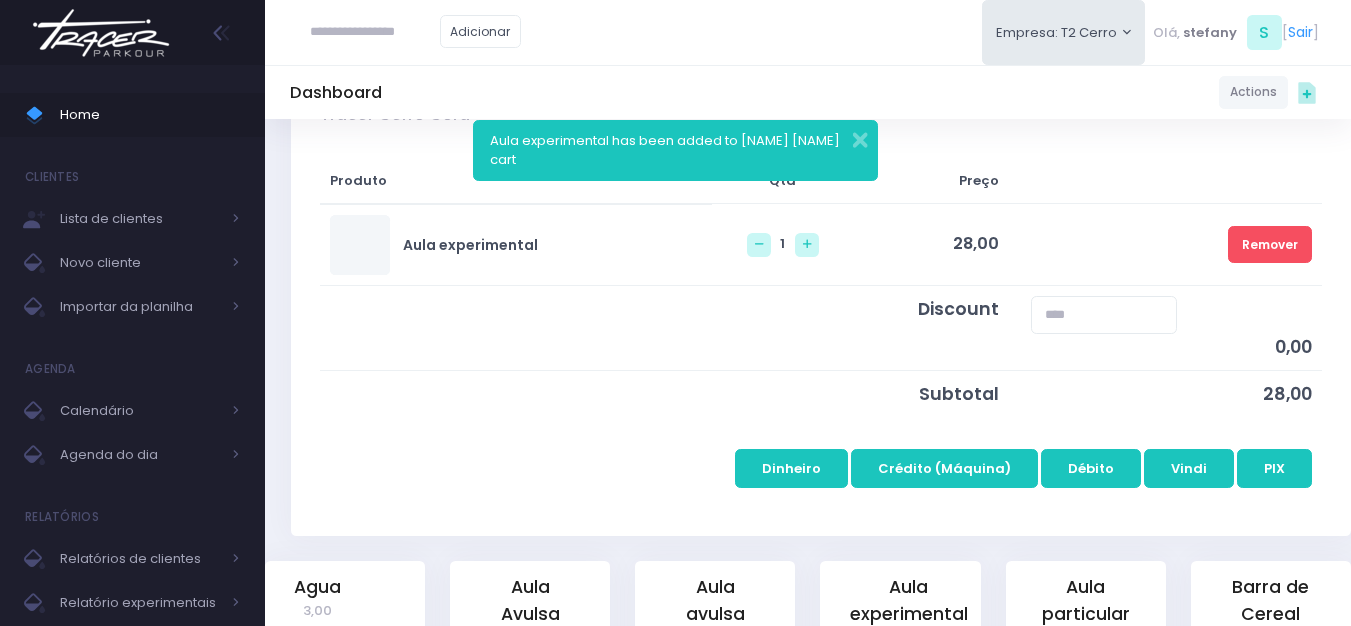 scroll, scrollTop: 300, scrollLeft: 0, axis: vertical 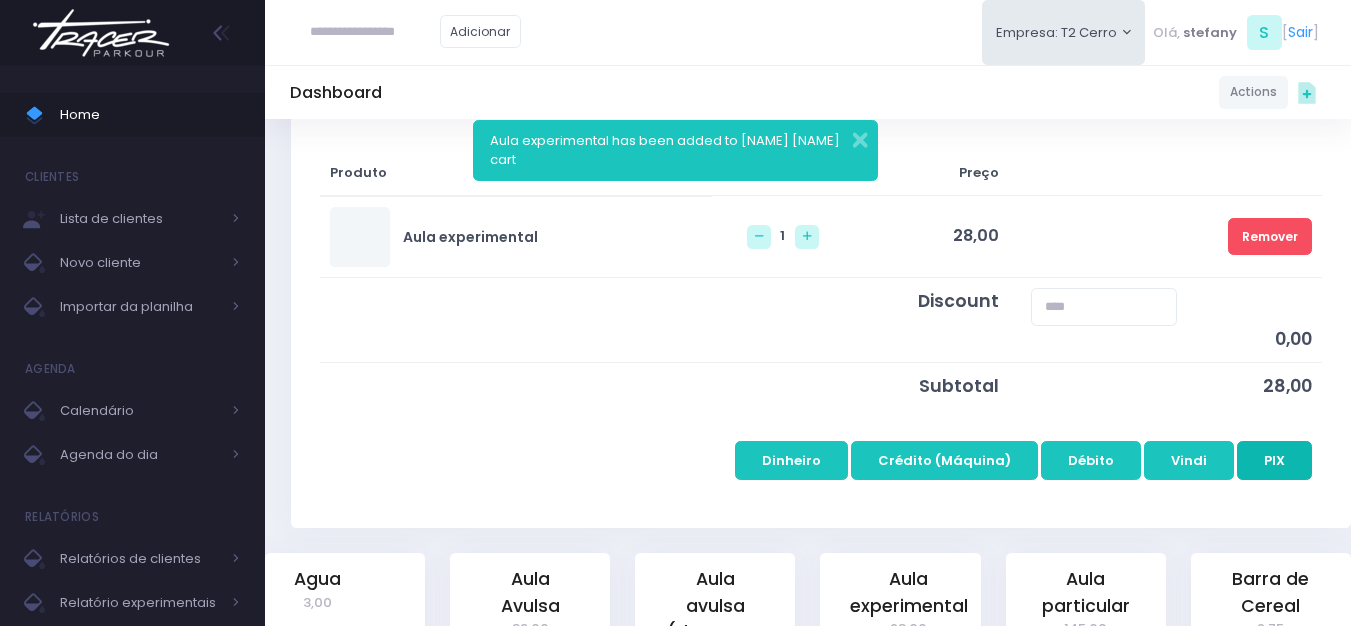 click on "PIX" at bounding box center [1274, 460] 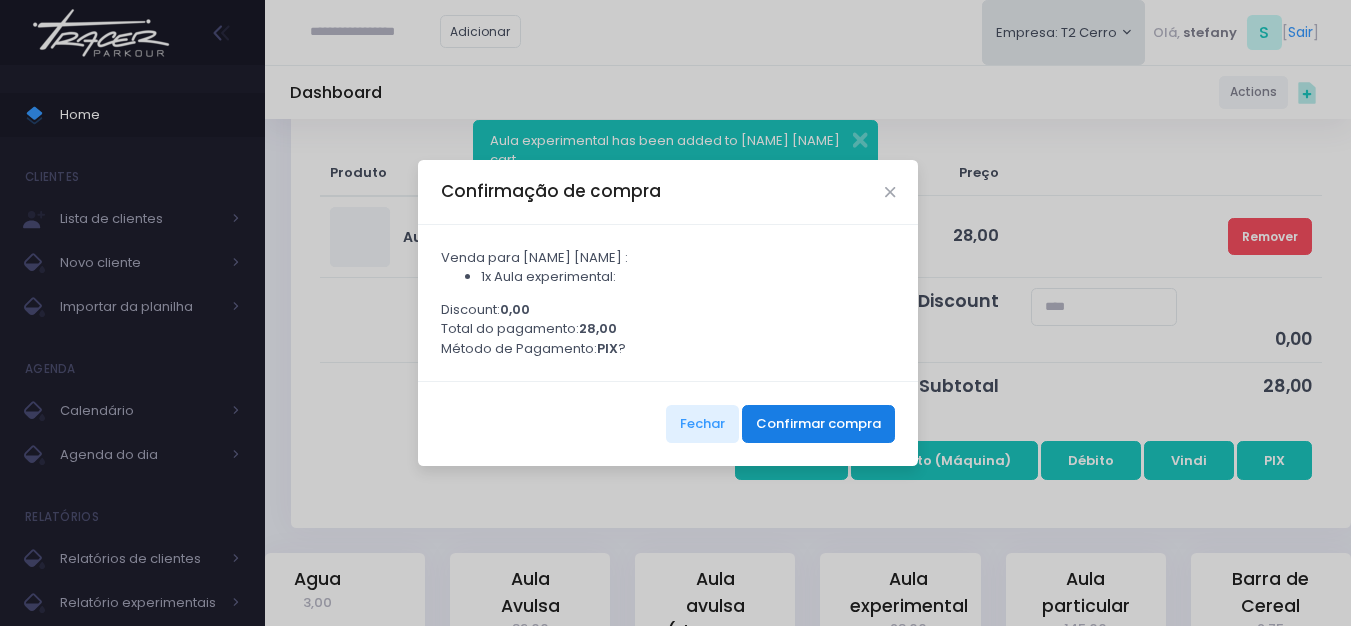 click on "Confirmar compra" at bounding box center (818, 424) 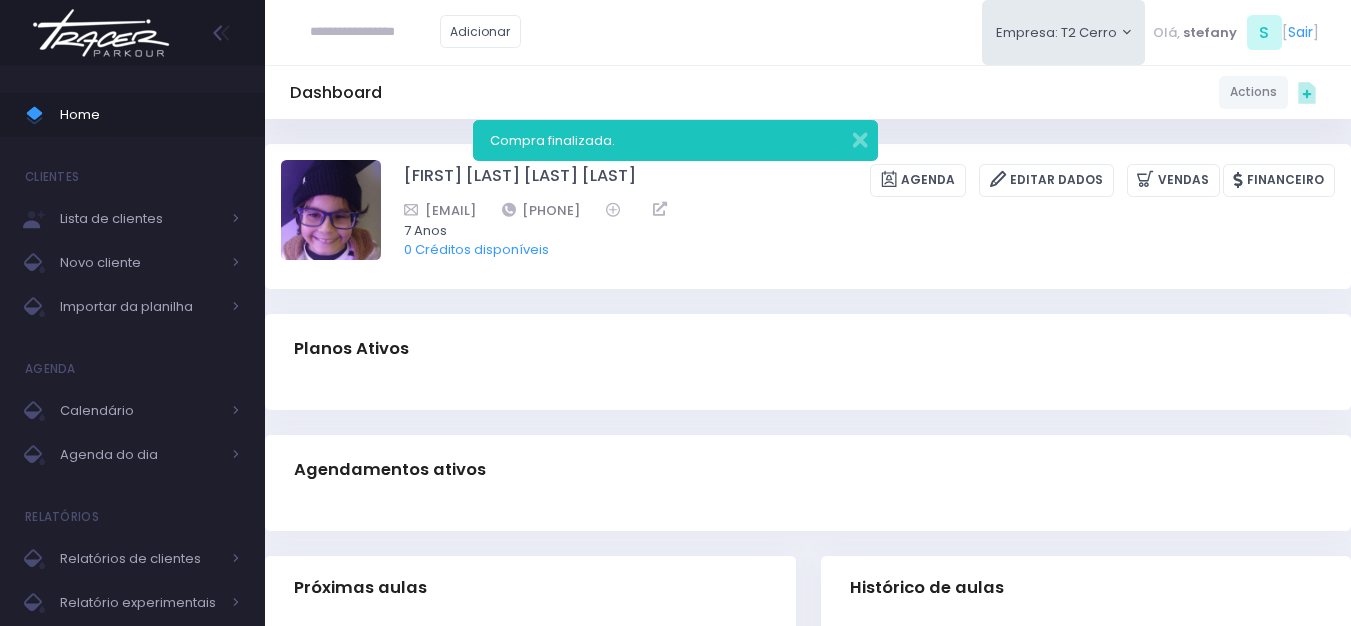 scroll, scrollTop: 0, scrollLeft: 0, axis: both 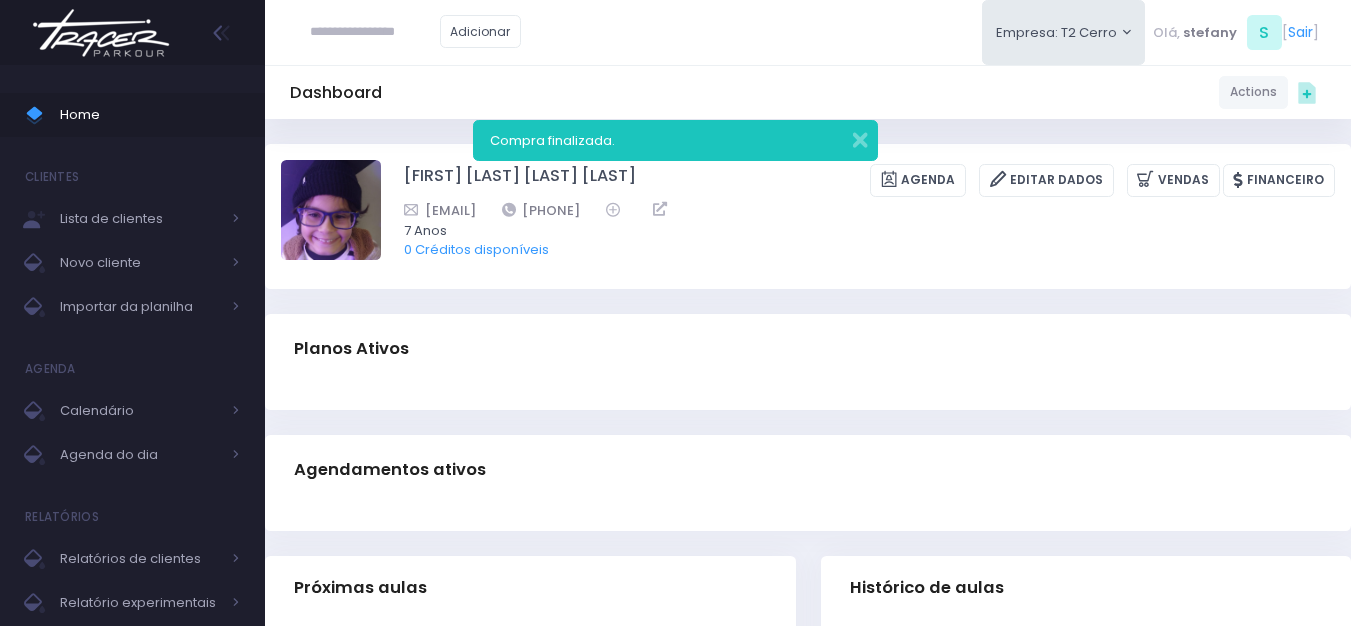 click at bounding box center [101, 33] 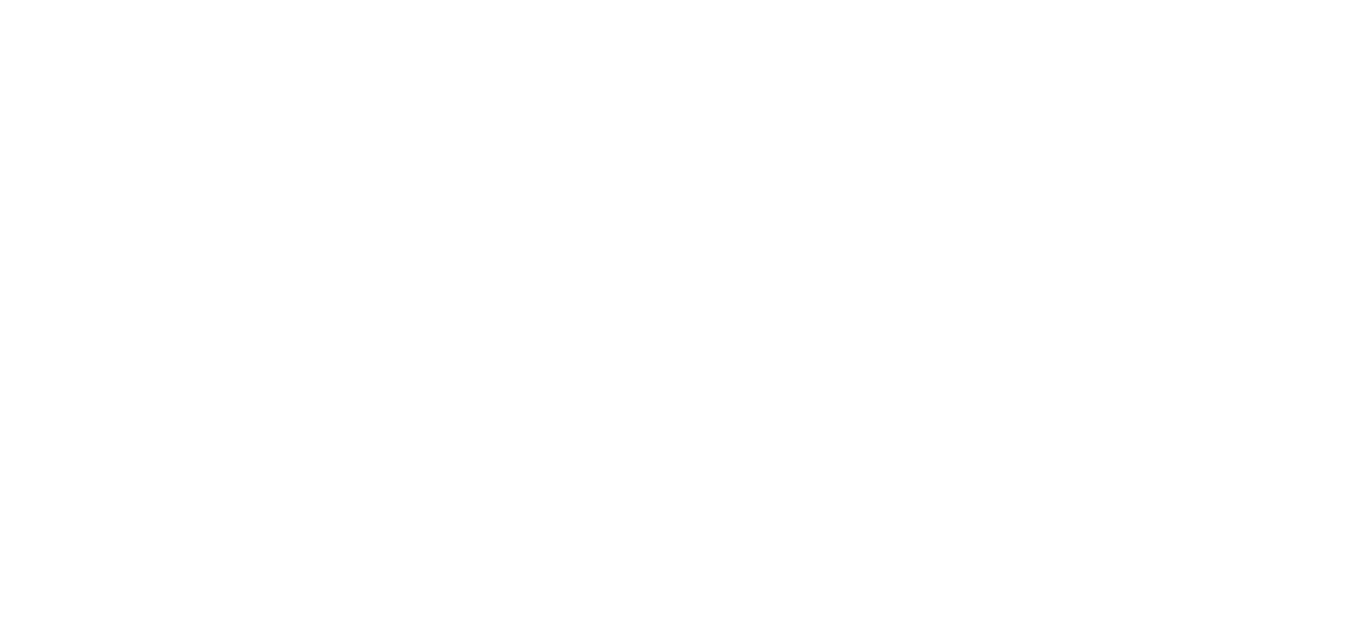 scroll, scrollTop: 0, scrollLeft: 0, axis: both 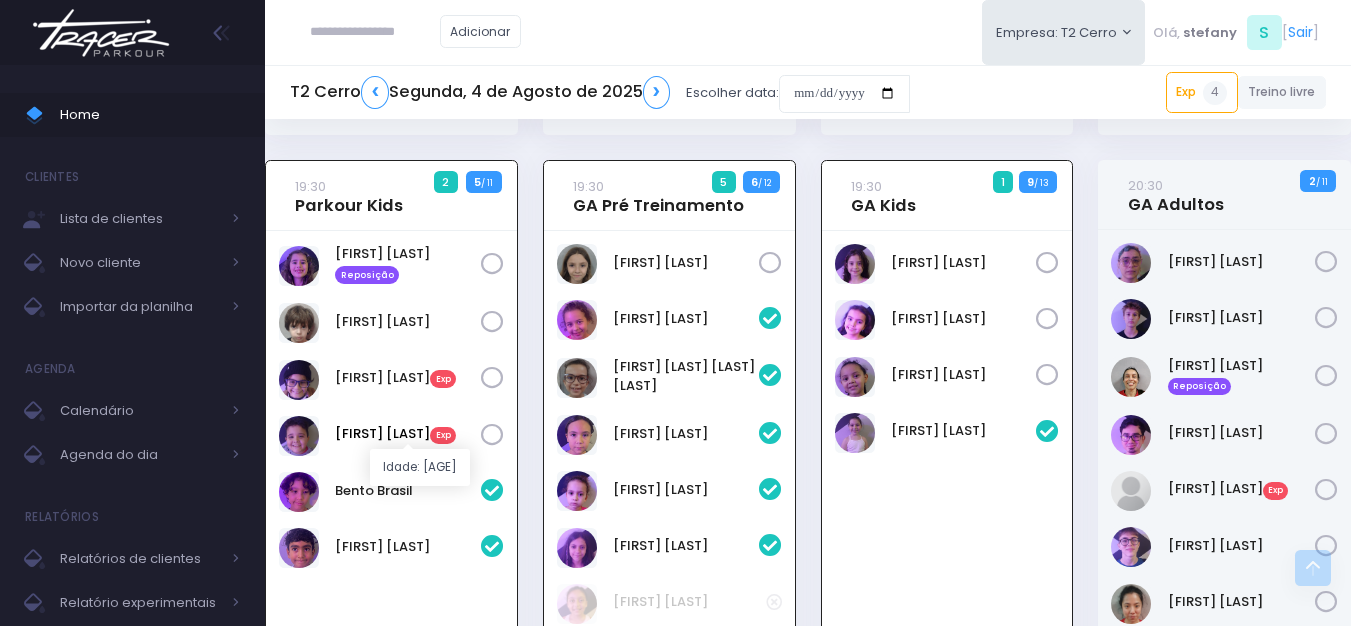 click on "Yan Mantovani
Exp" at bounding box center (408, 434) 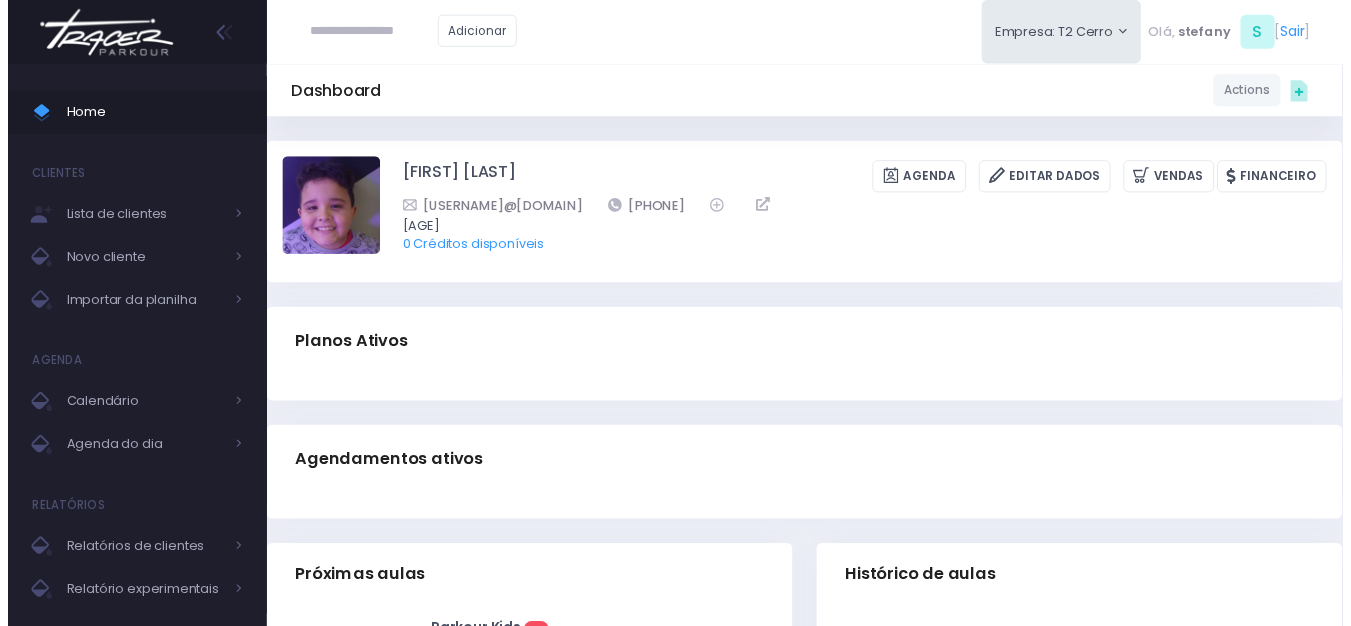 scroll, scrollTop: 0, scrollLeft: 0, axis: both 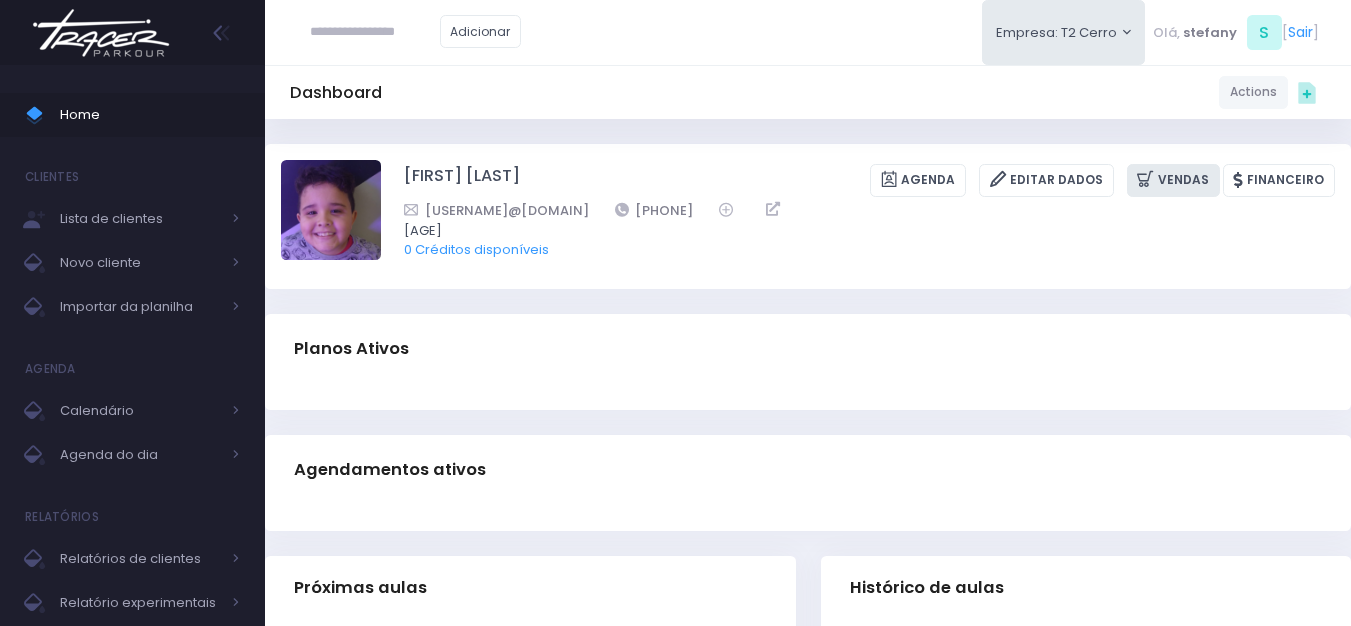 click on "Vendas" at bounding box center [1173, 180] 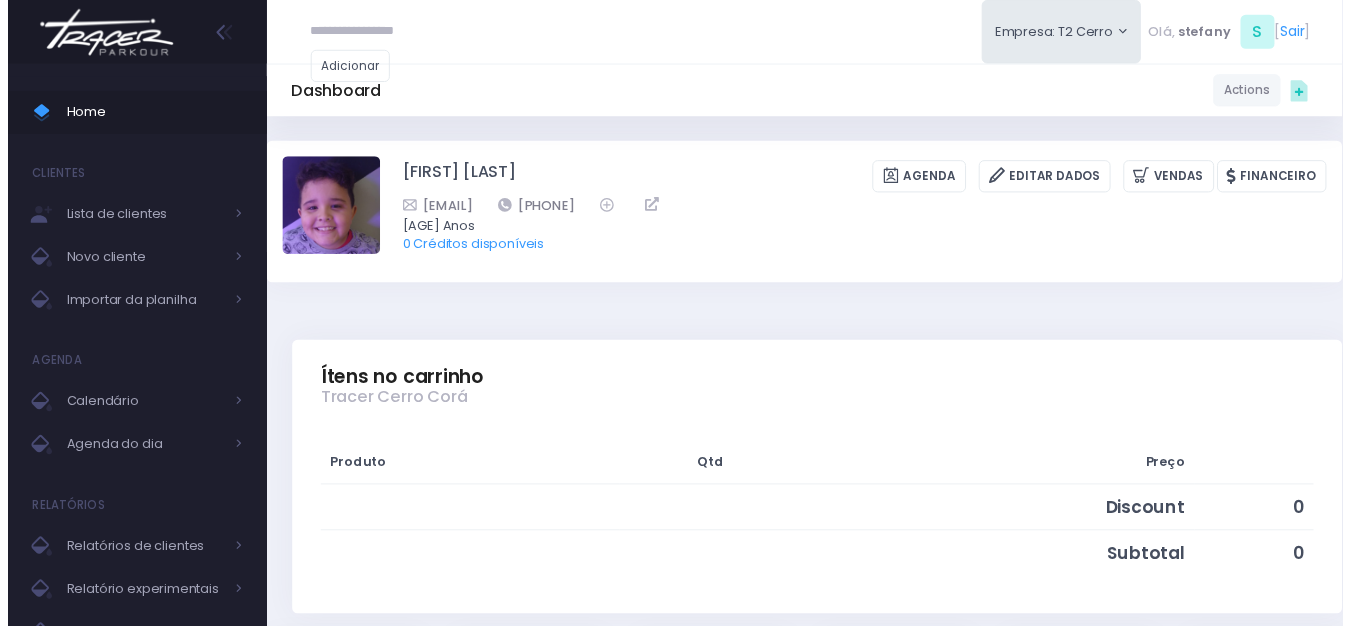 scroll, scrollTop: 0, scrollLeft: 0, axis: both 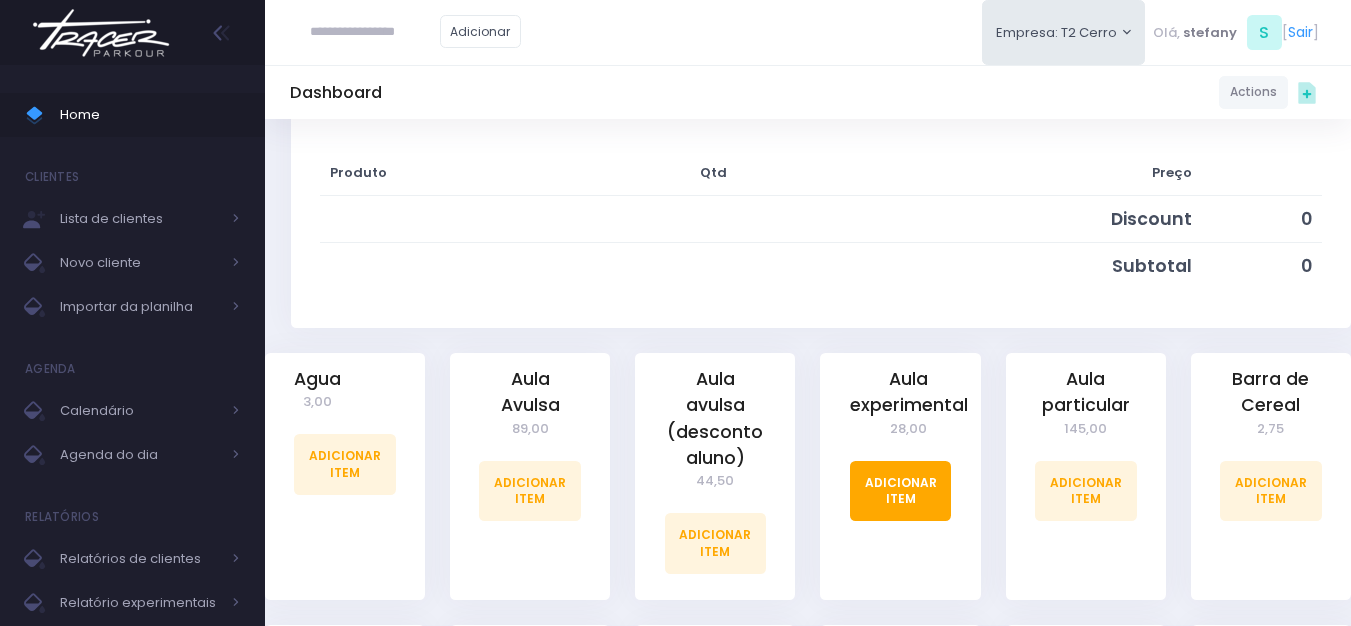 click on "Adicionar Item" at bounding box center [901, 491] 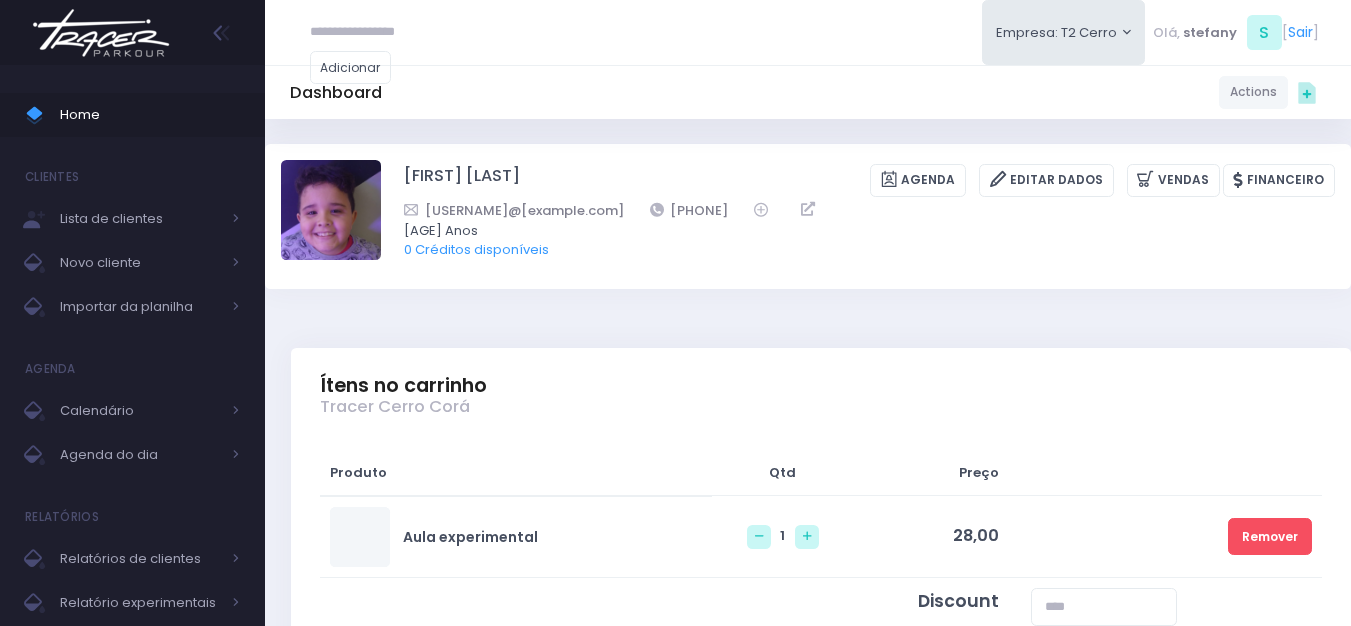 scroll, scrollTop: 0, scrollLeft: 0, axis: both 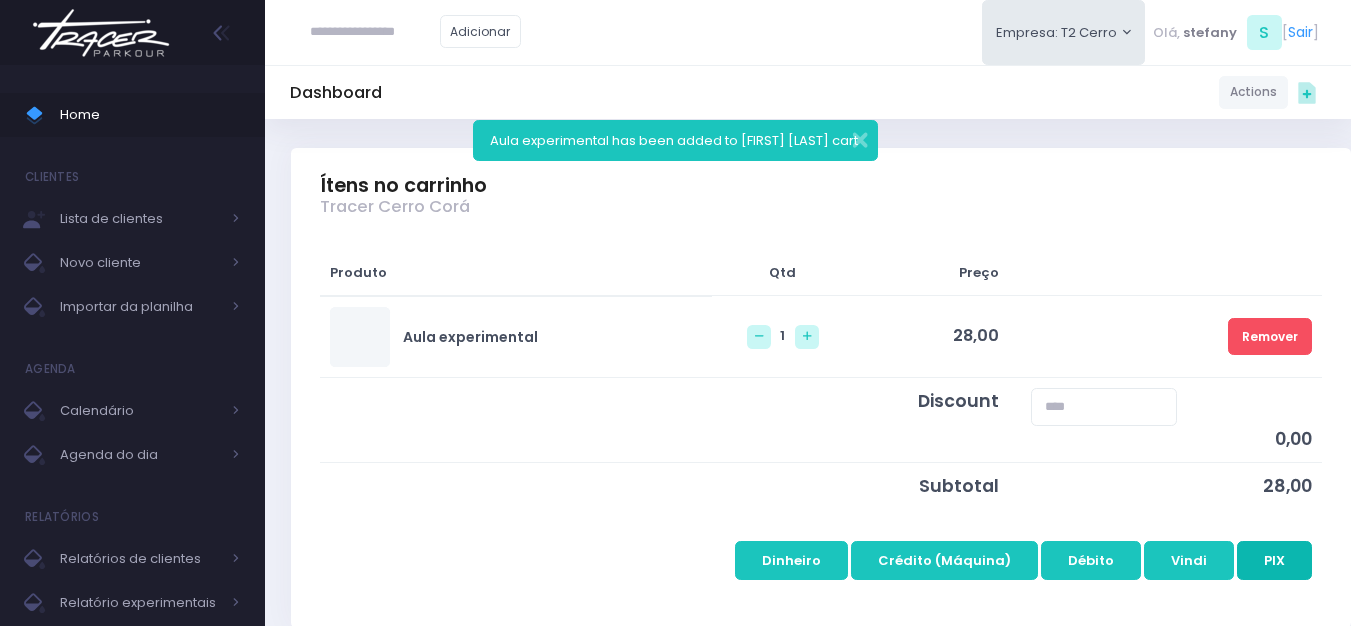 click on "PIX" at bounding box center (1274, 560) 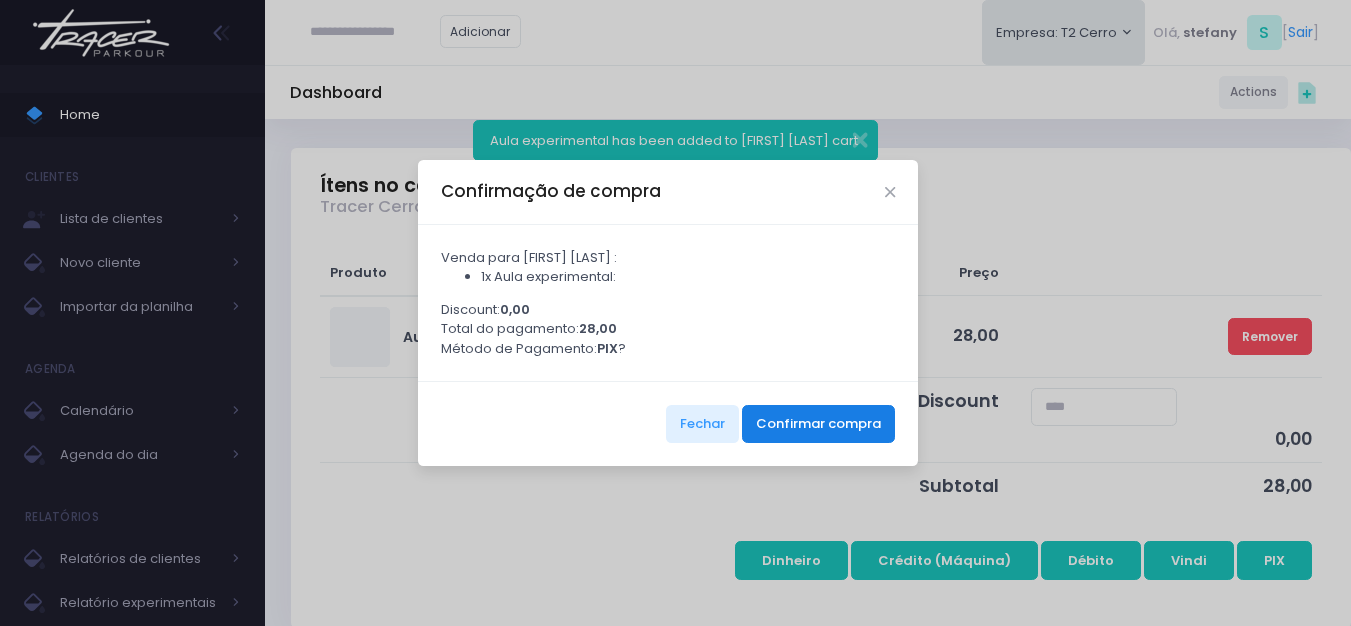 click on "Confirmar compra" at bounding box center [818, 424] 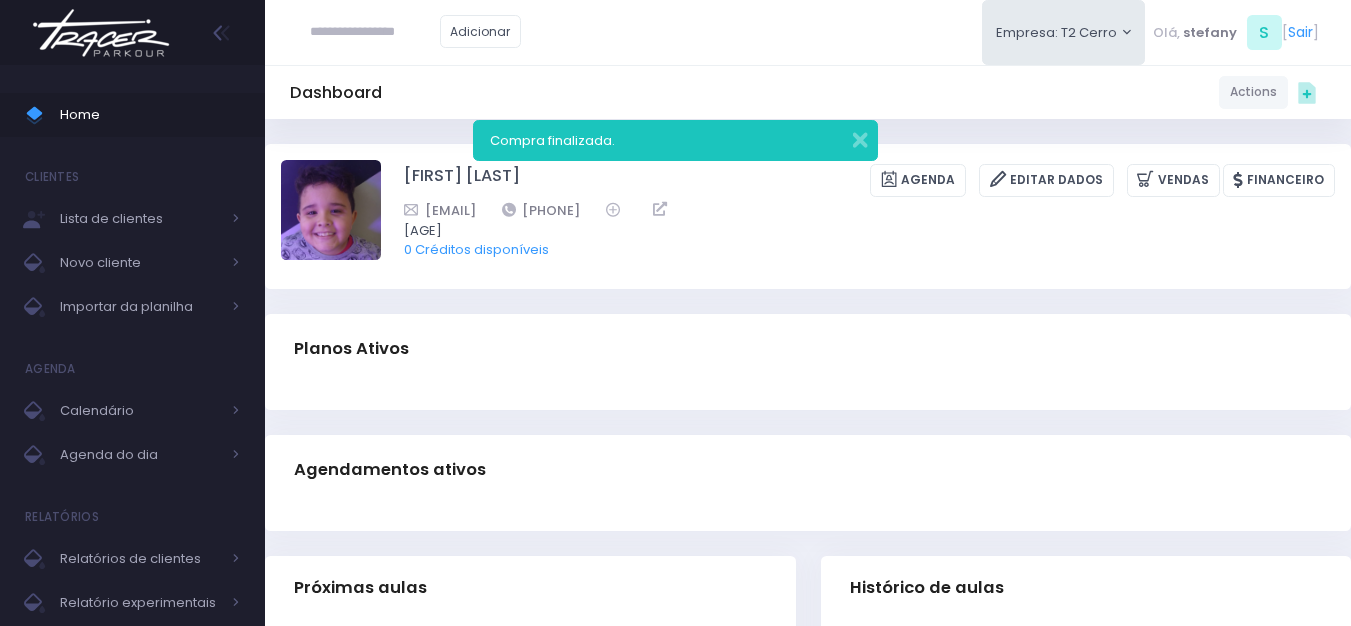 scroll, scrollTop: 0, scrollLeft: 0, axis: both 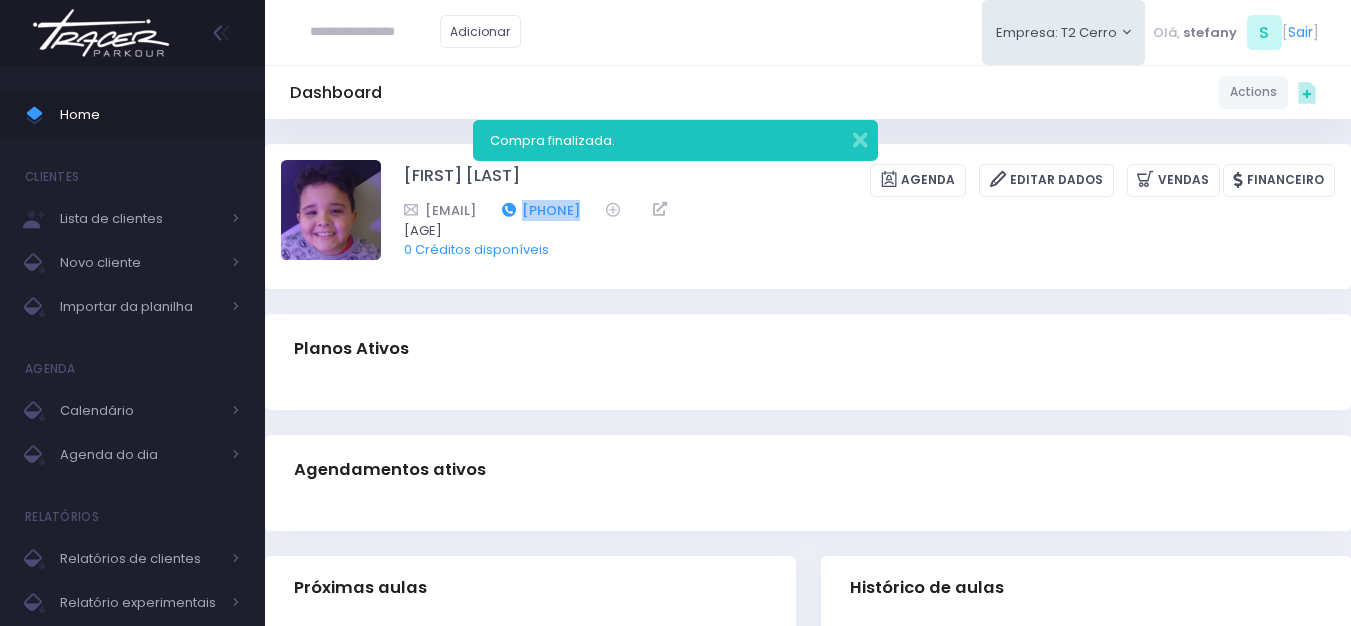 drag, startPoint x: 788, startPoint y: 211, endPoint x: 687, endPoint y: 208, distance: 101.04455 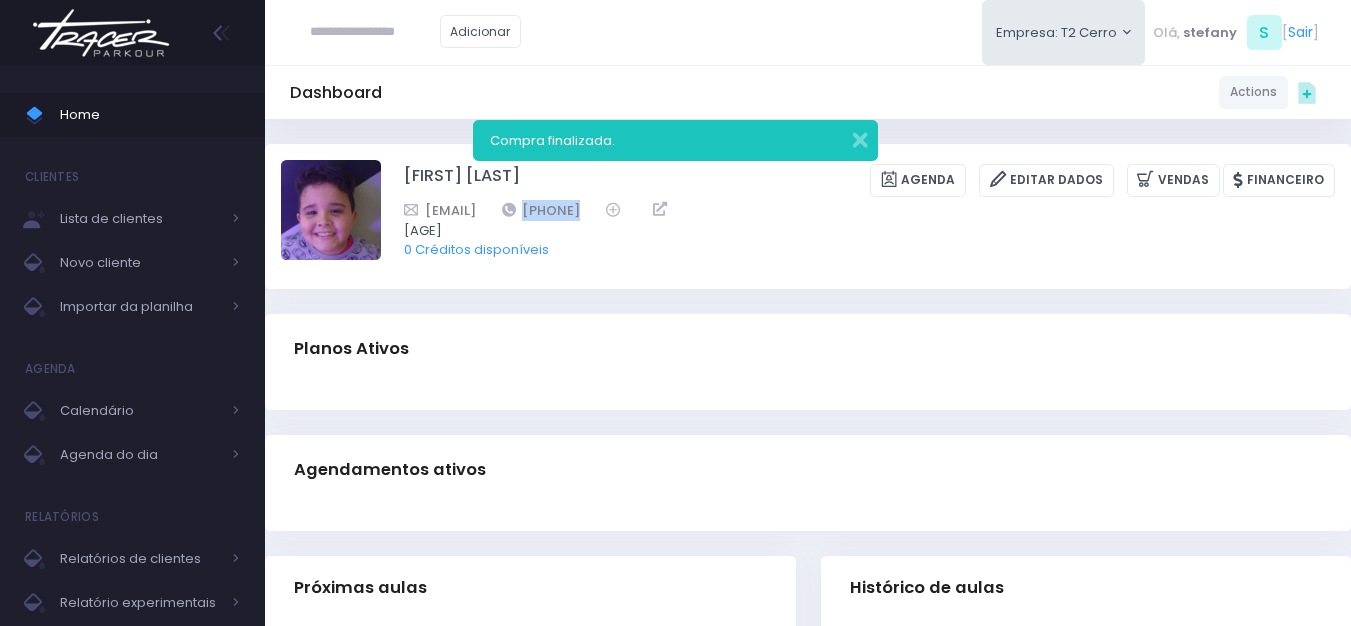 click at bounding box center [101, 33] 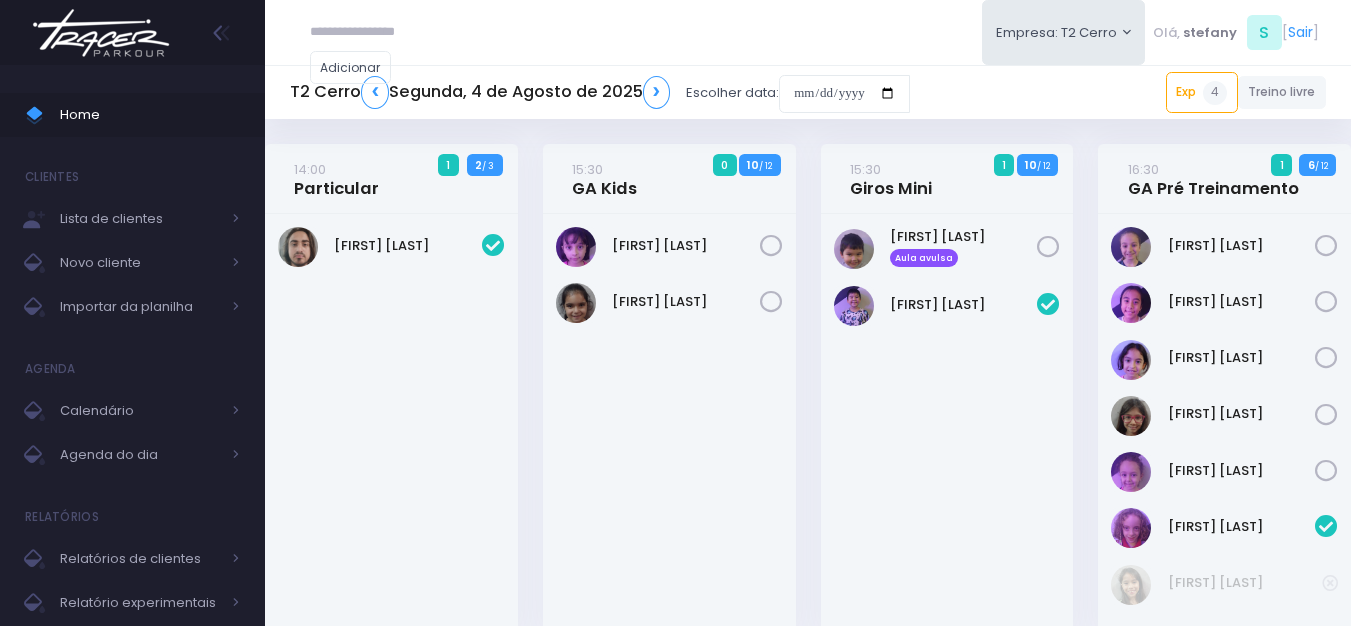 scroll, scrollTop: 0, scrollLeft: 0, axis: both 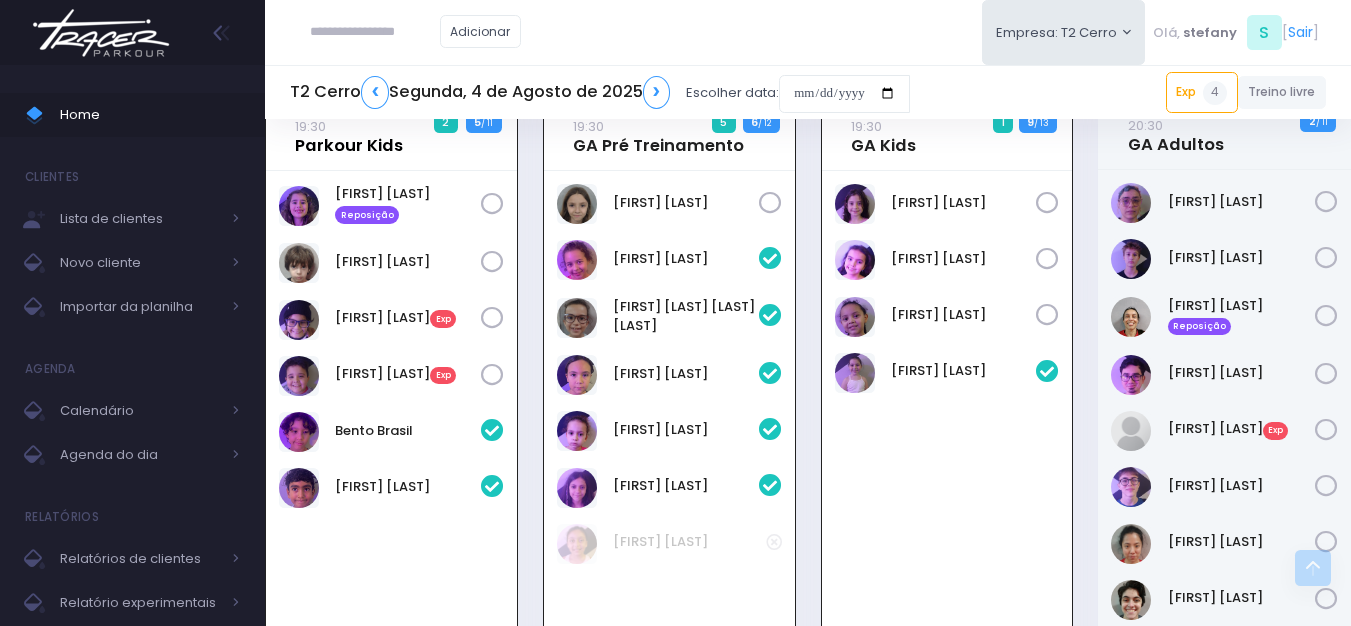 click on "19:30 Parkour Kids" at bounding box center (349, 136) 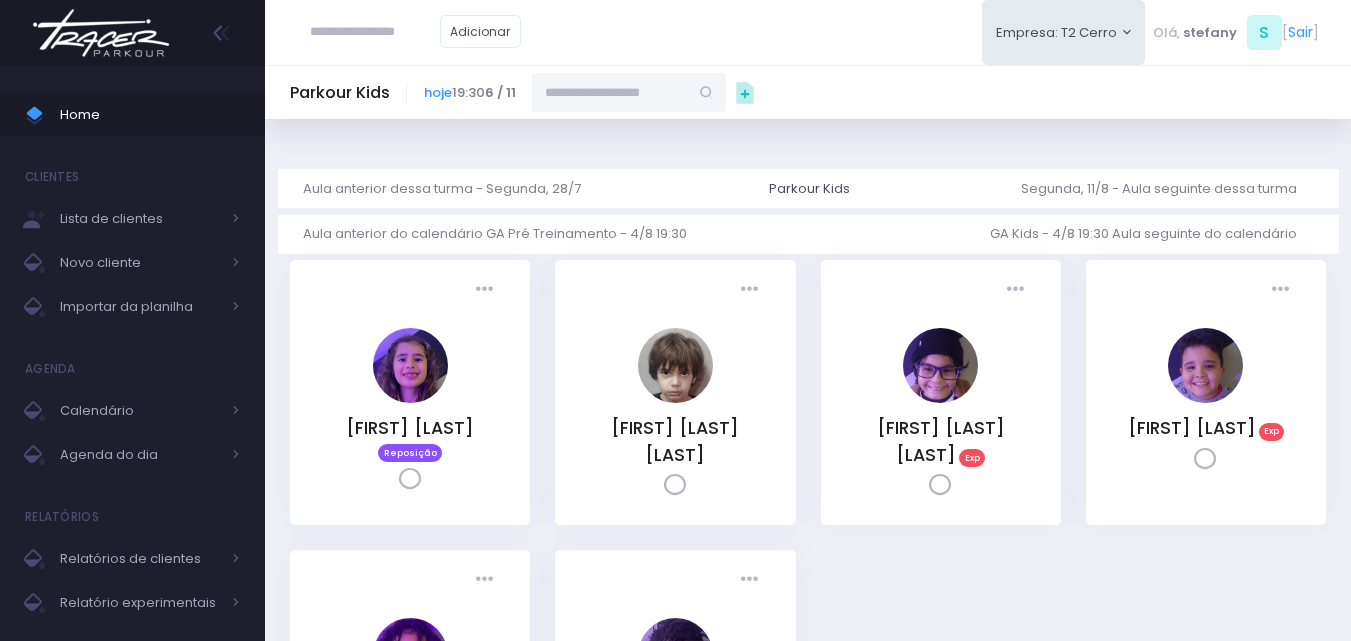 scroll, scrollTop: 0, scrollLeft: 0, axis: both 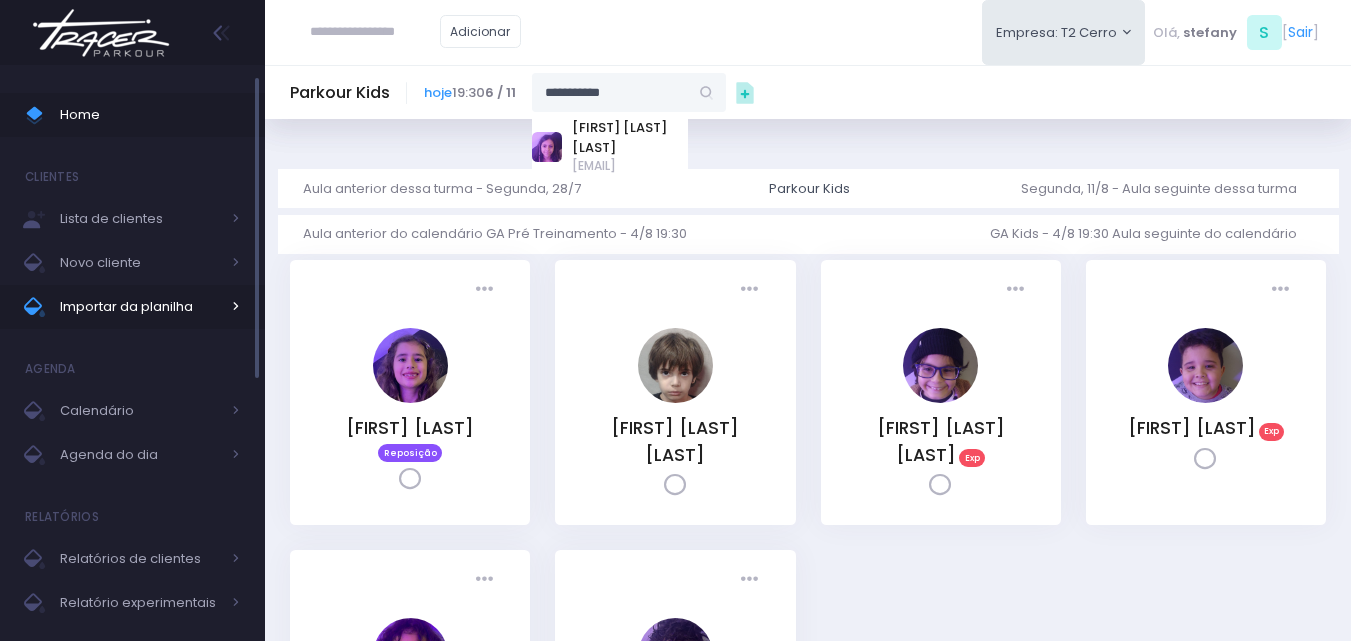 type on "**********" 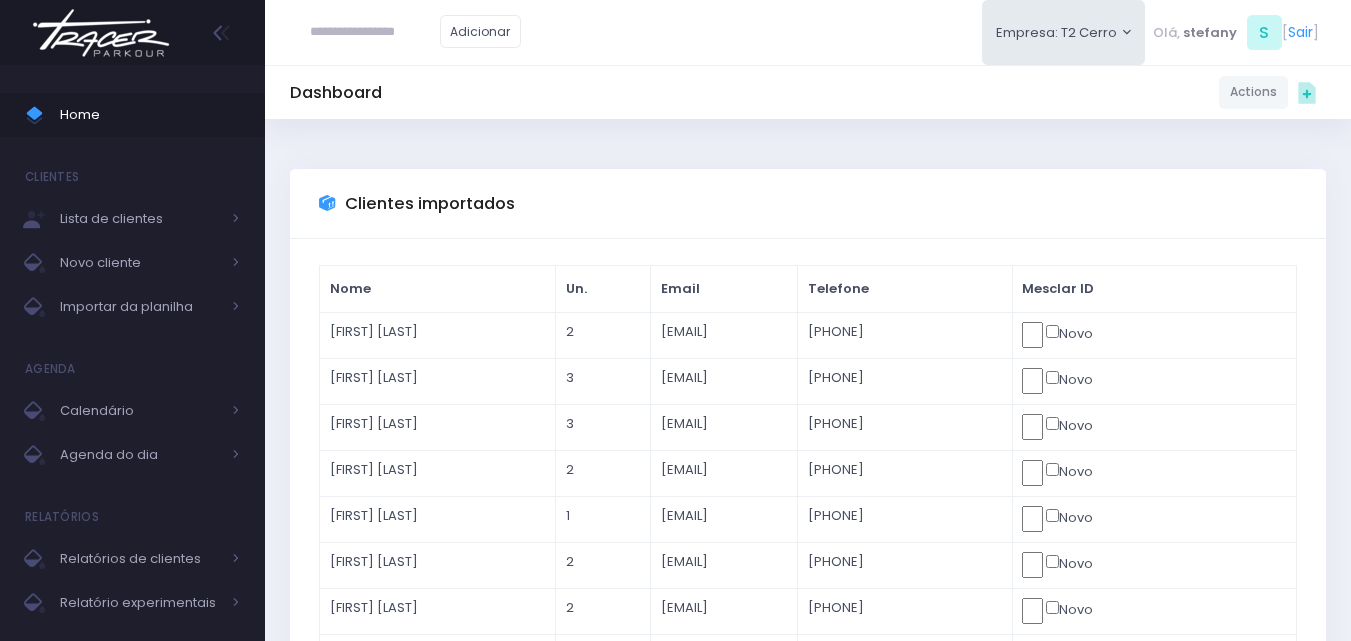 scroll, scrollTop: 0, scrollLeft: 0, axis: both 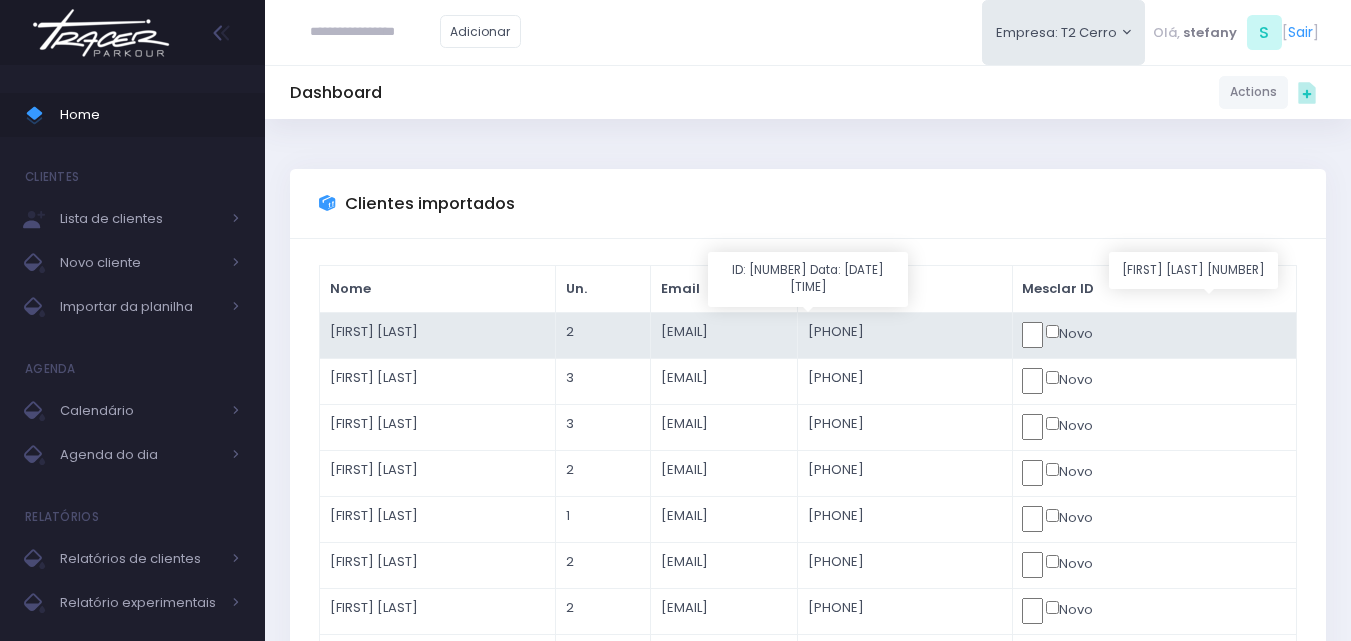 click at bounding box center (1032, 335) 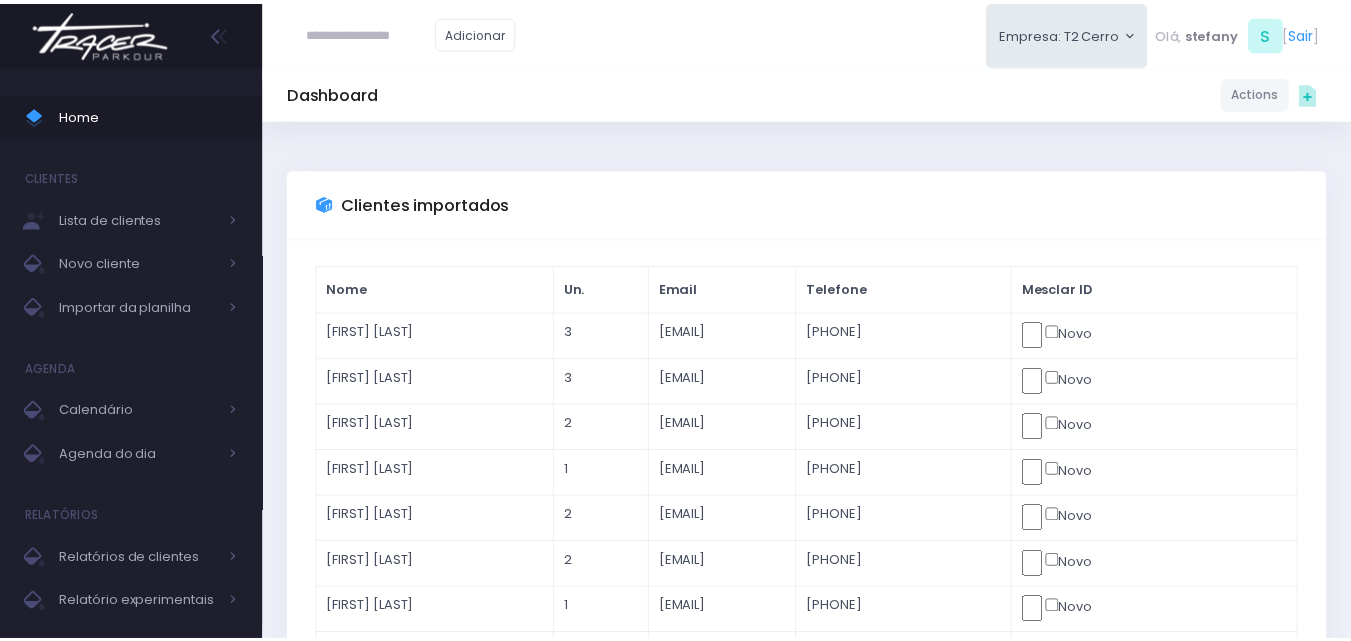 scroll, scrollTop: 0, scrollLeft: 0, axis: both 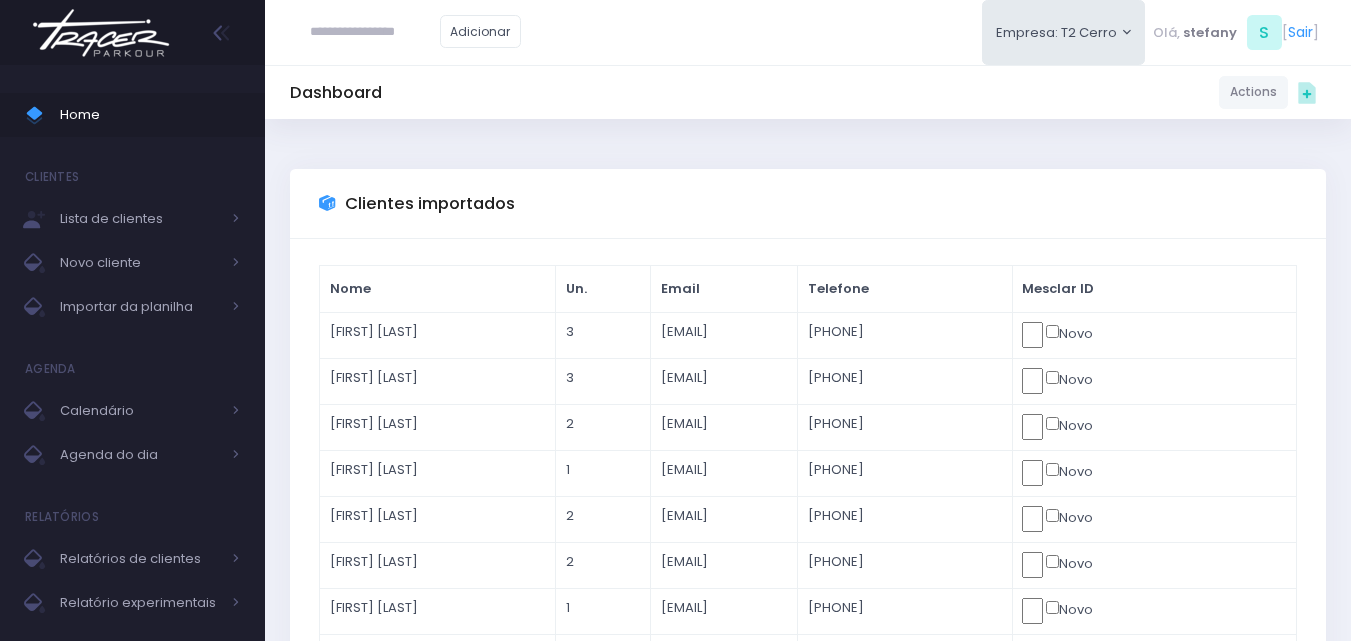 click at bounding box center [101, 33] 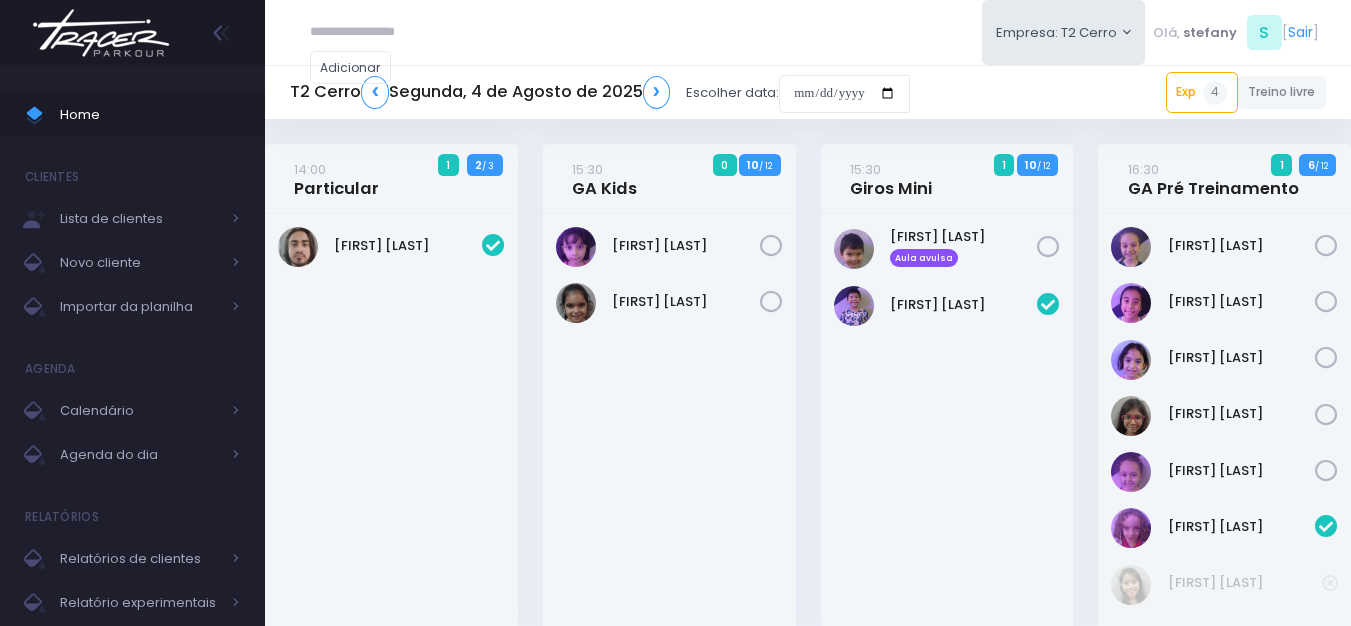 scroll, scrollTop: 0, scrollLeft: 0, axis: both 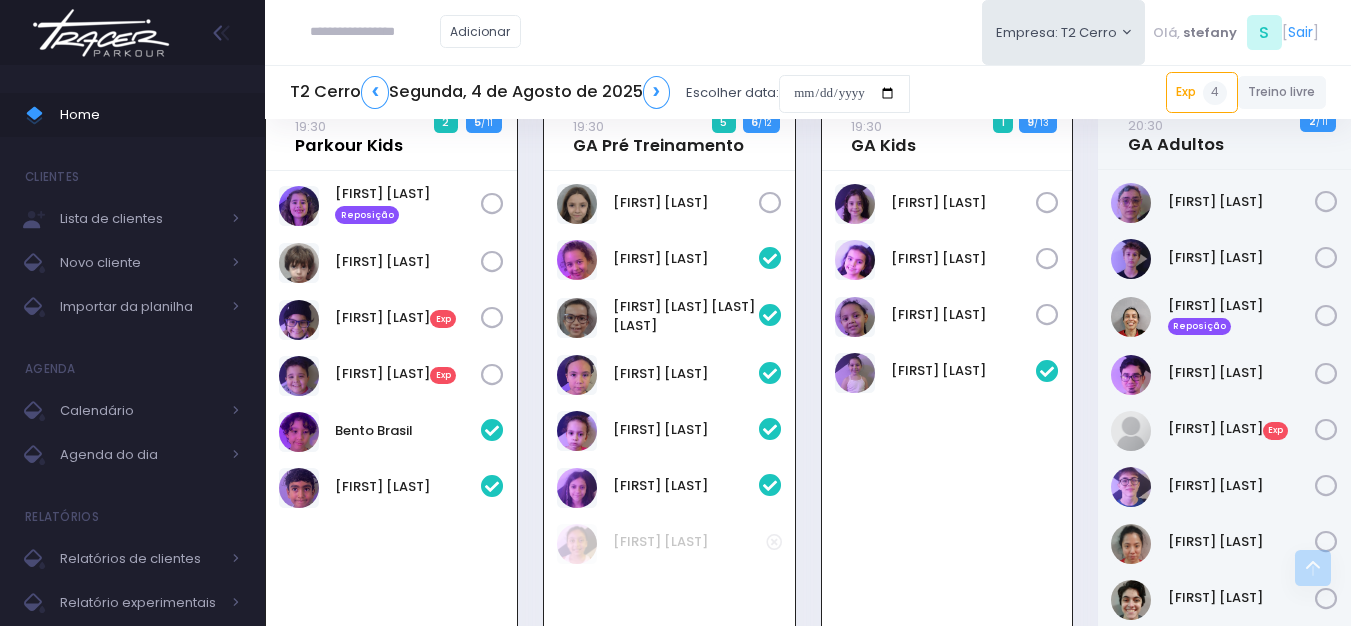 click on "19:30 Parkour Kids" at bounding box center (349, 136) 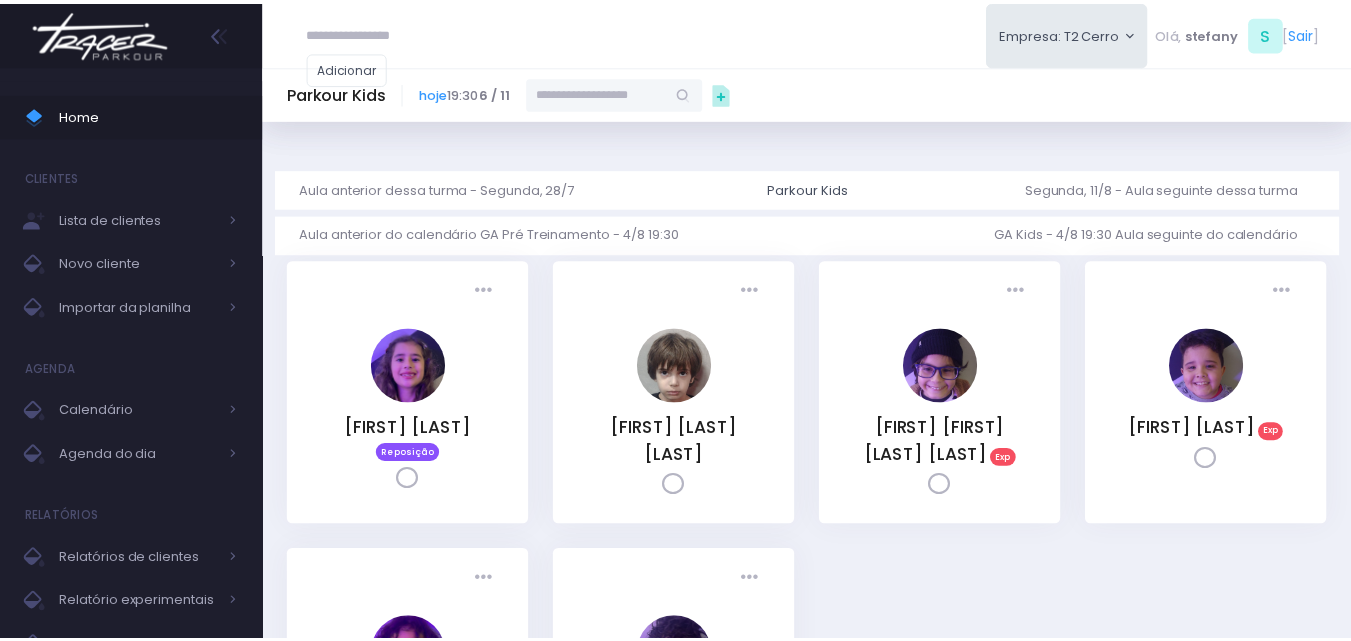 scroll, scrollTop: 0, scrollLeft: 0, axis: both 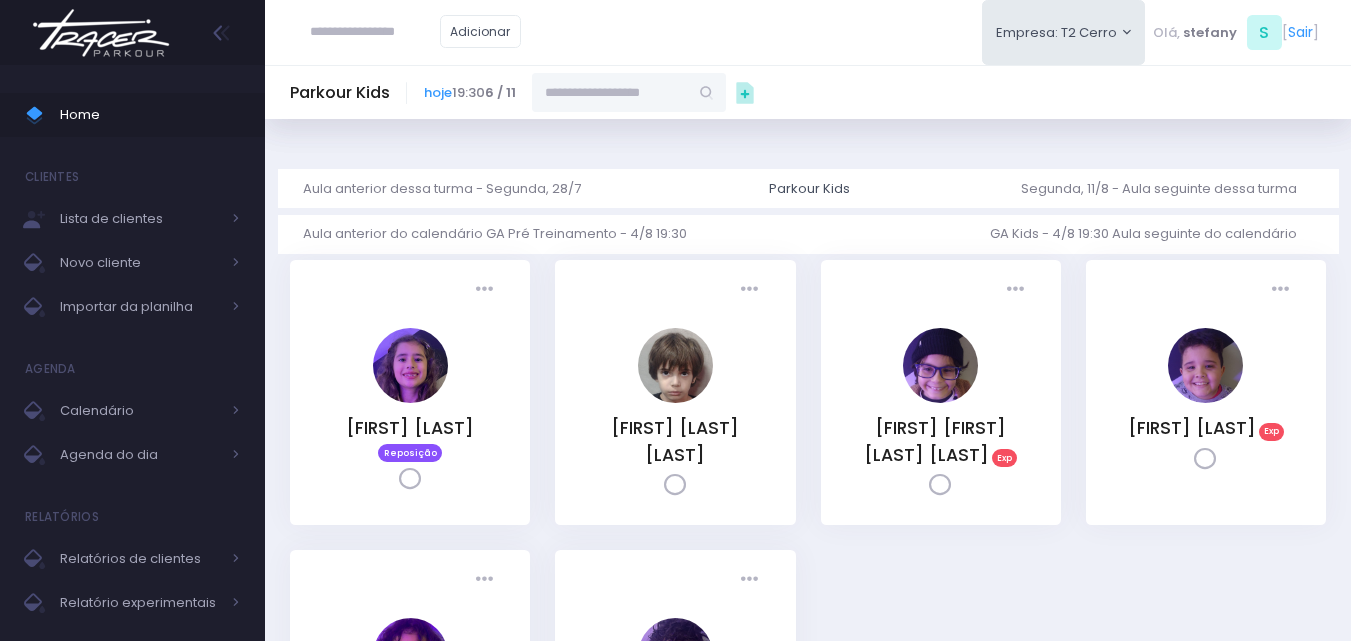click at bounding box center (610, 92) 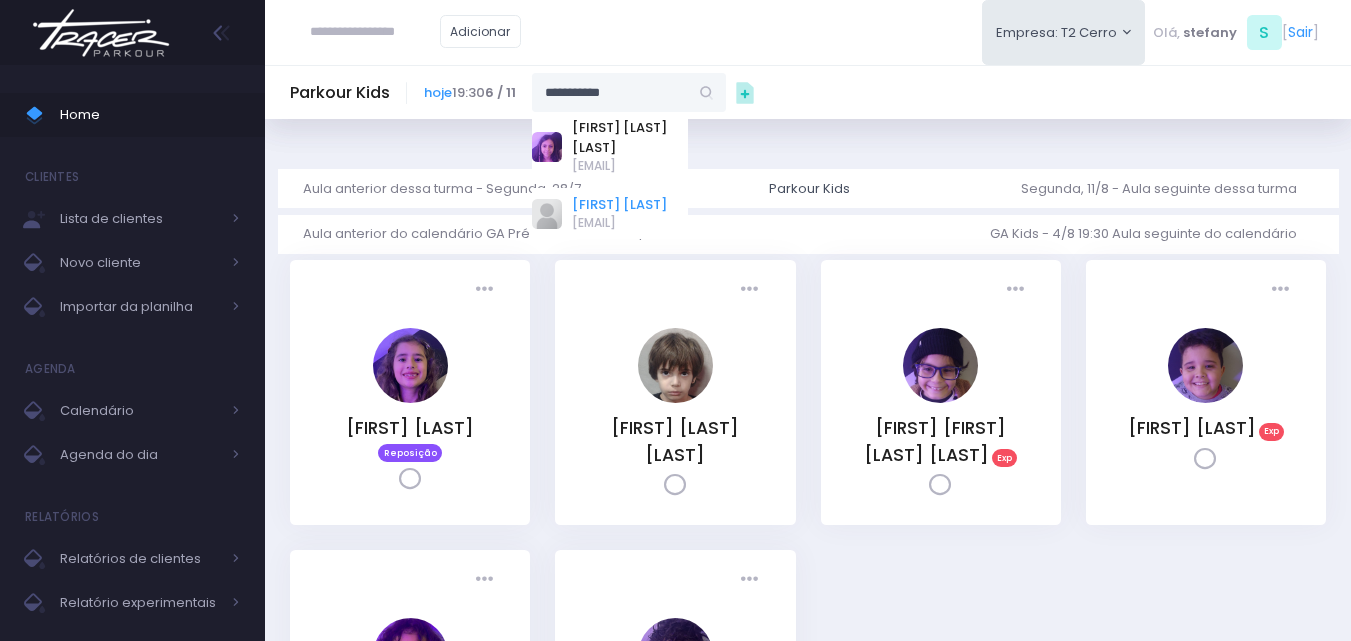 click on "[FIRST] [LAST]" at bounding box center (619, 205) 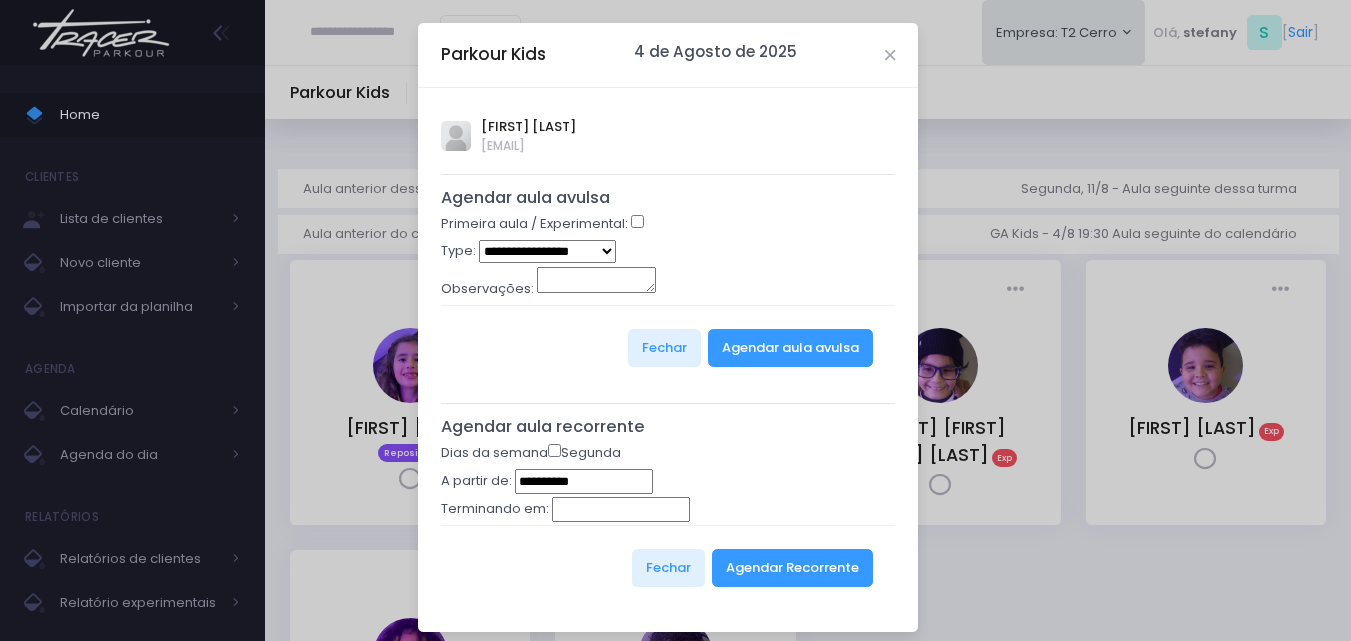 type on "**********" 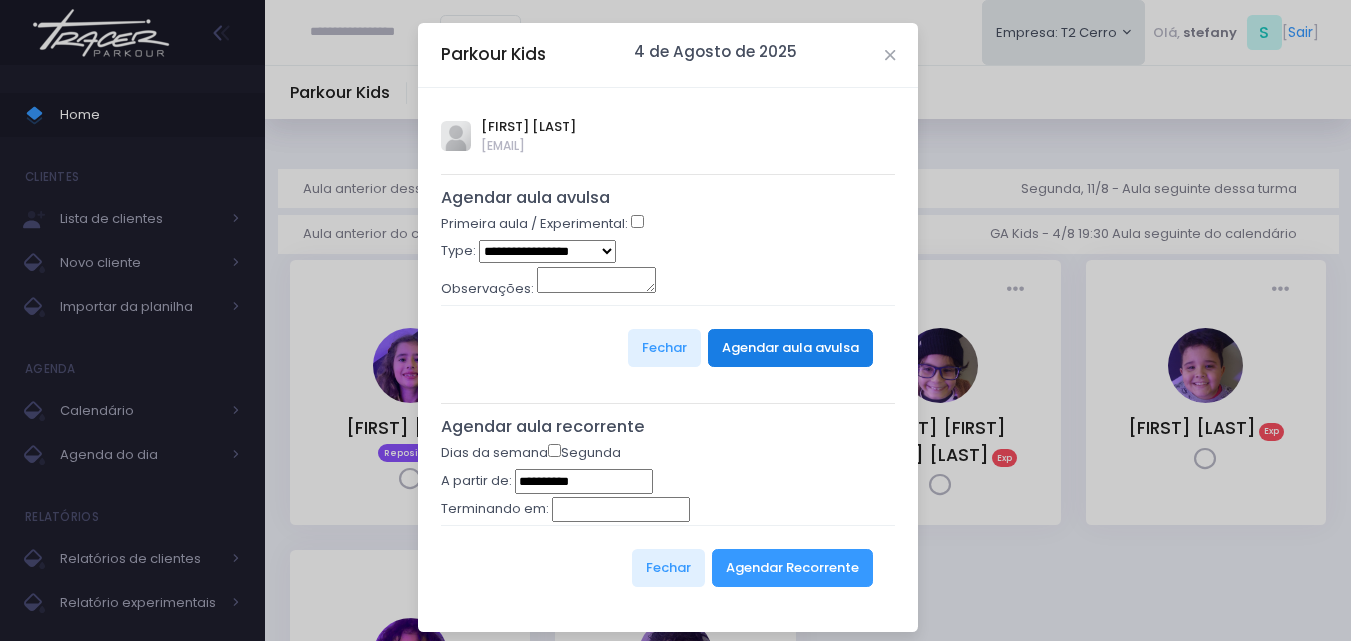 click on "Agendar aula avulsa" at bounding box center (790, 348) 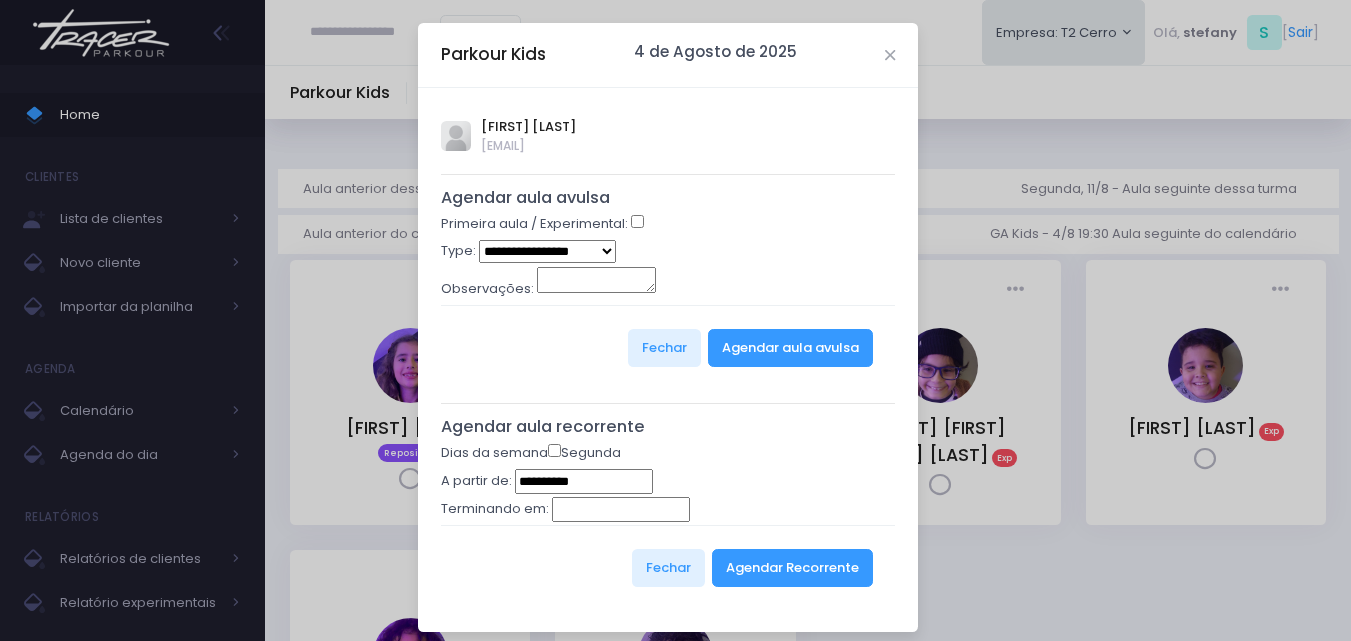 click on "**********" at bounding box center [547, 251] 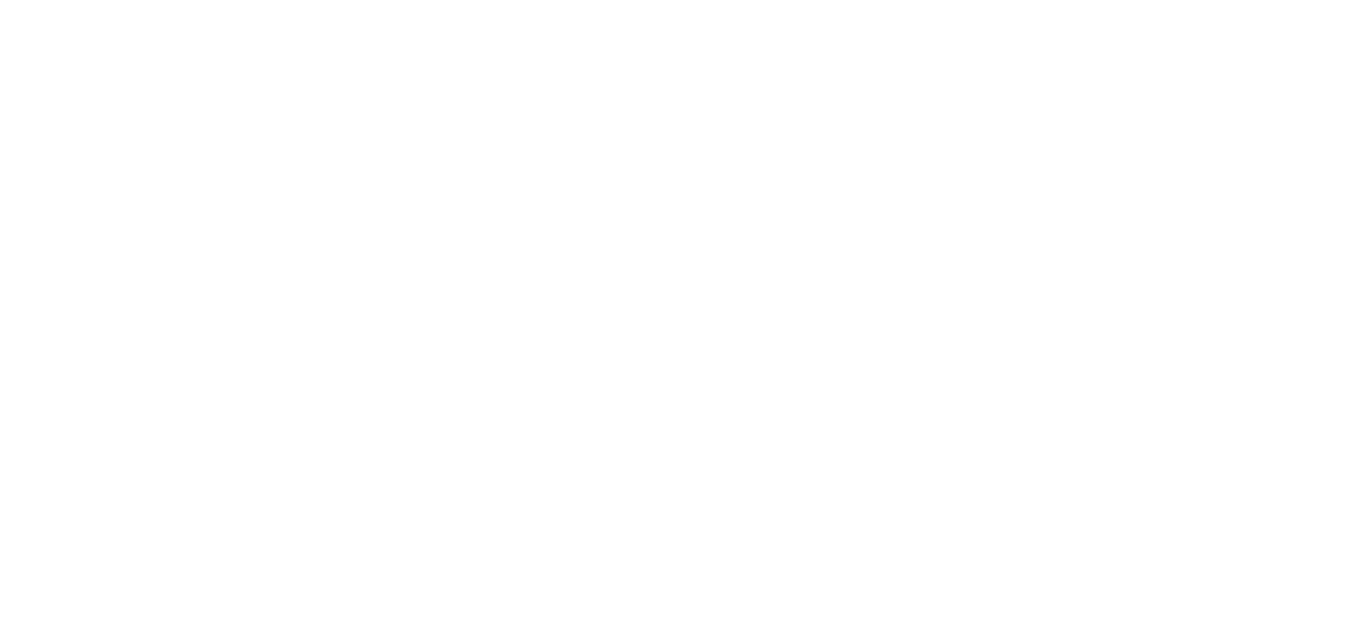 scroll, scrollTop: 0, scrollLeft: 0, axis: both 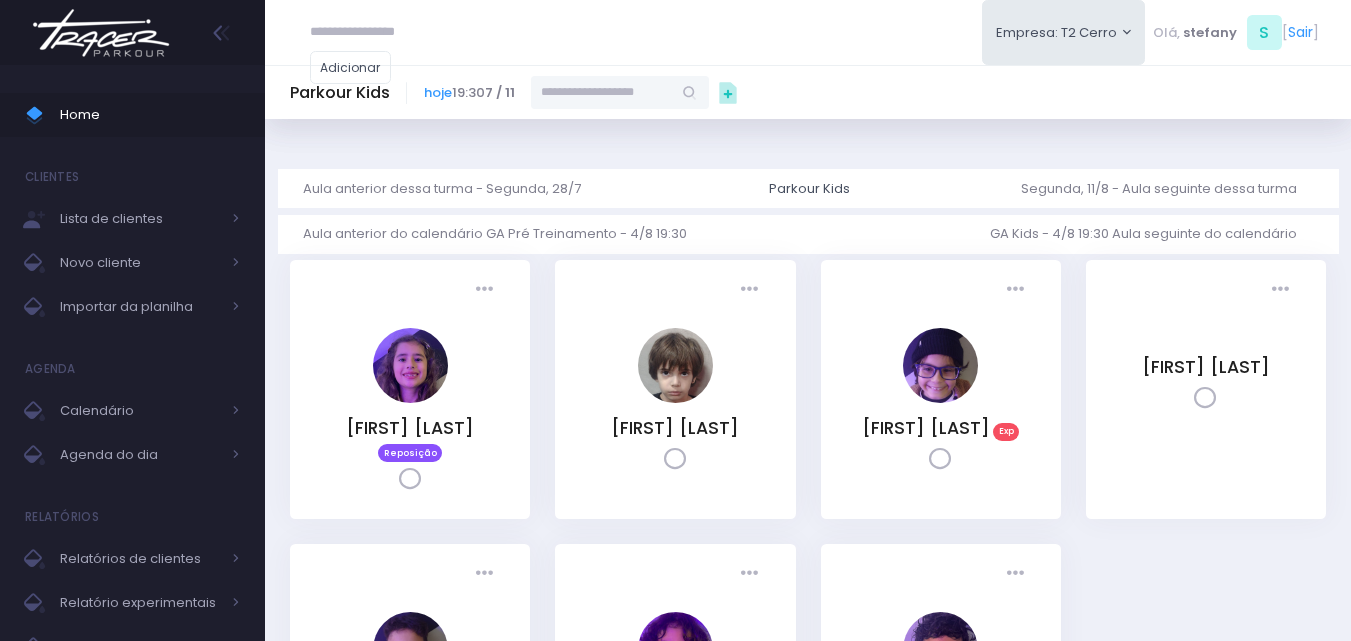 click on "Presença:
Agendado
Presente
Falta
Cancelado BF" at bounding box center [675, 389] 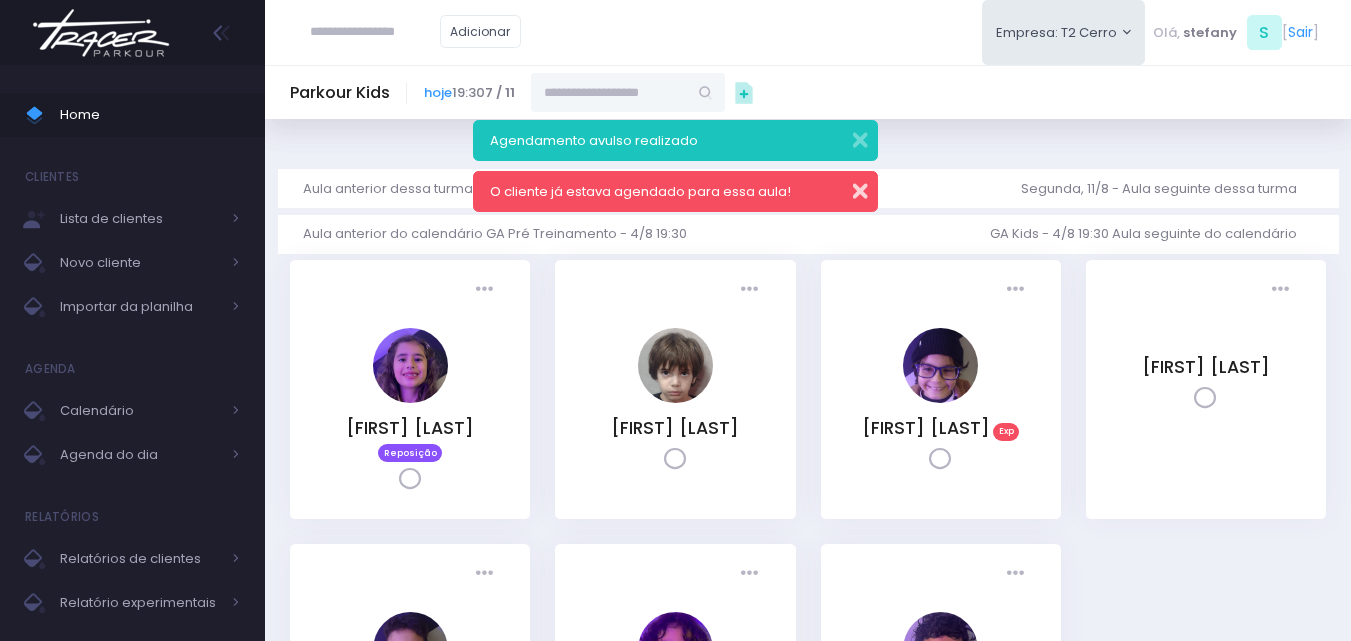 click at bounding box center (847, 188) 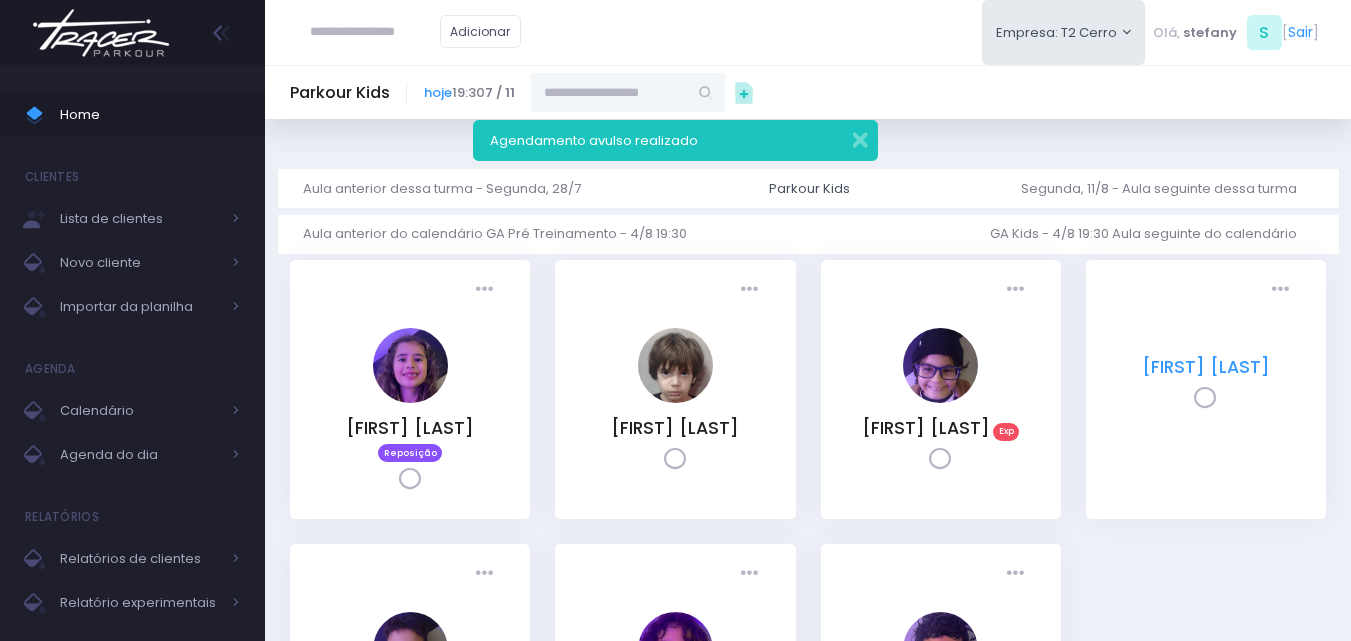 click on "[FIRST] [LAST]" at bounding box center [1206, 367] 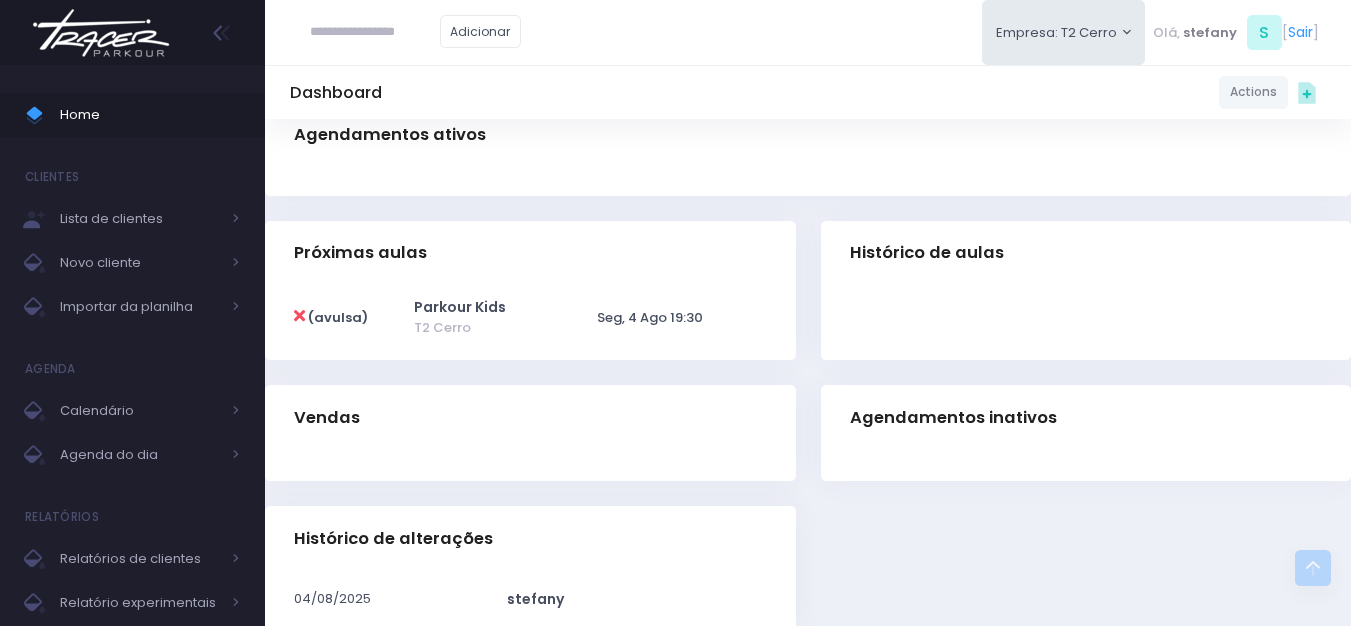 scroll, scrollTop: 400, scrollLeft: 0, axis: vertical 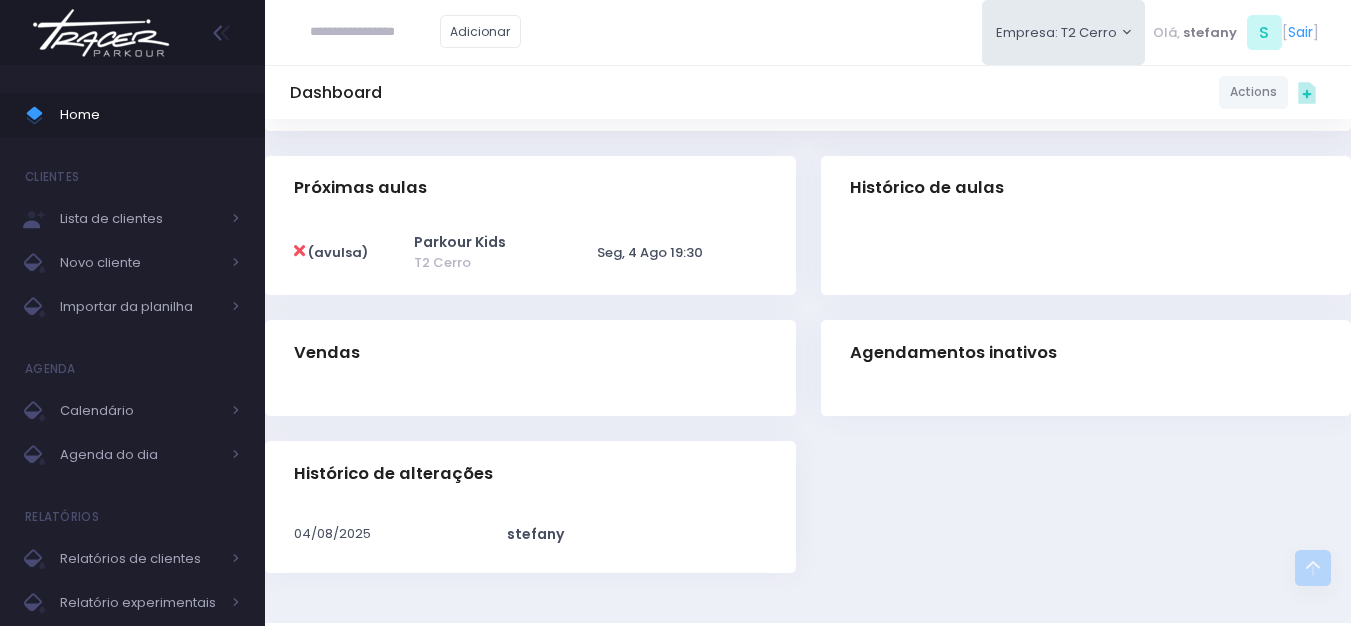 click at bounding box center [299, 251] 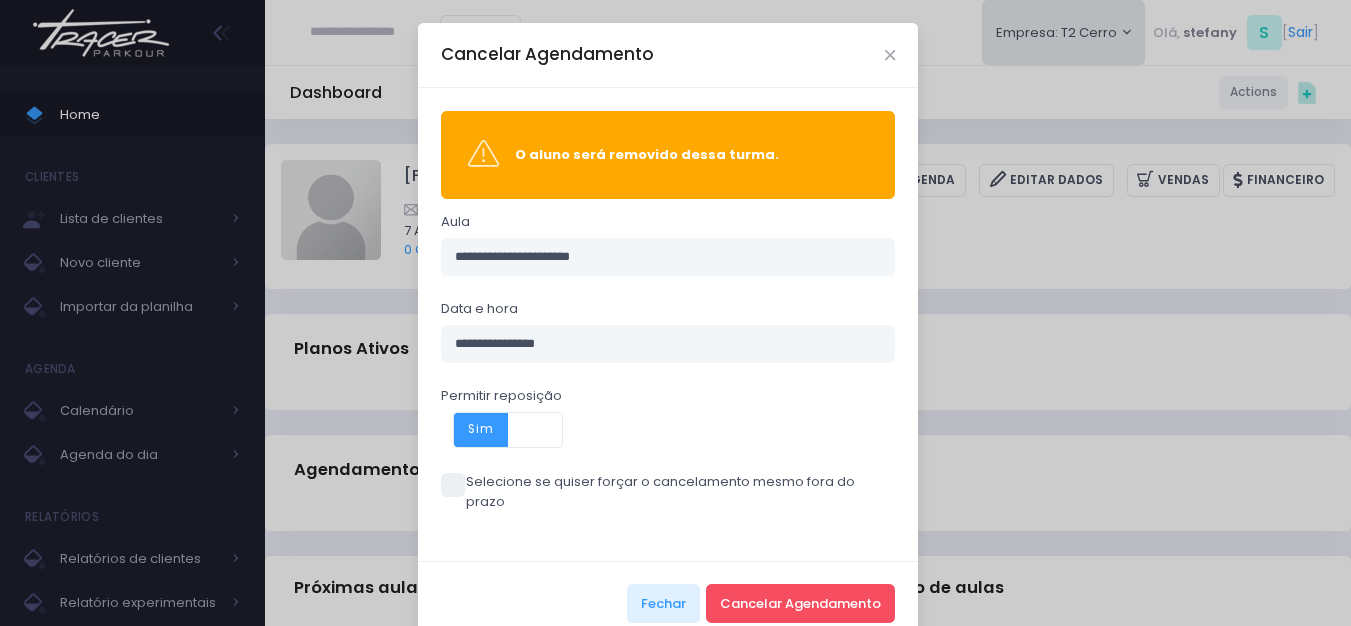 click on "**********" at bounding box center [668, 324] 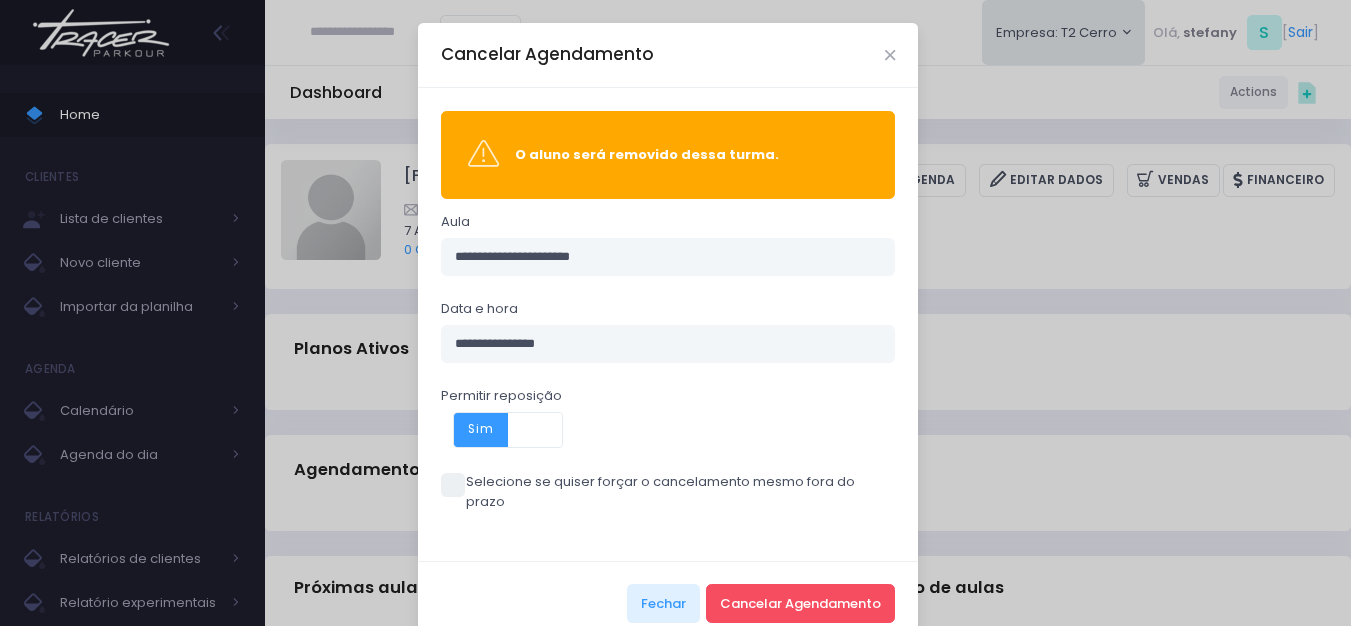 click at bounding box center [453, 485] 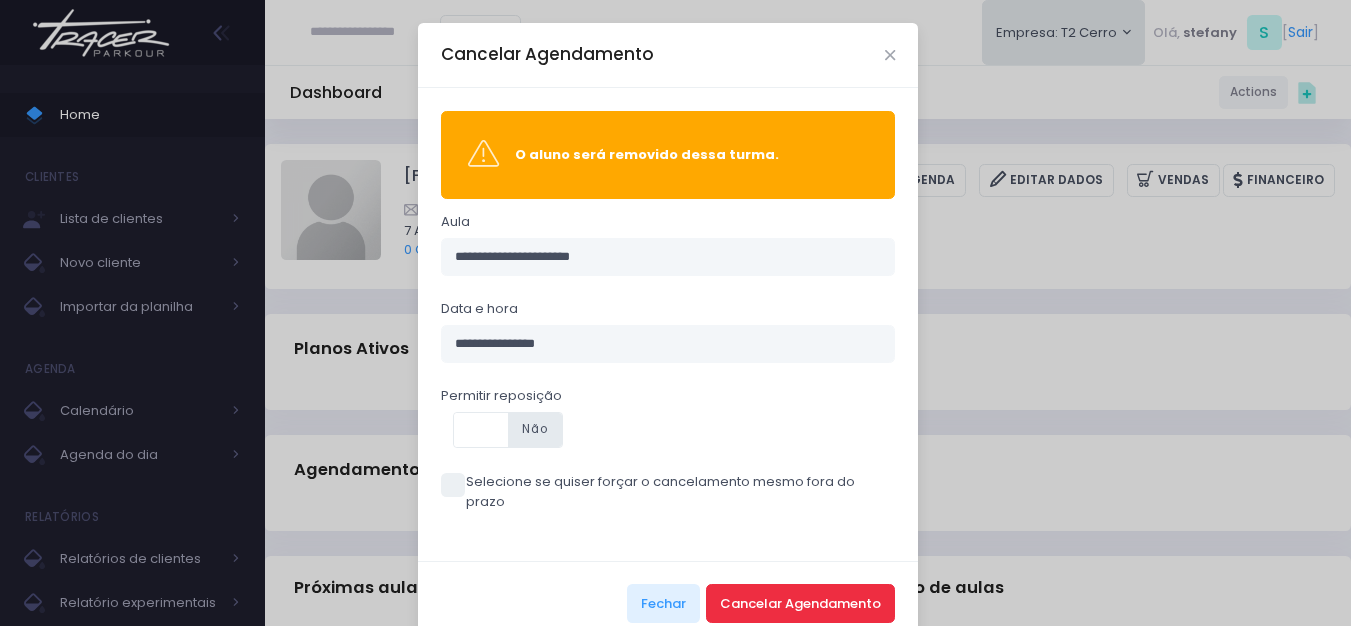 click on "Cancelar Agendamento" at bounding box center (800, 603) 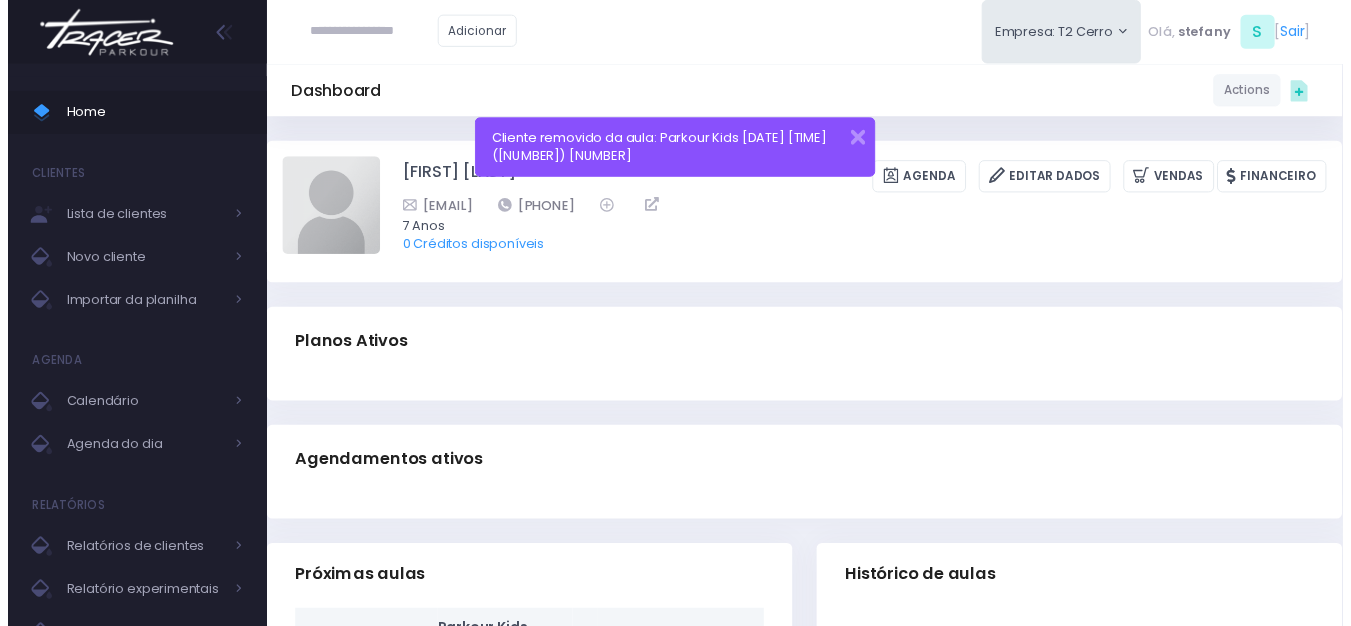 scroll, scrollTop: 0, scrollLeft: 0, axis: both 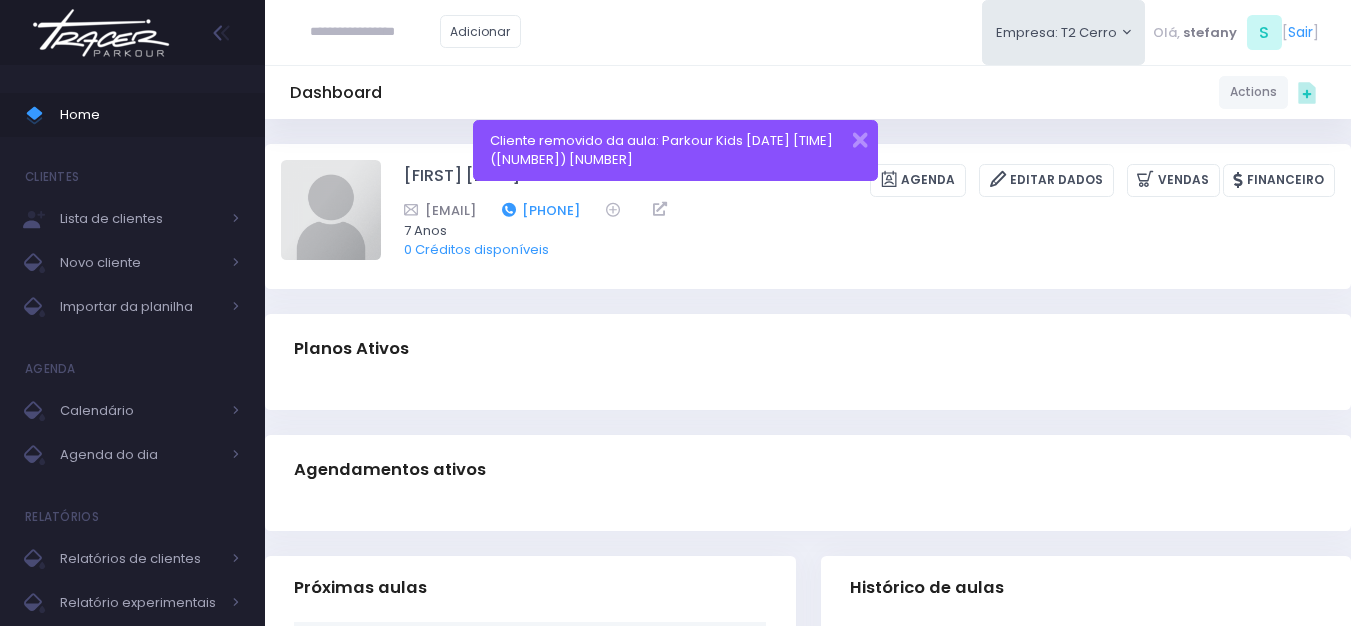drag, startPoint x: 716, startPoint y: 212, endPoint x: 611, endPoint y: 205, distance: 105.23308 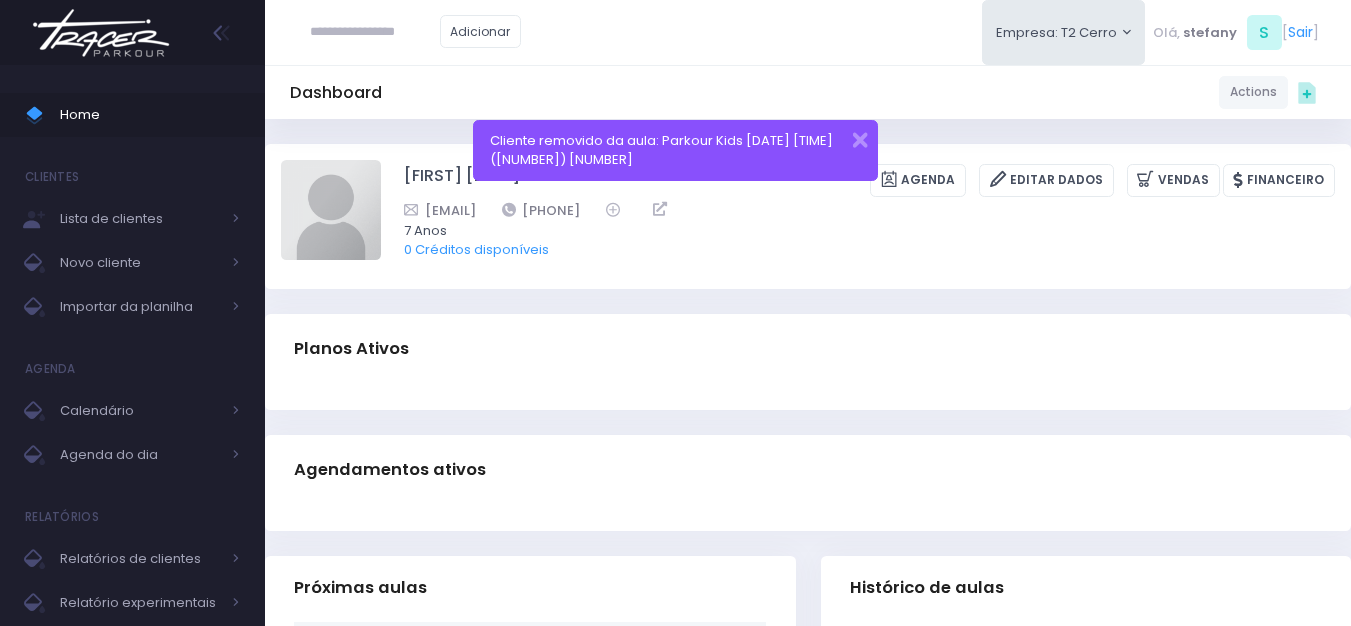 click at bounding box center [101, 33] 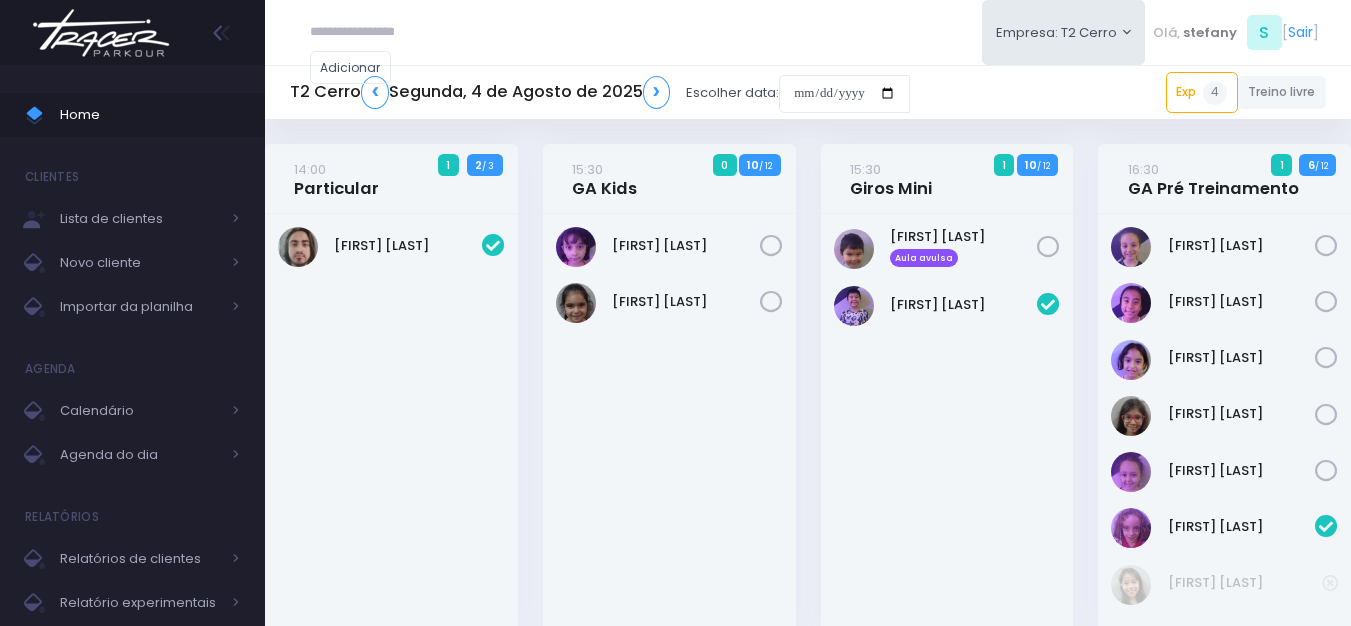 scroll, scrollTop: 0, scrollLeft: 0, axis: both 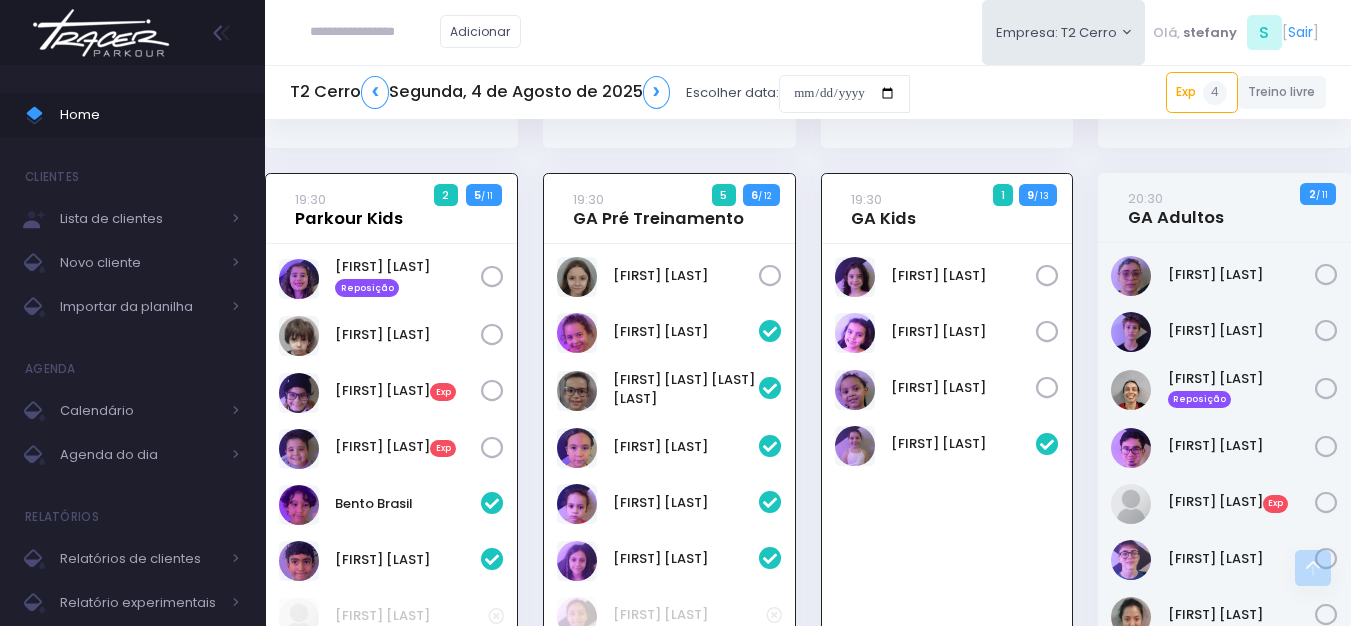 click on "19:30 Parkour Kids" at bounding box center (349, 209) 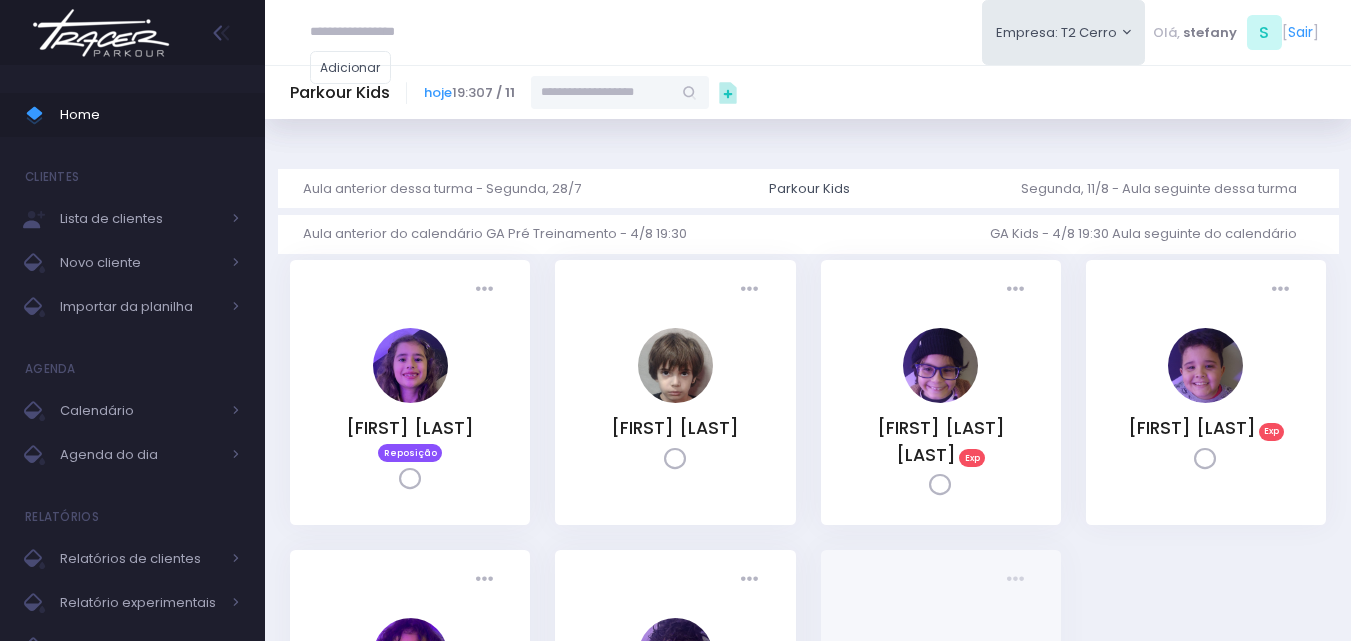 scroll, scrollTop: 0, scrollLeft: 0, axis: both 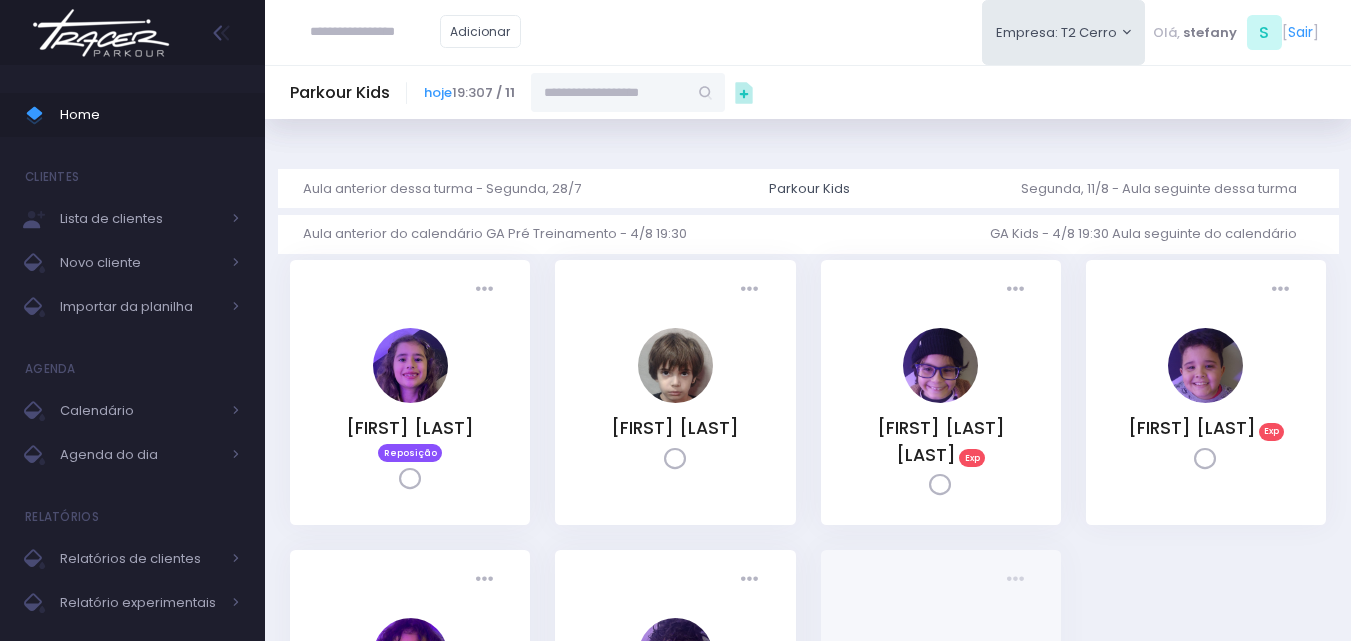 click at bounding box center [609, 92] 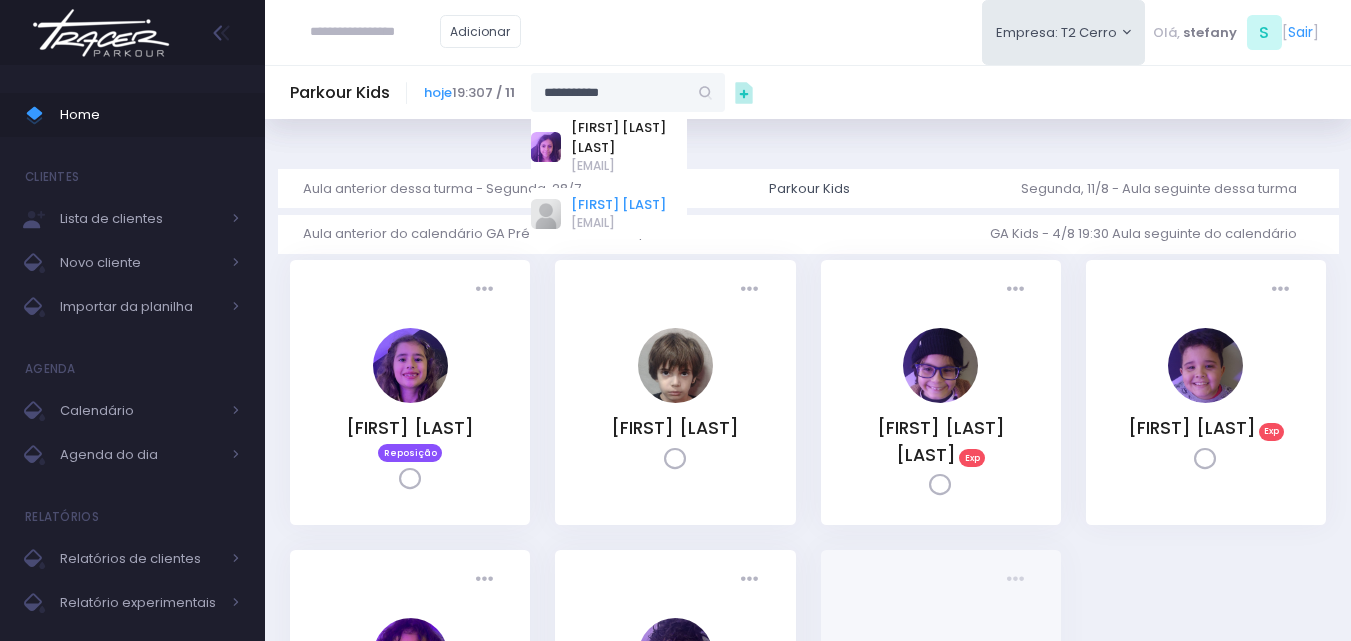 click on "[FIRST] [LAST]" at bounding box center [618, 205] 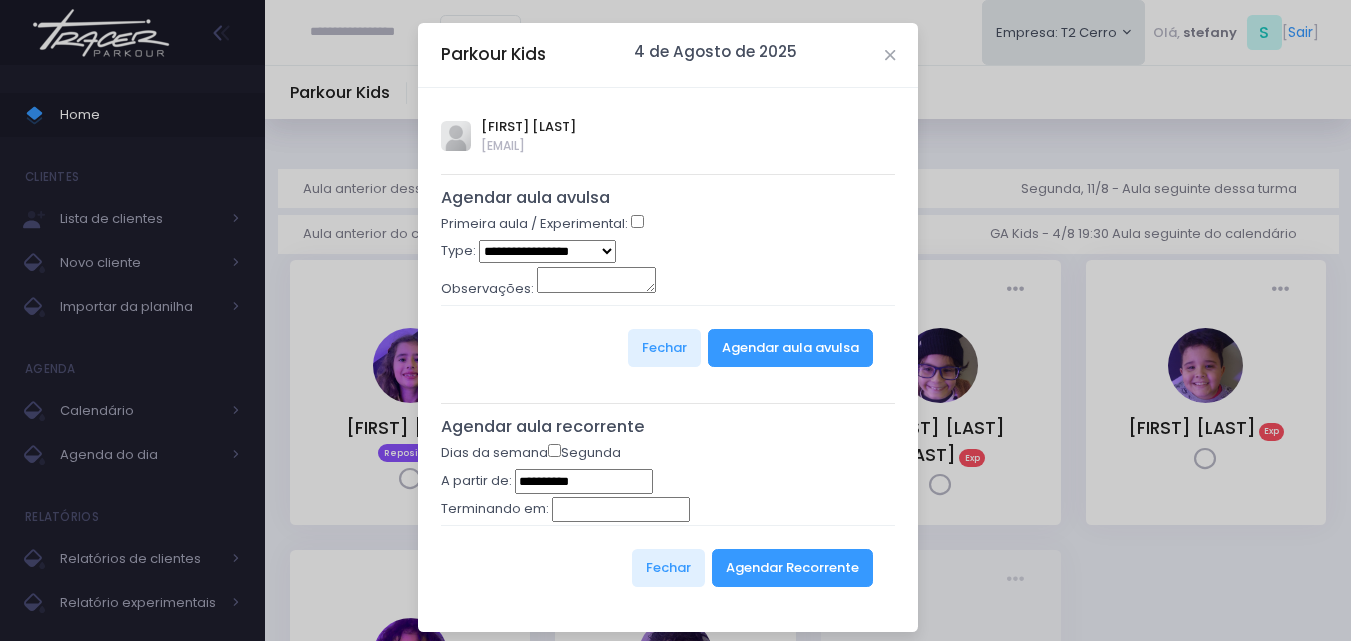 type on "**********" 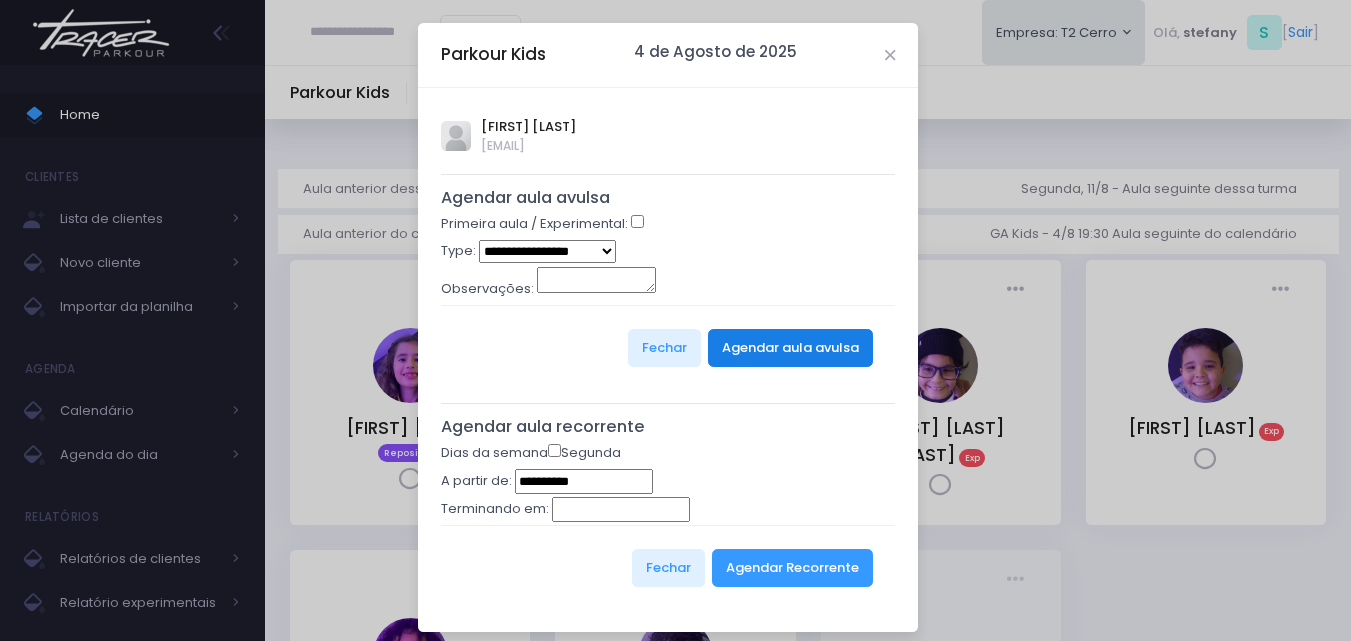 click on "Agendar aula avulsa" at bounding box center (790, 348) 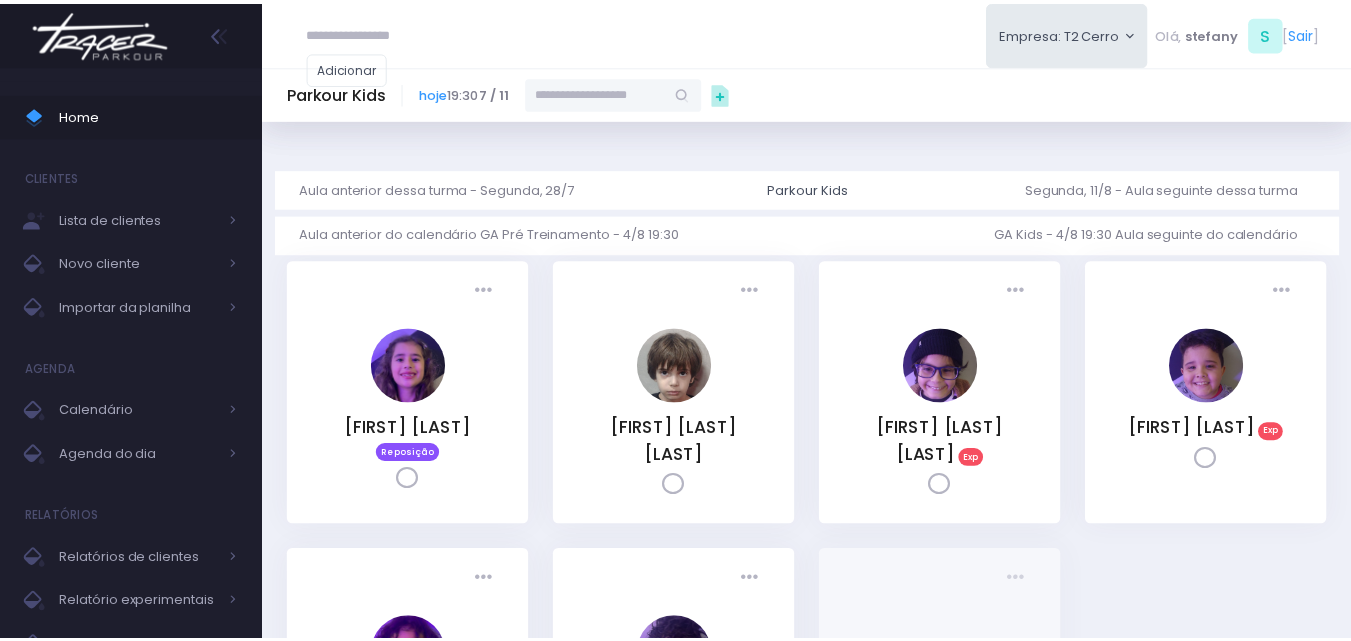 scroll, scrollTop: 0, scrollLeft: 0, axis: both 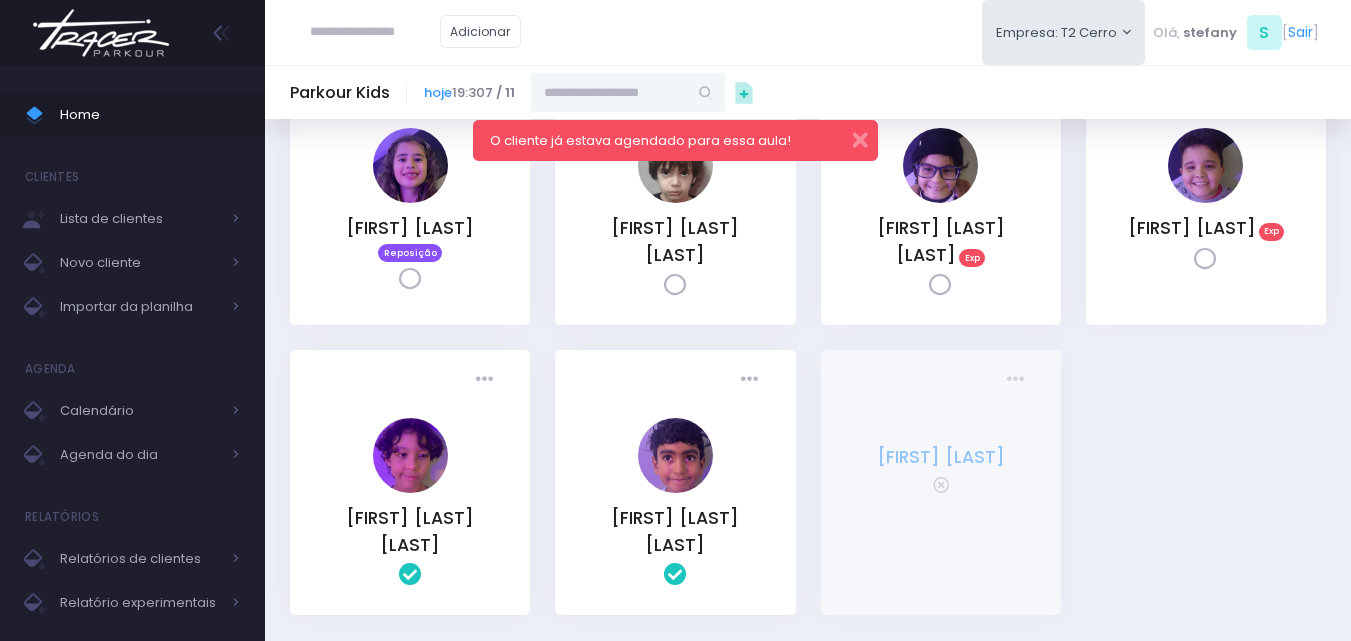 click on "[FIRST] [LAST]" at bounding box center [941, 457] 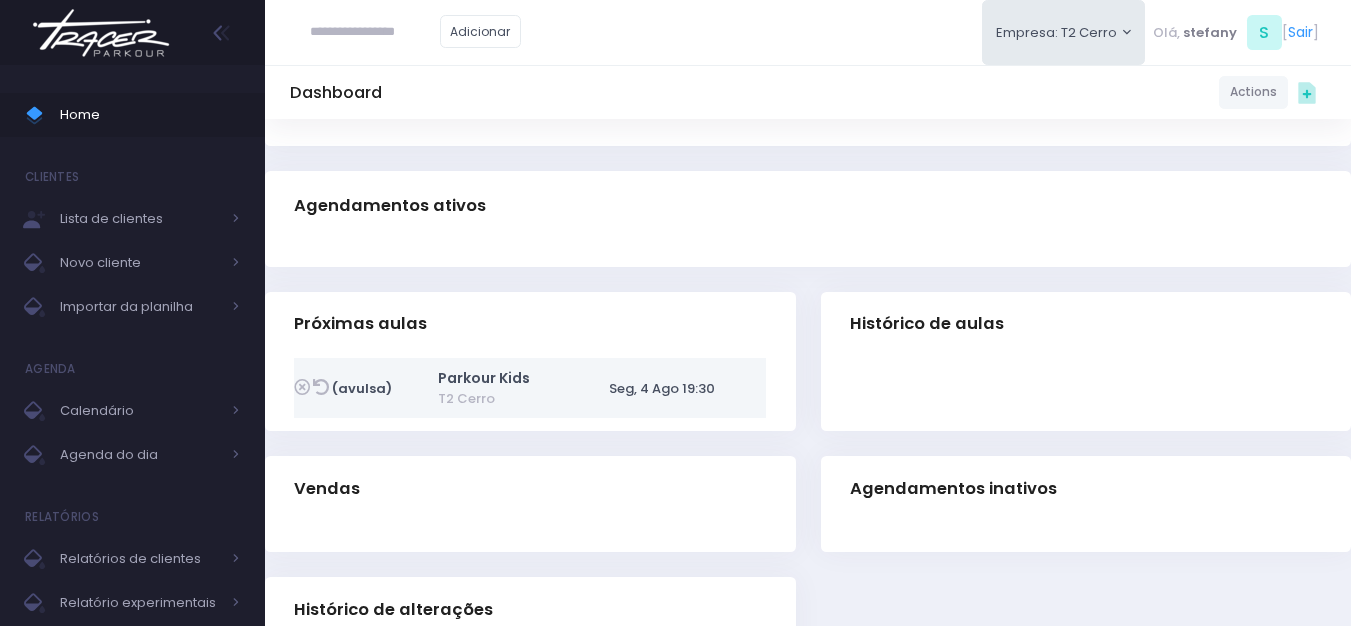 scroll, scrollTop: 300, scrollLeft: 0, axis: vertical 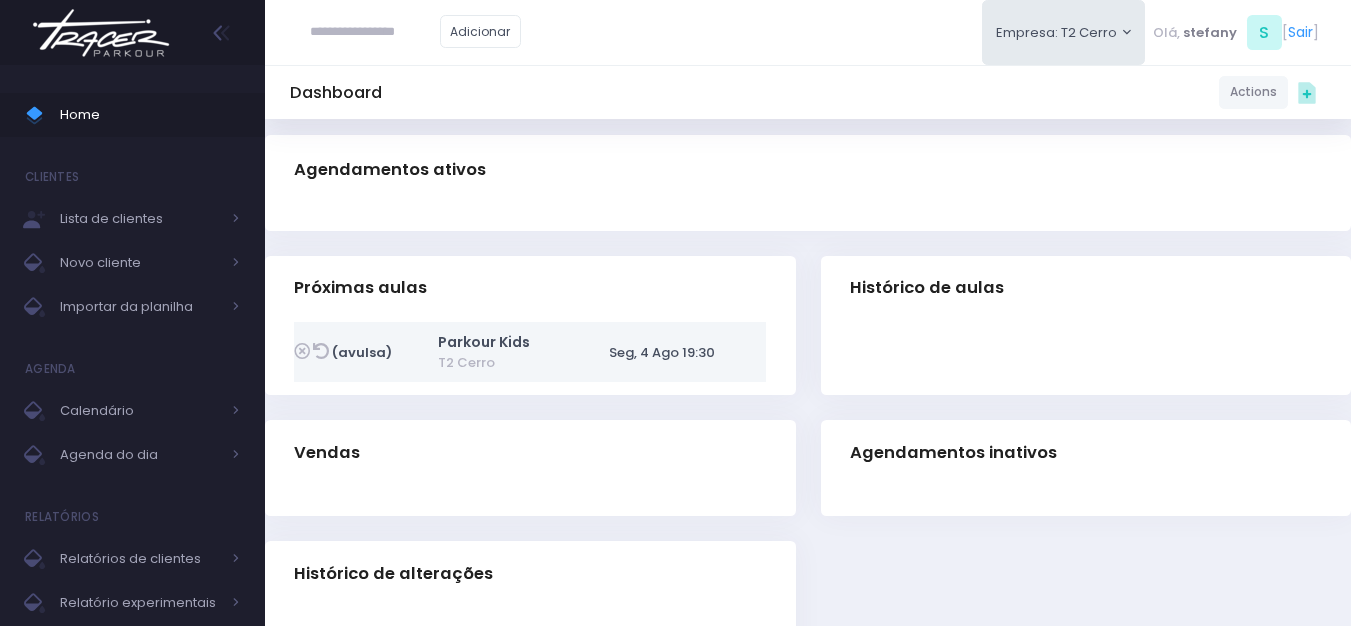 click at bounding box center [321, 351] 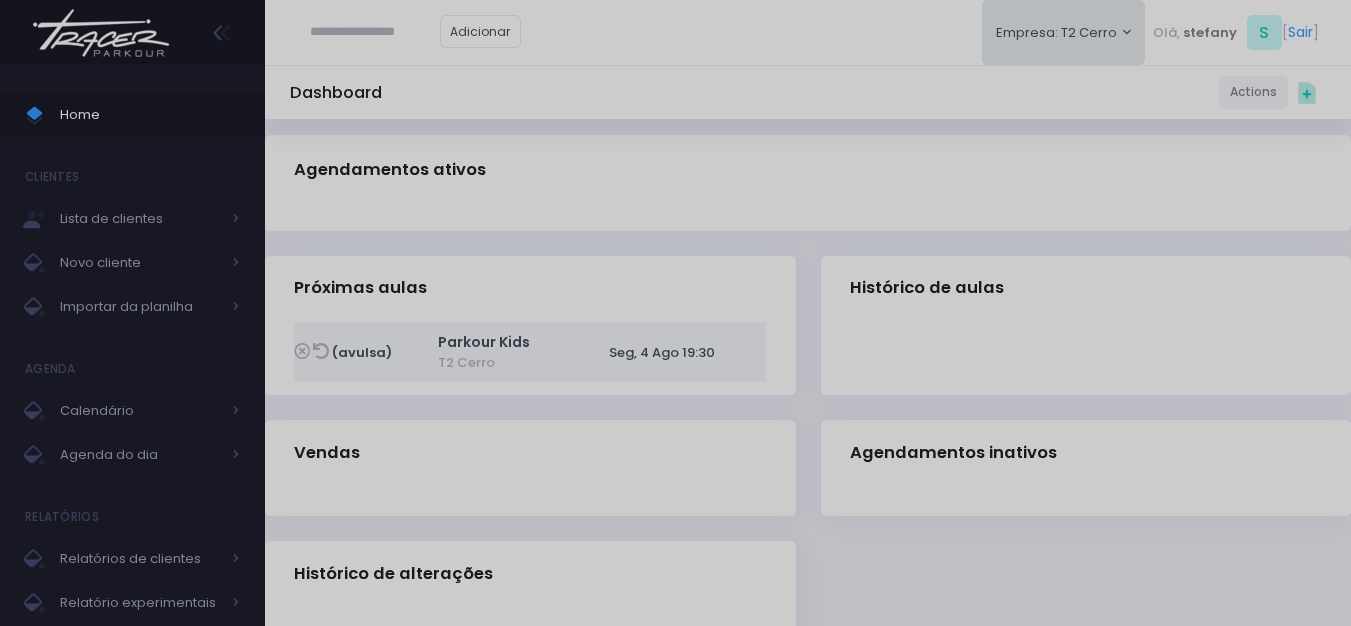 scroll, scrollTop: 0, scrollLeft: 0, axis: both 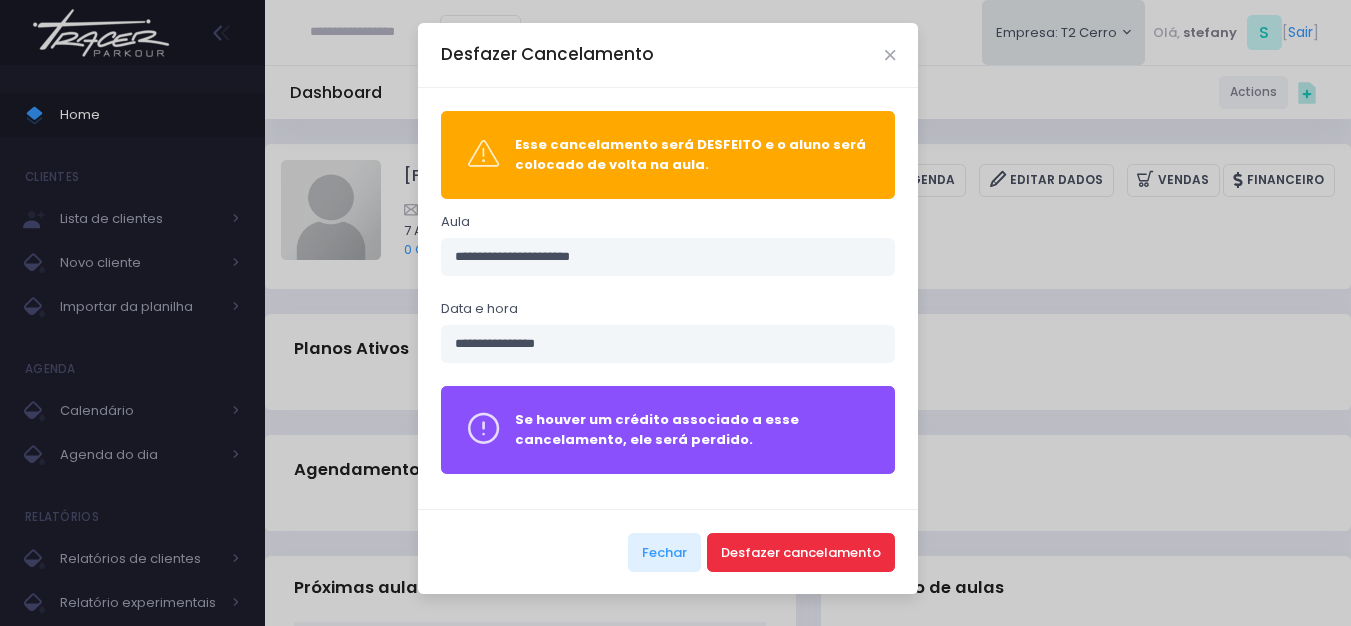 click on "Desfazer cancelamento" at bounding box center [801, 552] 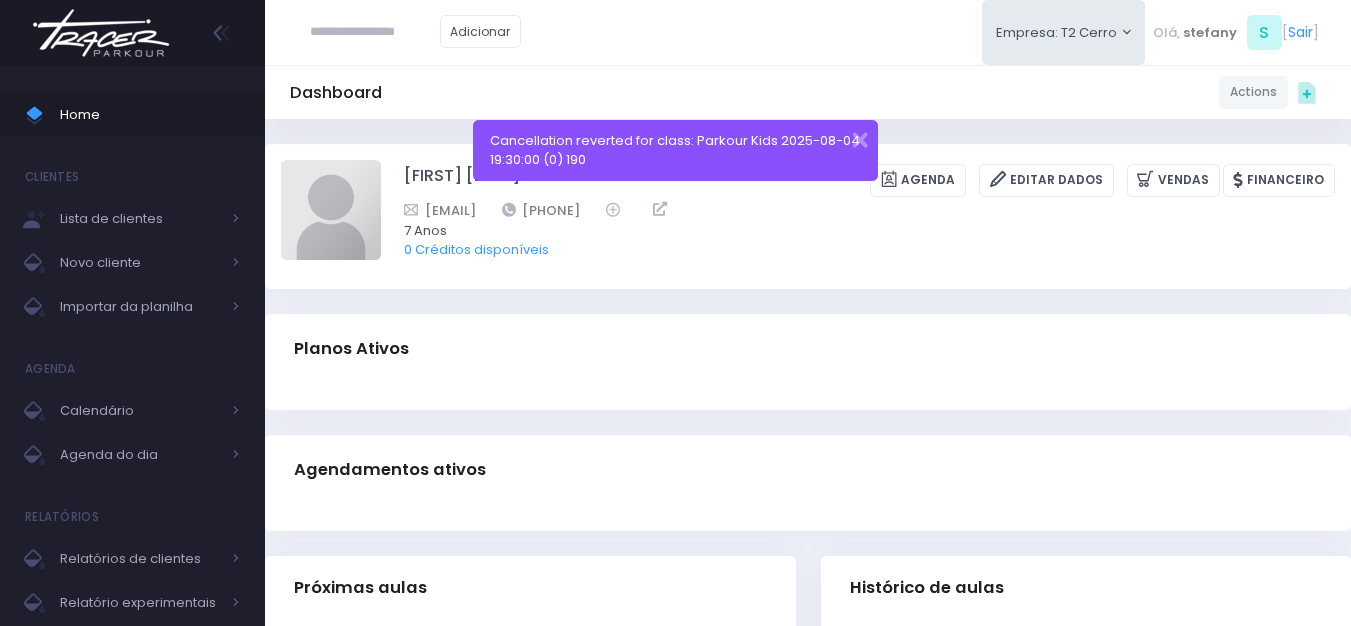 scroll, scrollTop: 0, scrollLeft: 0, axis: both 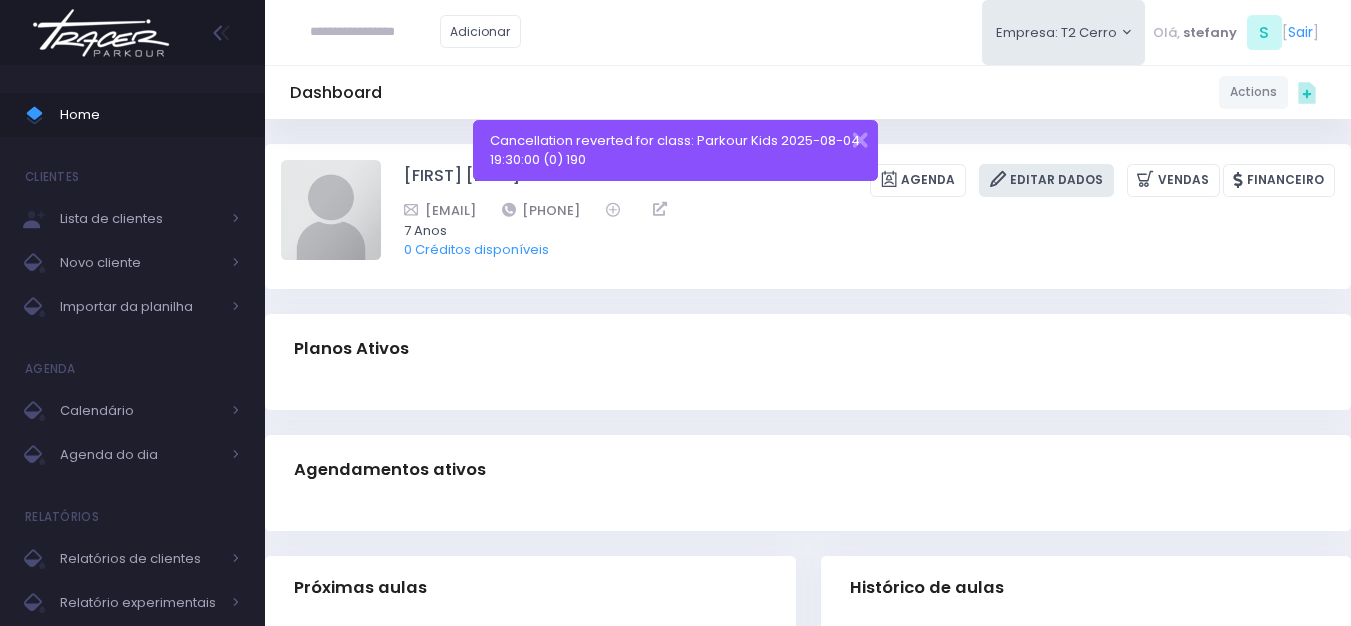 click on "Editar Dados" at bounding box center [1046, 180] 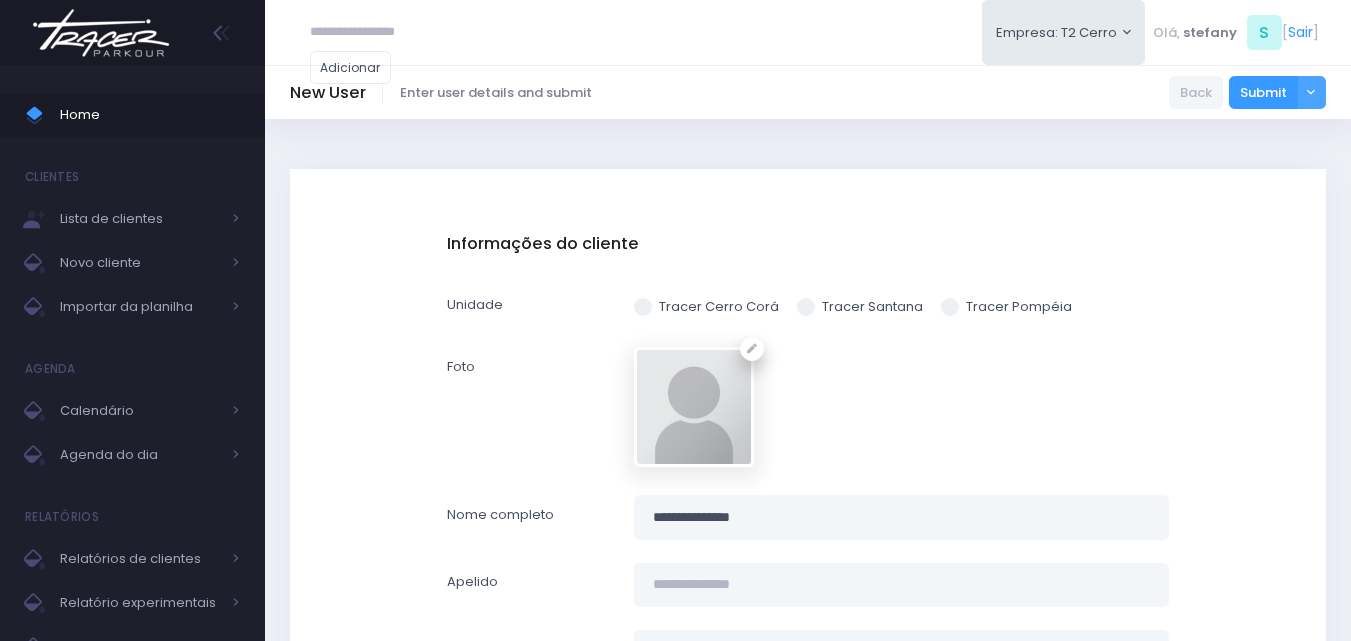 scroll, scrollTop: 0, scrollLeft: 0, axis: both 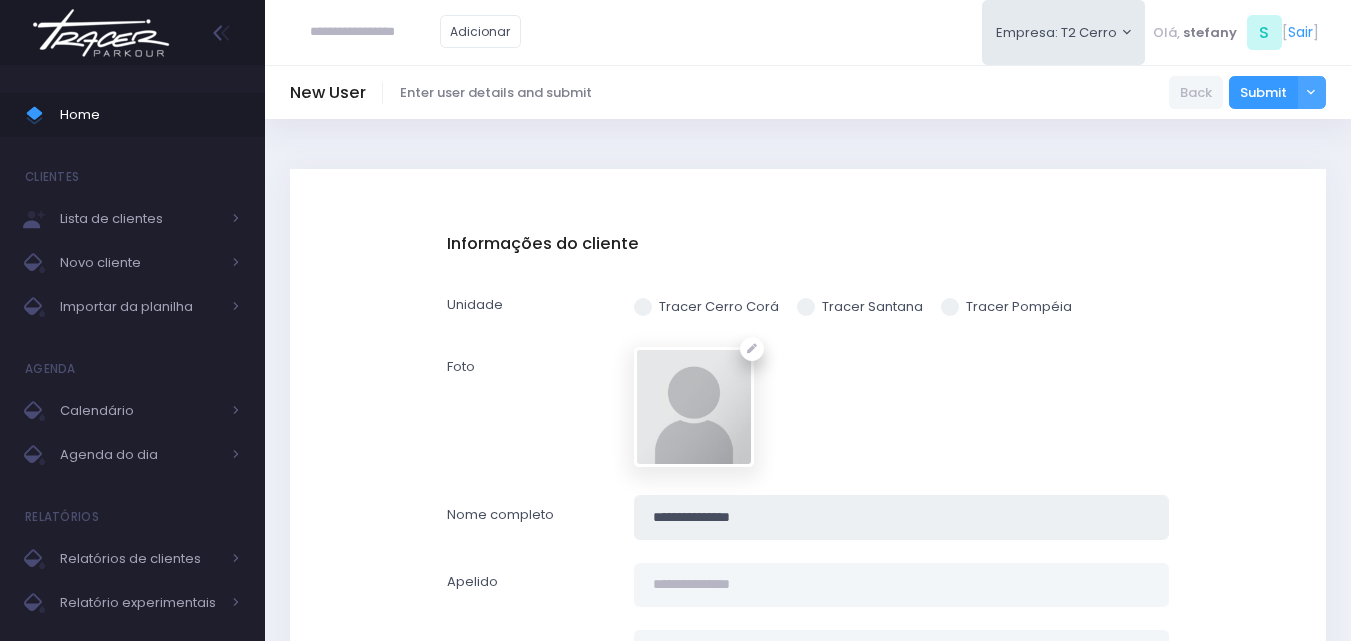 drag, startPoint x: 703, startPoint y: 518, endPoint x: 609, endPoint y: 518, distance: 94 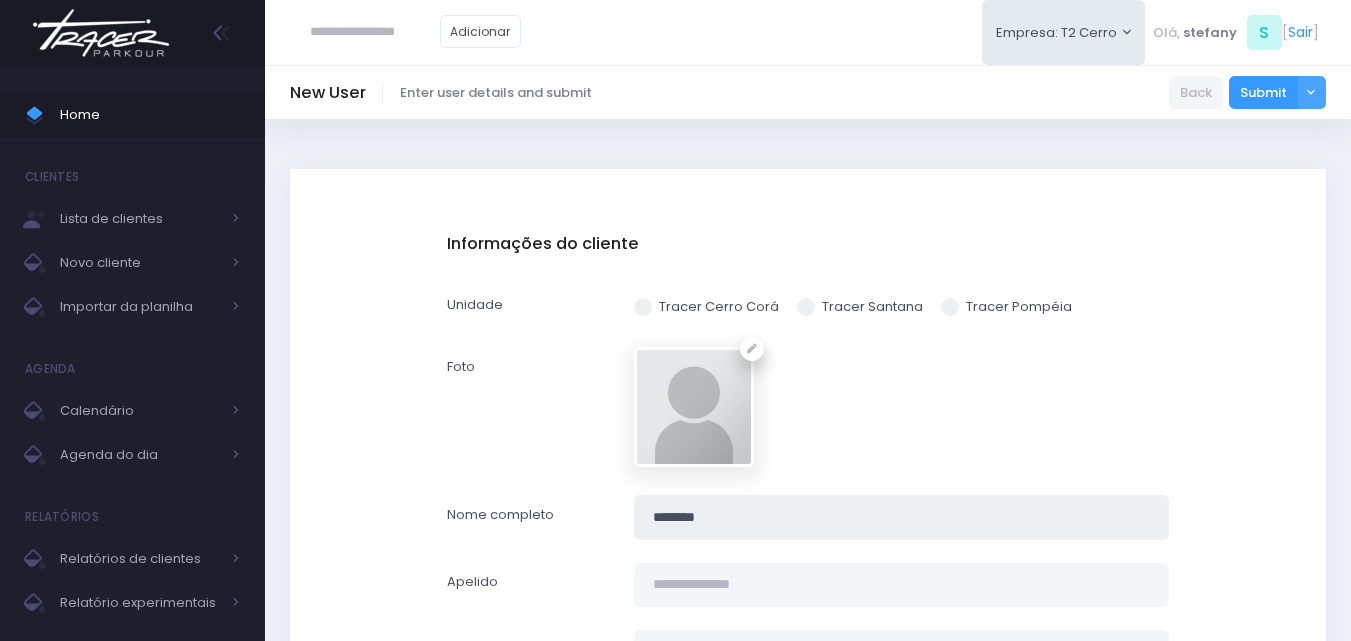 paste on "*****" 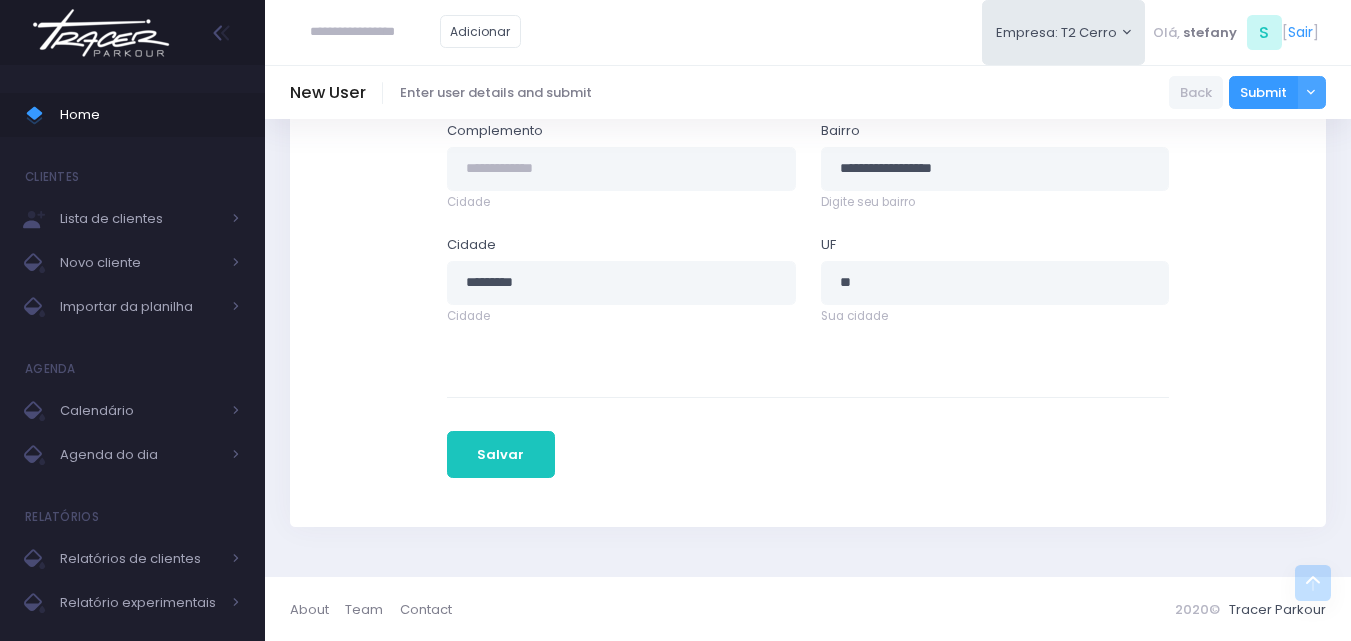 scroll, scrollTop: 1156, scrollLeft: 0, axis: vertical 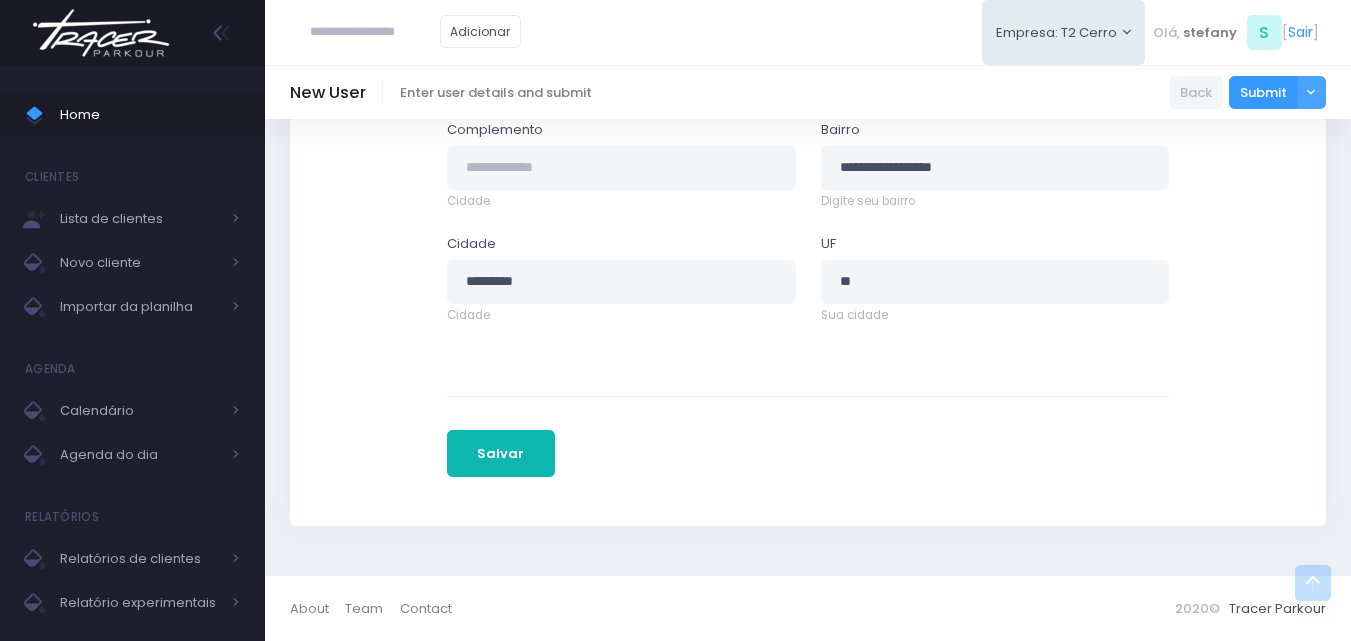 type on "**********" 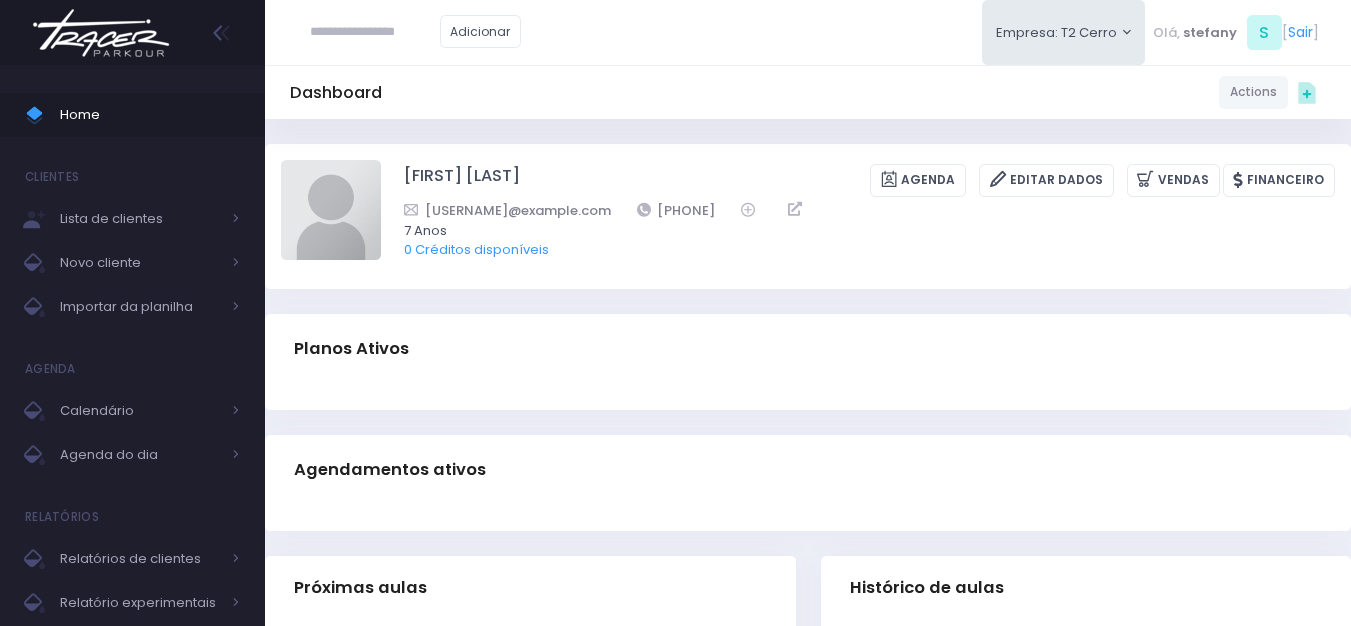 scroll, scrollTop: 0, scrollLeft: 0, axis: both 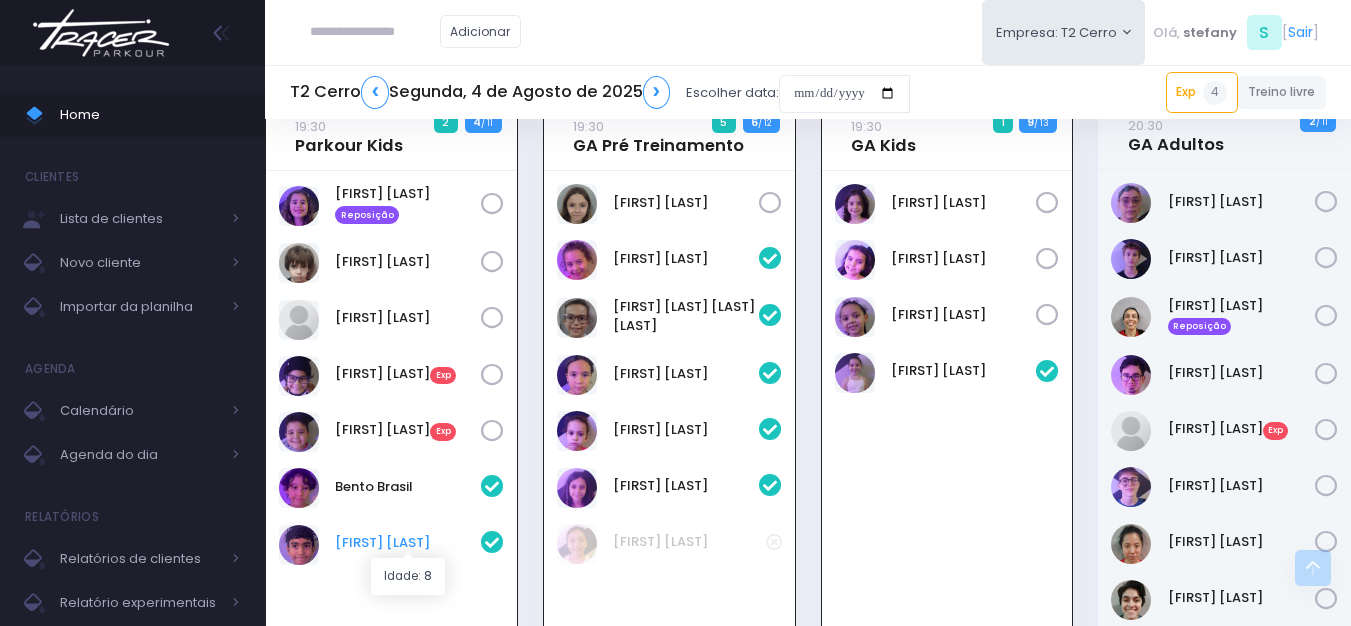 click on "[FIRST] [LAST]" at bounding box center (408, 543) 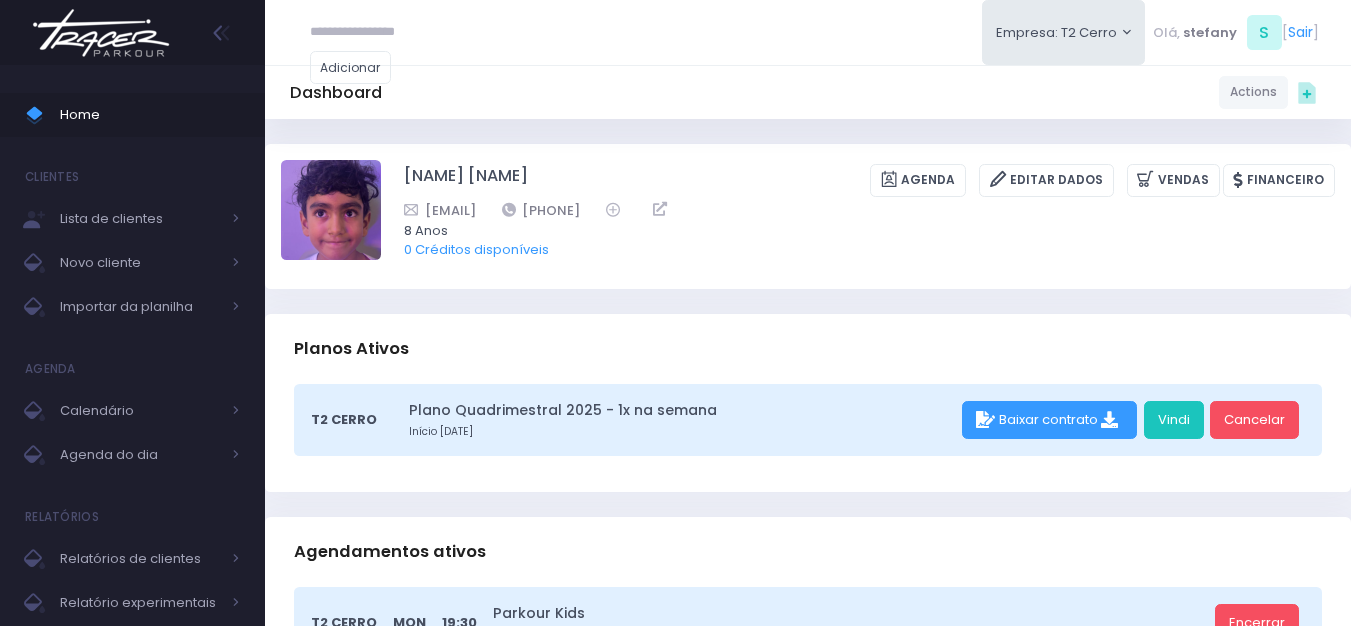 scroll, scrollTop: 0, scrollLeft: 0, axis: both 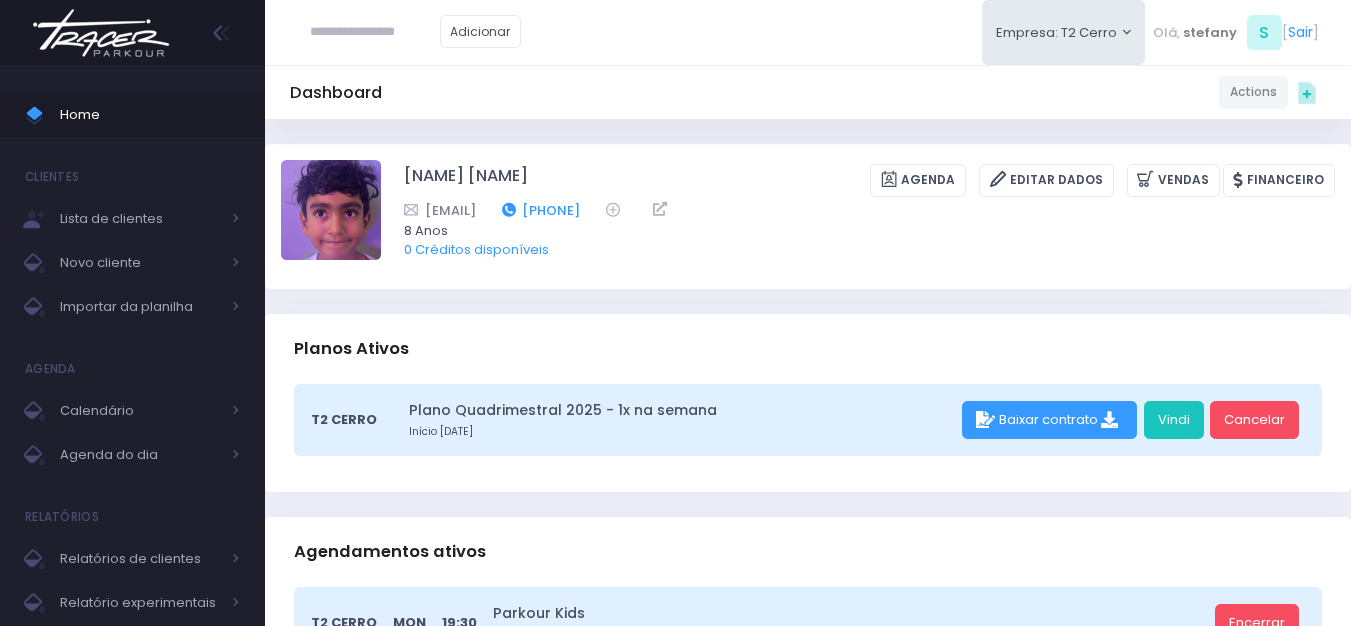 drag, startPoint x: 775, startPoint y: 208, endPoint x: 664, endPoint y: 214, distance: 111.16204 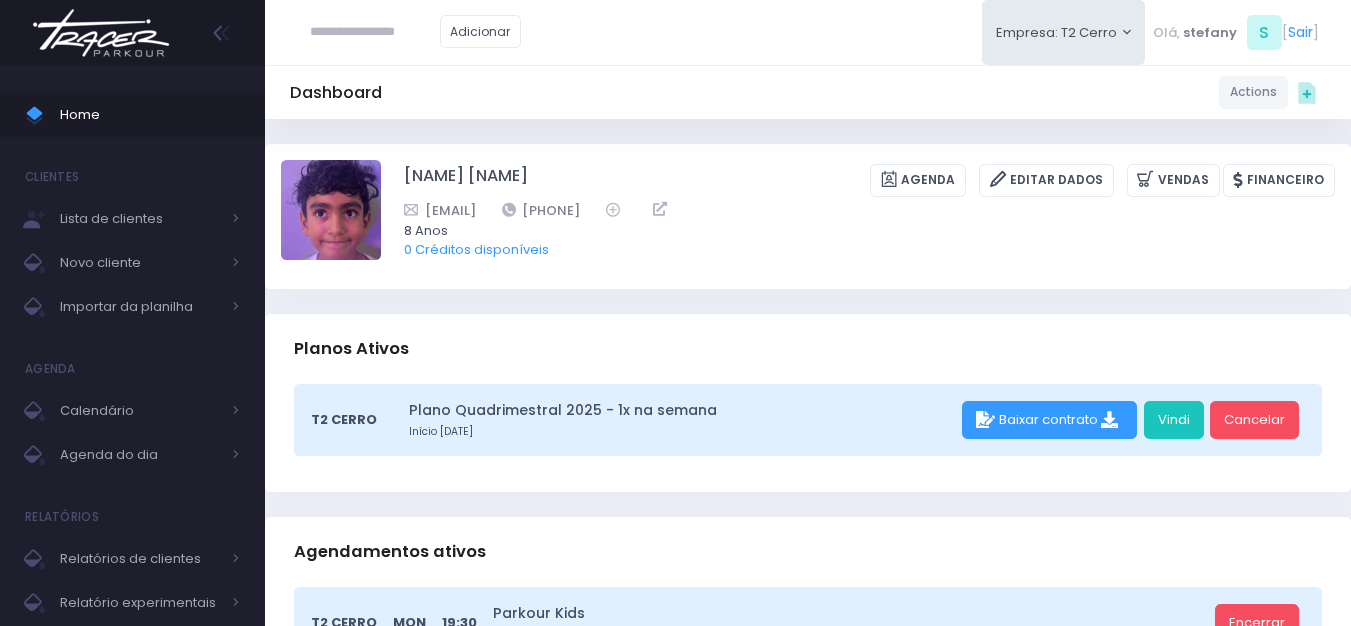 click at bounding box center (101, 33) 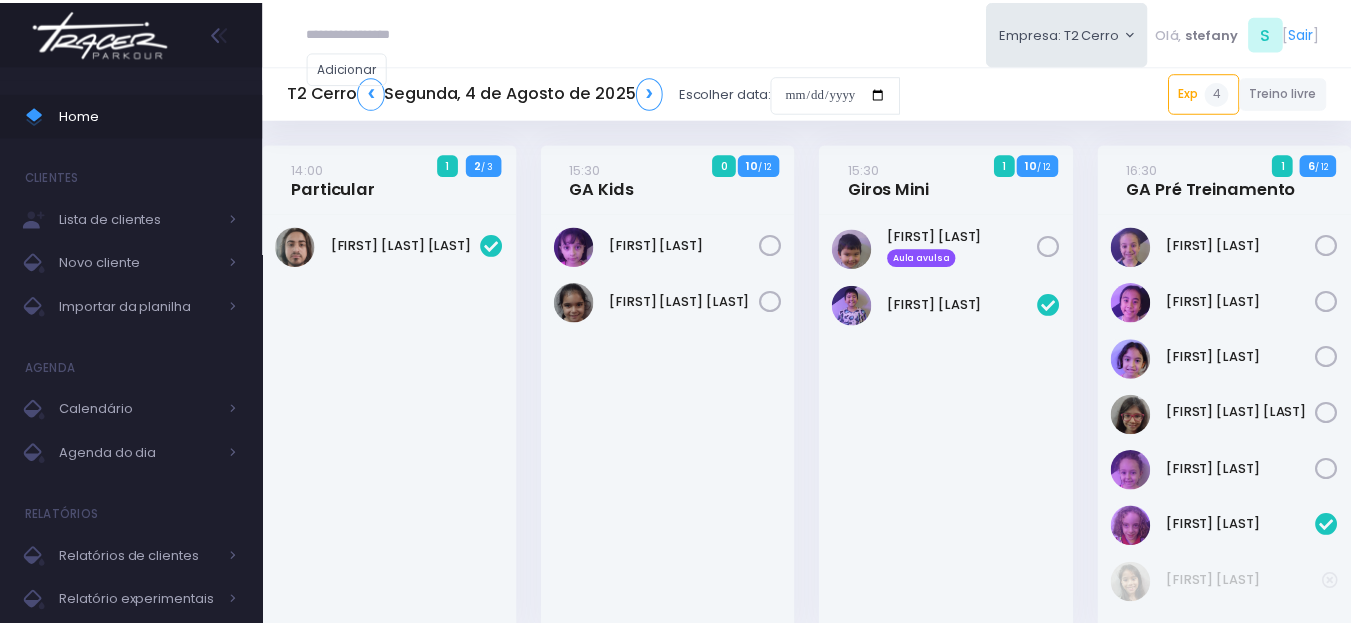 scroll, scrollTop: 0, scrollLeft: 0, axis: both 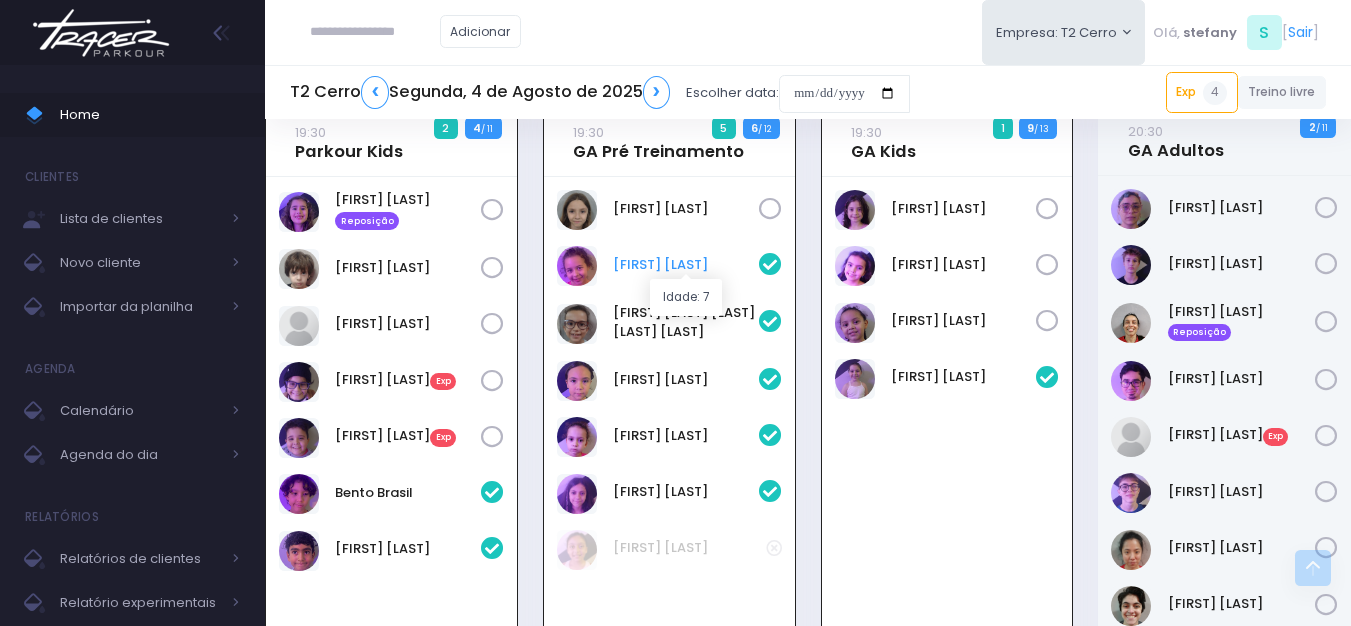 click on "Gabriela Szabo" at bounding box center [686, 265] 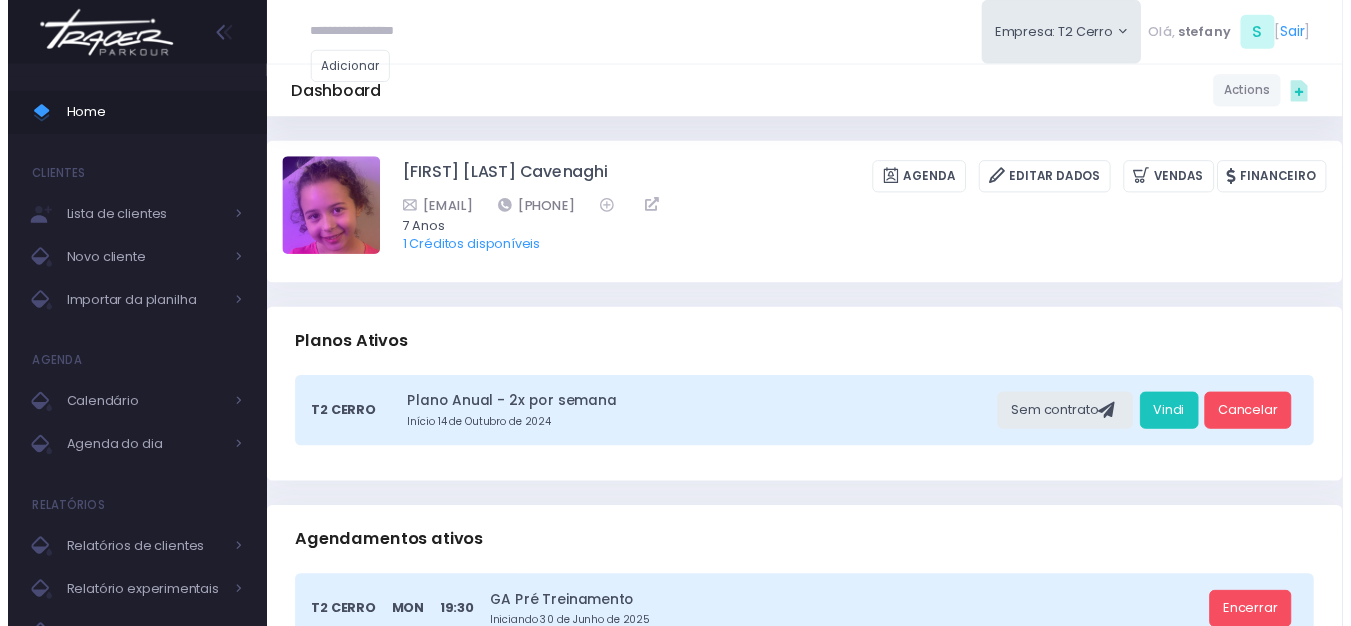 scroll, scrollTop: 0, scrollLeft: 0, axis: both 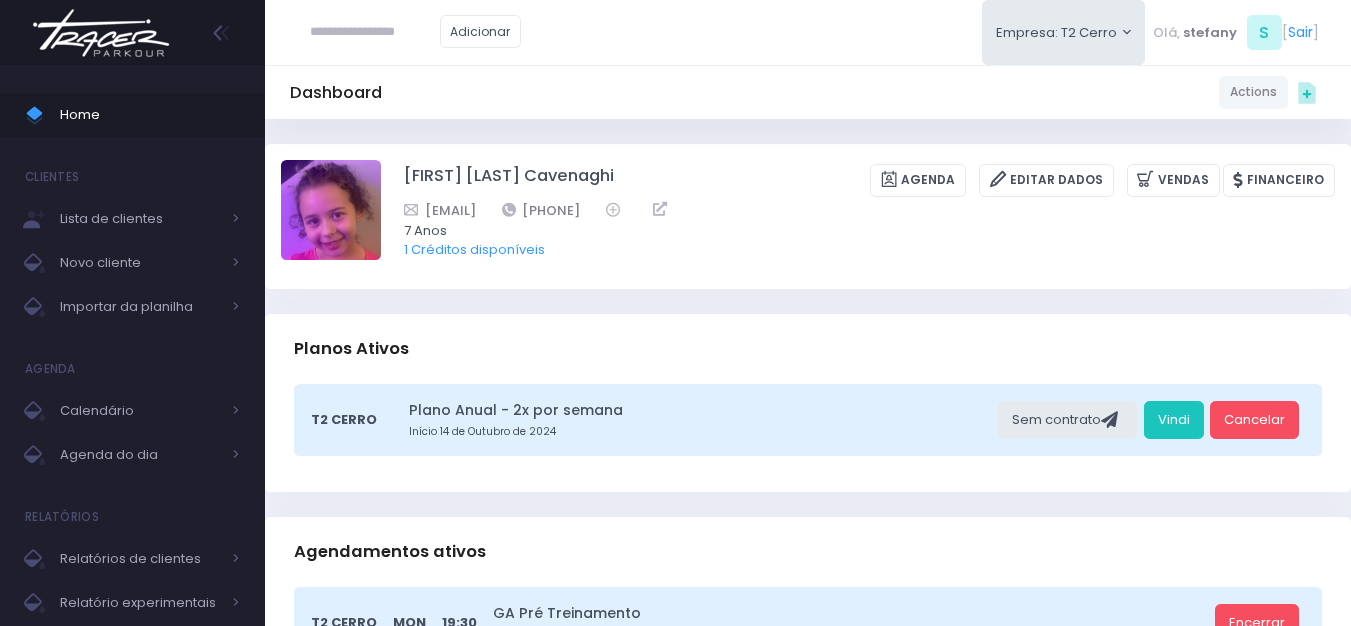 drag, startPoint x: 735, startPoint y: 209, endPoint x: 622, endPoint y: 208, distance: 113.004425 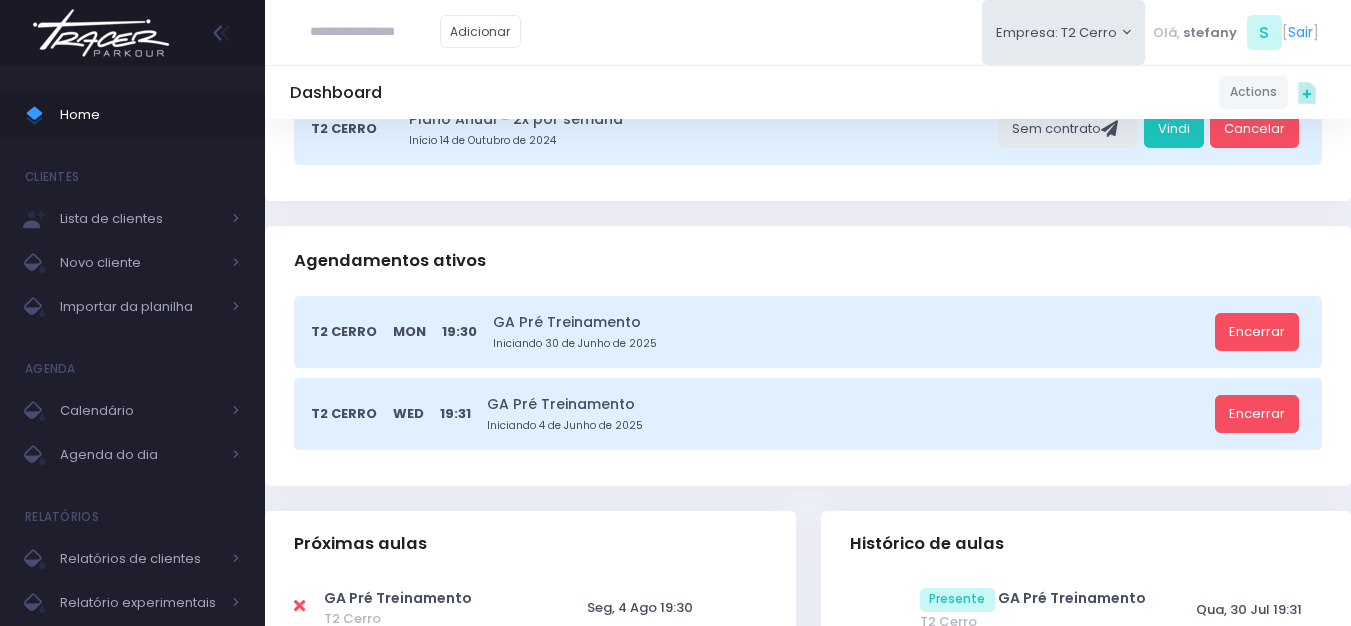 scroll, scrollTop: 300, scrollLeft: 0, axis: vertical 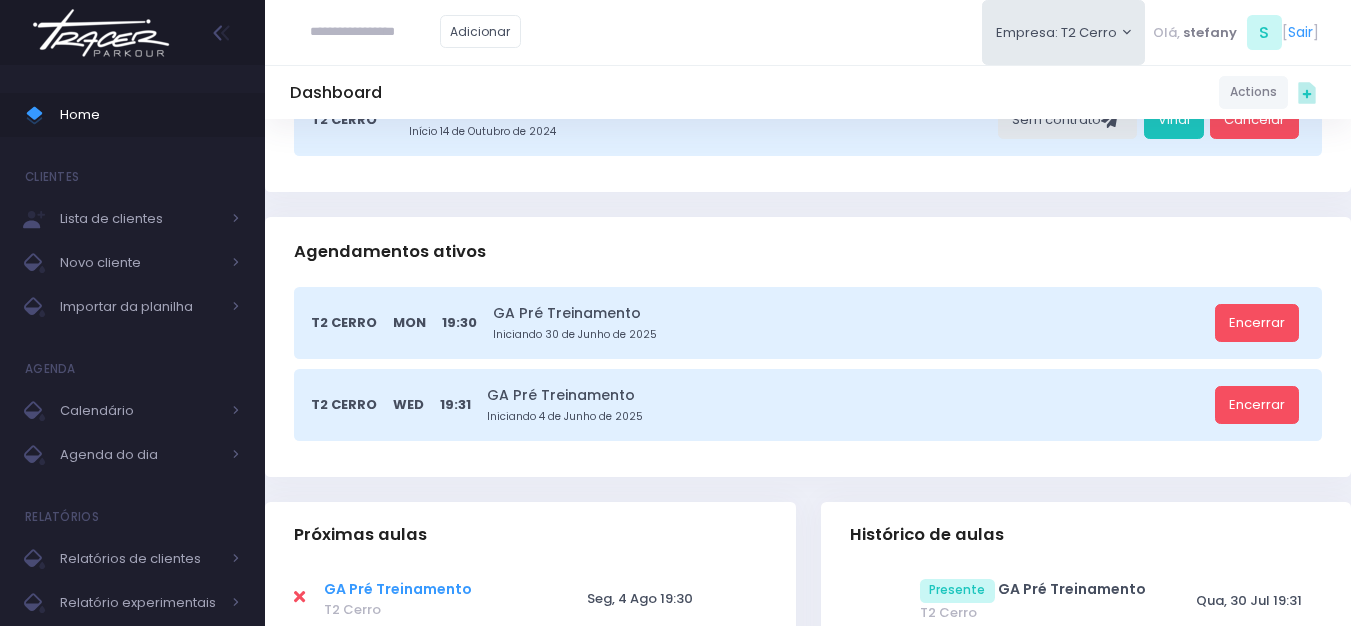 click on "GA Pré Treinamento" at bounding box center (398, 589) 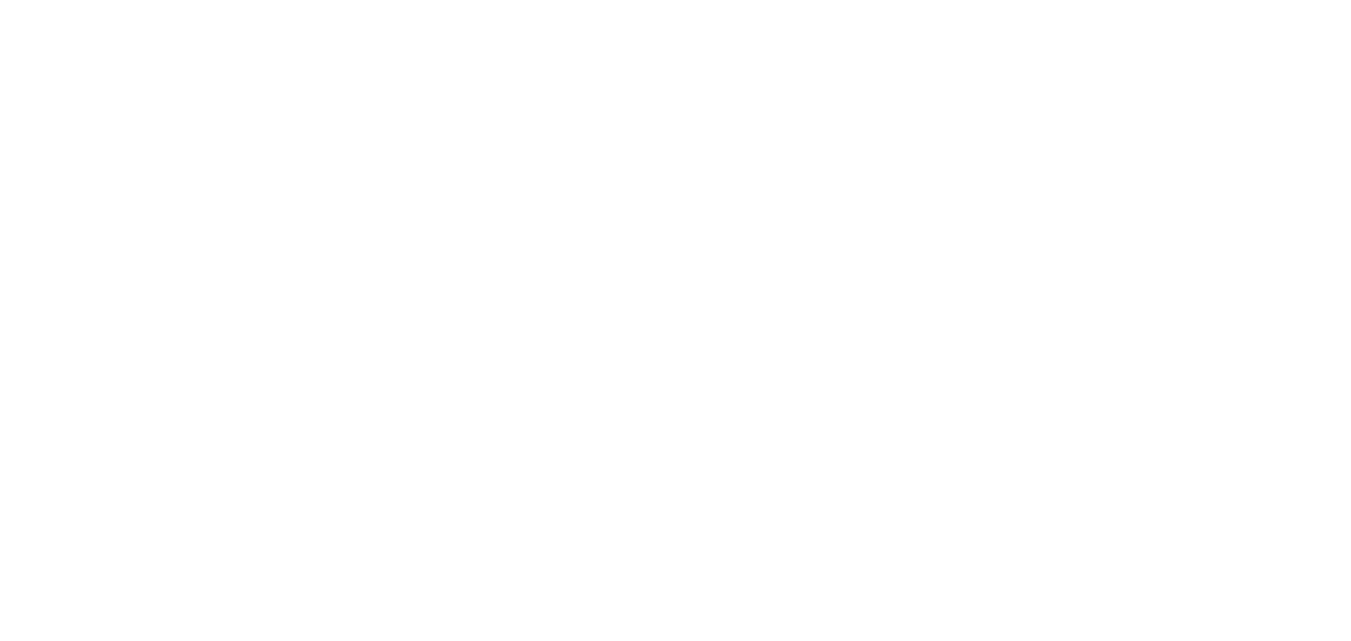 scroll, scrollTop: 0, scrollLeft: 0, axis: both 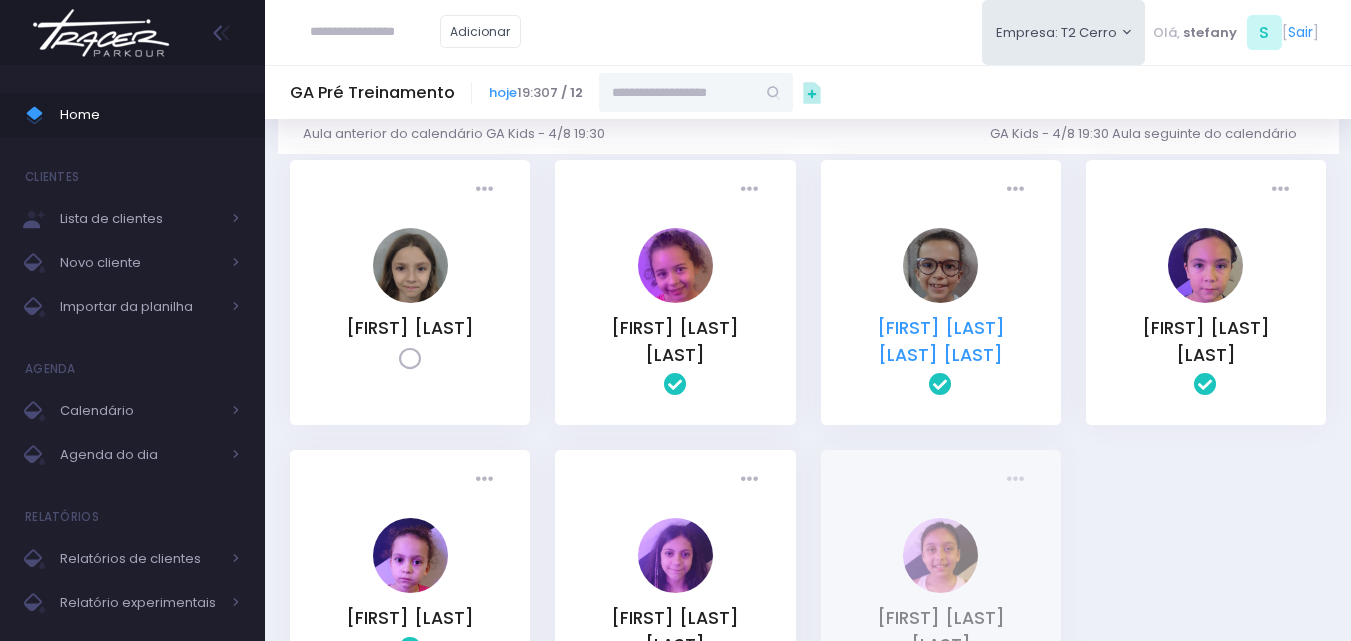 click on "MARIA LUIZA SILVA DE OLIVEIRA" at bounding box center [941, 341] 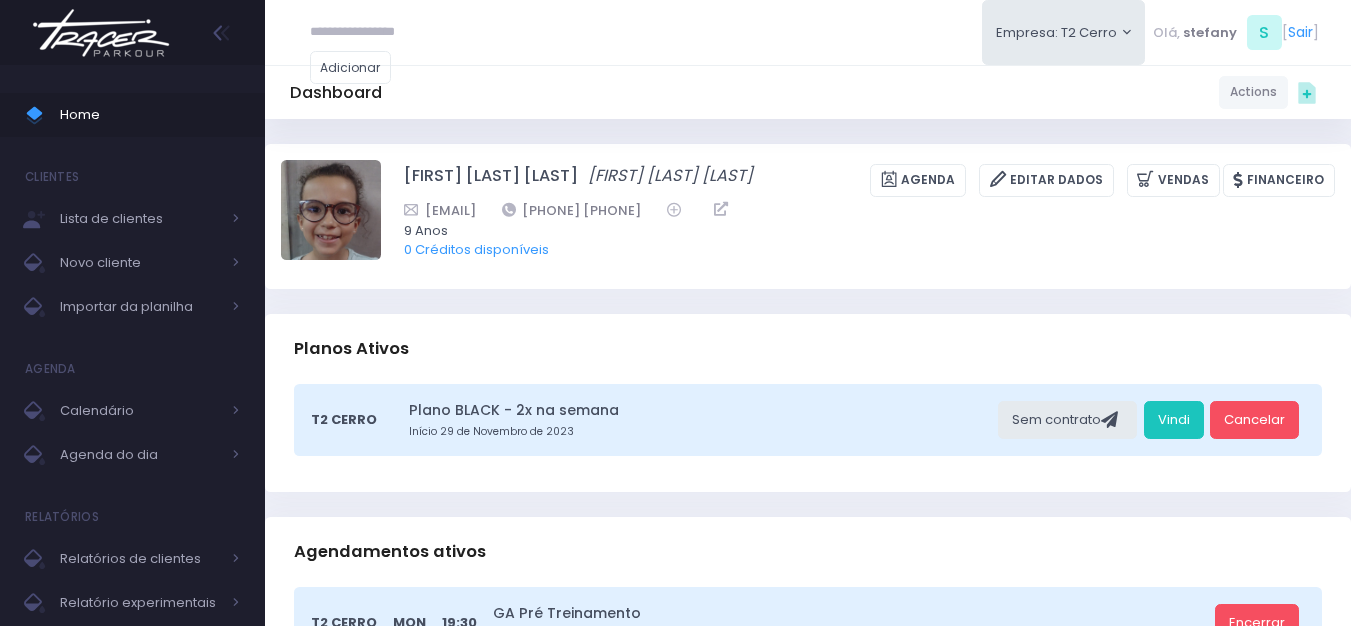 scroll, scrollTop: 0, scrollLeft: 0, axis: both 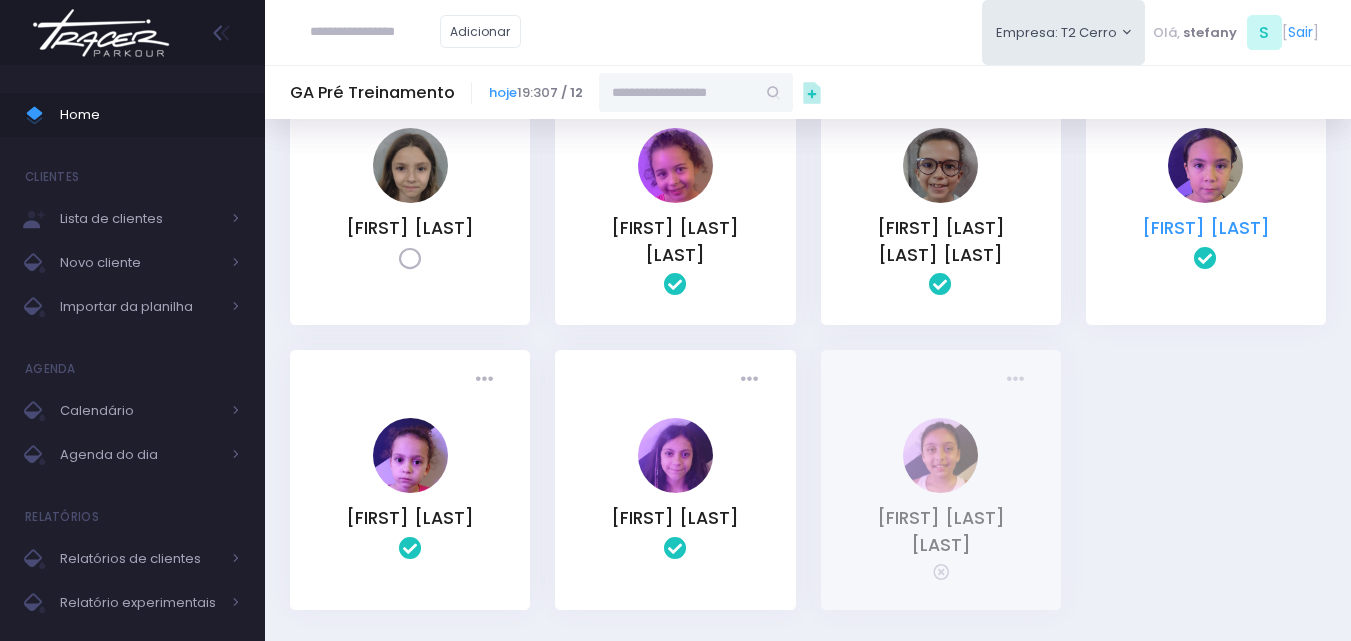 click on "[FIRST] [LAST]" at bounding box center (1206, 228) 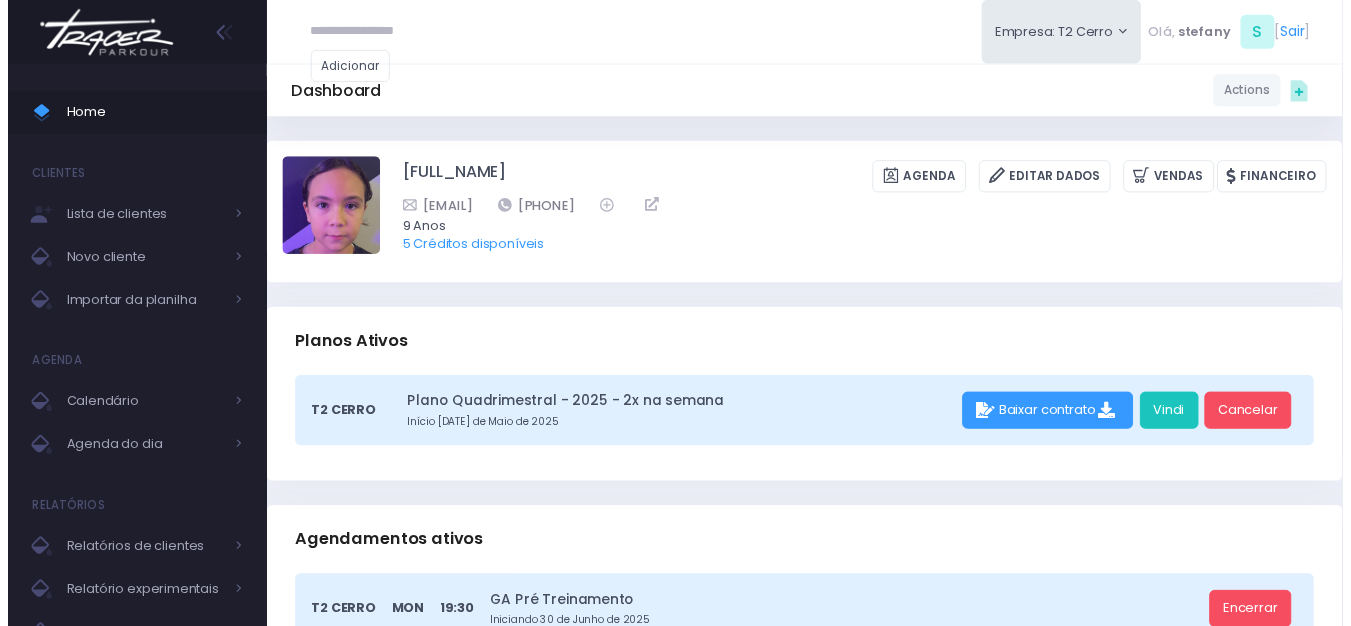 scroll, scrollTop: 0, scrollLeft: 0, axis: both 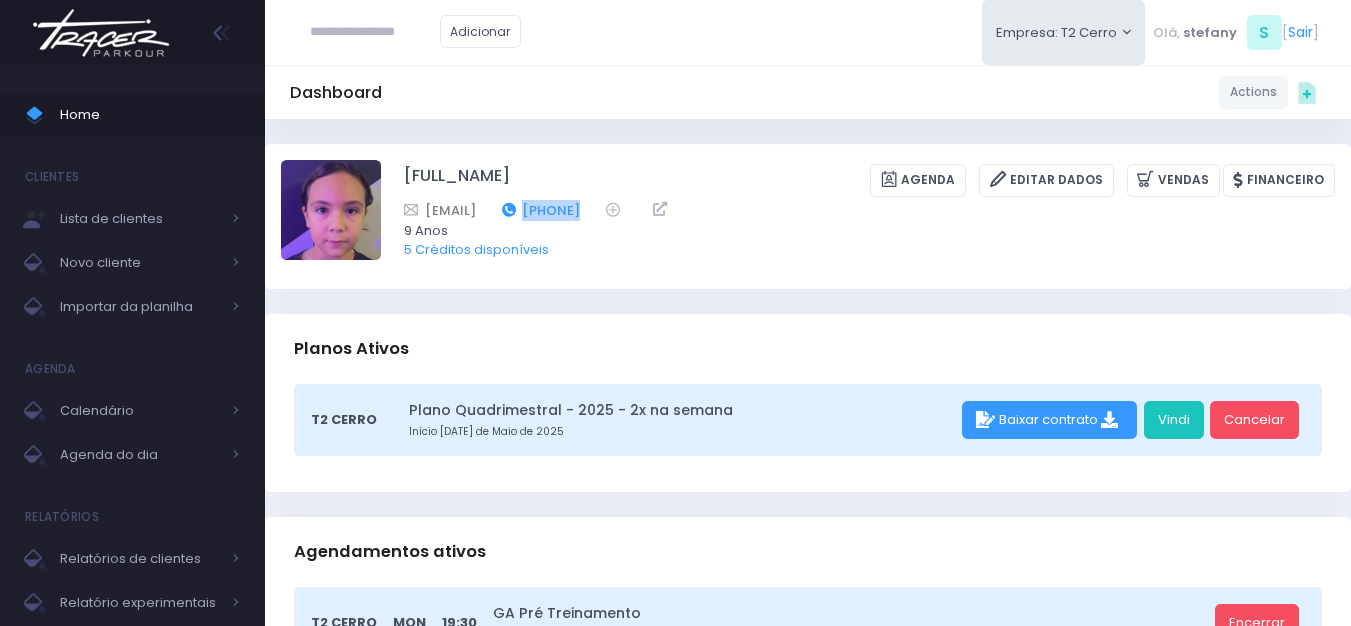 drag, startPoint x: 733, startPoint y: 205, endPoint x: 630, endPoint y: 217, distance: 103.69667 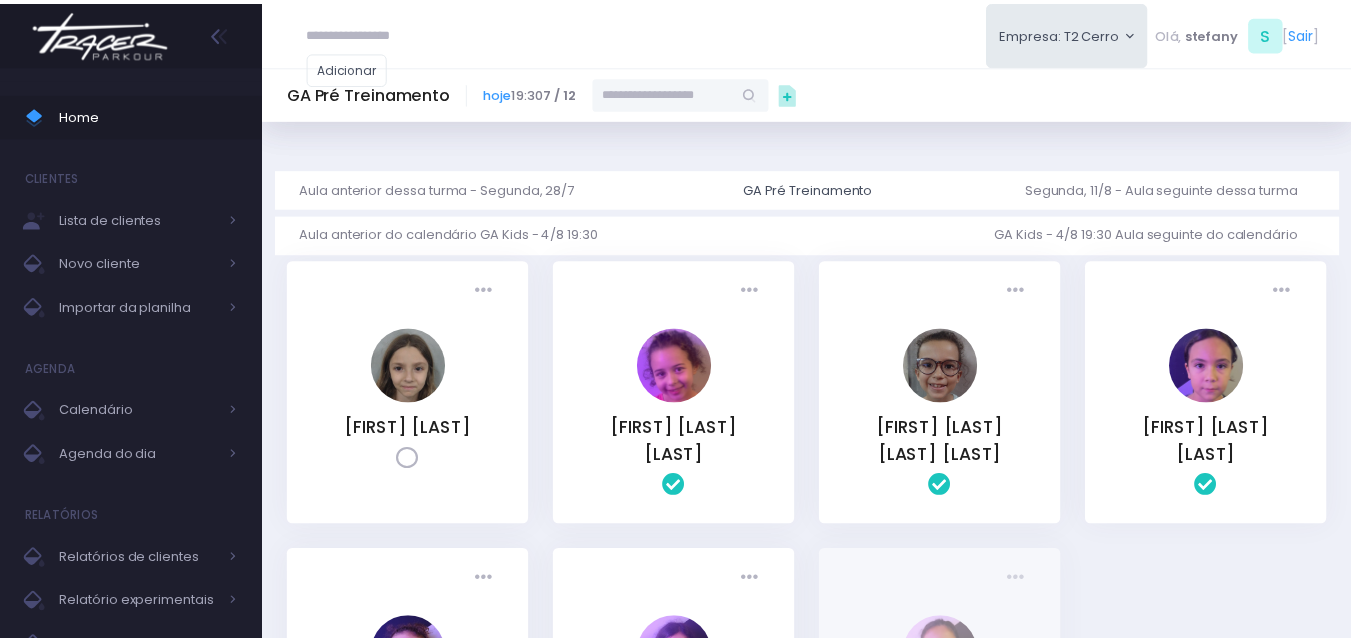 scroll, scrollTop: 0, scrollLeft: 0, axis: both 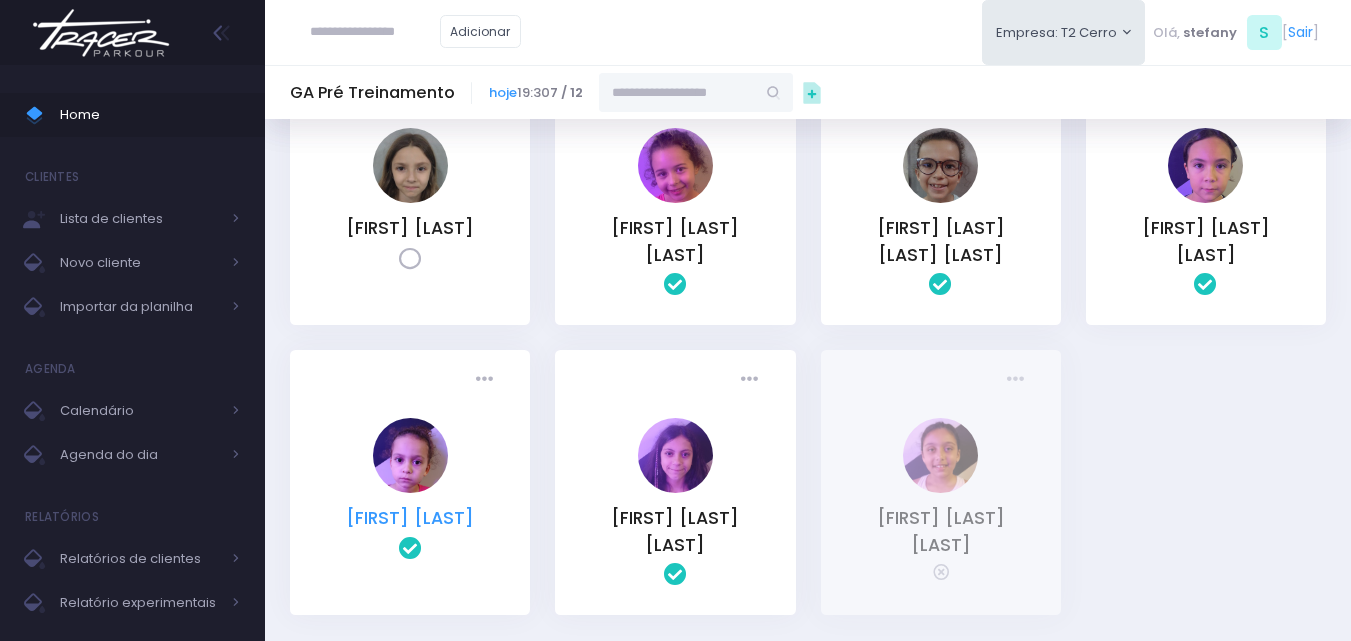 click on "[FIRST] [LAST]" at bounding box center (410, 518) 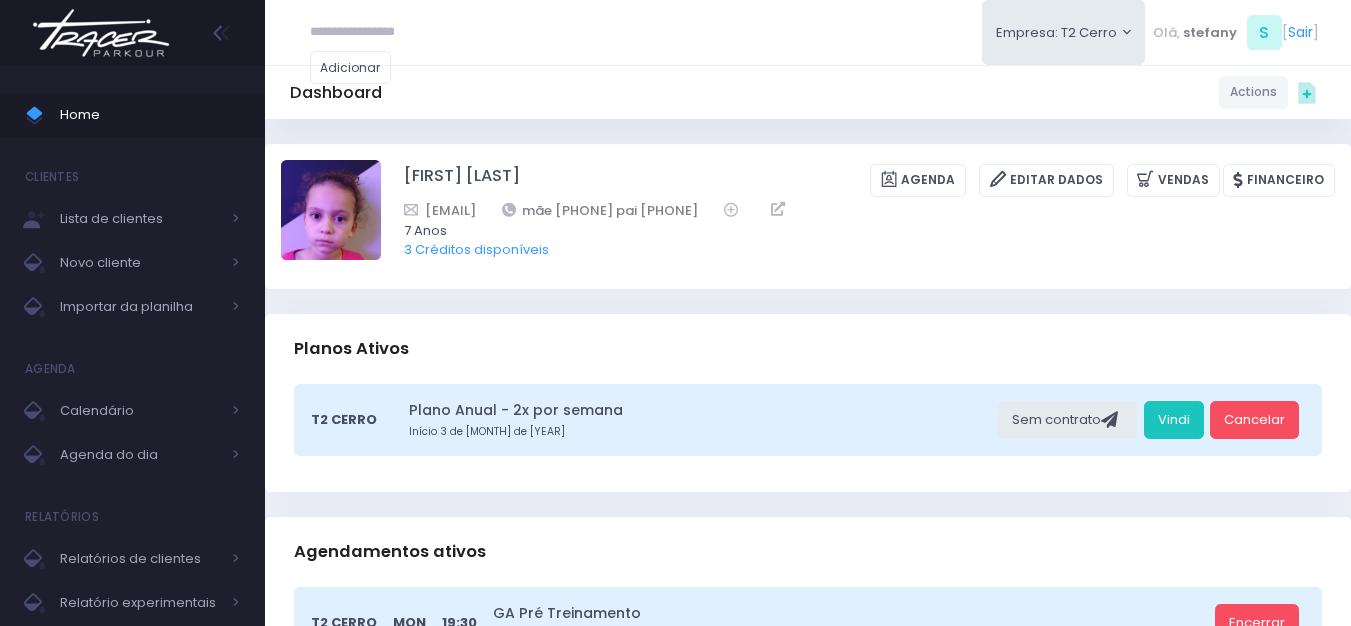 scroll, scrollTop: 0, scrollLeft: 0, axis: both 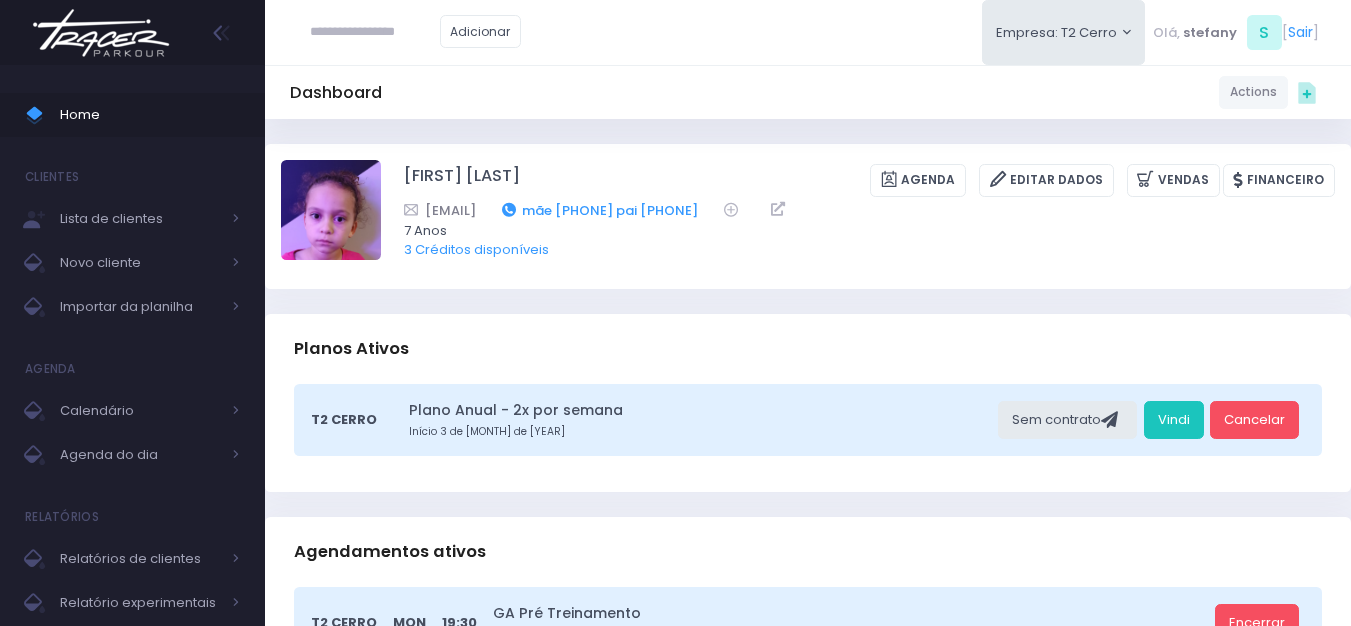 drag, startPoint x: 918, startPoint y: 207, endPoint x: 834, endPoint y: 219, distance: 84.85281 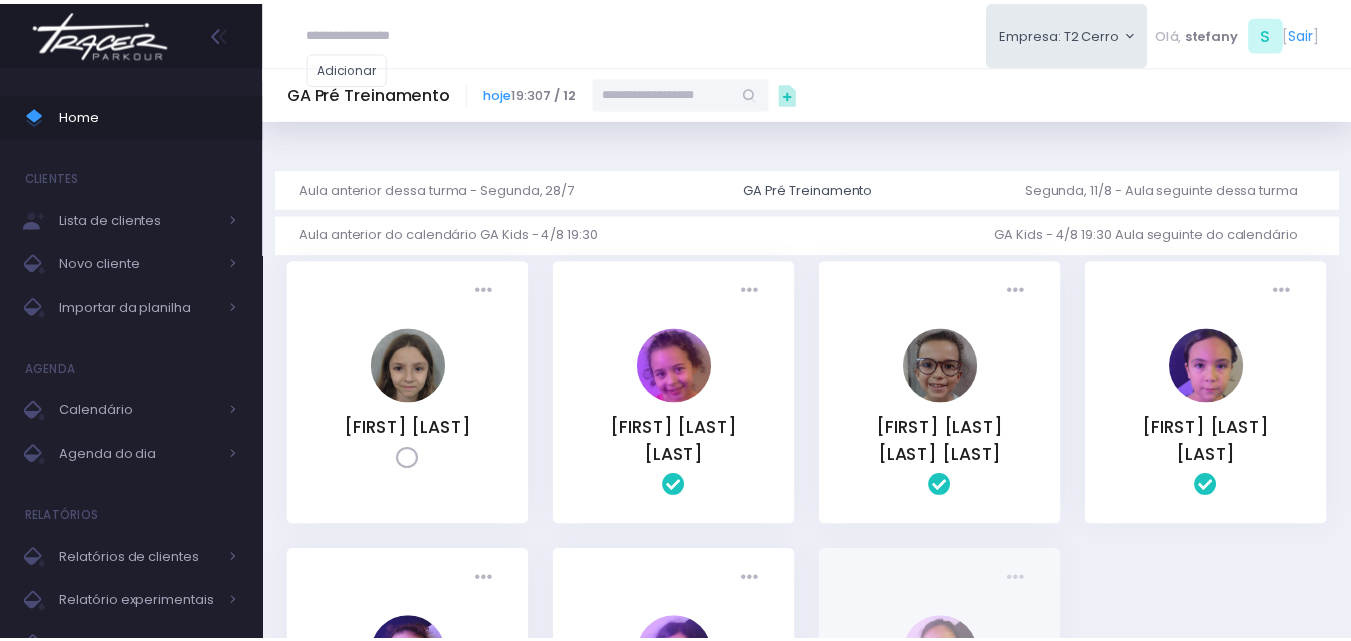 scroll, scrollTop: 0, scrollLeft: 0, axis: both 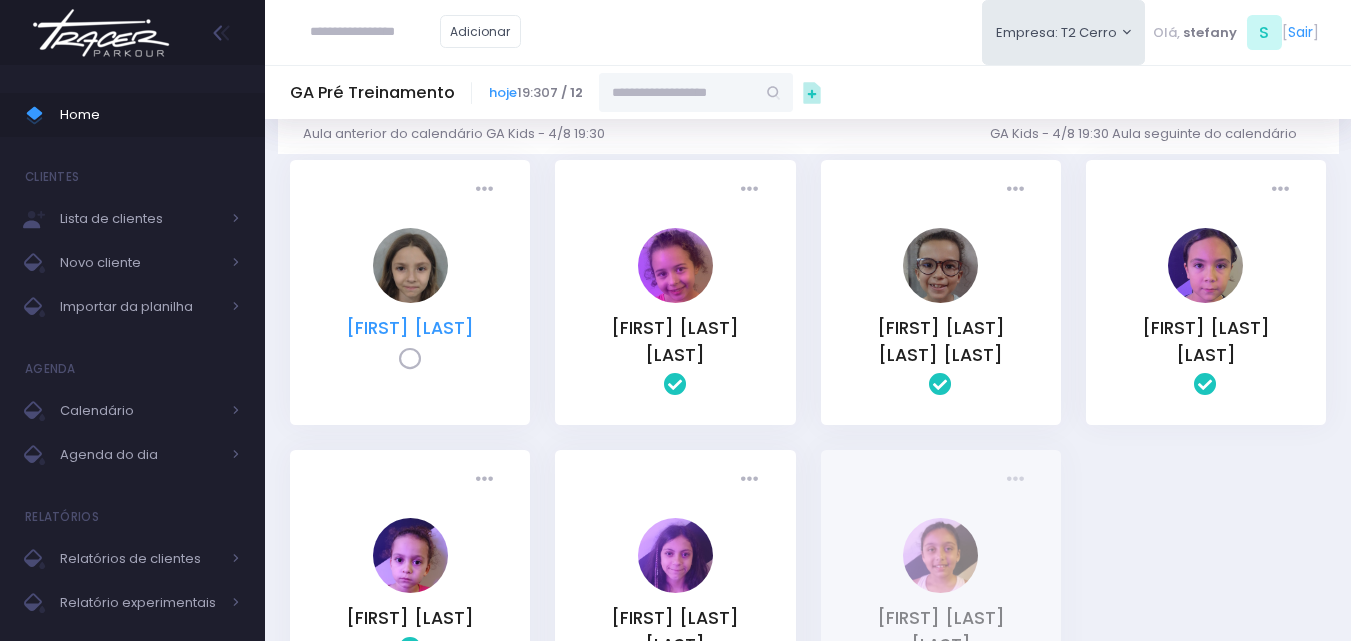 click on "[FIRST] [LAST]" at bounding box center (410, 328) 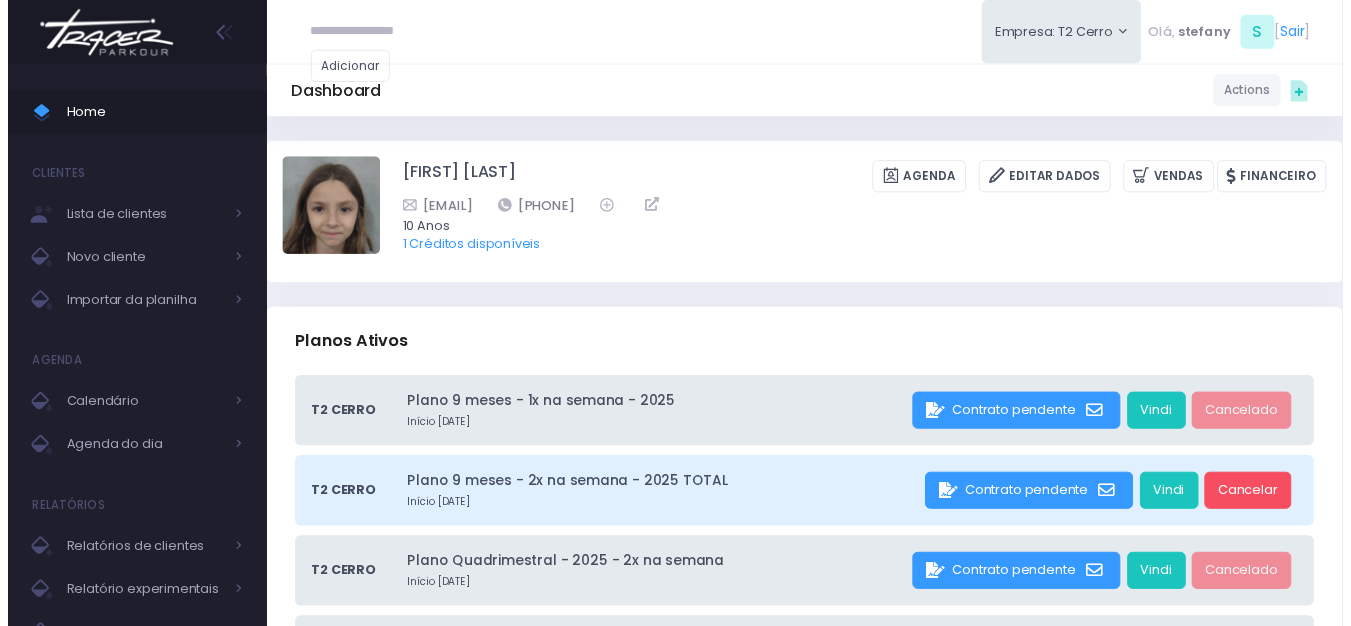 scroll, scrollTop: 0, scrollLeft: 0, axis: both 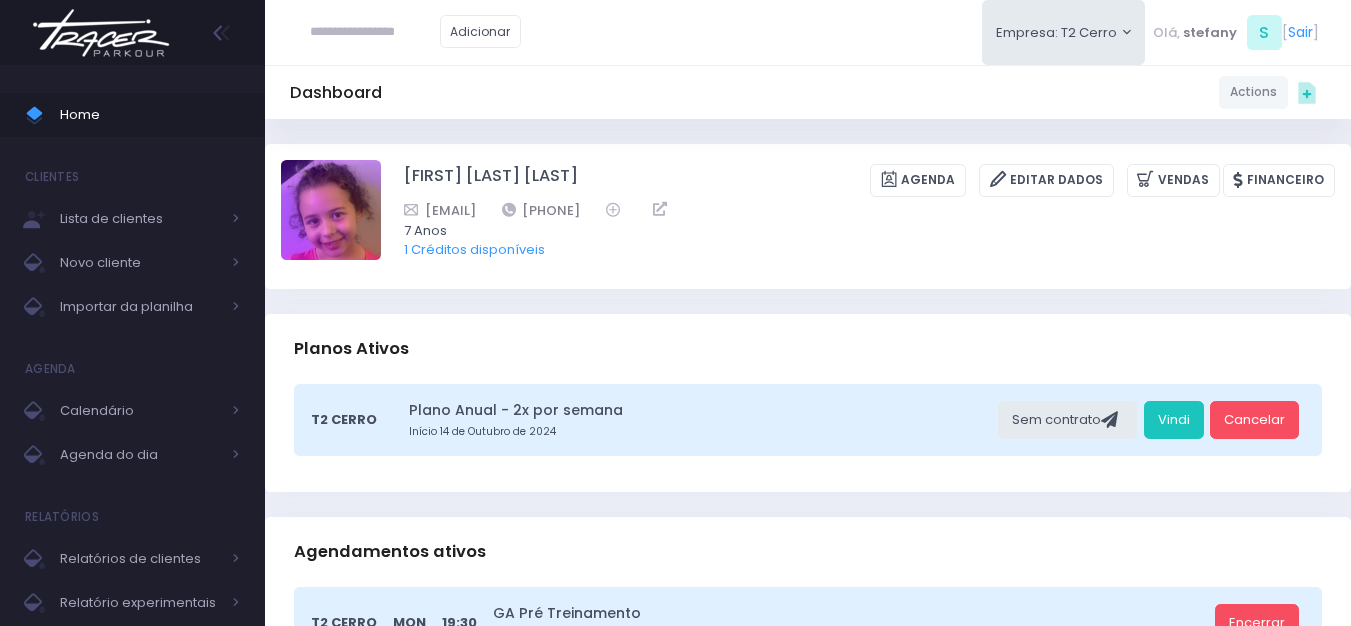 click at bounding box center [101, 33] 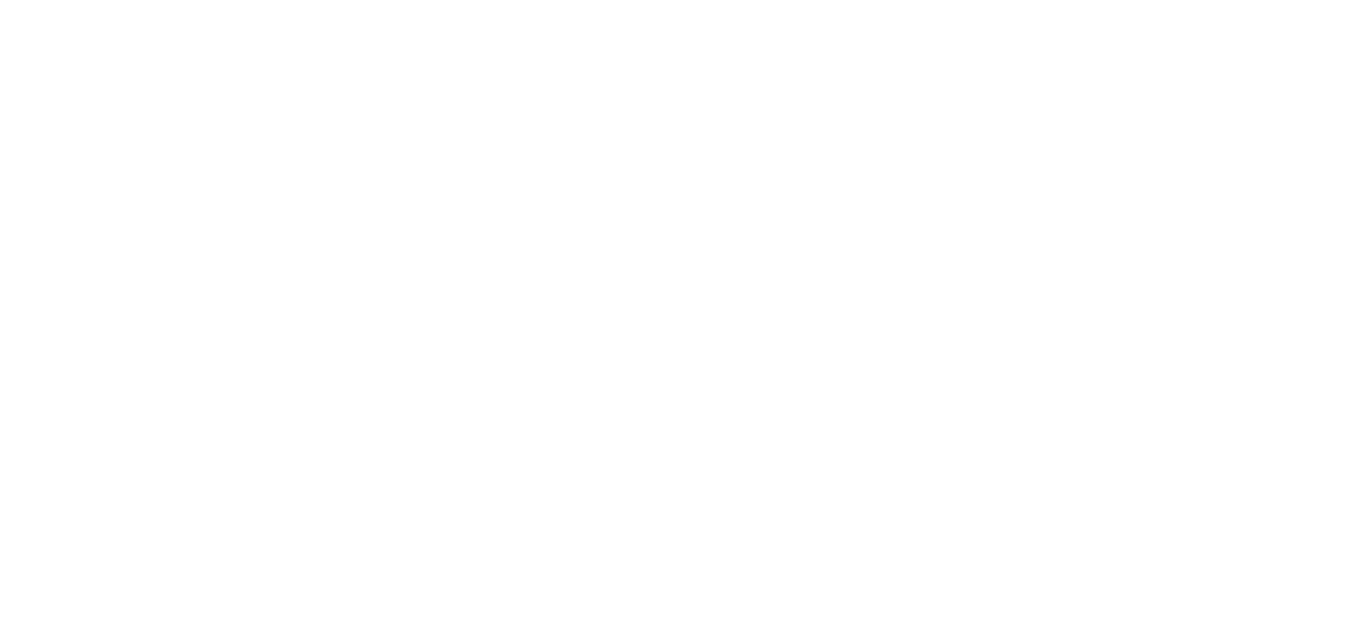scroll, scrollTop: 0, scrollLeft: 0, axis: both 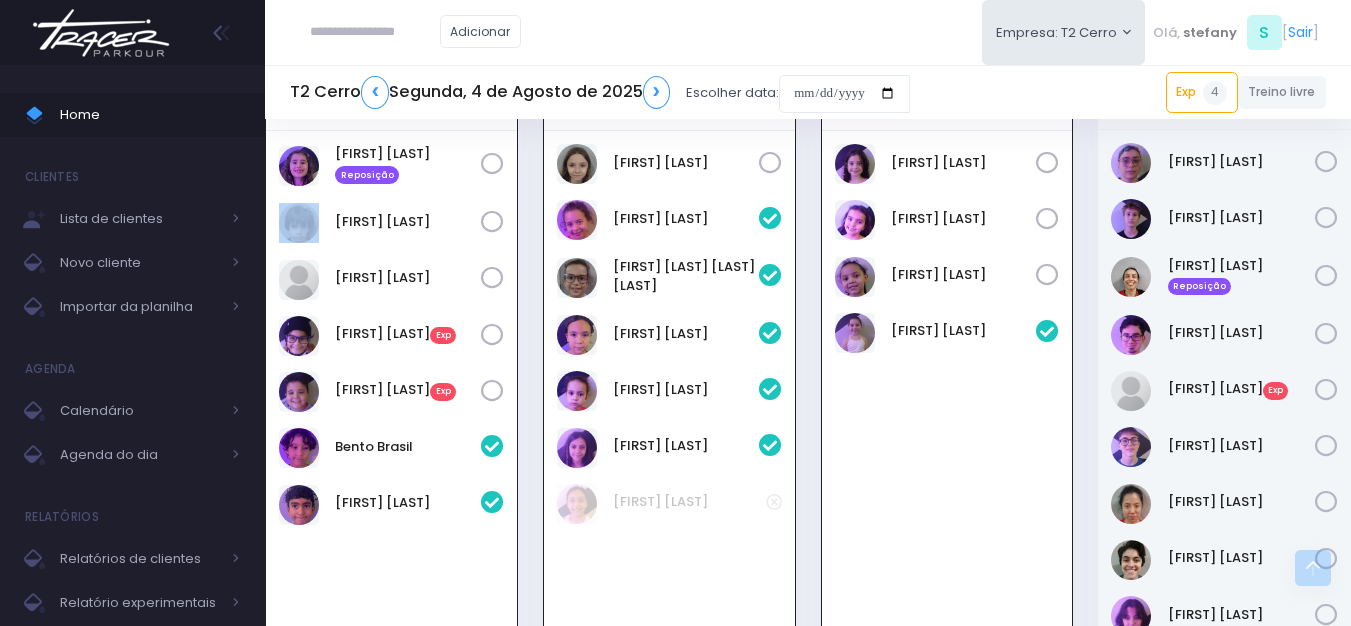 drag, startPoint x: 332, startPoint y: 219, endPoint x: 311, endPoint y: 242, distance: 31.144823 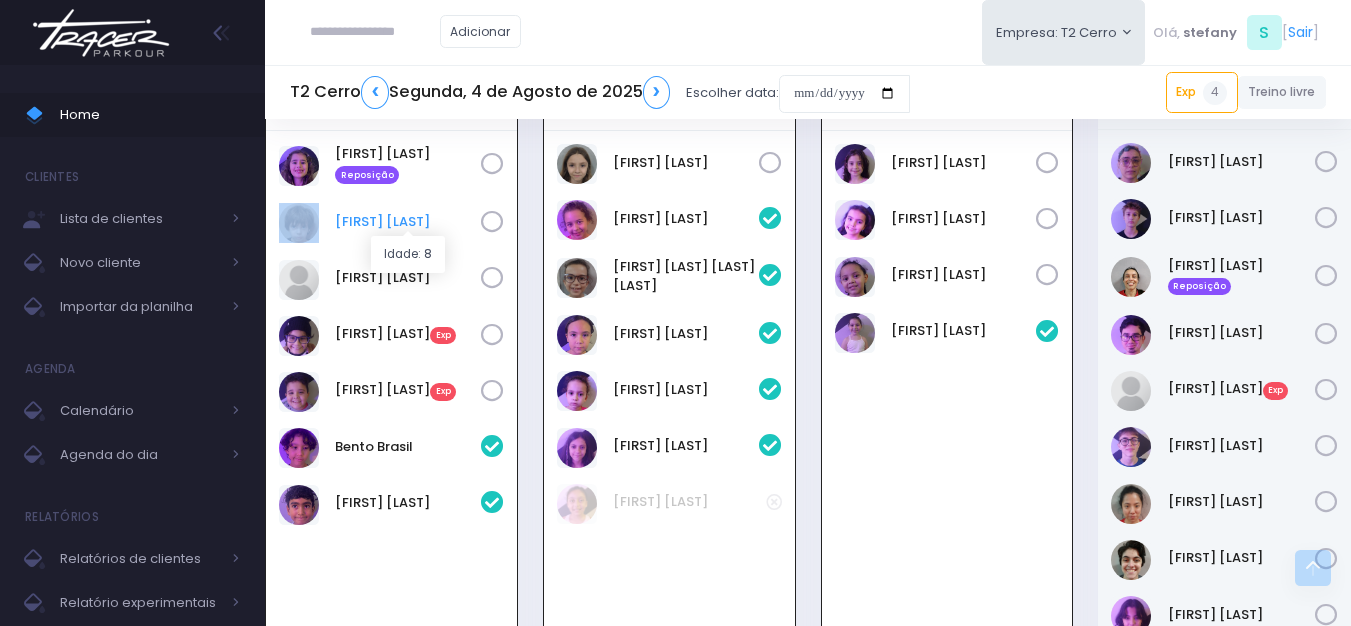 click on "Benjamin Ribeiro" at bounding box center (408, 222) 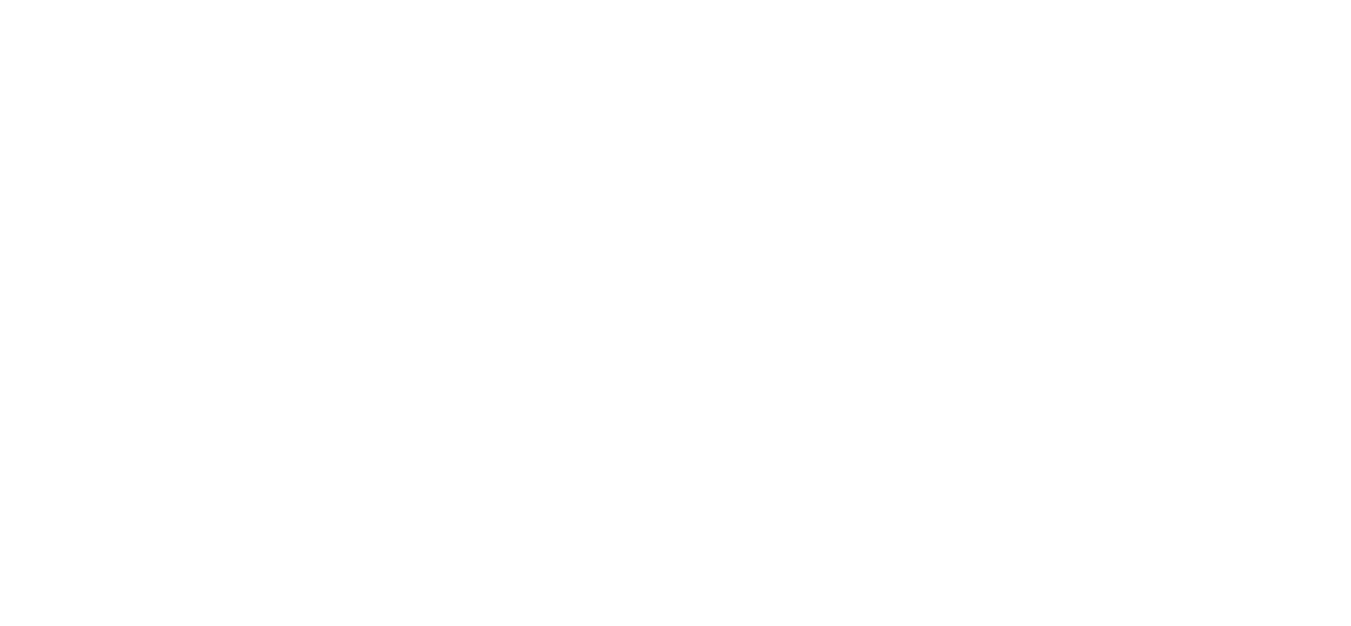 scroll, scrollTop: 0, scrollLeft: 0, axis: both 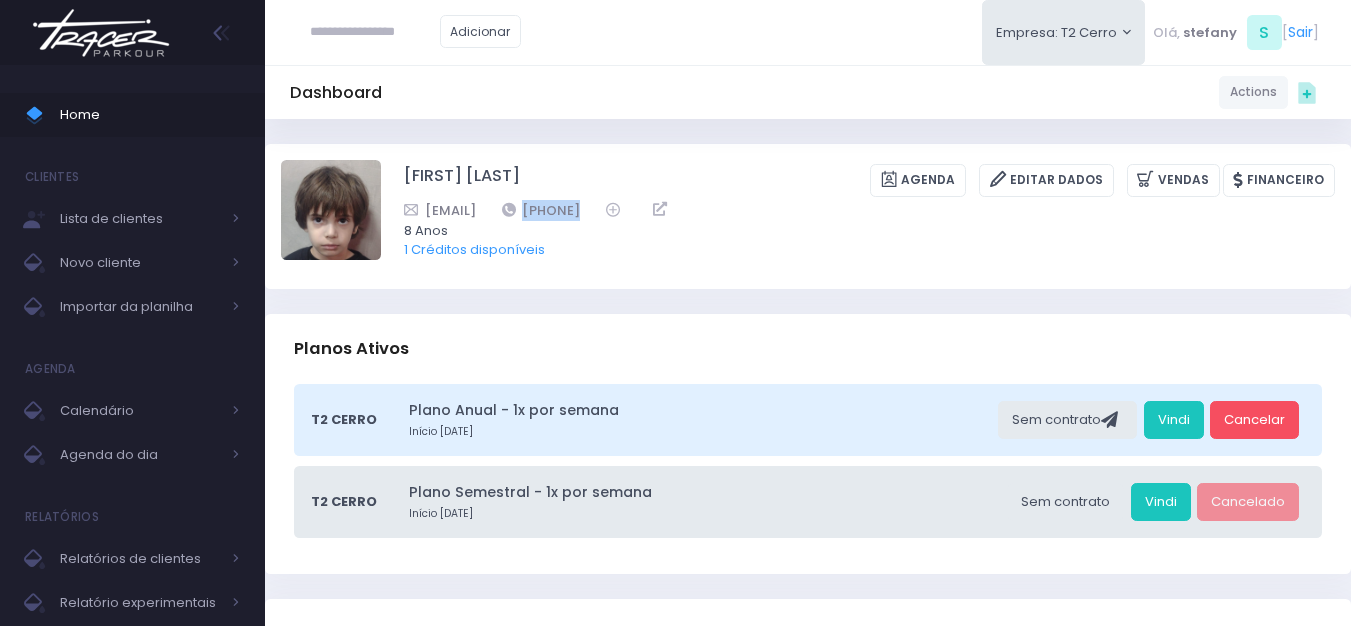 drag, startPoint x: 749, startPoint y: 206, endPoint x: 620, endPoint y: 212, distance: 129.13947 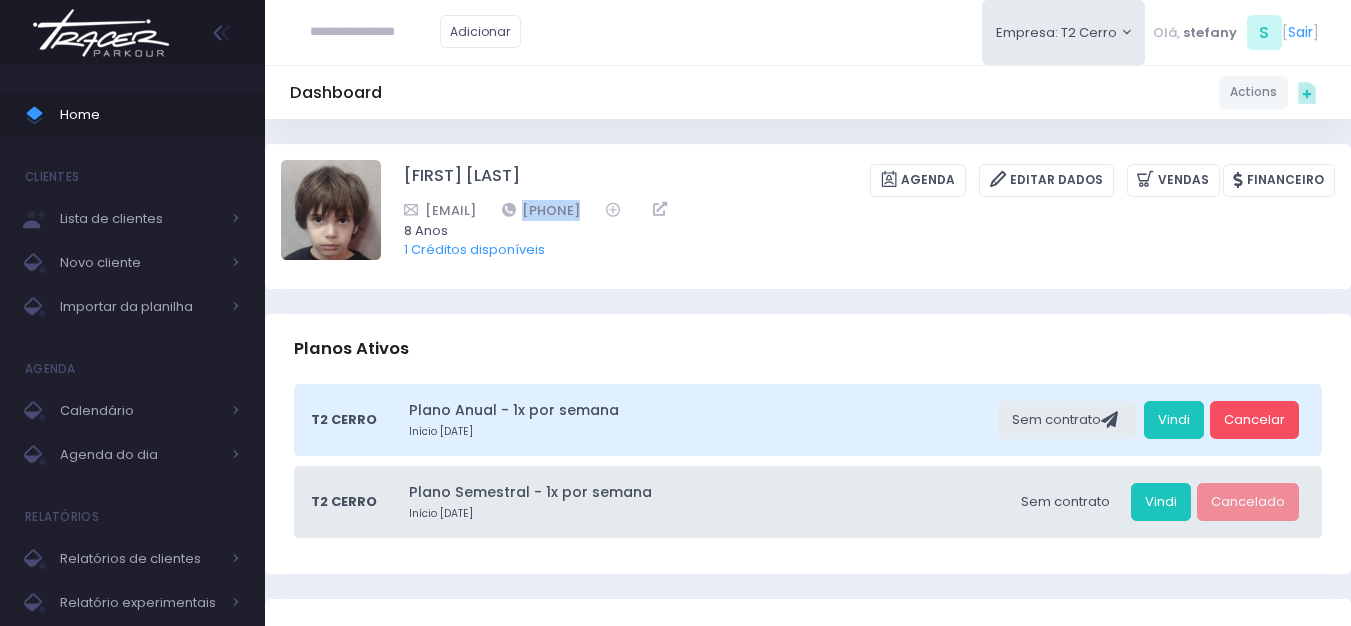 click at bounding box center (101, 33) 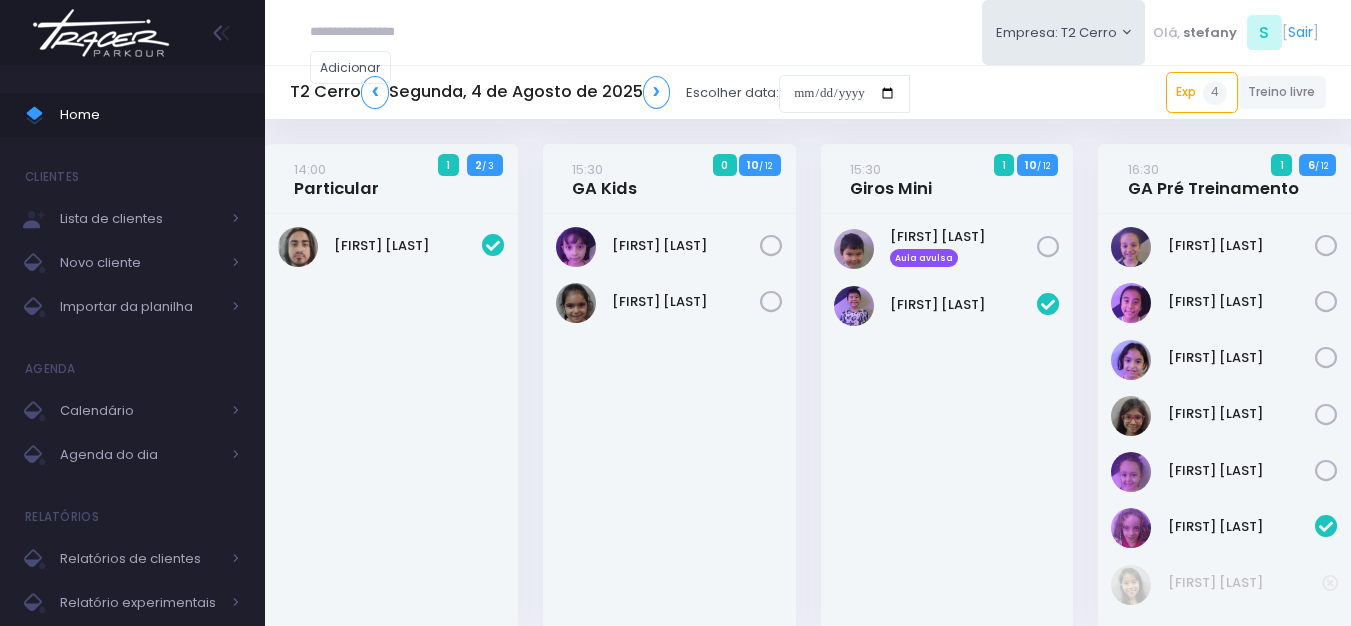 scroll, scrollTop: 0, scrollLeft: 0, axis: both 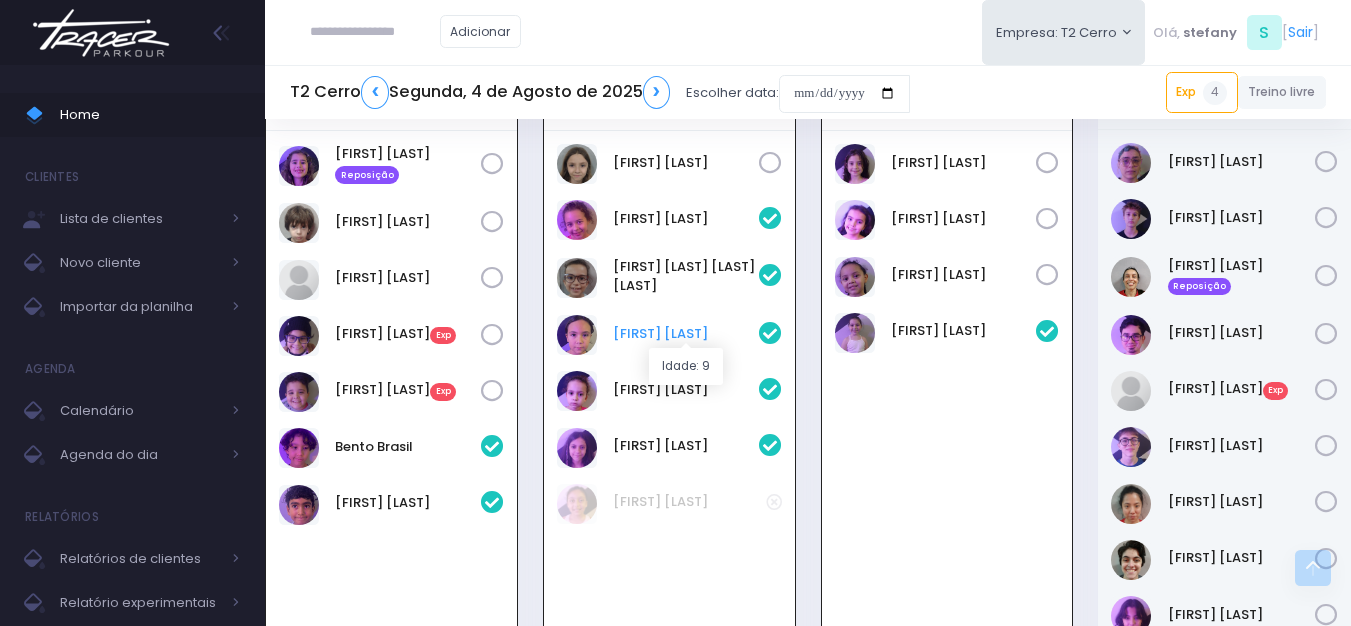 click on "Marcela Esteves" at bounding box center (686, 334) 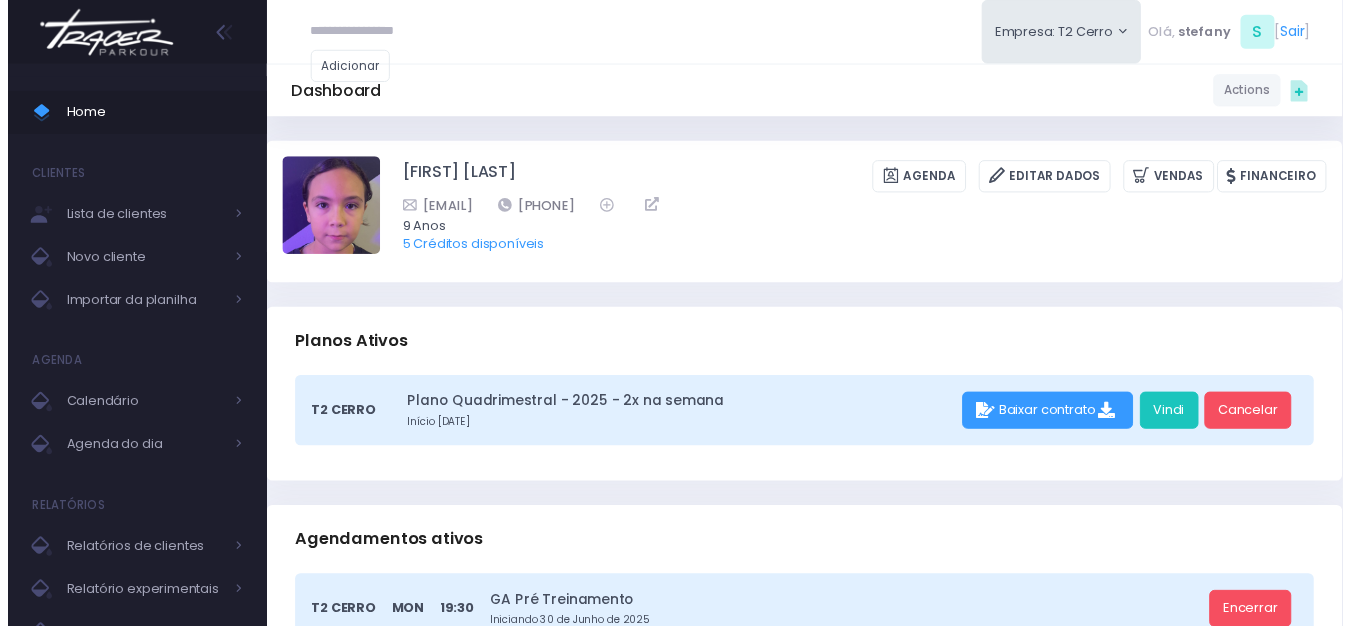 scroll, scrollTop: 0, scrollLeft: 0, axis: both 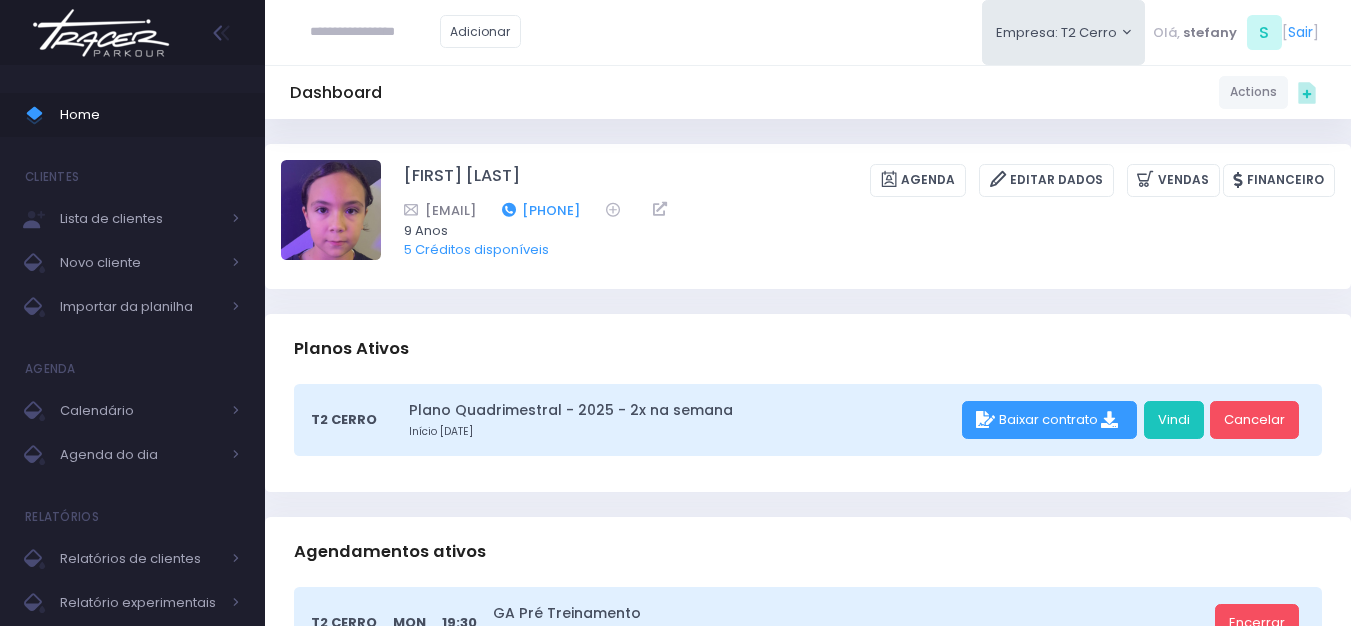 drag, startPoint x: 698, startPoint y: 218, endPoint x: 631, endPoint y: 212, distance: 67.26812 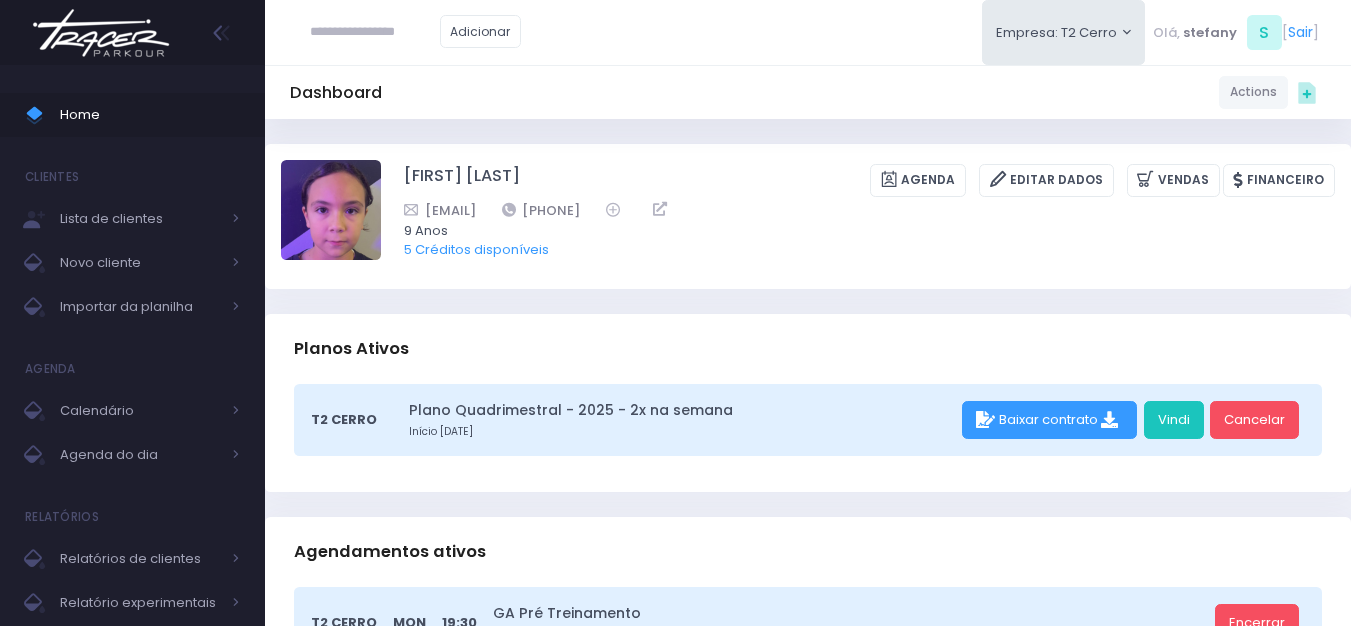 copy on "11994123908" 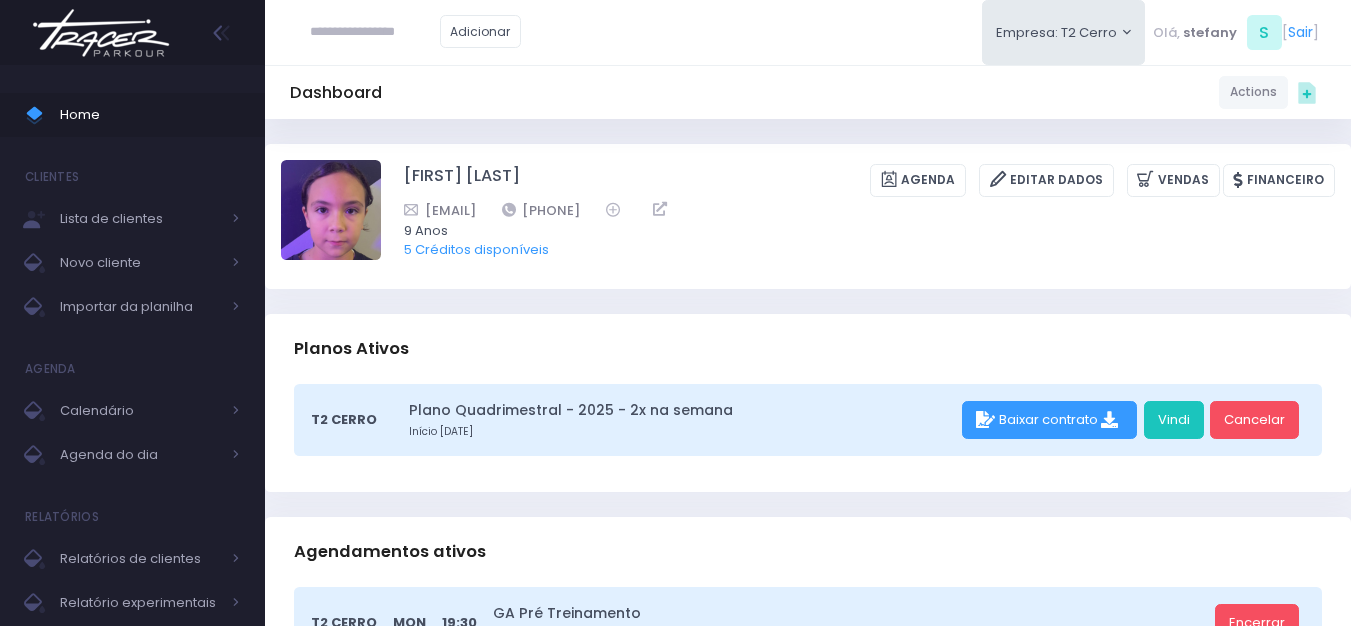 click at bounding box center [101, 33] 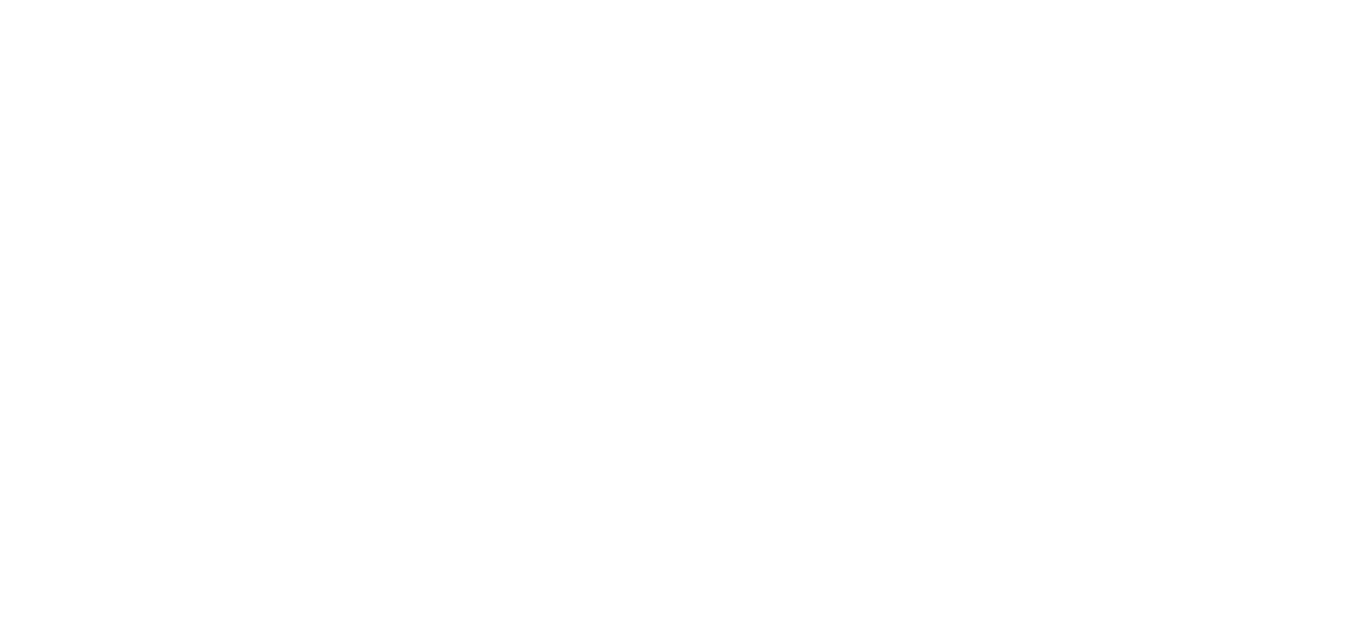 scroll, scrollTop: 0, scrollLeft: 0, axis: both 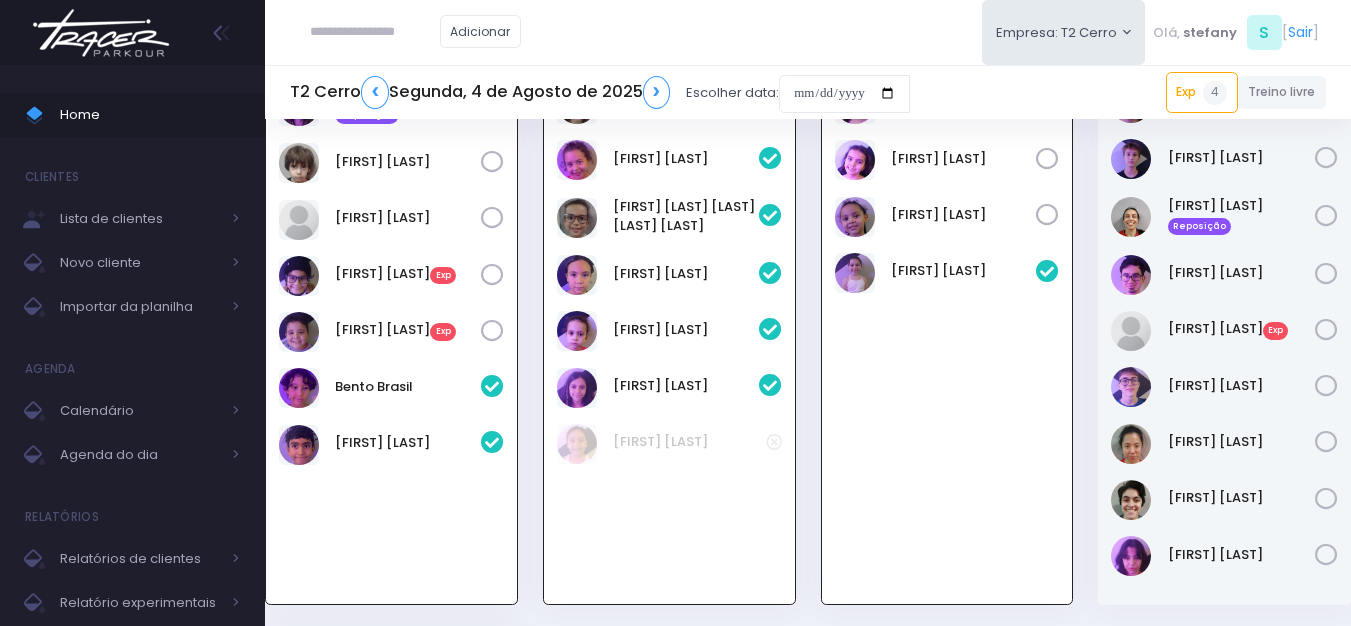 click on "Catarina Iwata" at bounding box center [391, 337] 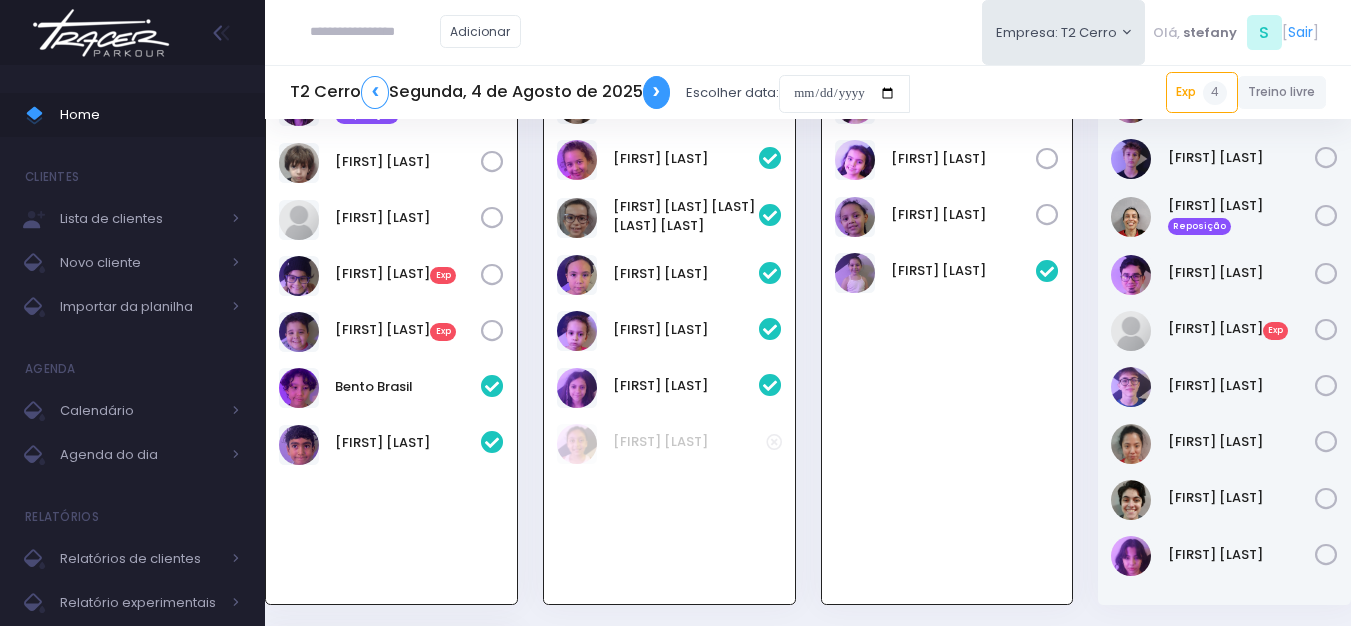 click on "❯" at bounding box center [657, 92] 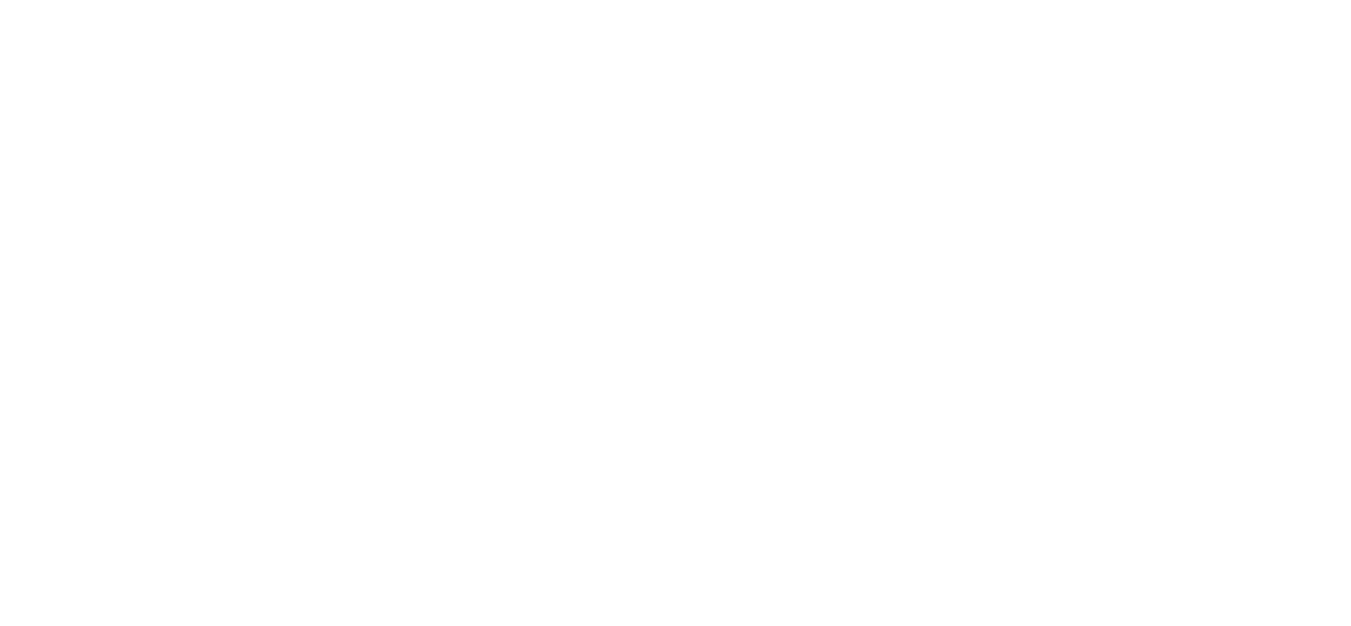 scroll, scrollTop: 0, scrollLeft: 0, axis: both 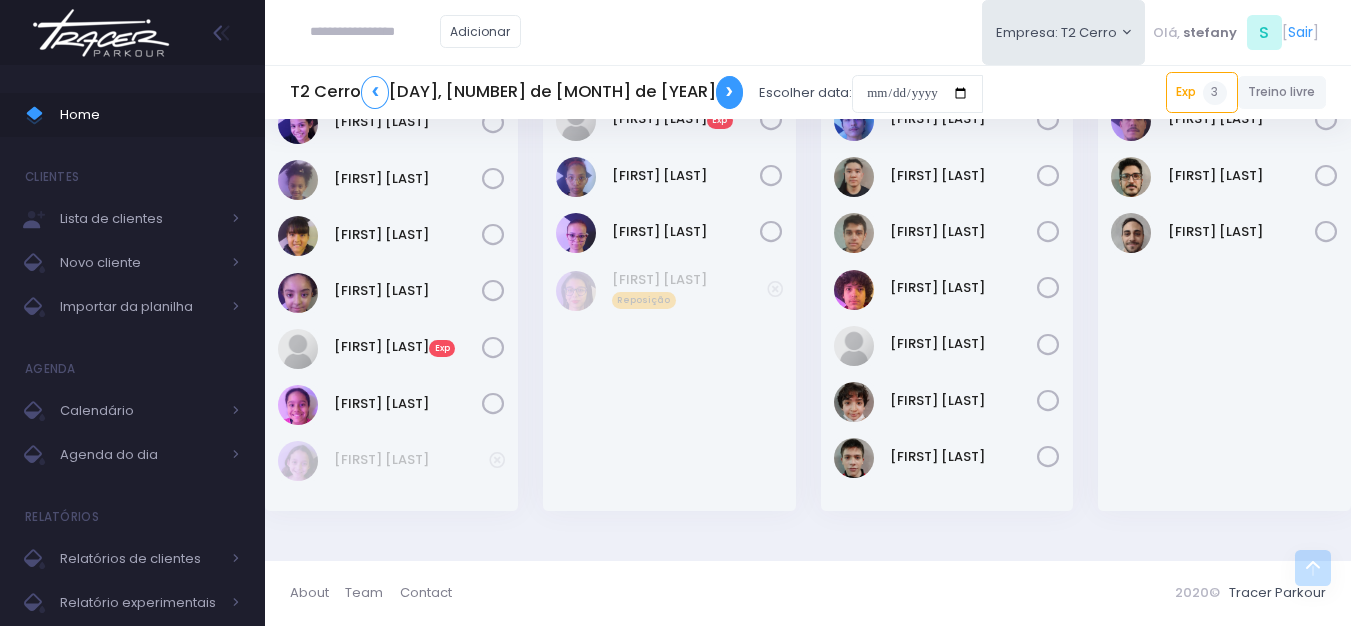 click on "❯" at bounding box center [730, 92] 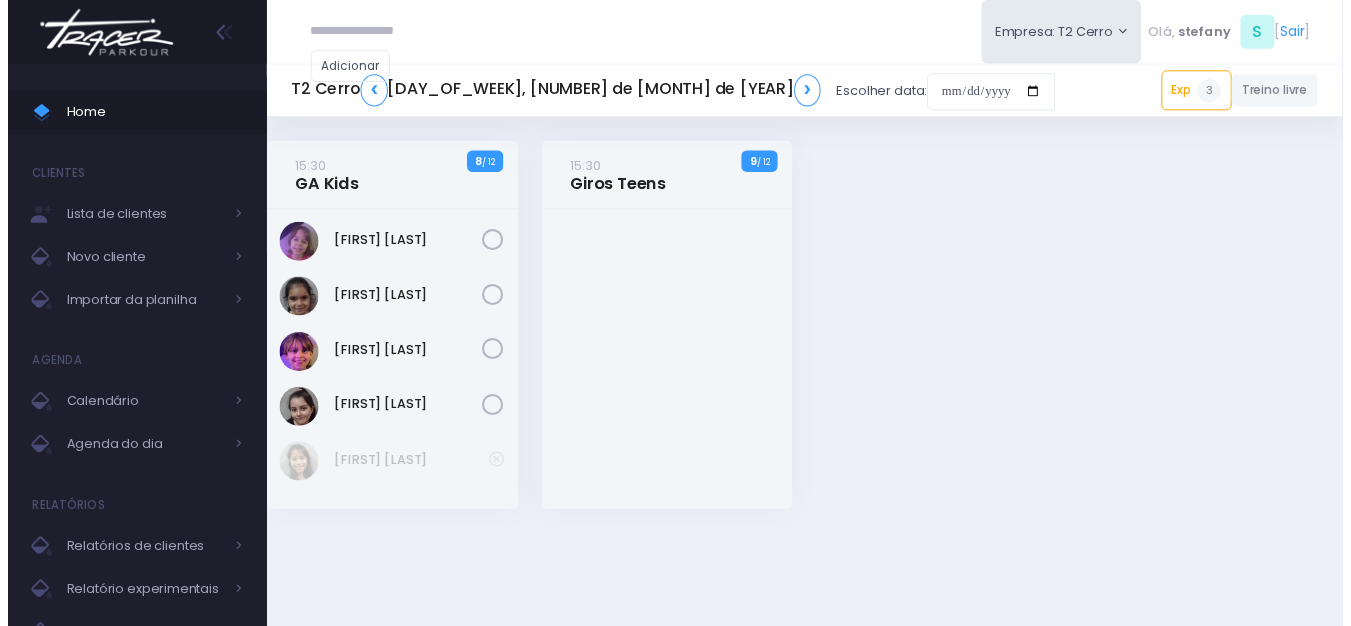 scroll, scrollTop: 0, scrollLeft: 0, axis: both 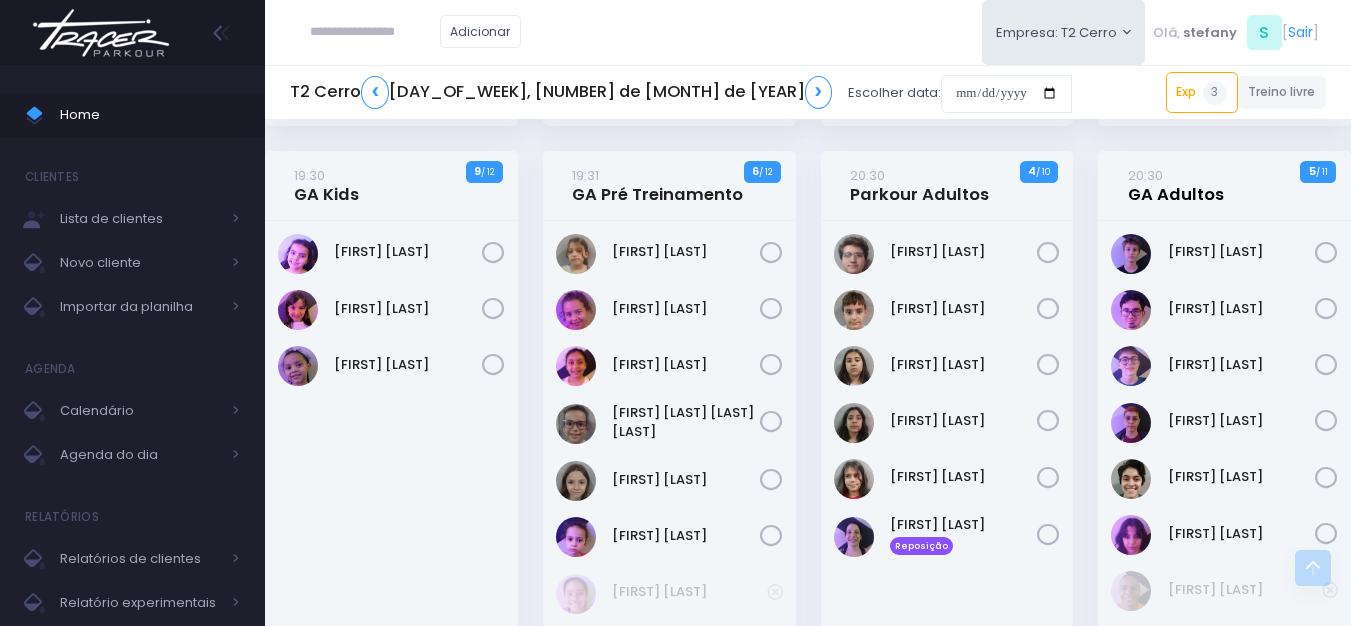 click on "20:30 GA Adultos" at bounding box center (1176, 185) 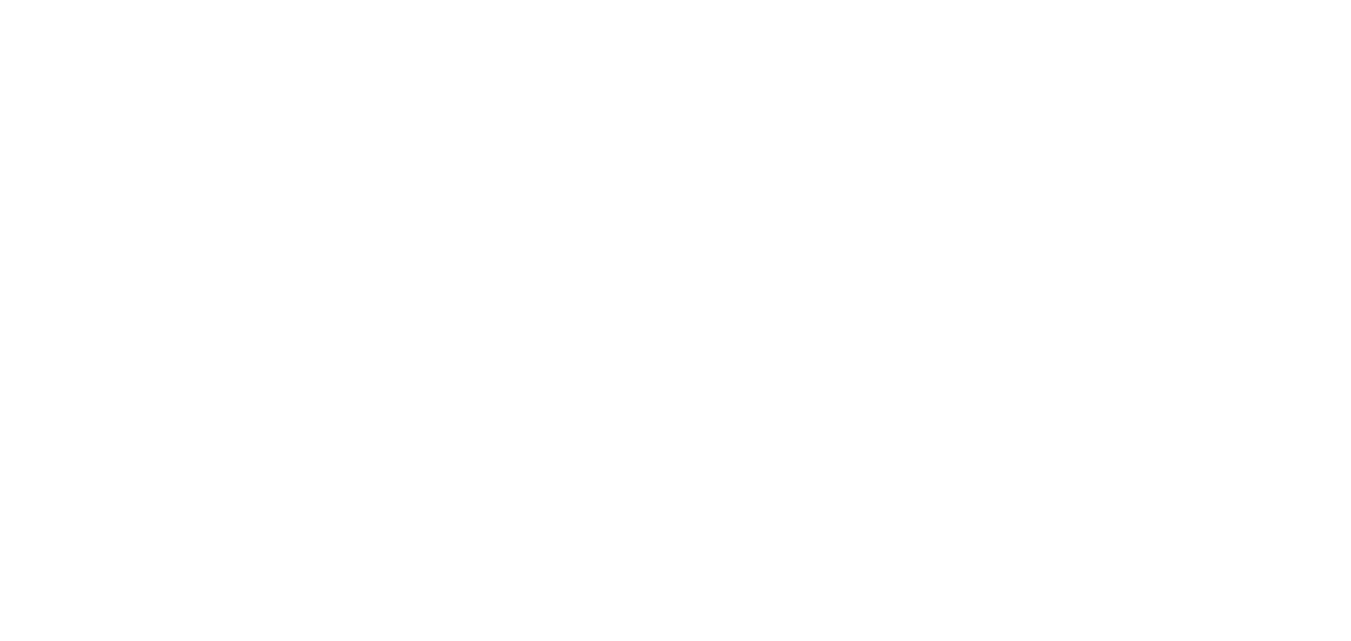 scroll, scrollTop: 0, scrollLeft: 0, axis: both 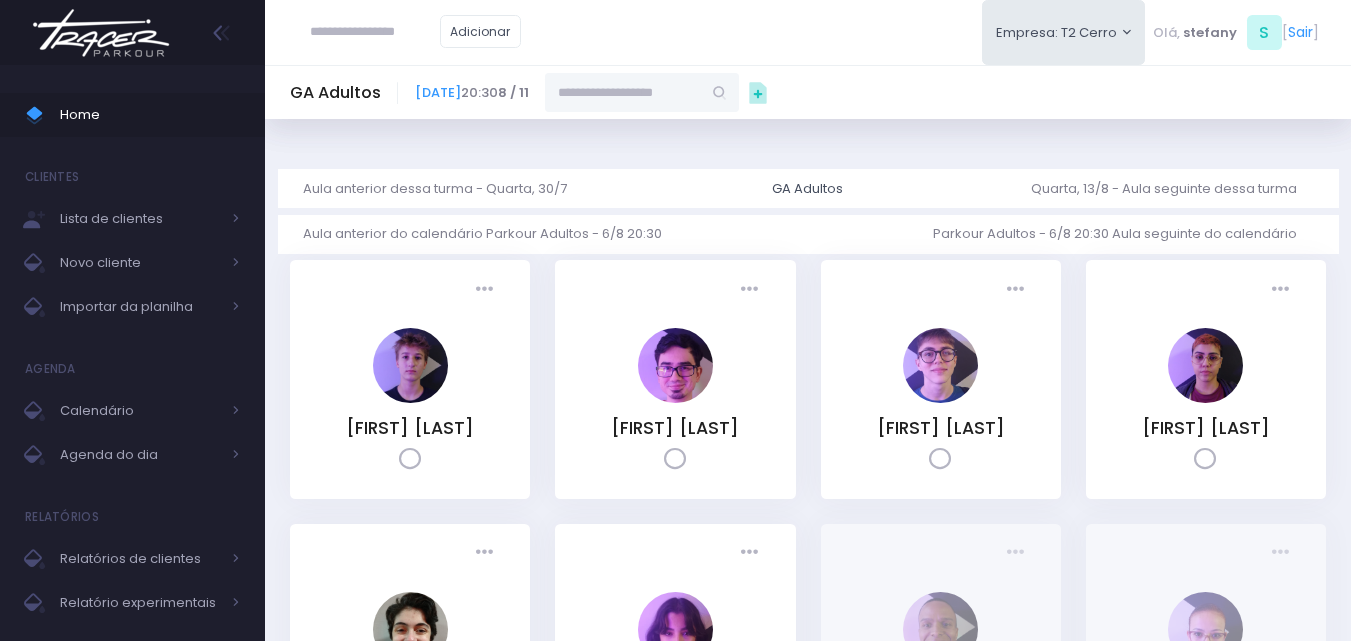 click at bounding box center [623, 92] 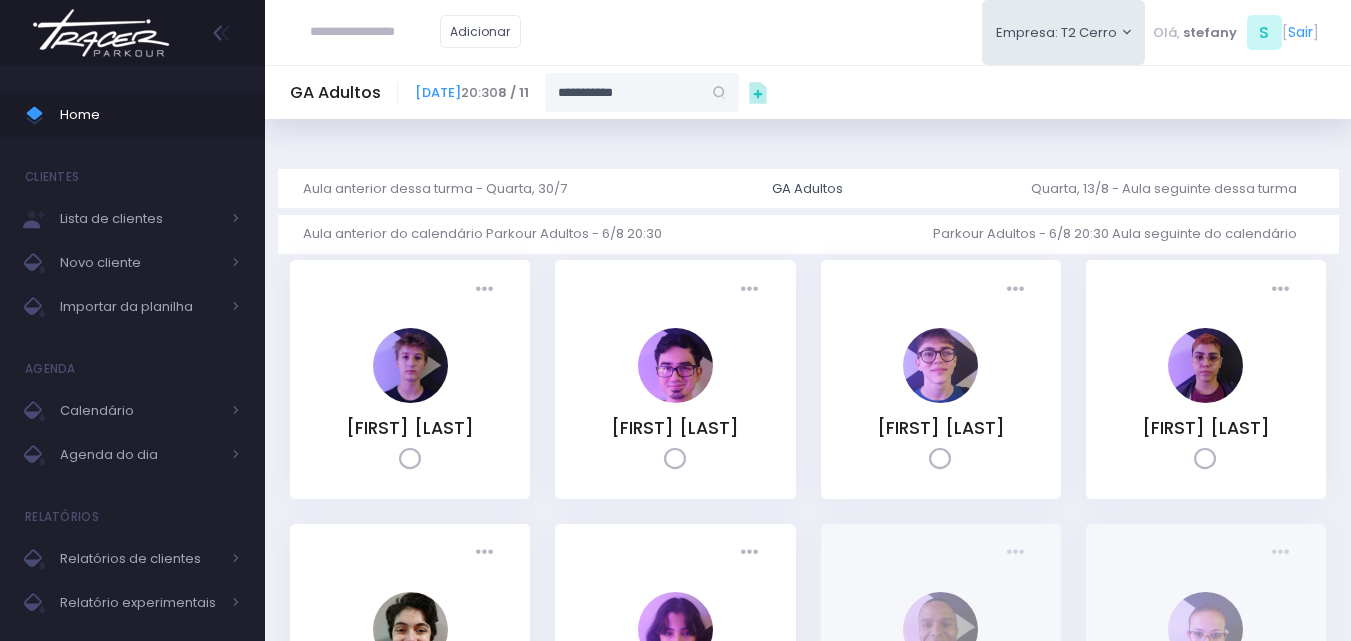 click on "**********" at bounding box center [623, 92] 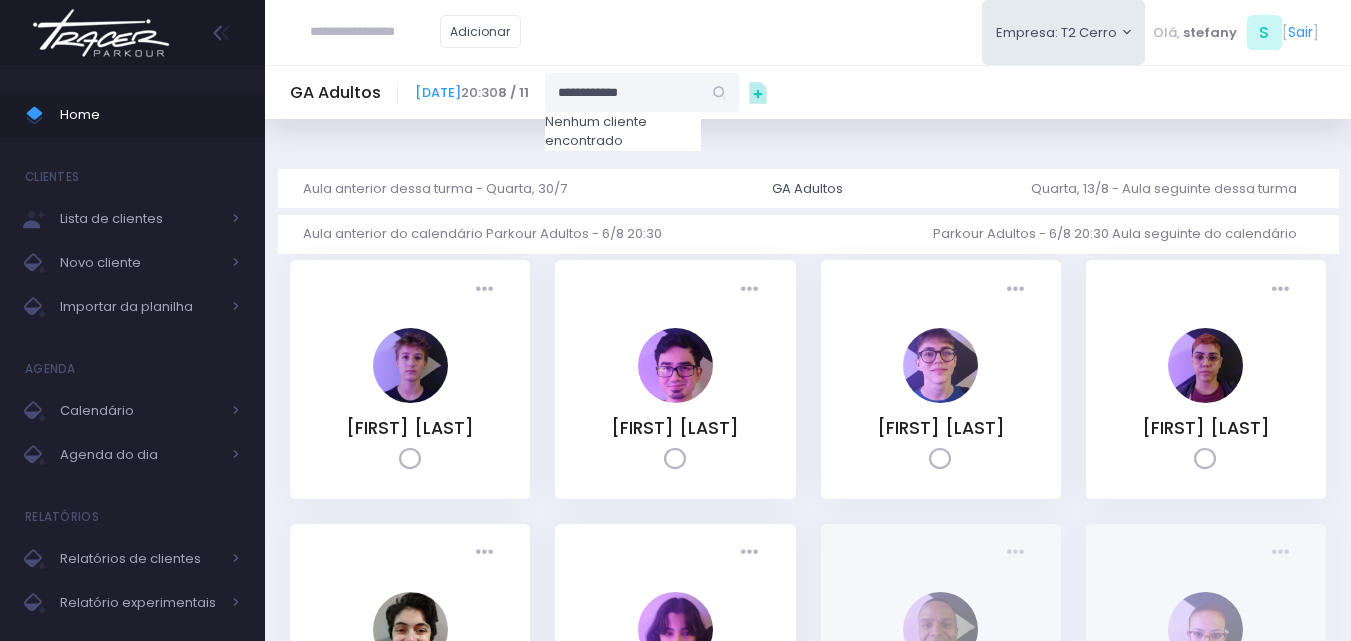 click on "**********" at bounding box center [623, 92] 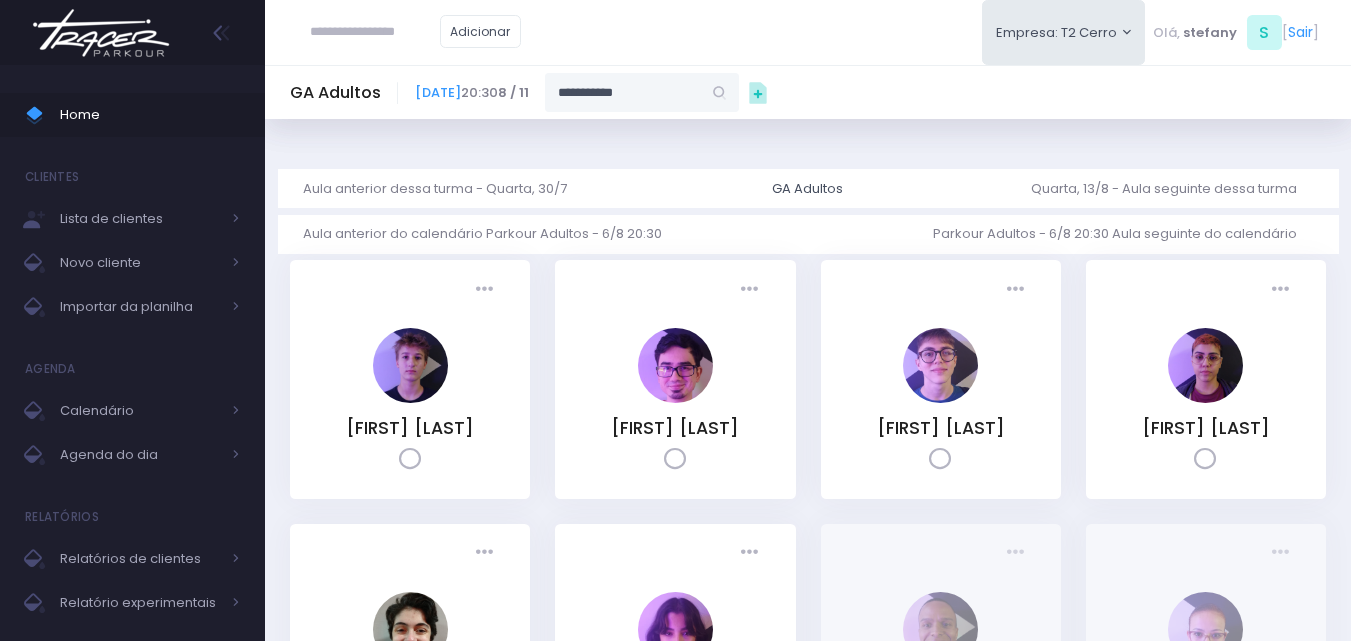 type on "**********" 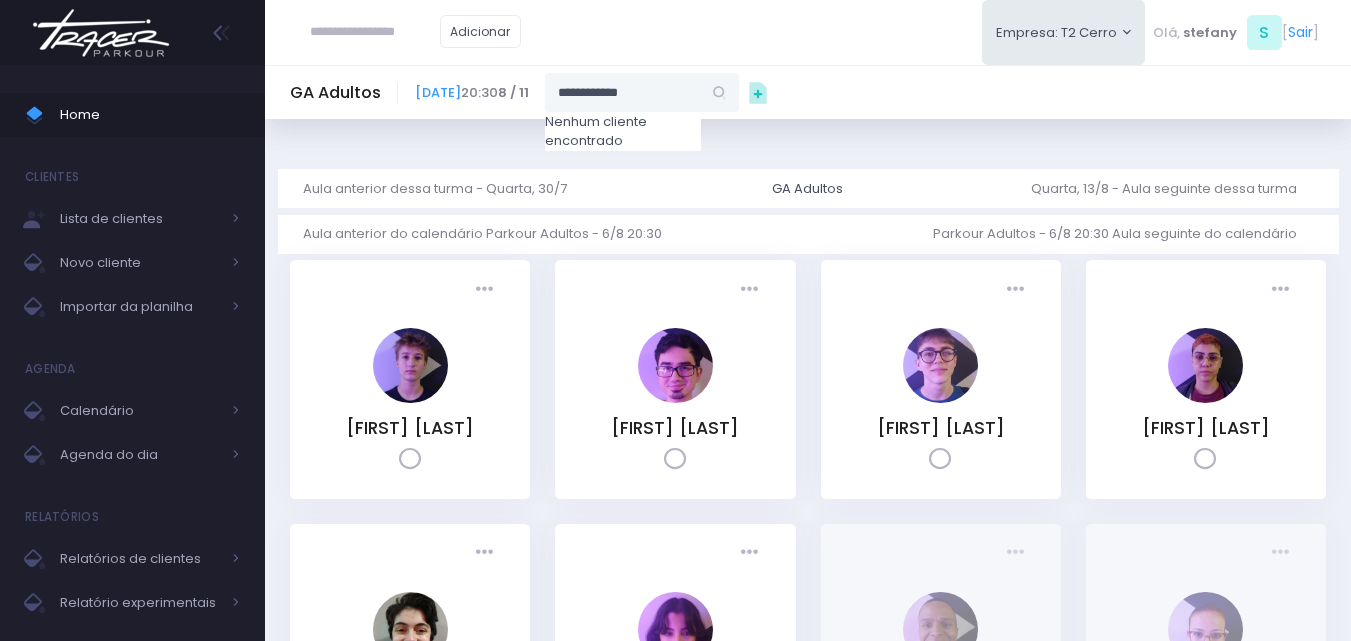 drag, startPoint x: 738, startPoint y: 98, endPoint x: 694, endPoint y: 93, distance: 44.28318 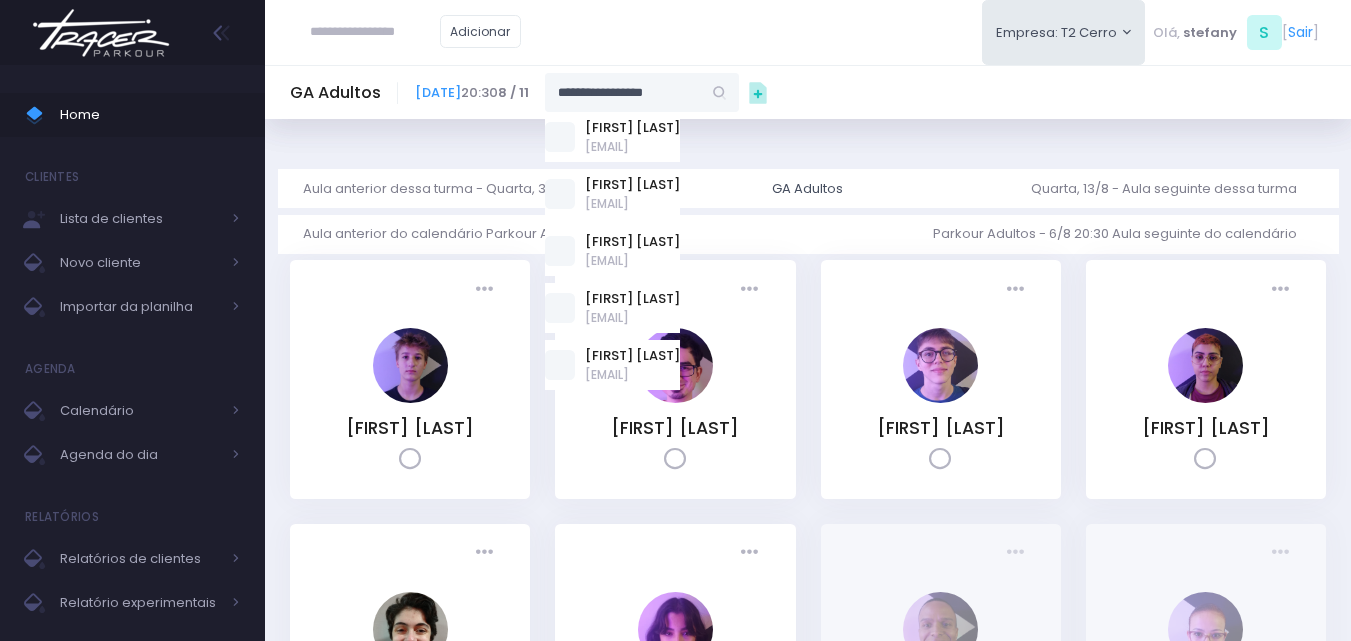 type 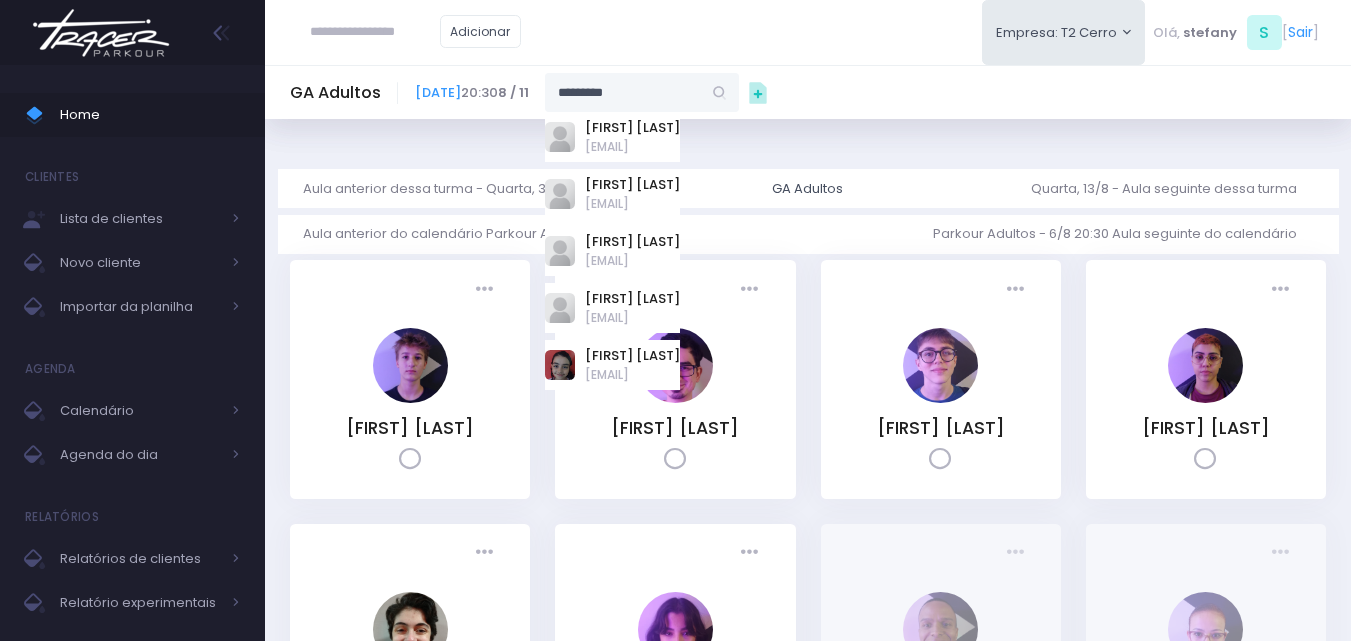 click on "*********" at bounding box center (623, 92) 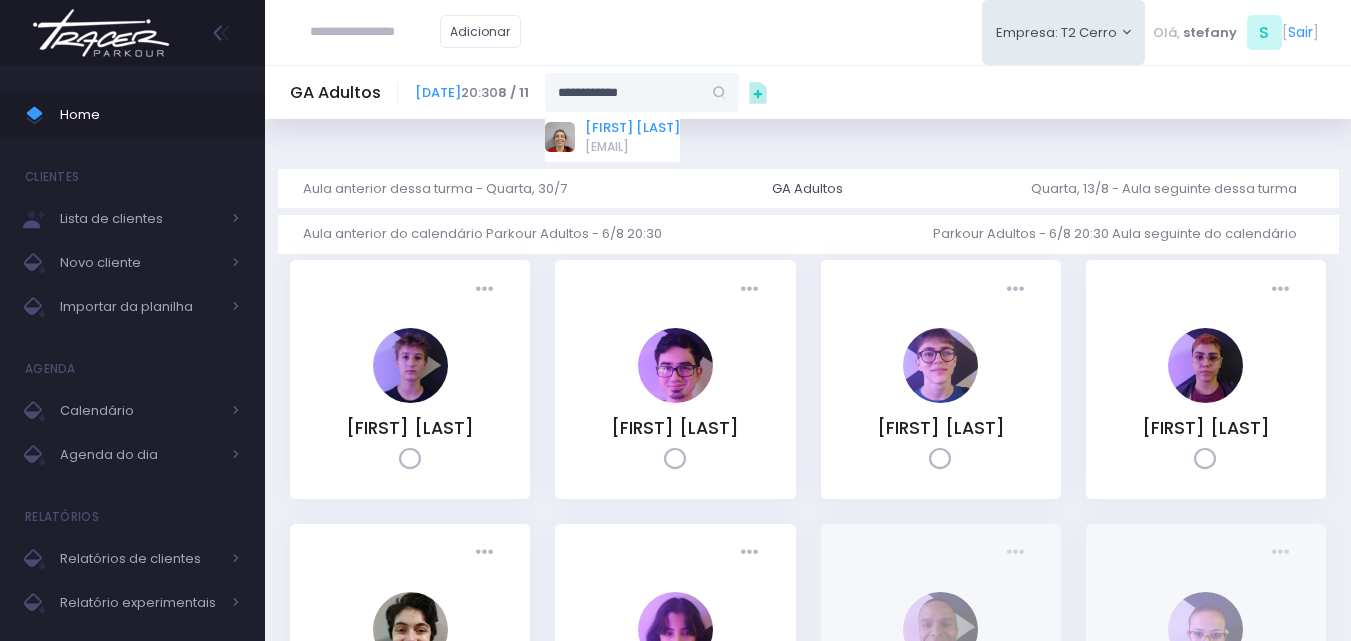 click on "Eliane Mendes Navas" at bounding box center [632, 128] 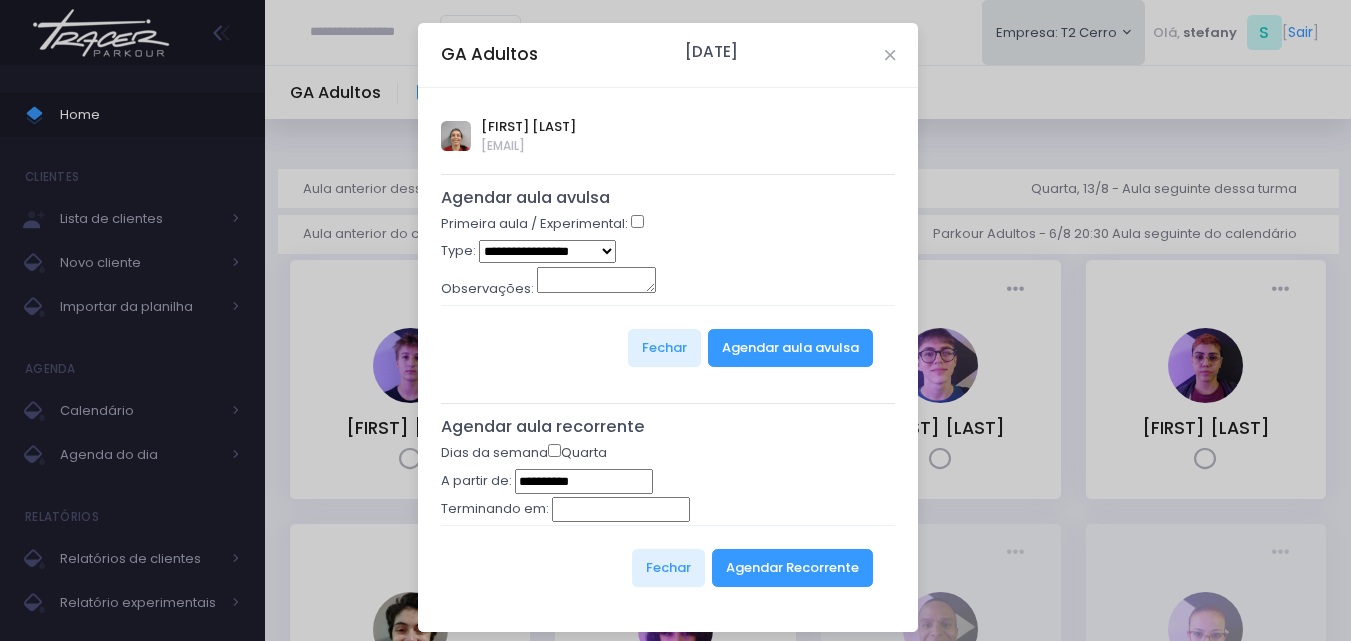 type on "**********" 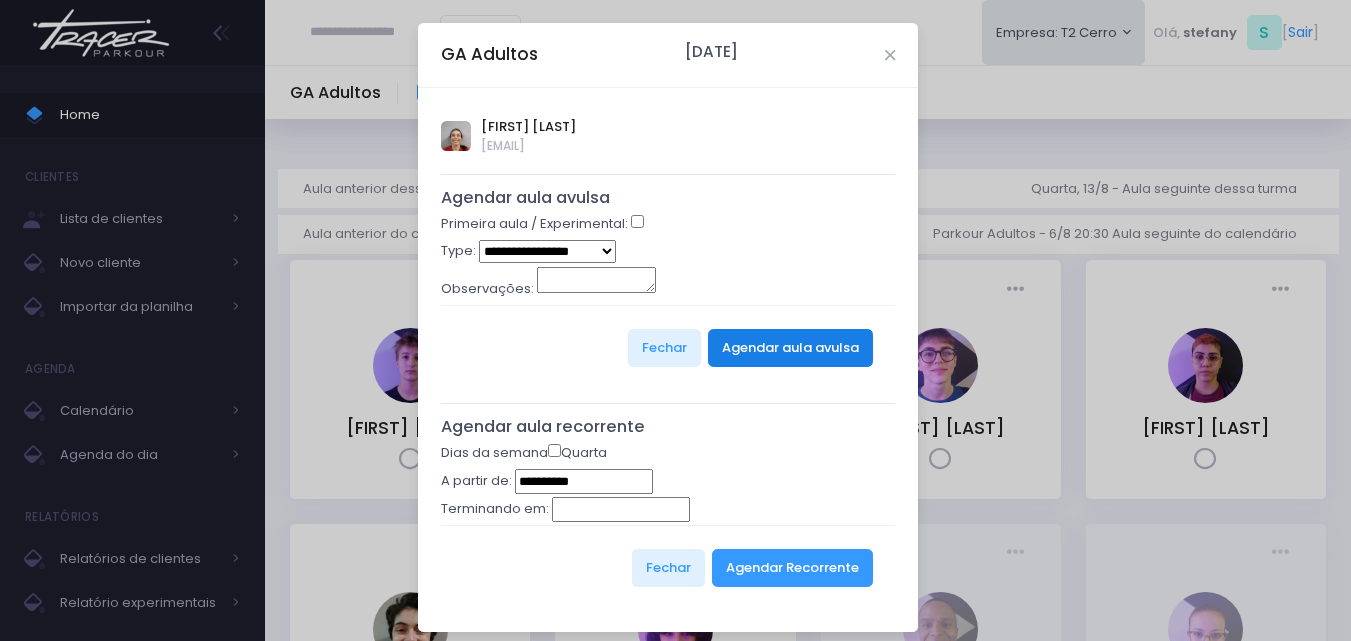 click on "Agendar aula avulsa" at bounding box center (790, 348) 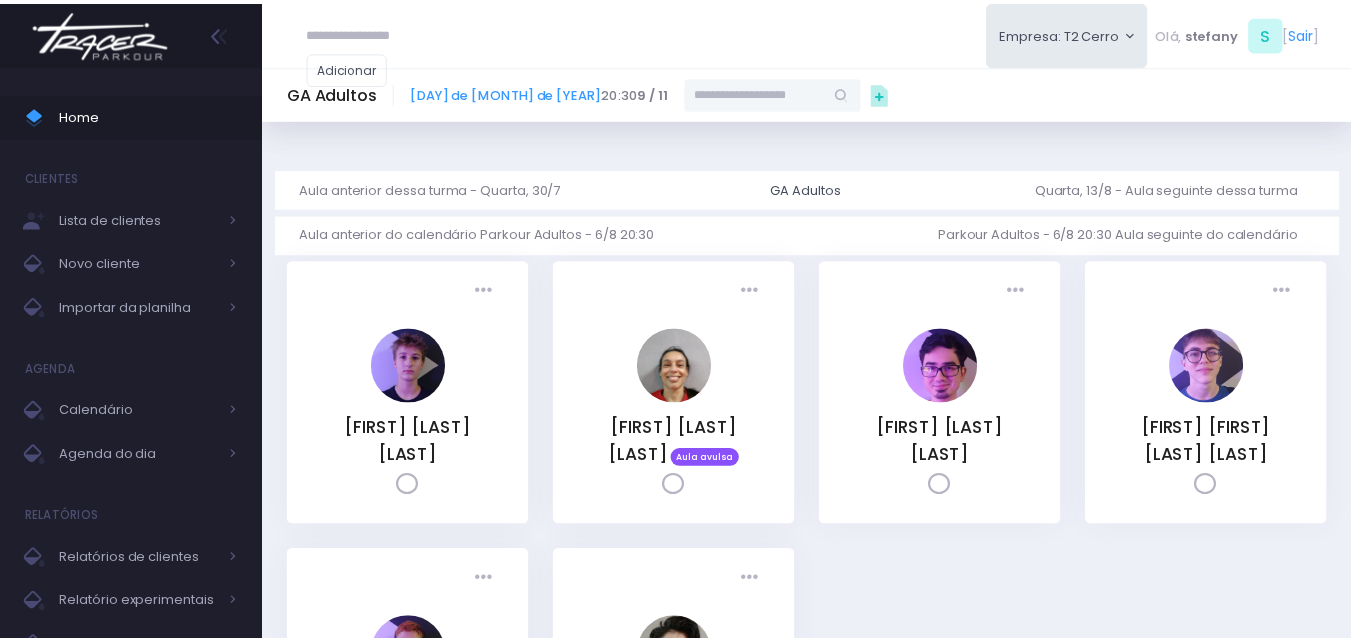 scroll, scrollTop: 0, scrollLeft: 0, axis: both 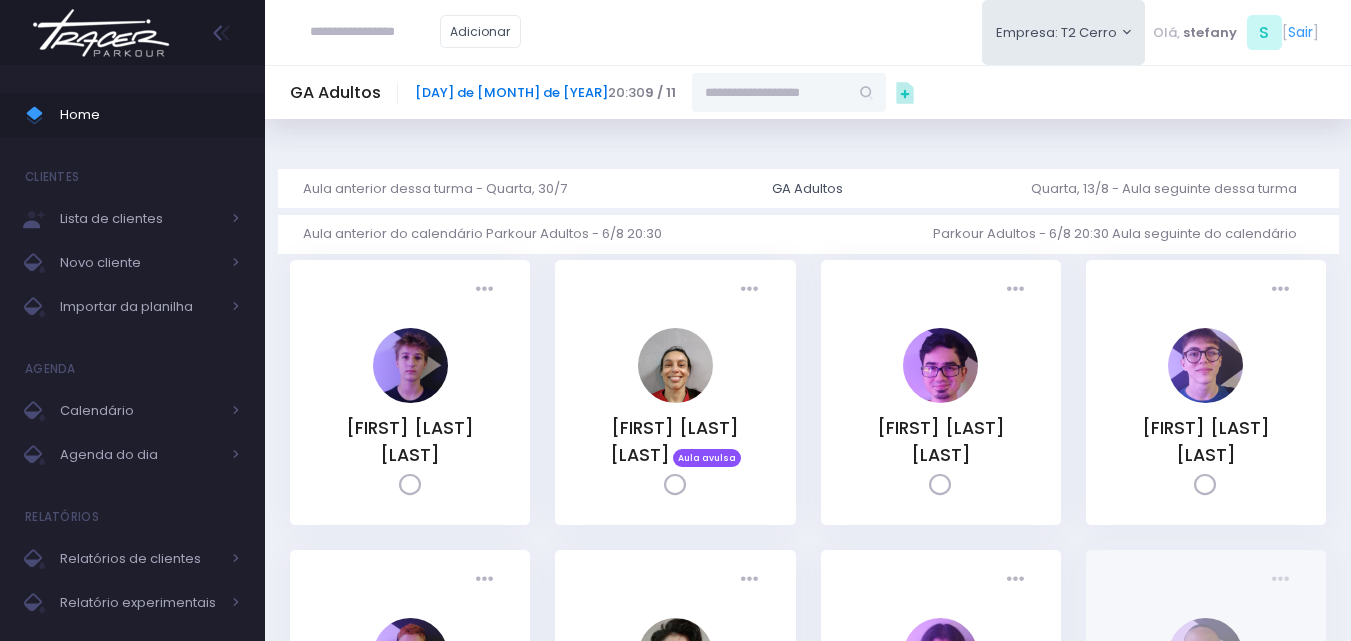 click on "[NUMBER] de [MONTH] de [YEAR]" at bounding box center [511, 92] 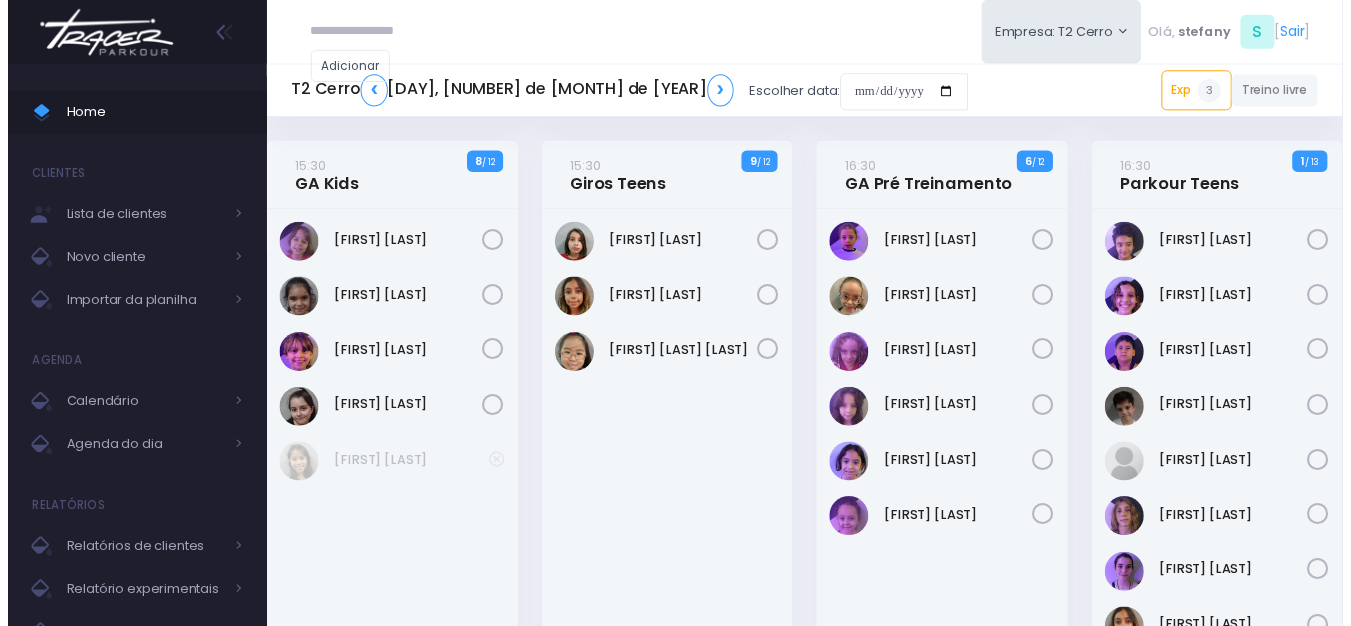 scroll, scrollTop: 0, scrollLeft: 0, axis: both 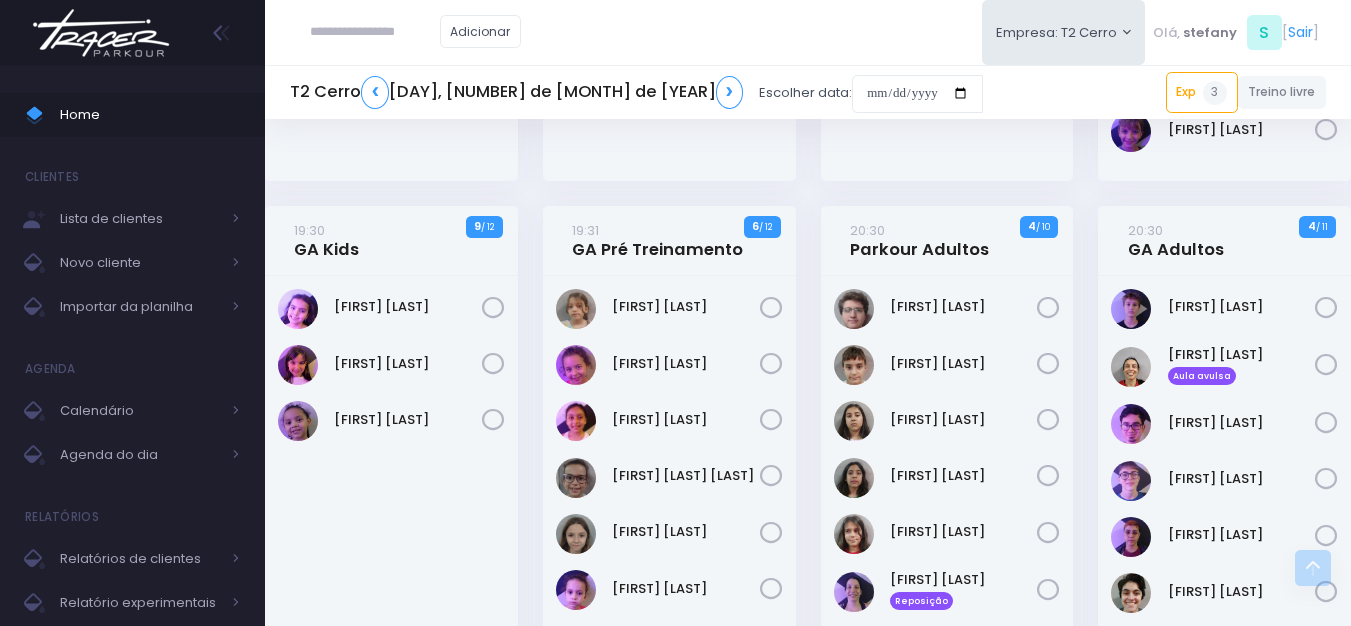 click at bounding box center (375, 32) 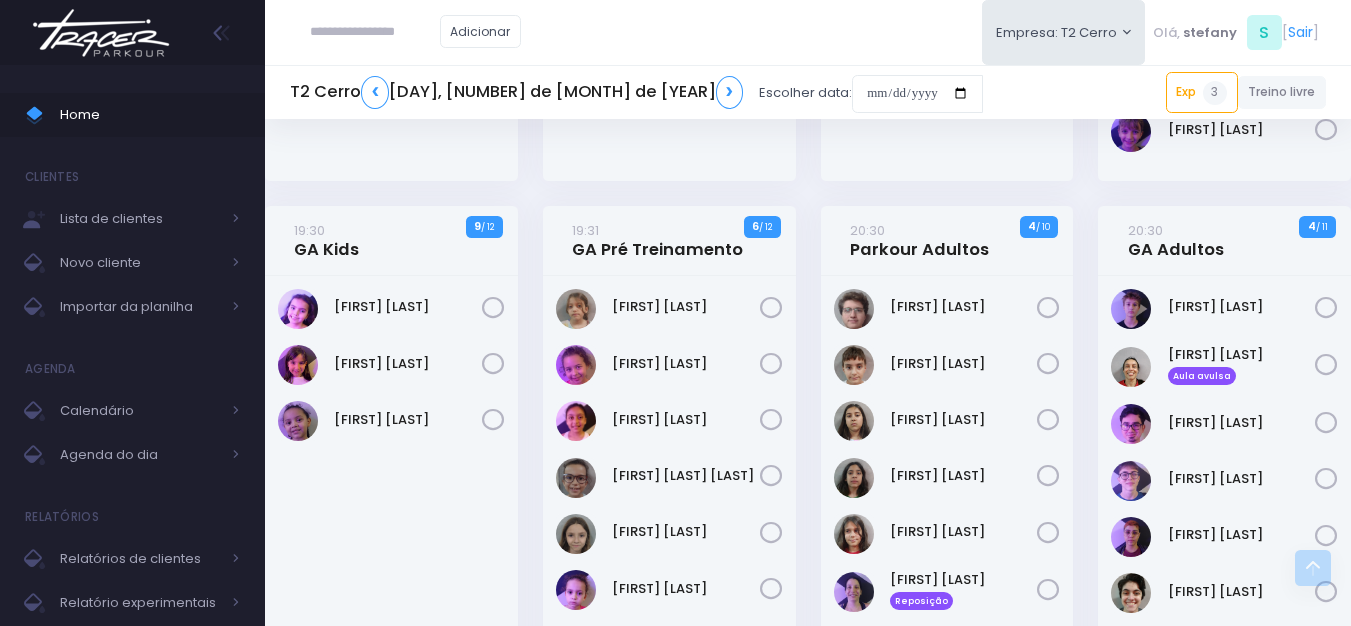 click at bounding box center (375, 32) 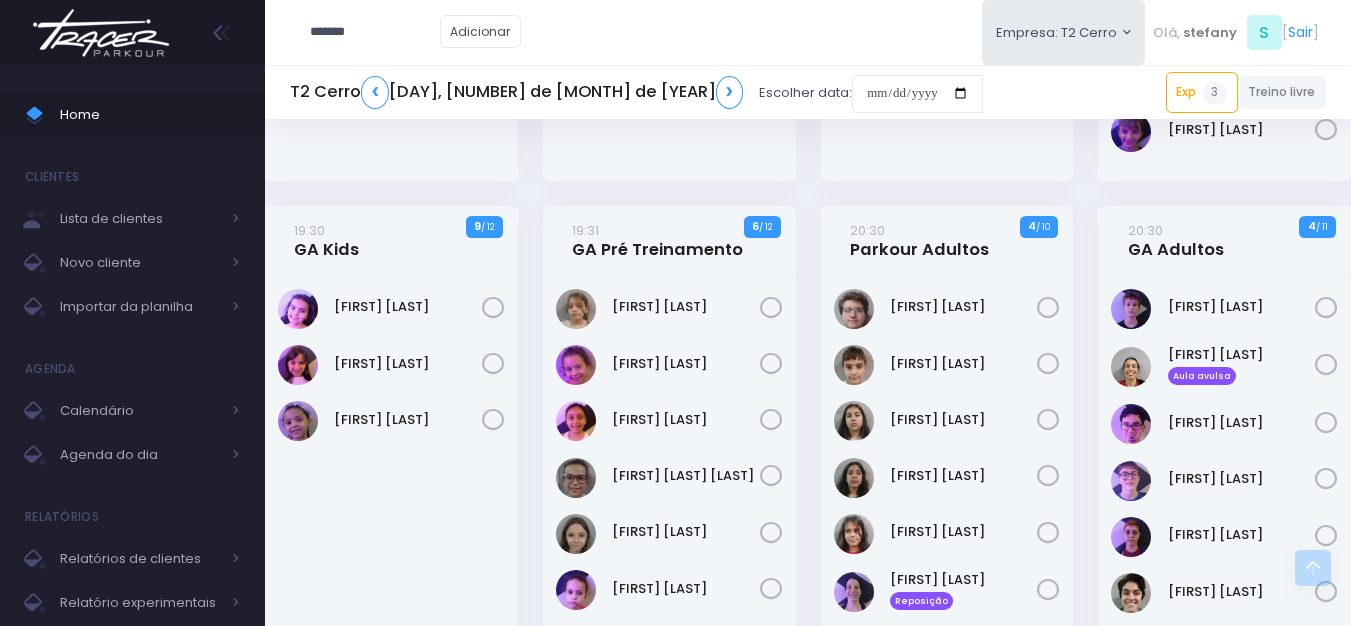 type on "********" 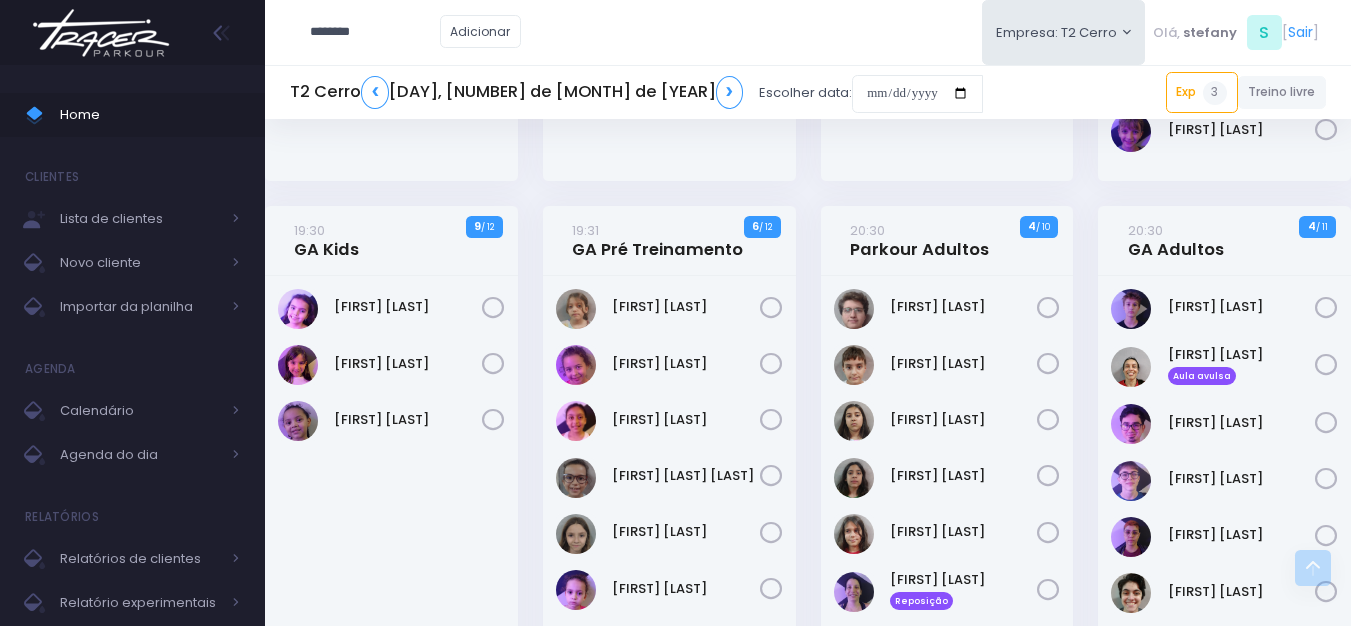 type on "**********" 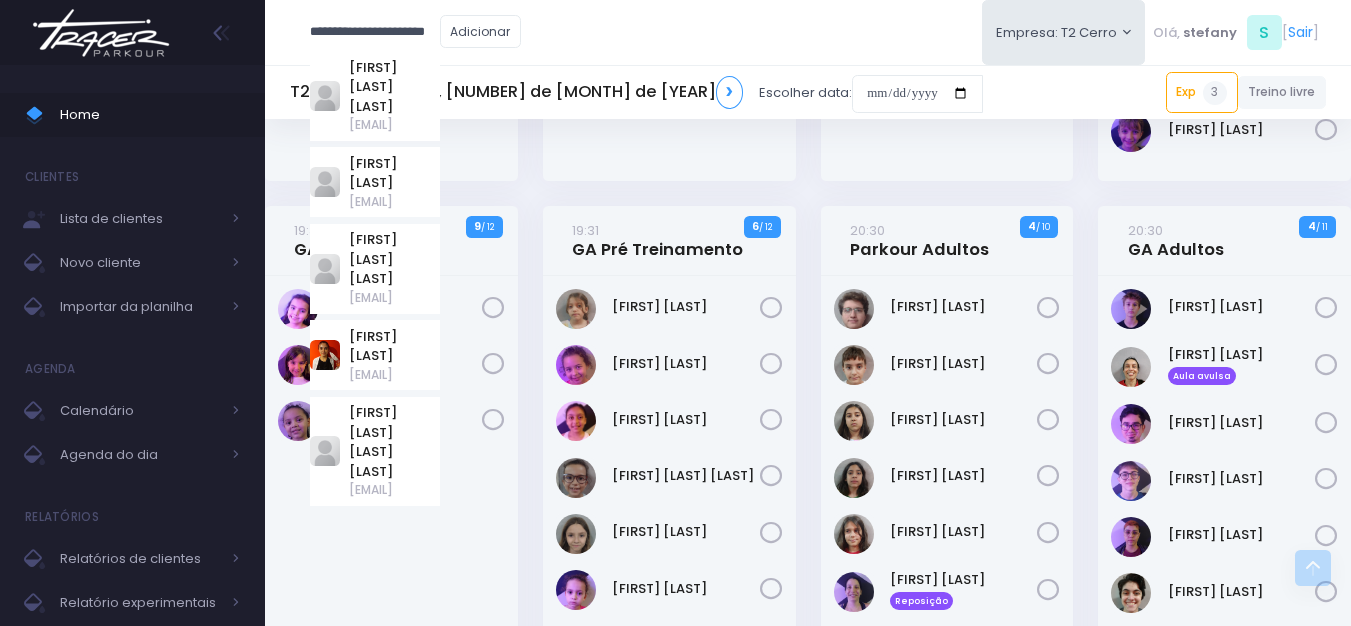 type 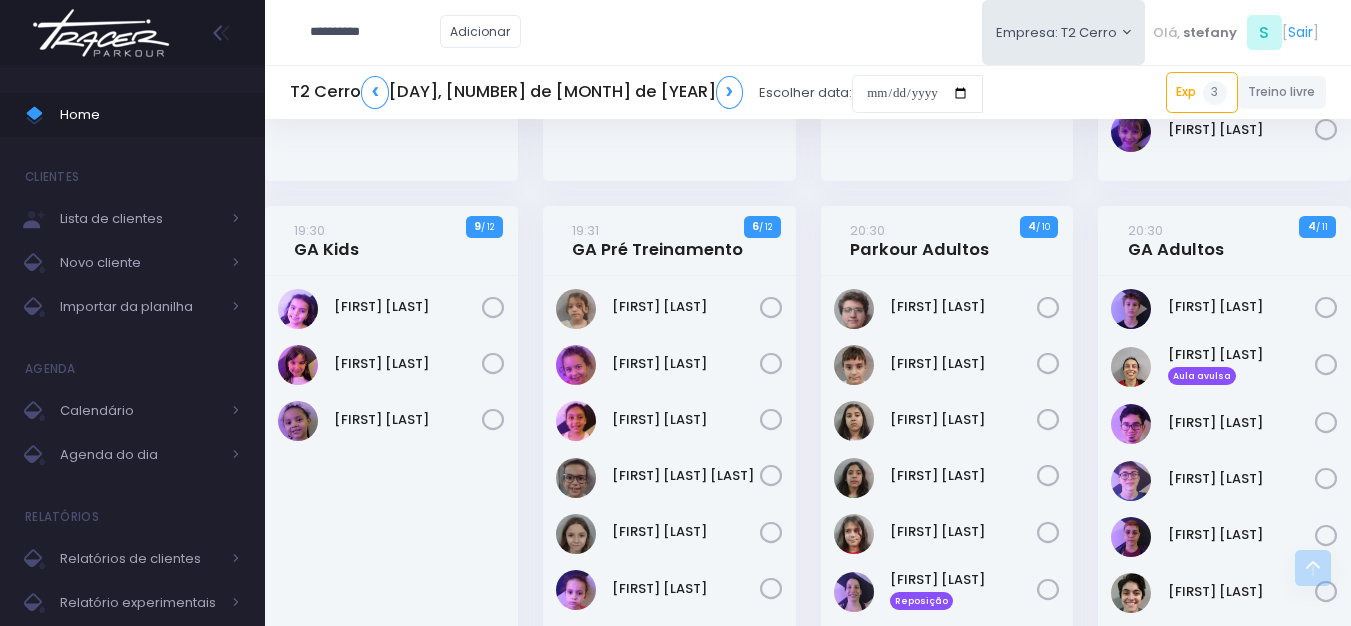 type on "**********" 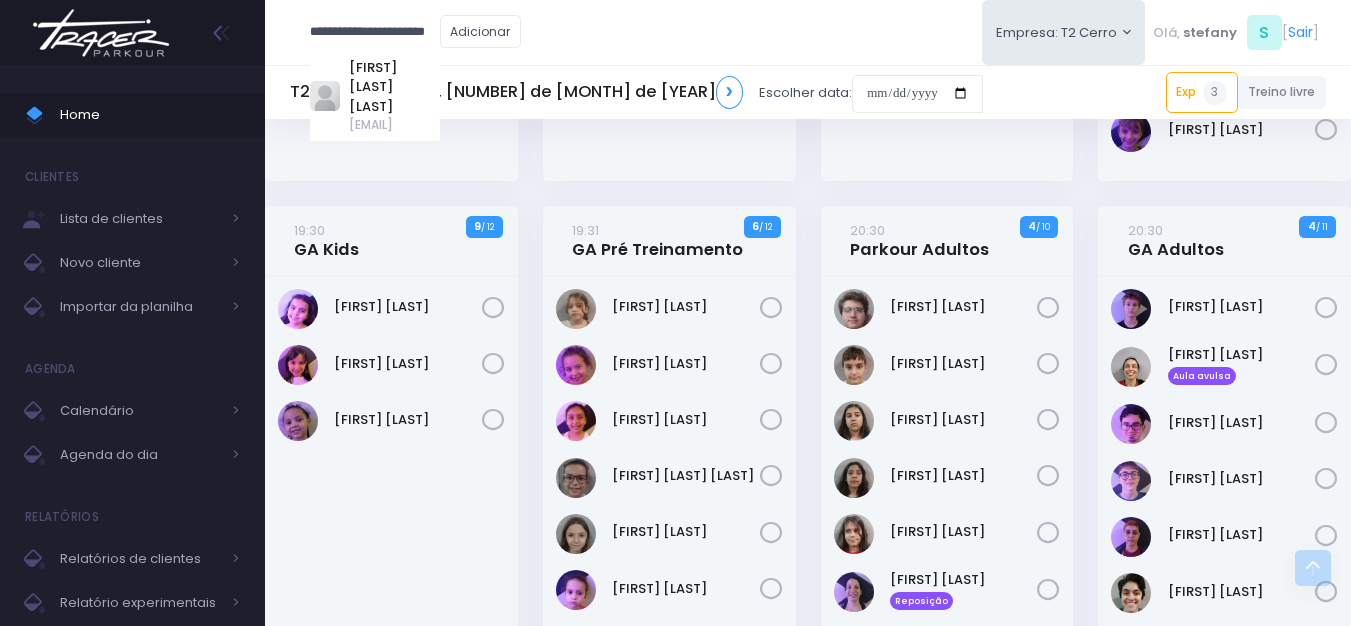 type on "**********" 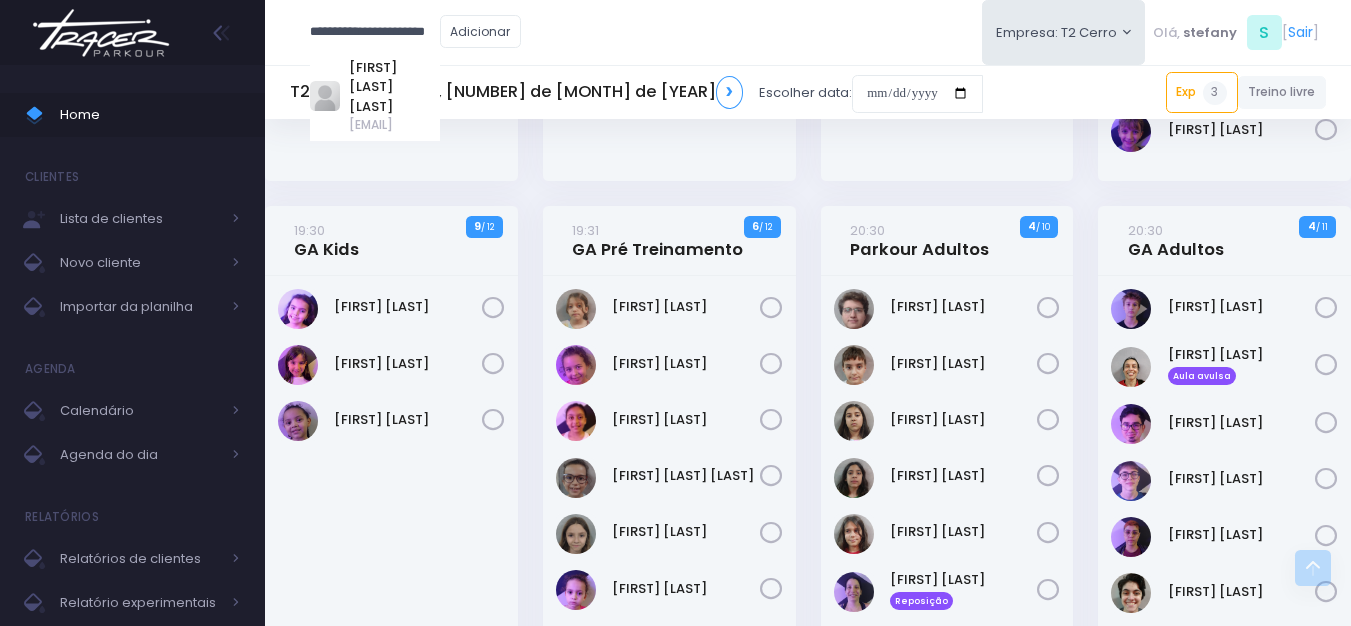 type on "**********" 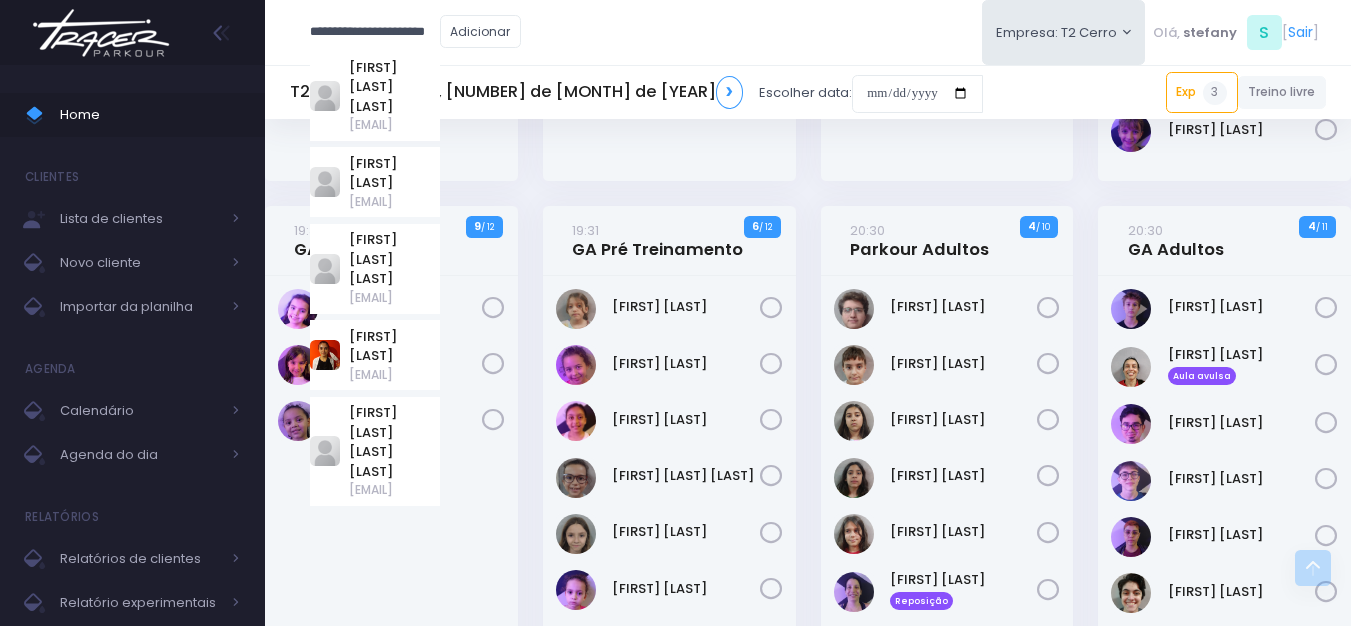 type on "********" 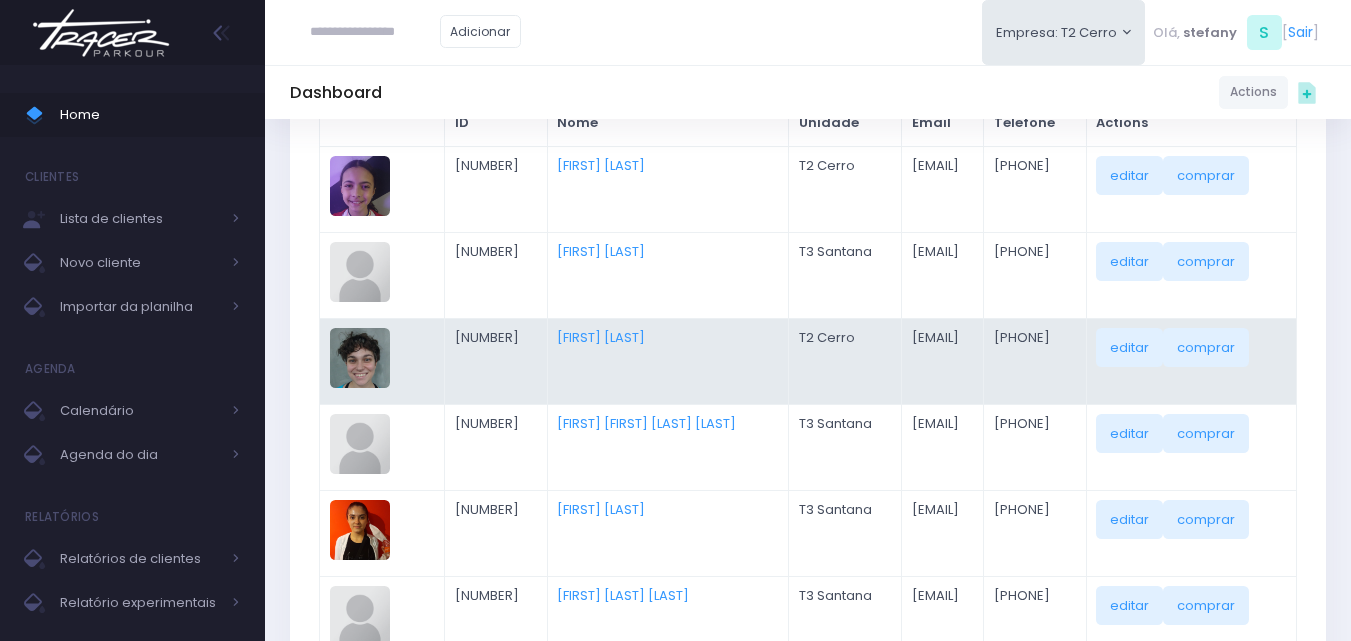scroll, scrollTop: 300, scrollLeft: 0, axis: vertical 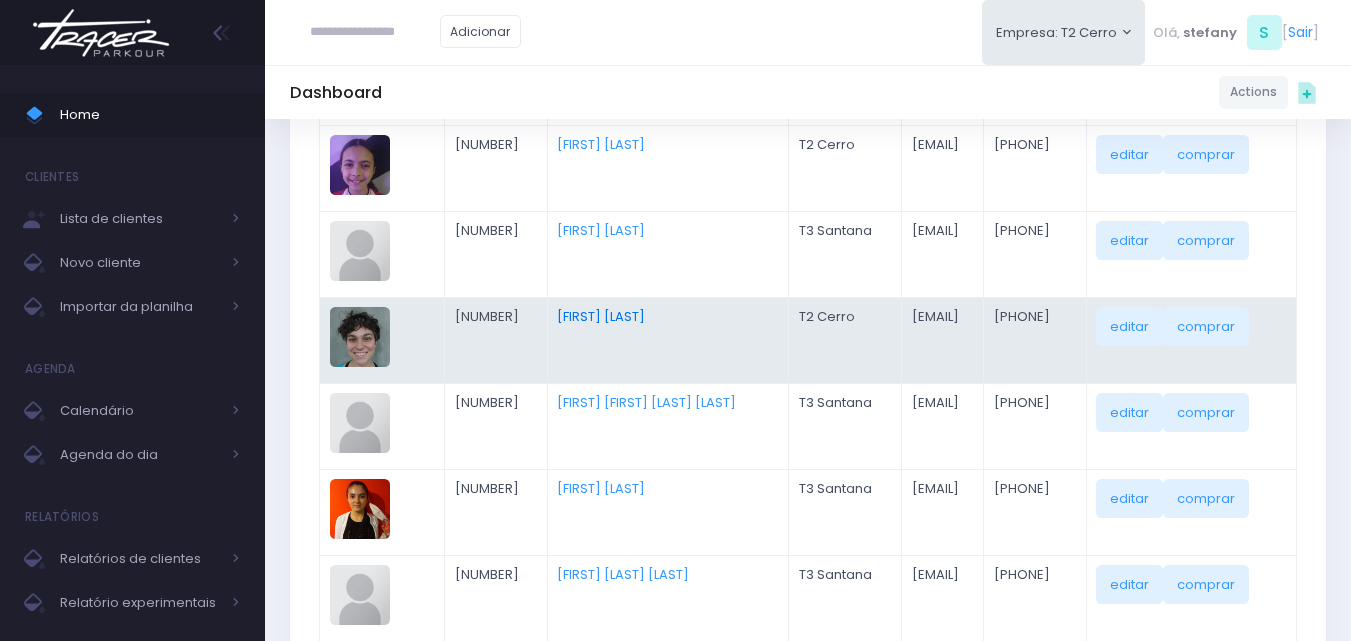 click on "[FIRST] [LAST]" at bounding box center [601, 316] 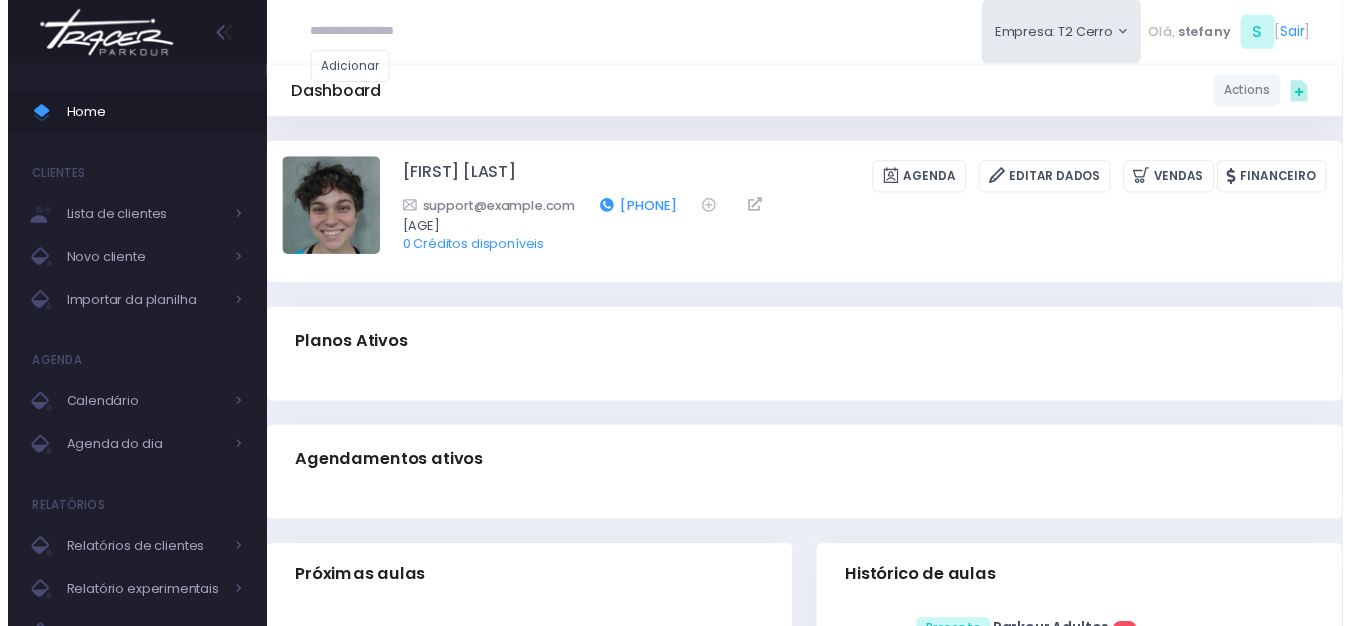 scroll, scrollTop: 0, scrollLeft: 0, axis: both 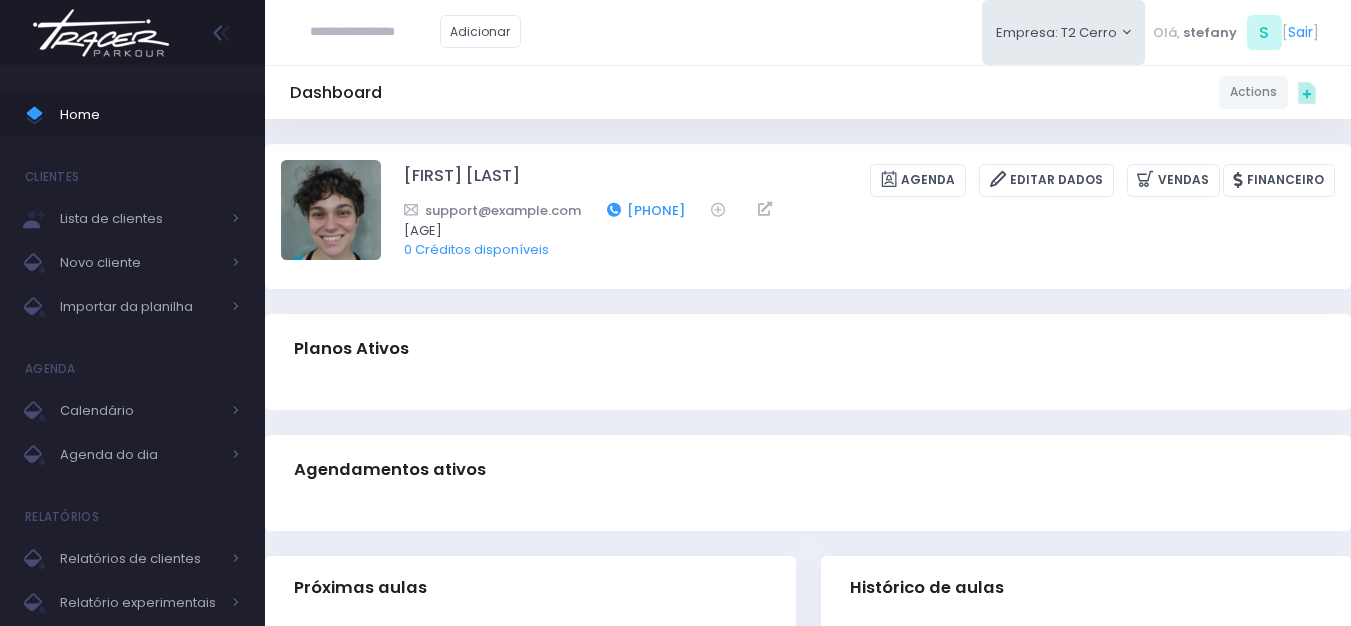 drag, startPoint x: 744, startPoint y: 204, endPoint x: 632, endPoint y: 210, distance: 112.1606 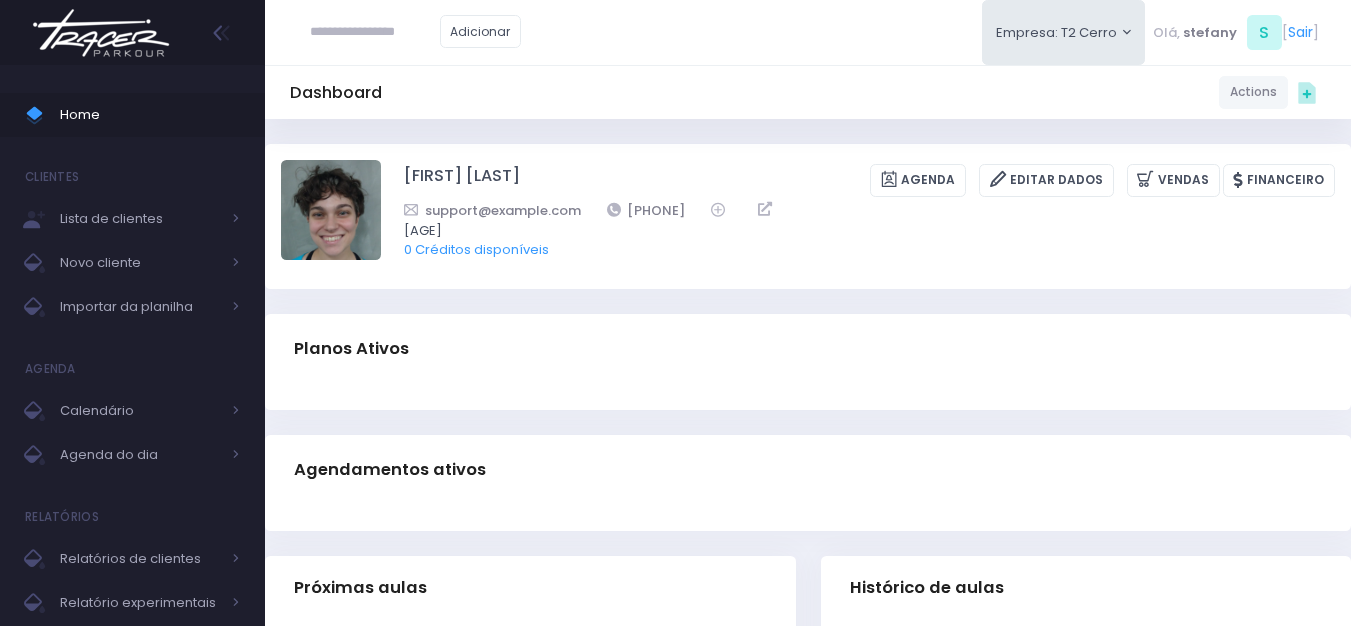 copy on "[PHONE]" 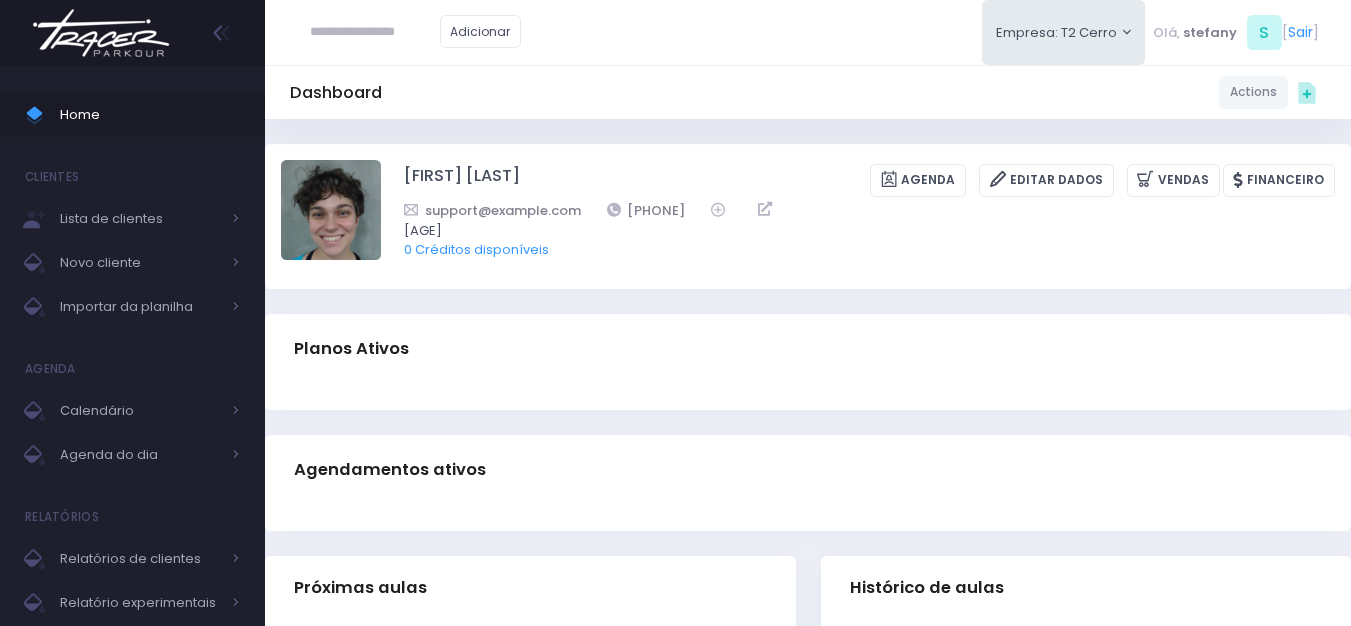 click at bounding box center (101, 33) 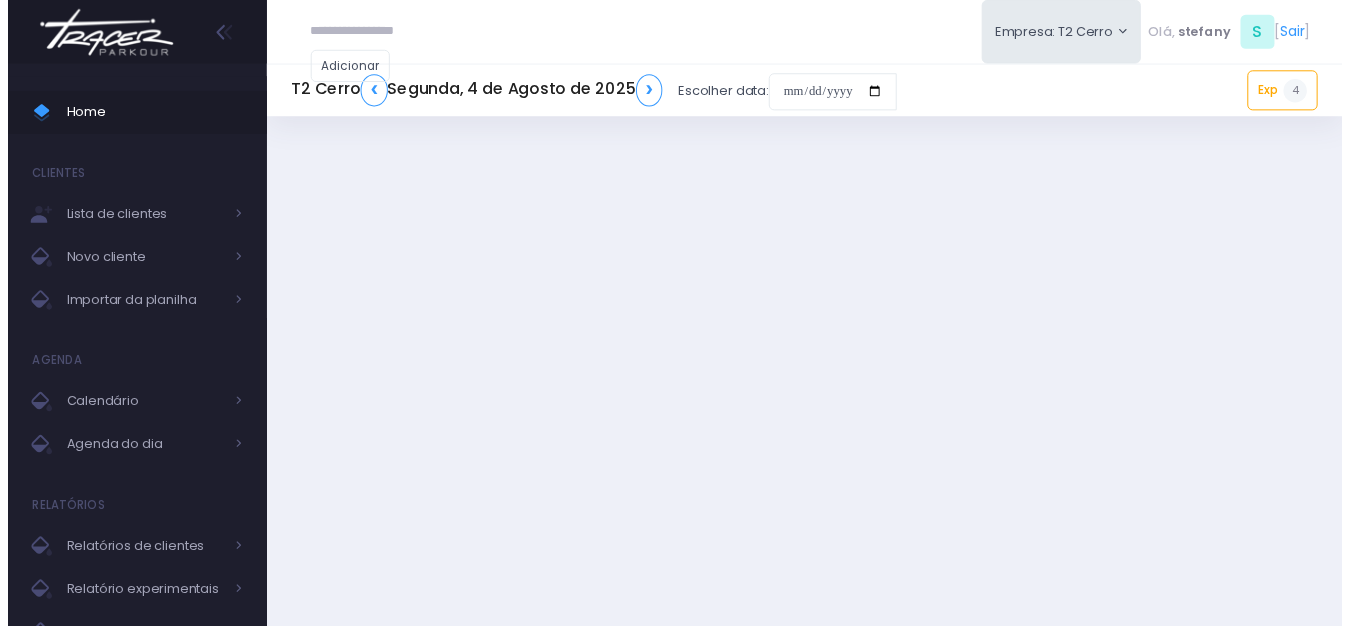 scroll, scrollTop: 0, scrollLeft: 0, axis: both 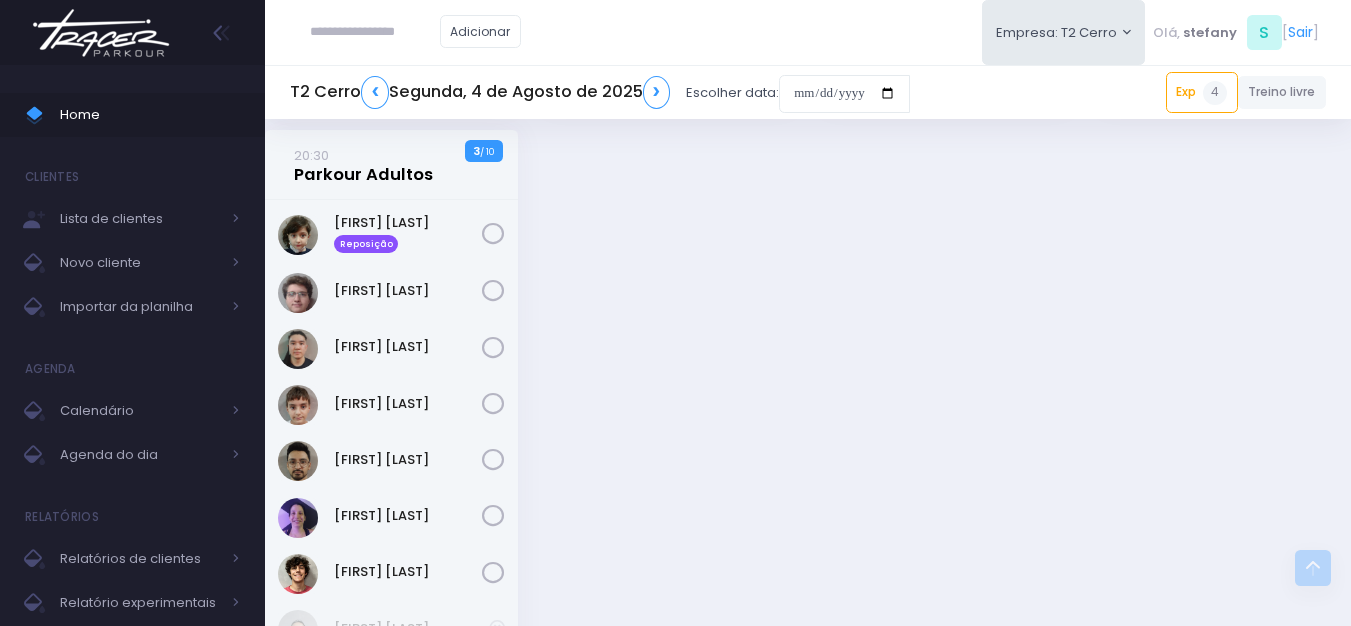 click on "20:30 Parkour Adultos" at bounding box center [363, 165] 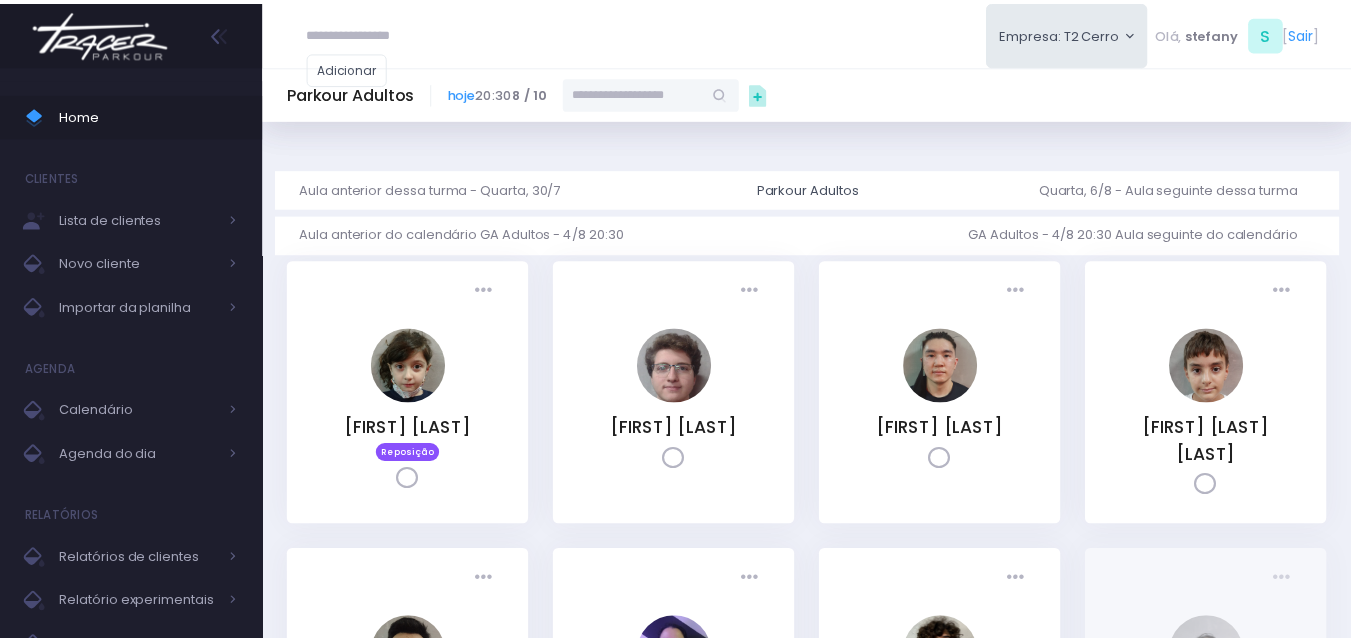 scroll, scrollTop: 0, scrollLeft: 0, axis: both 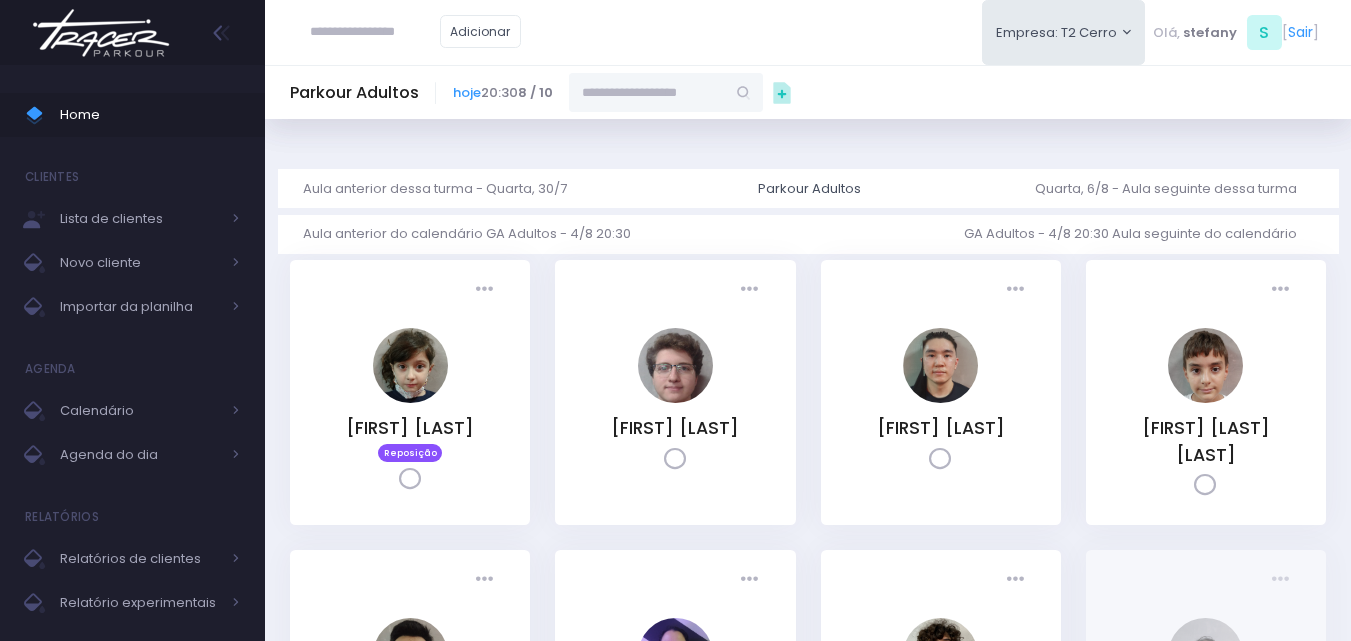 click at bounding box center (647, 92) 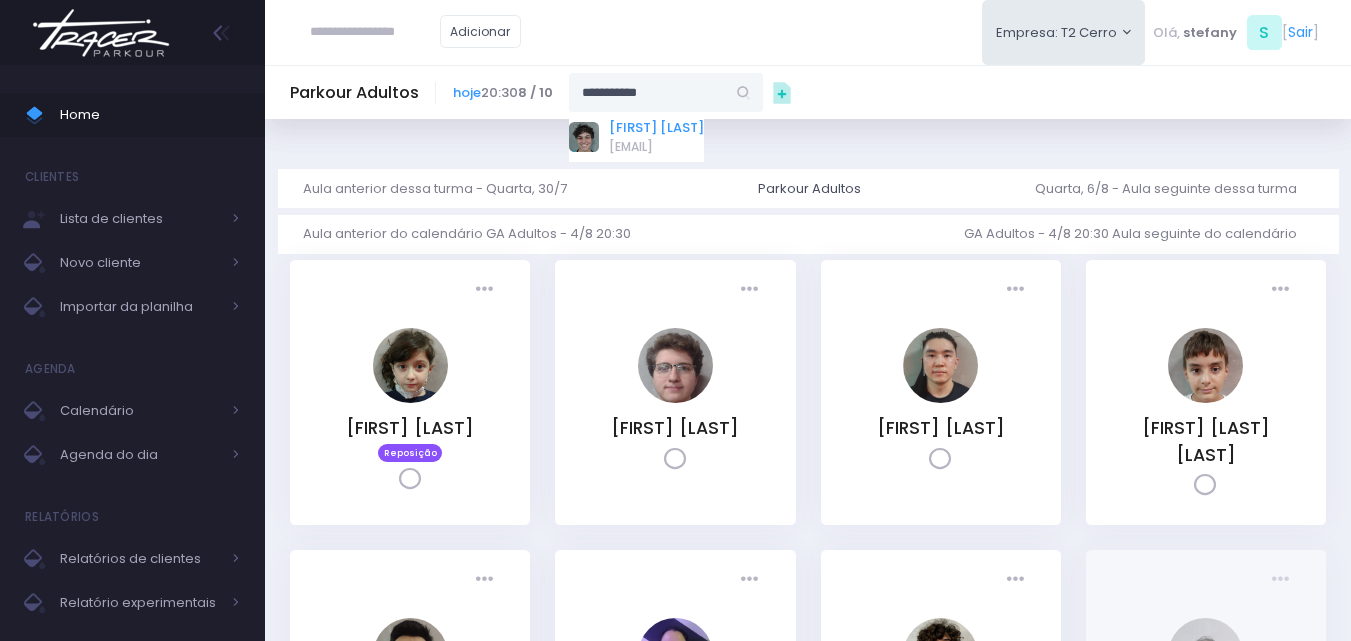 click on "[FIRST] [LAST]" at bounding box center [656, 128] 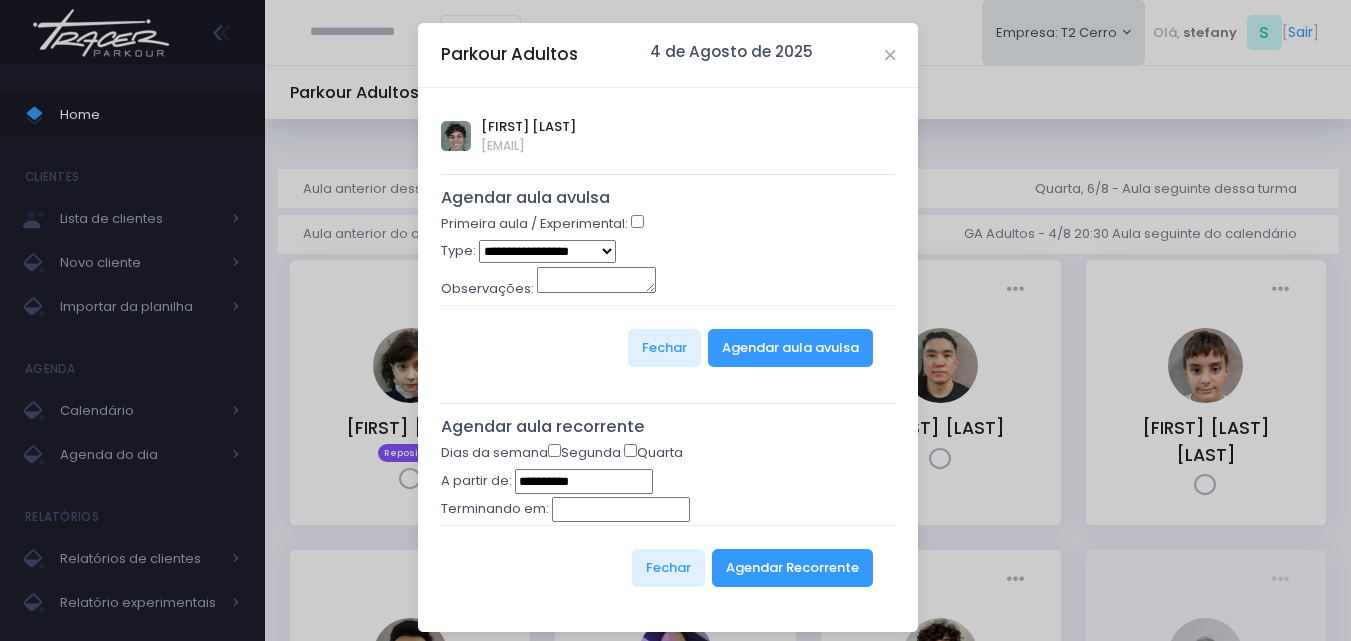 type on "**********" 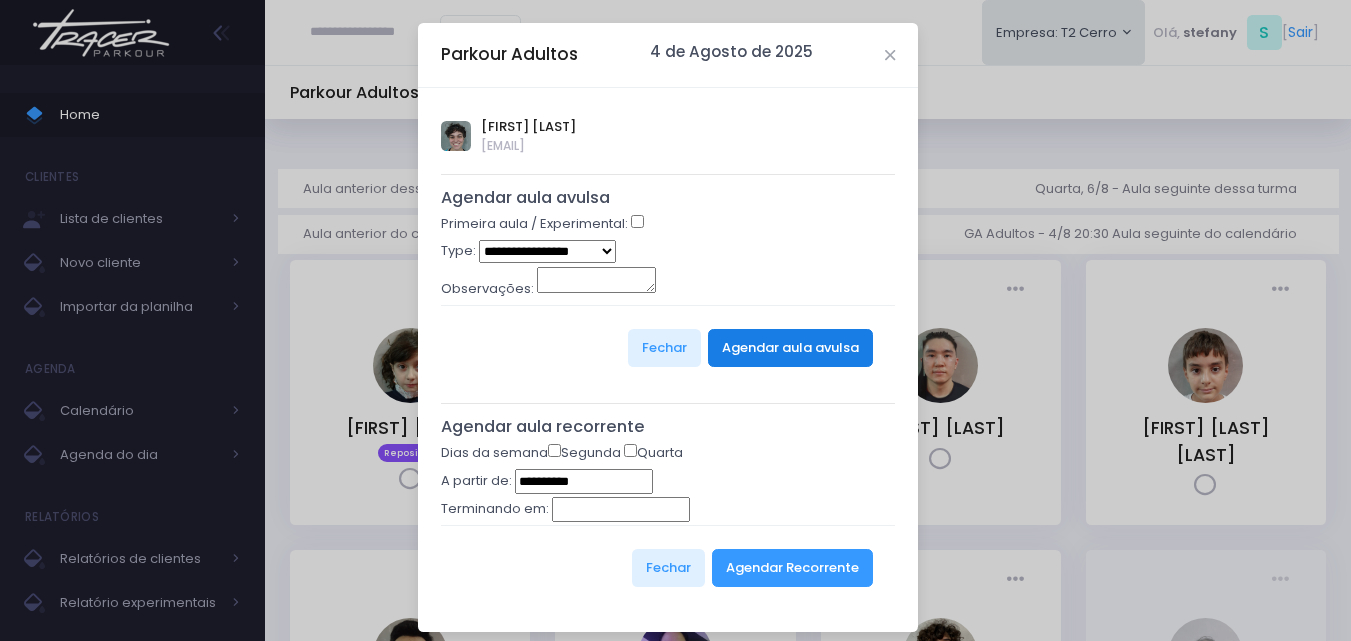click on "Agendar aula avulsa" at bounding box center [790, 348] 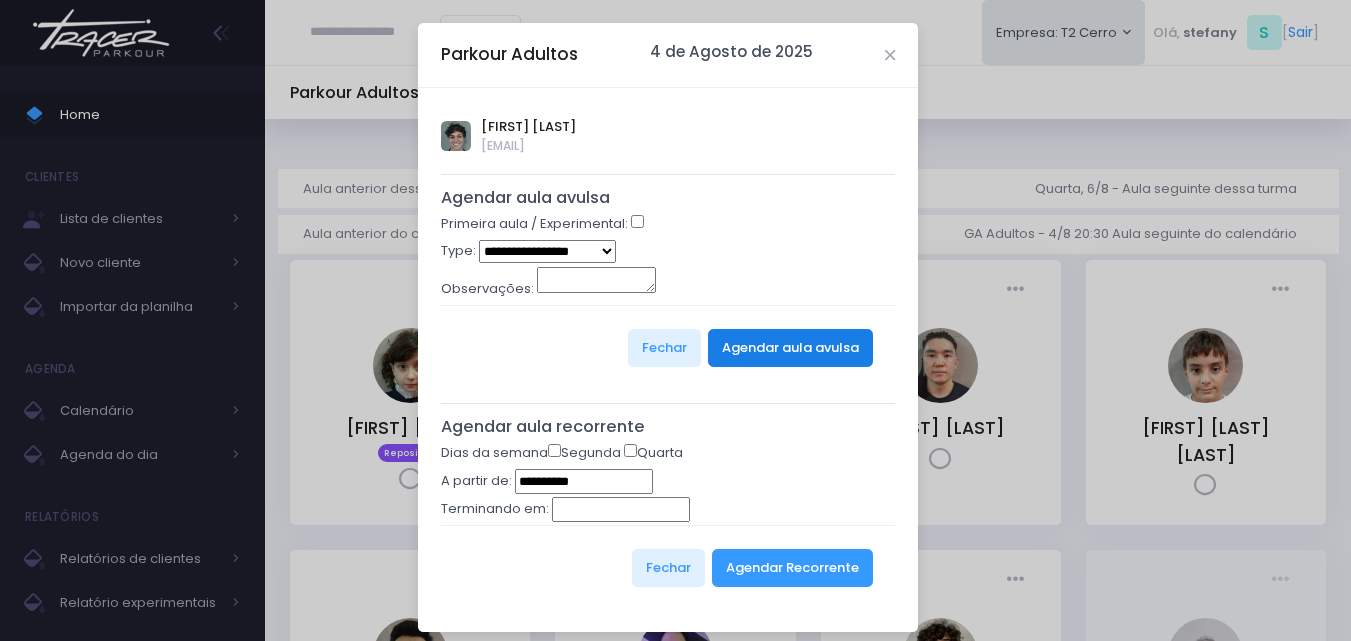 click on "Agendar aula avulsa" at bounding box center [790, 348] 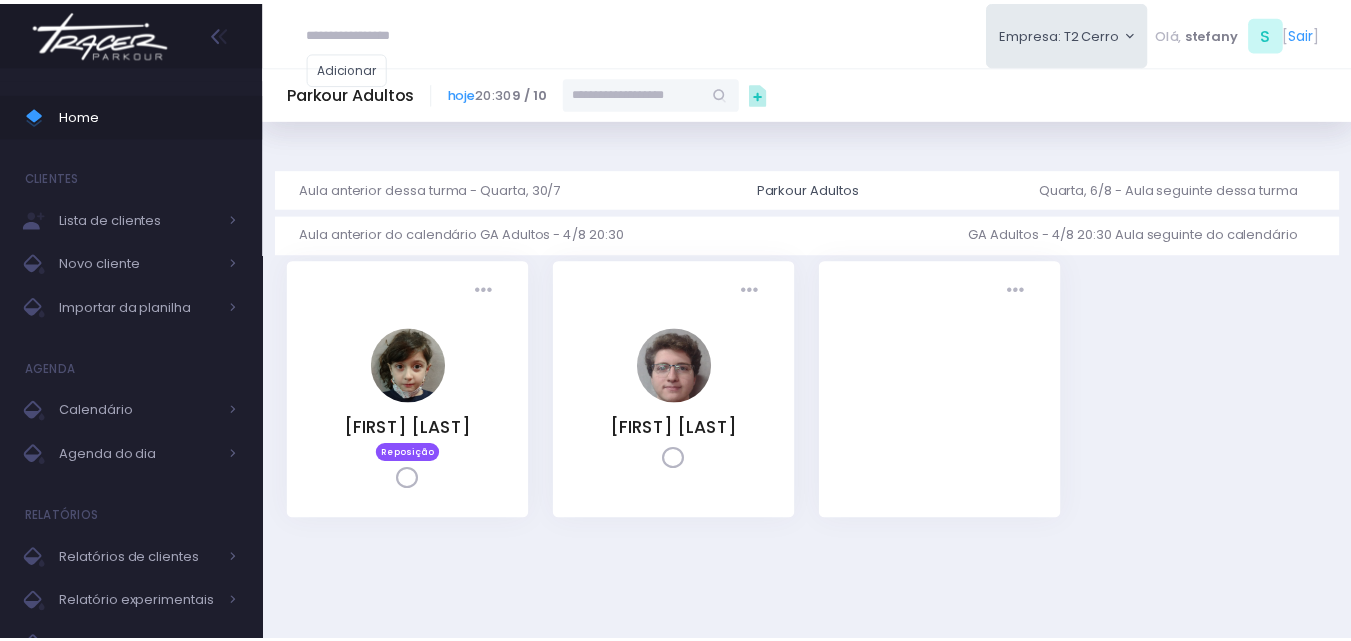 scroll, scrollTop: 0, scrollLeft: 0, axis: both 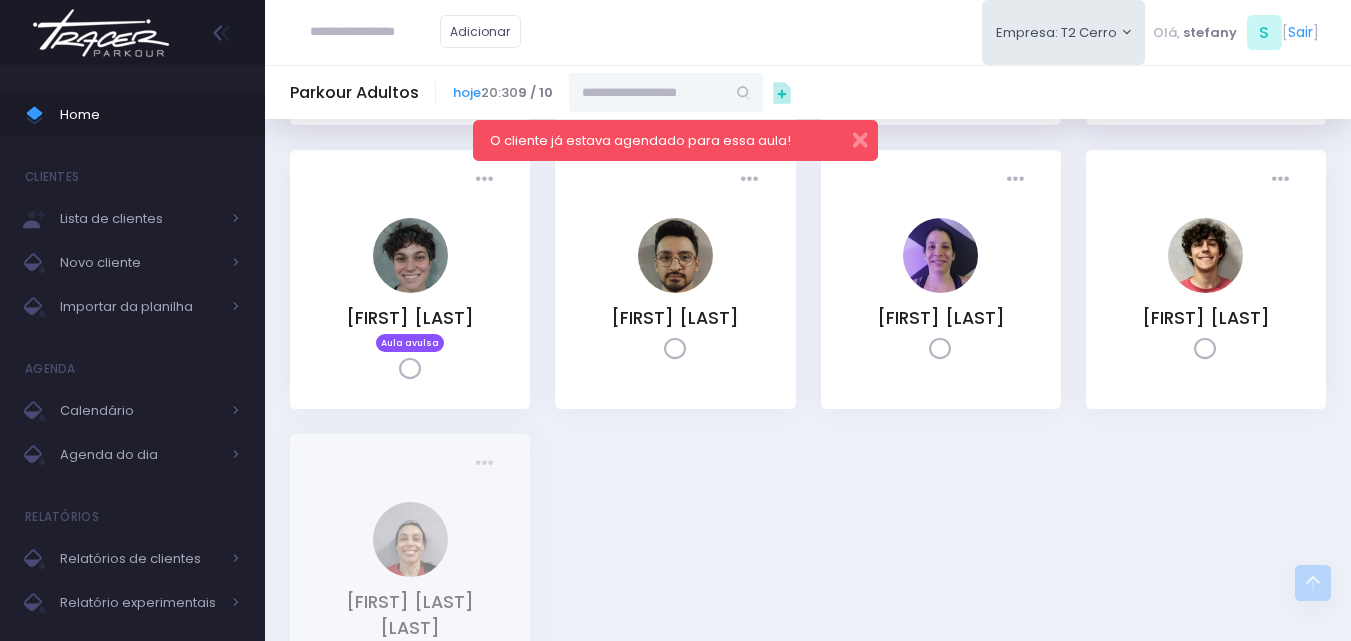 click at bounding box center [101, 33] 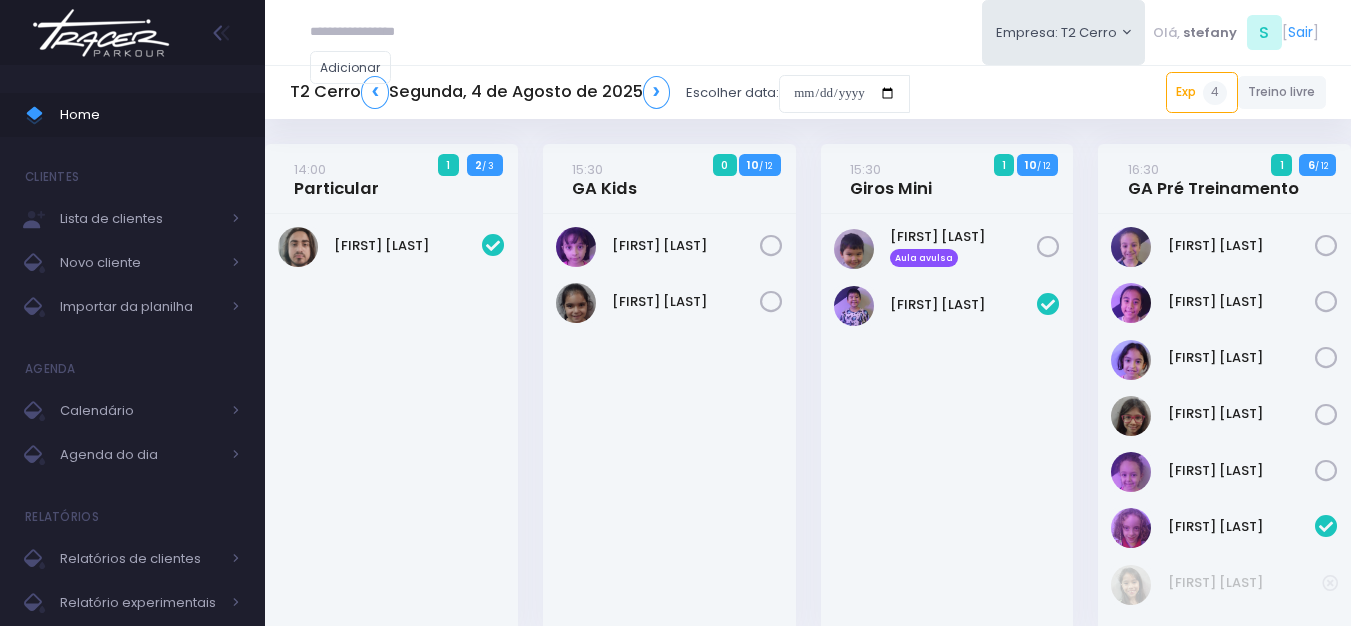 scroll, scrollTop: 1860, scrollLeft: 0, axis: vertical 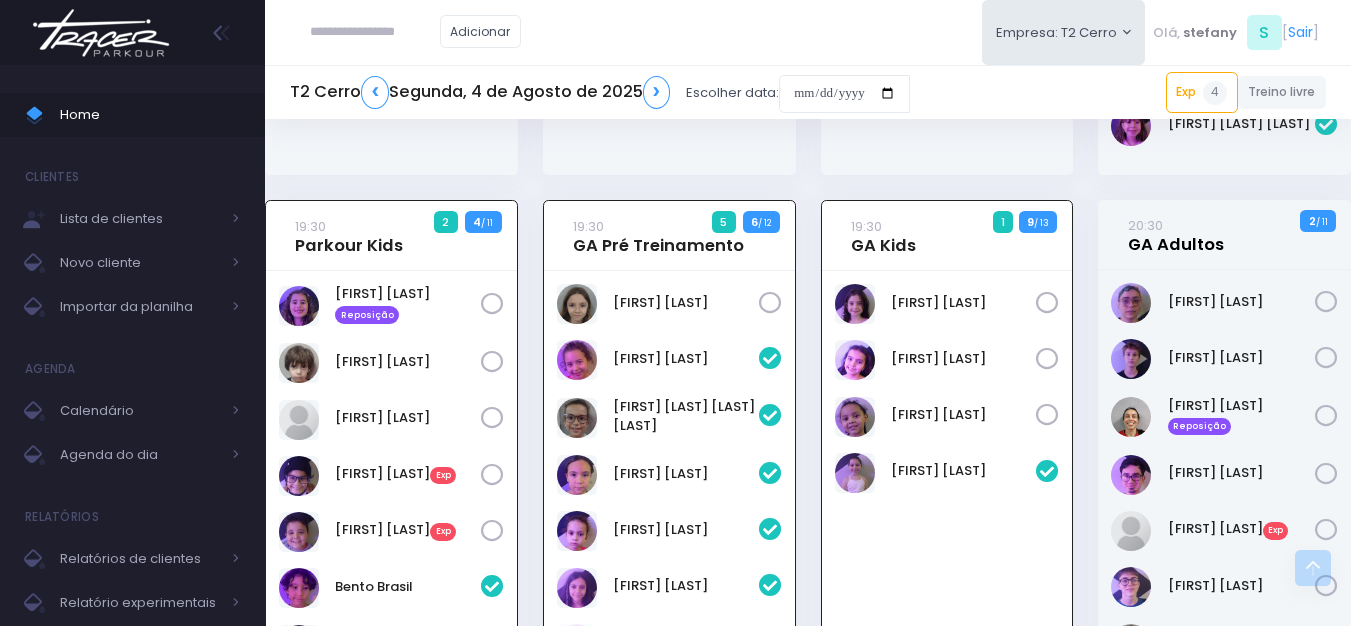 click on "20:30 GA Adultos" at bounding box center [1176, 235] 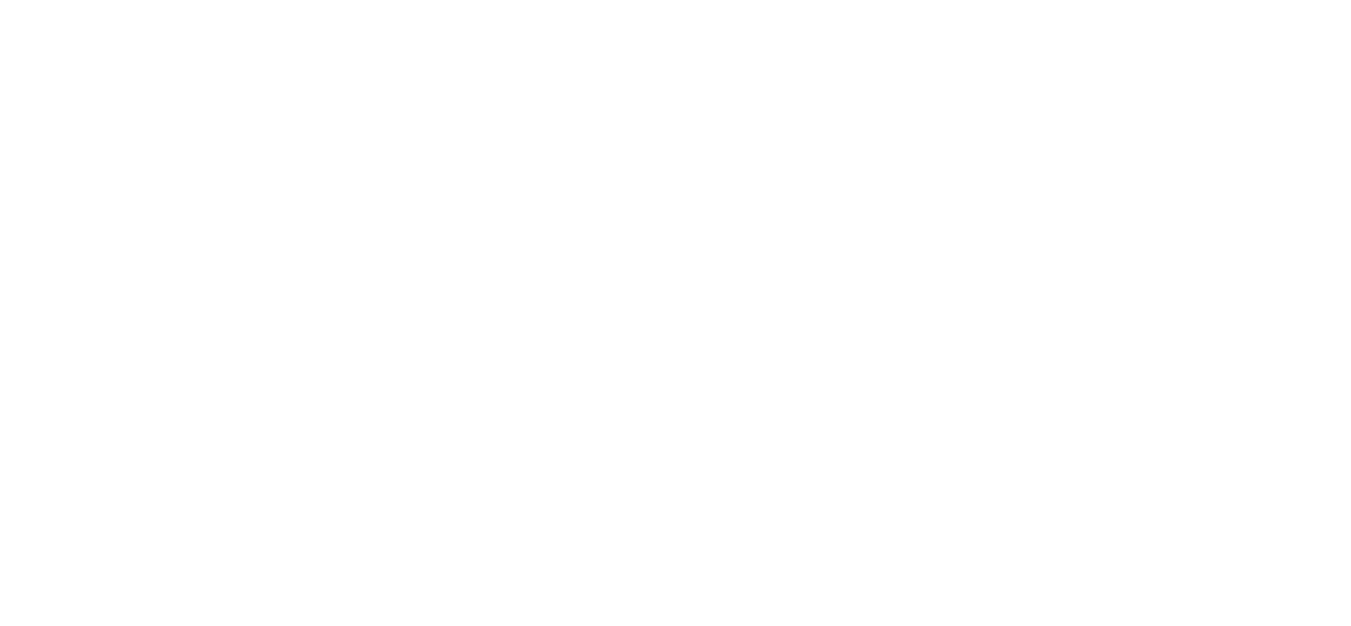 scroll, scrollTop: 0, scrollLeft: 0, axis: both 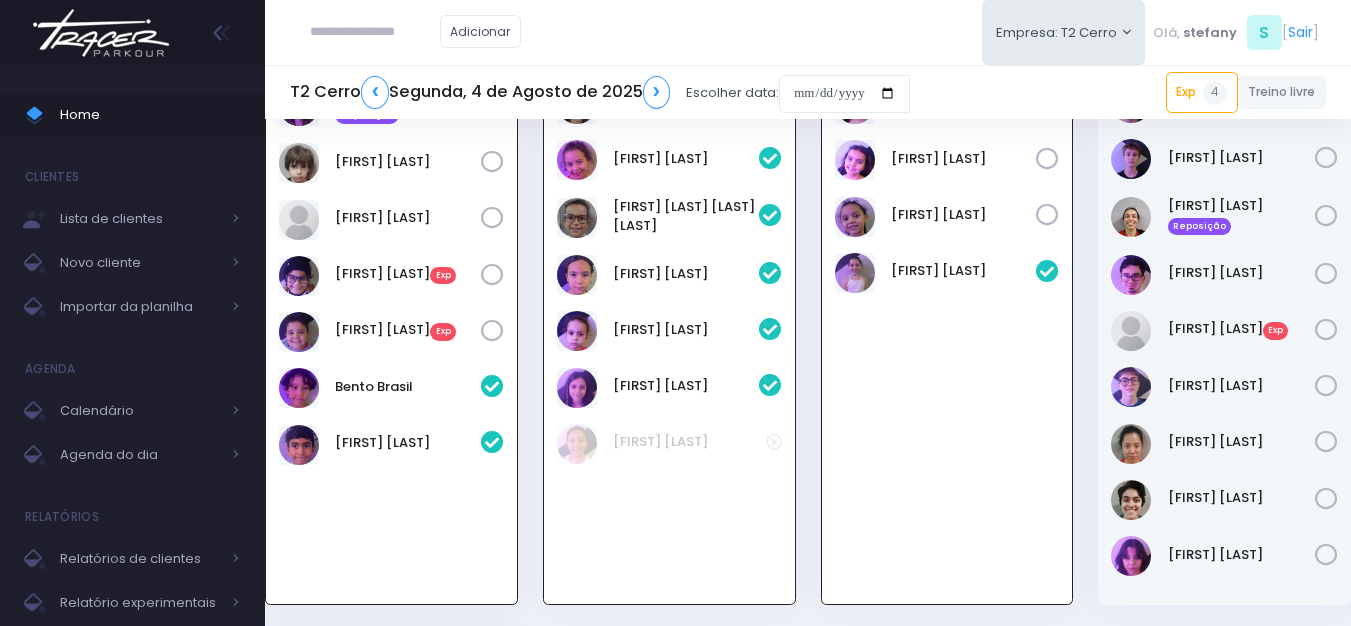click at bounding box center (101, 33) 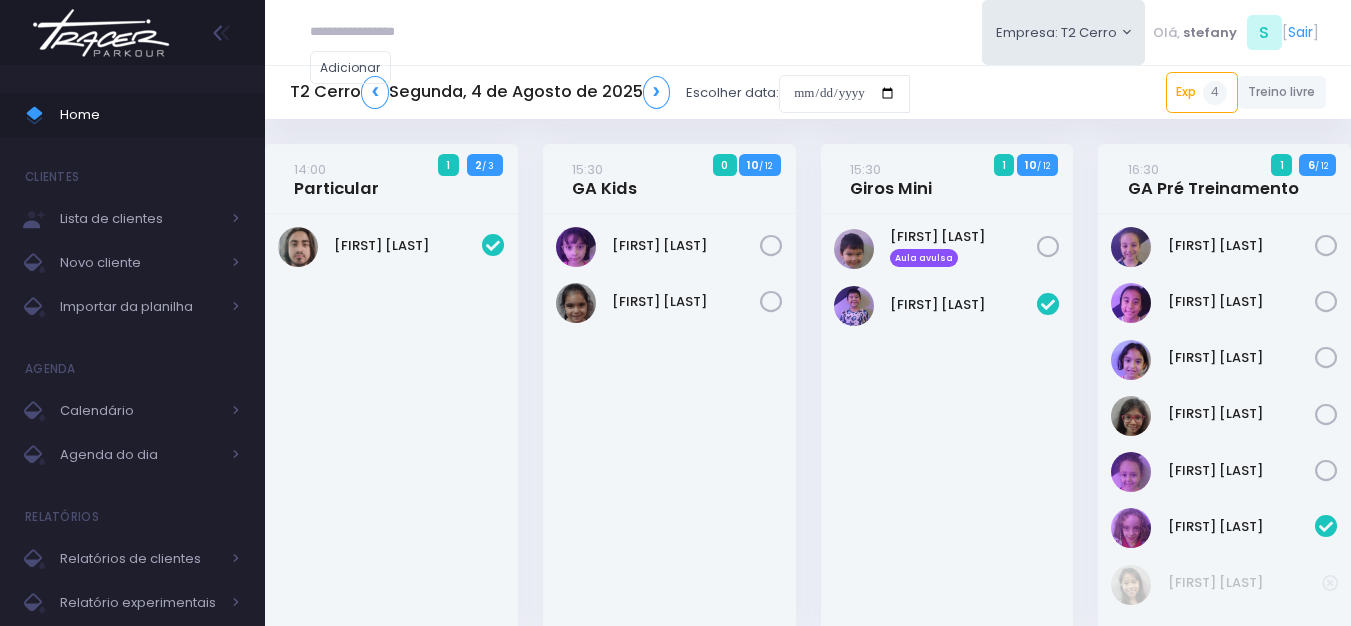 scroll, scrollTop: 0, scrollLeft: 0, axis: both 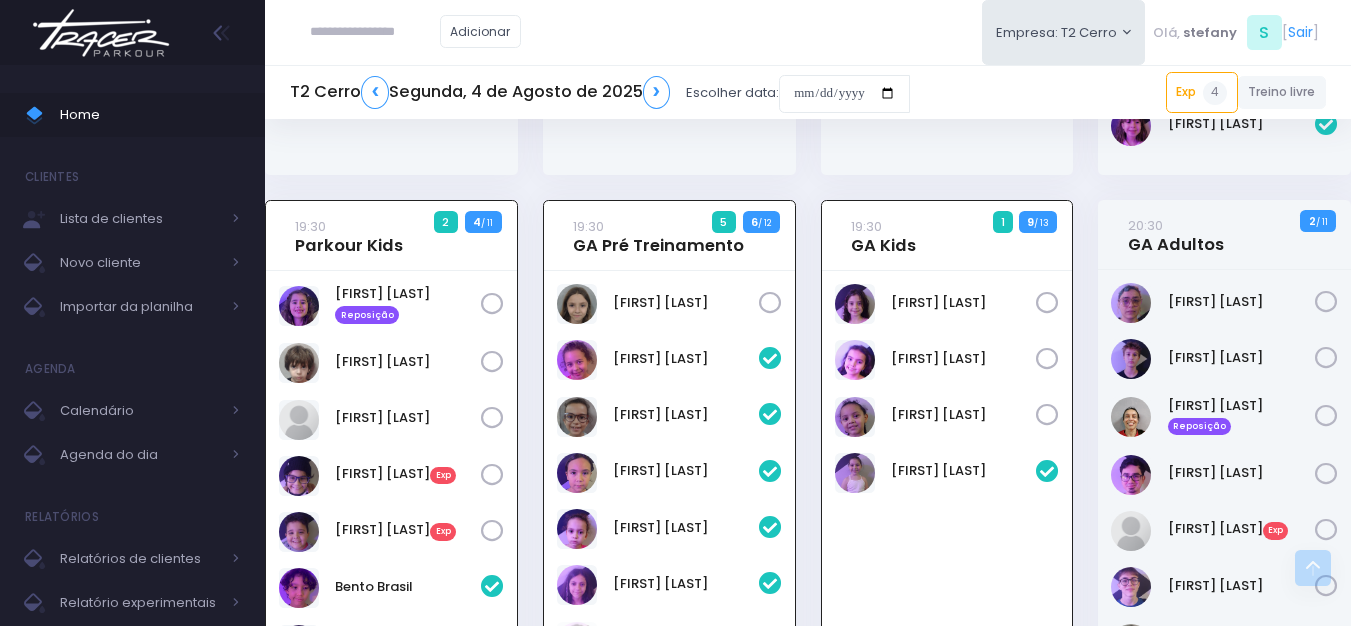 click at bounding box center (492, 531) 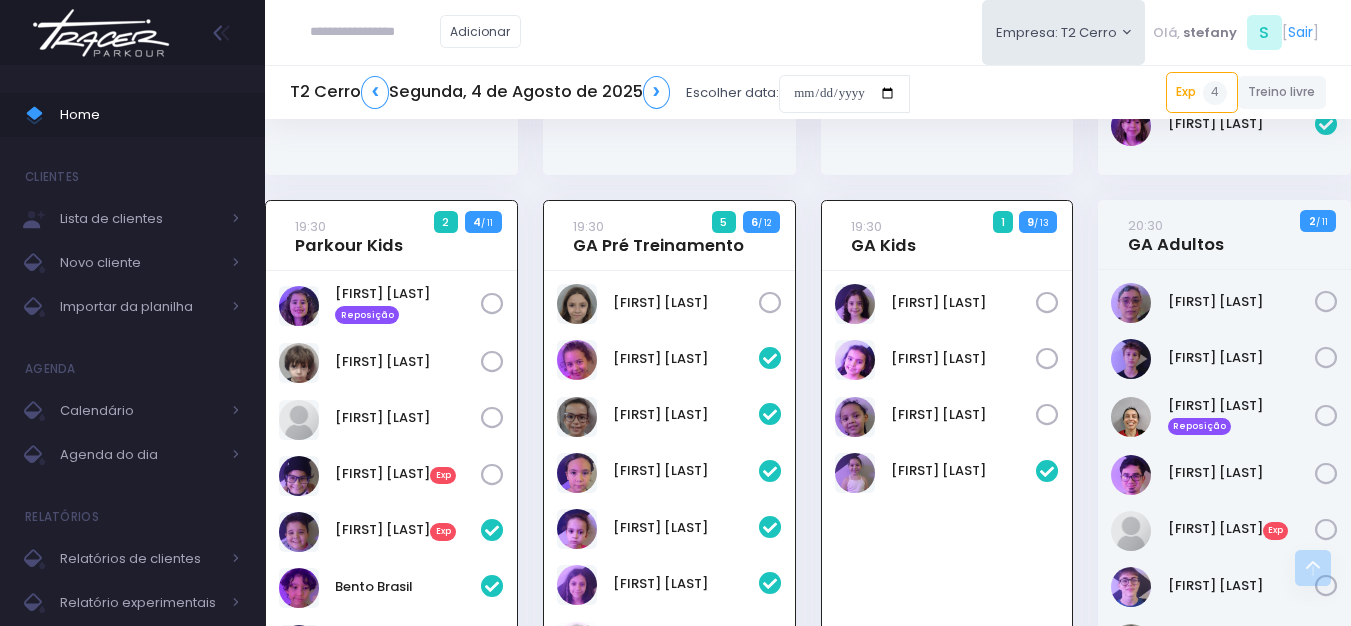 click at bounding box center [492, 475] 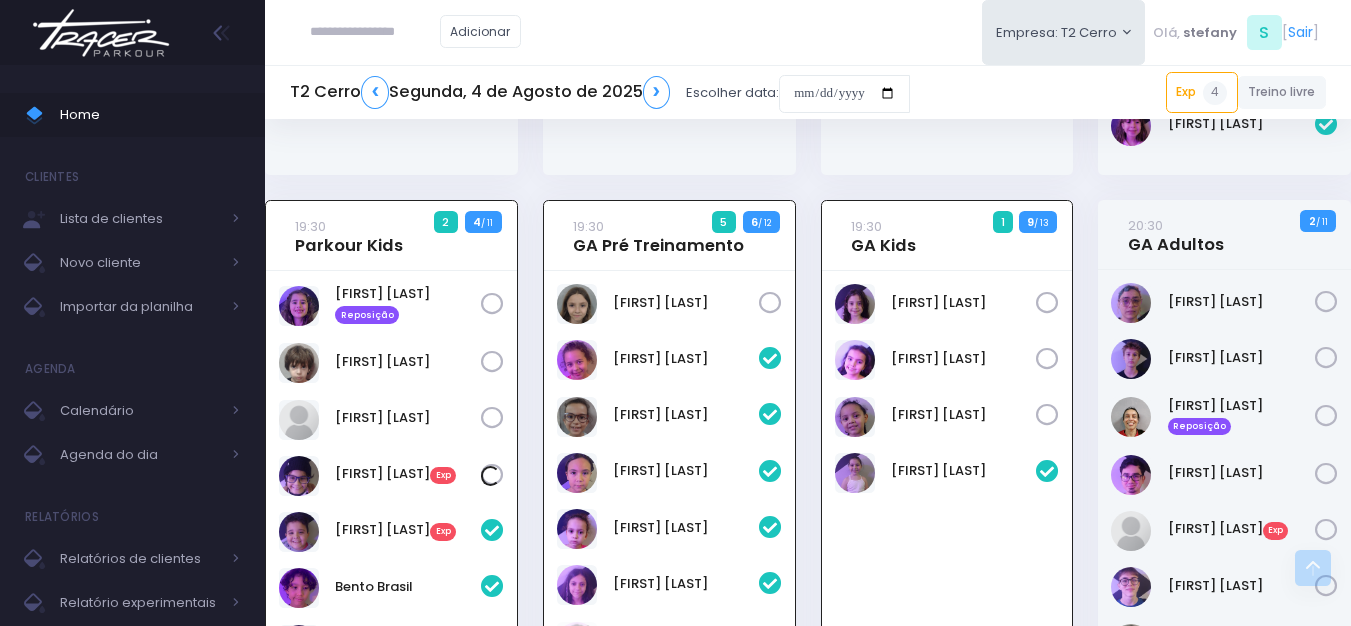 click at bounding box center [492, 418] 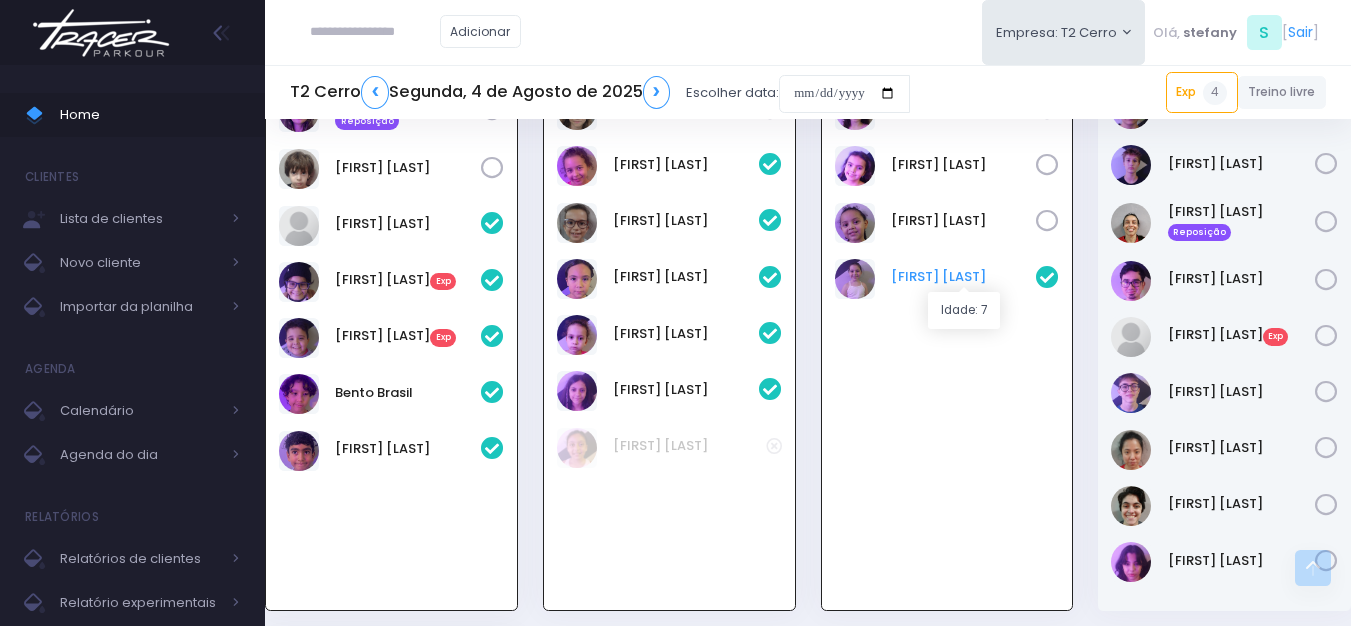 scroll, scrollTop: 1760, scrollLeft: 0, axis: vertical 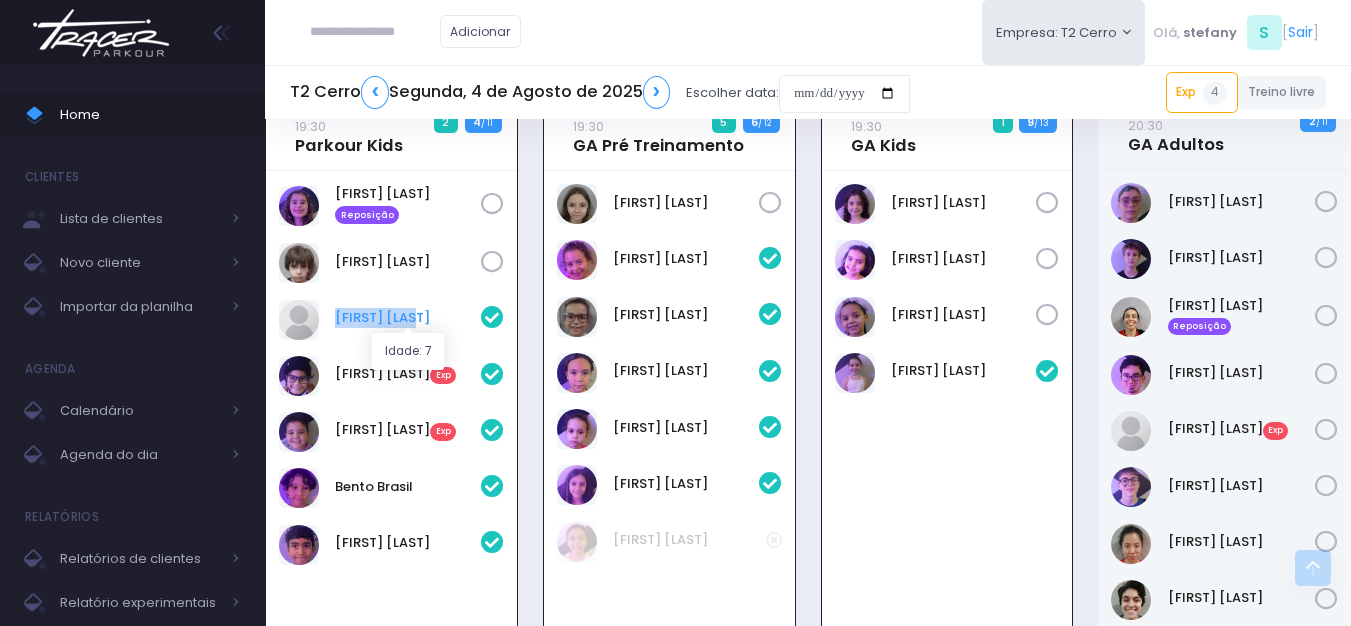 drag, startPoint x: 329, startPoint y: 315, endPoint x: 437, endPoint y: 317, distance: 108.01852 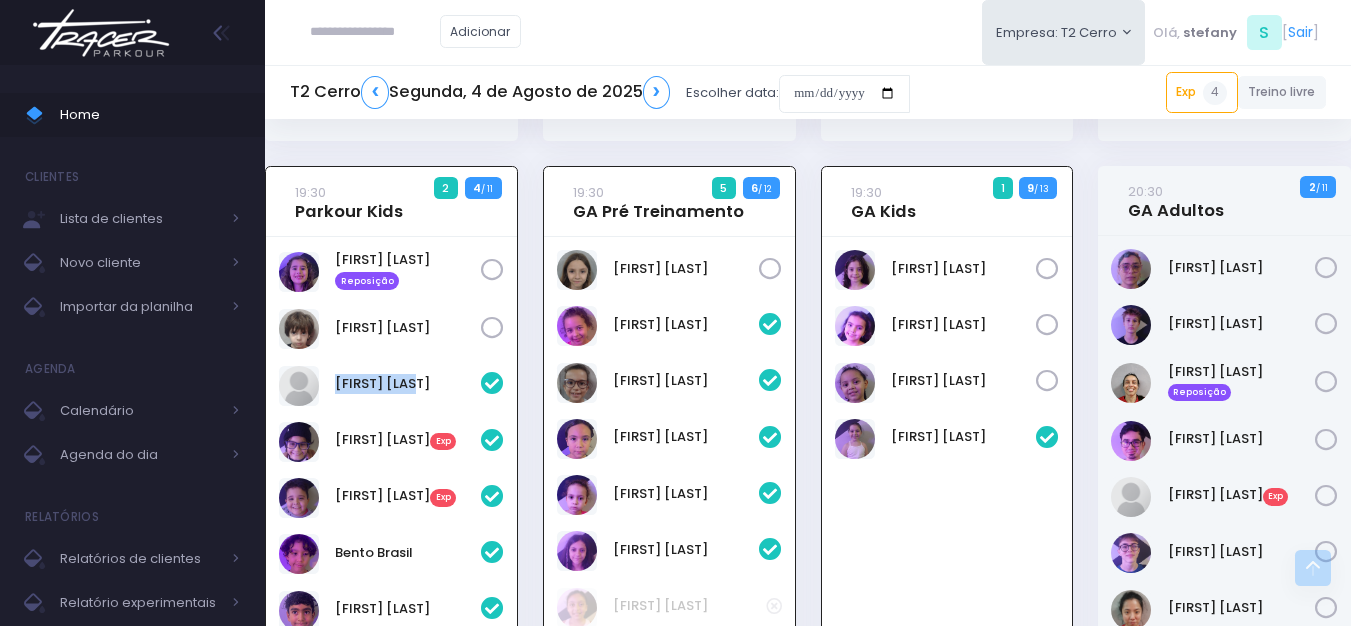 scroll, scrollTop: 1660, scrollLeft: 0, axis: vertical 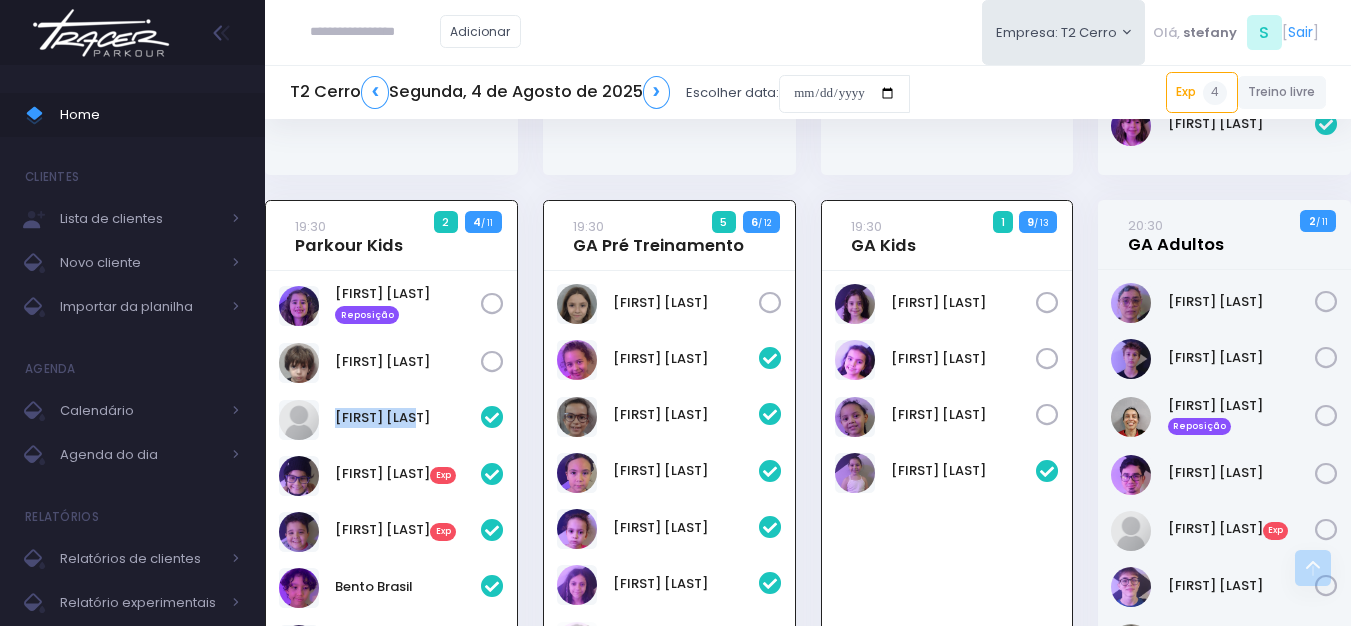 click on "20:30 GA Adultos" at bounding box center (1176, 235) 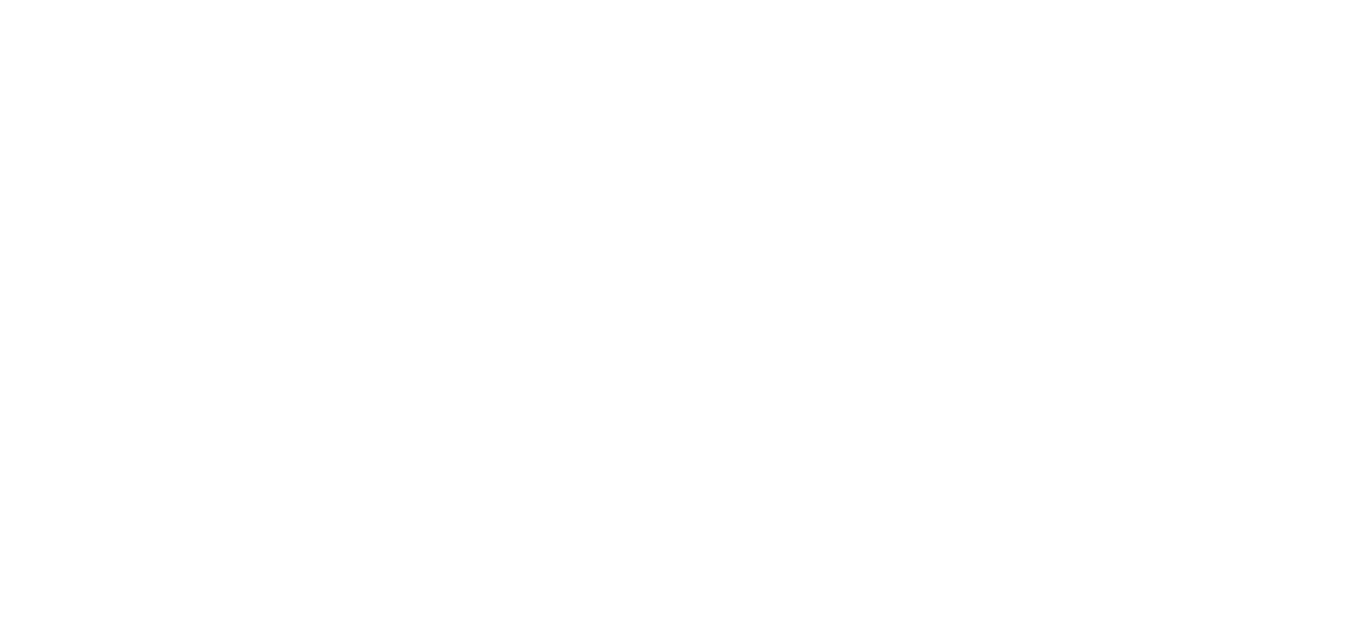 scroll, scrollTop: 0, scrollLeft: 0, axis: both 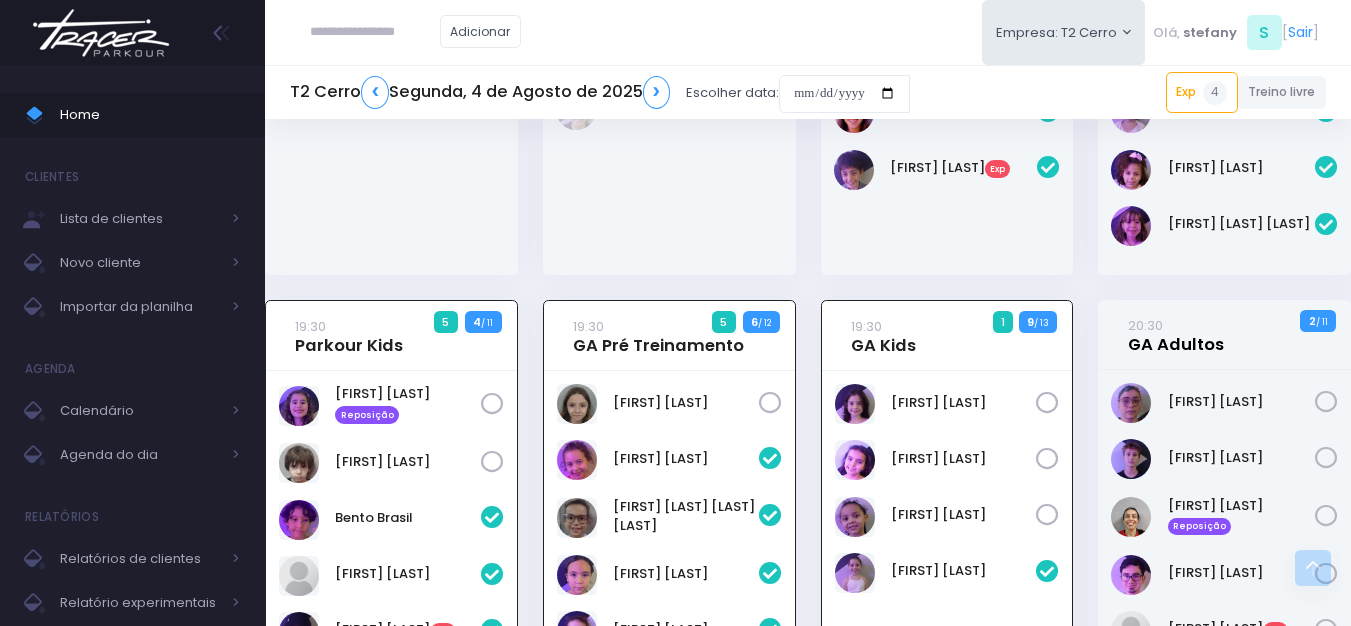 click on "20:30 GA Adultos" at bounding box center [1176, 335] 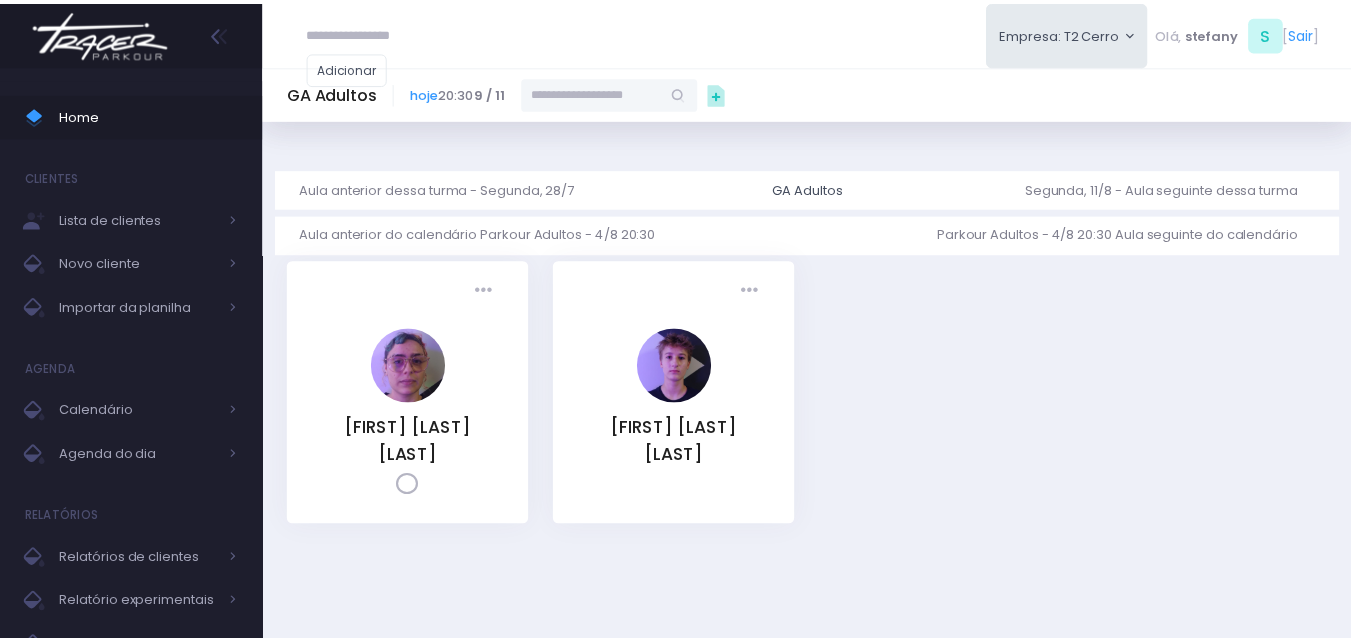 scroll, scrollTop: 0, scrollLeft: 0, axis: both 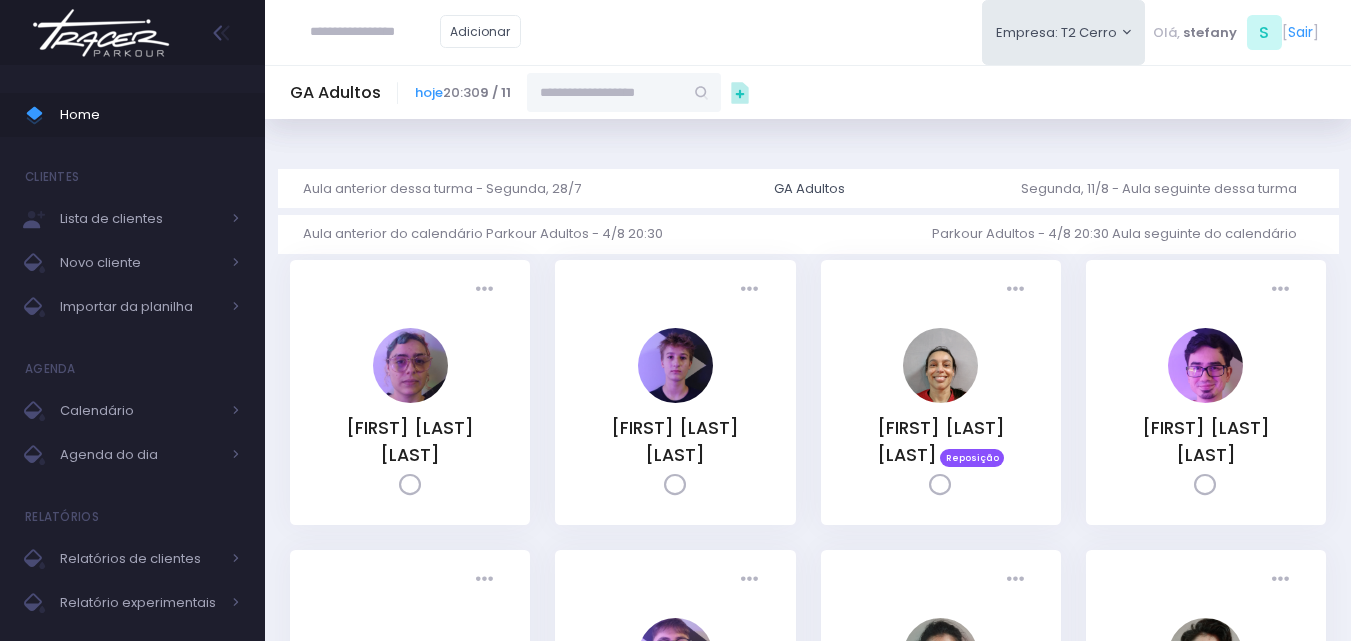 click at bounding box center [605, 92] 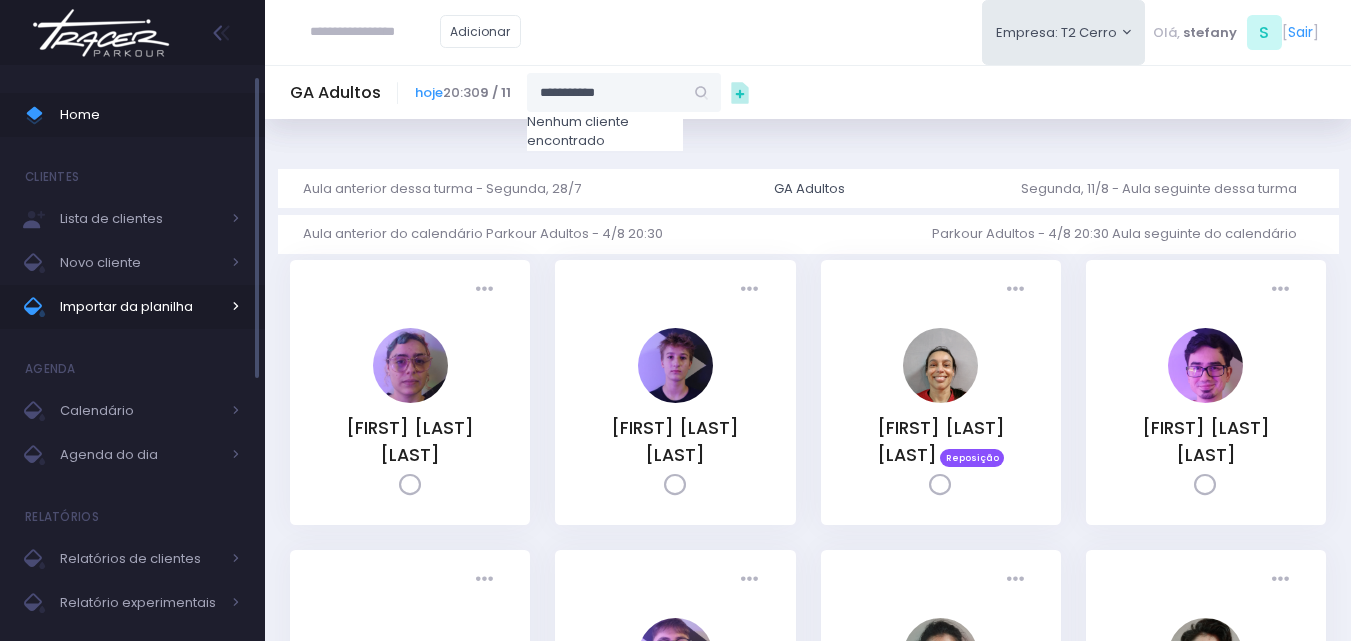 type on "**********" 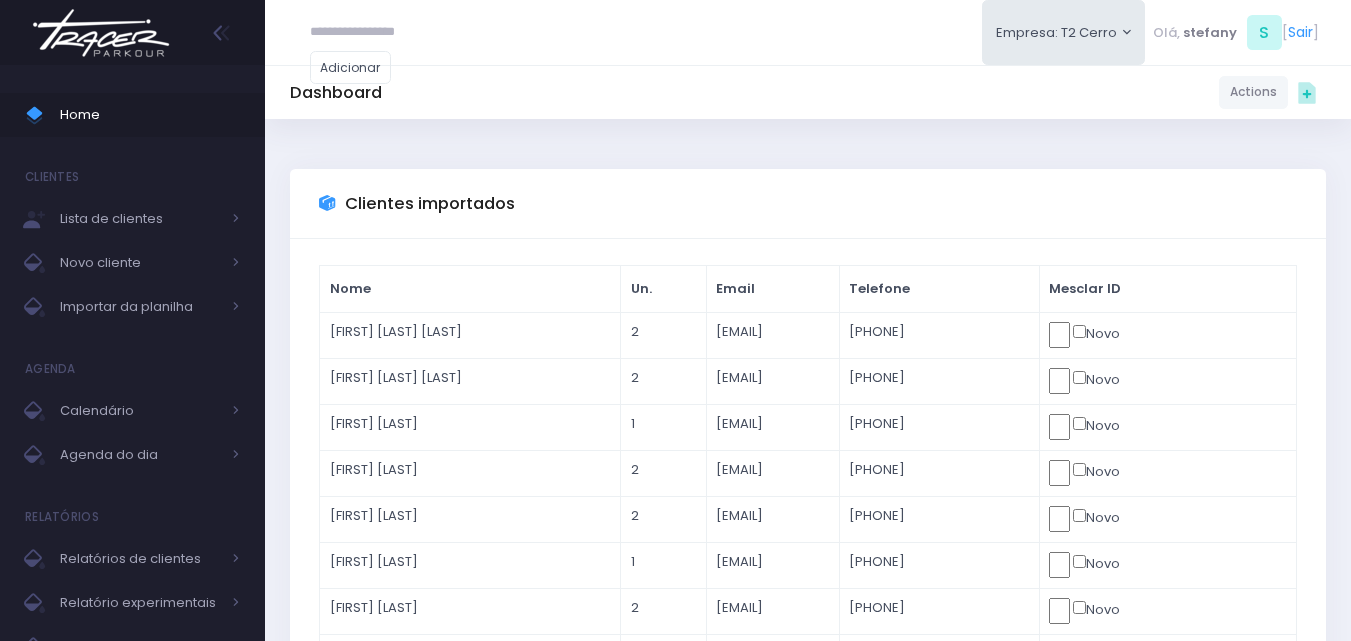 scroll, scrollTop: 0, scrollLeft: 0, axis: both 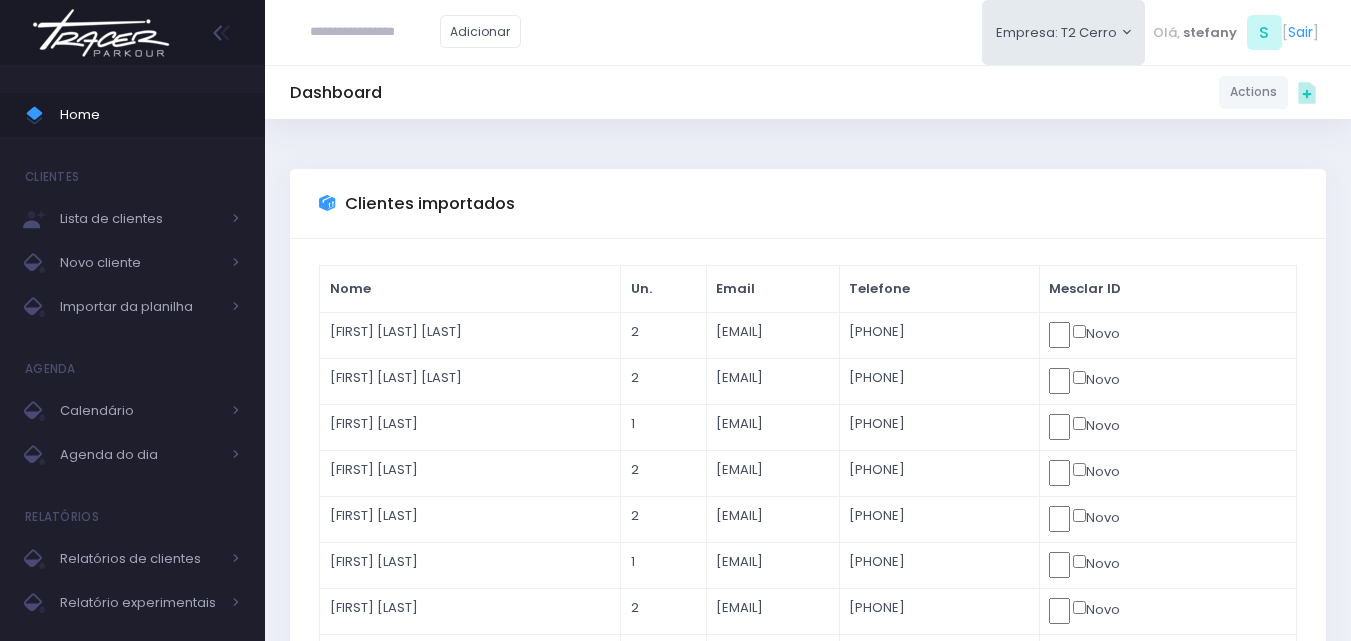 click at bounding box center (375, 32) 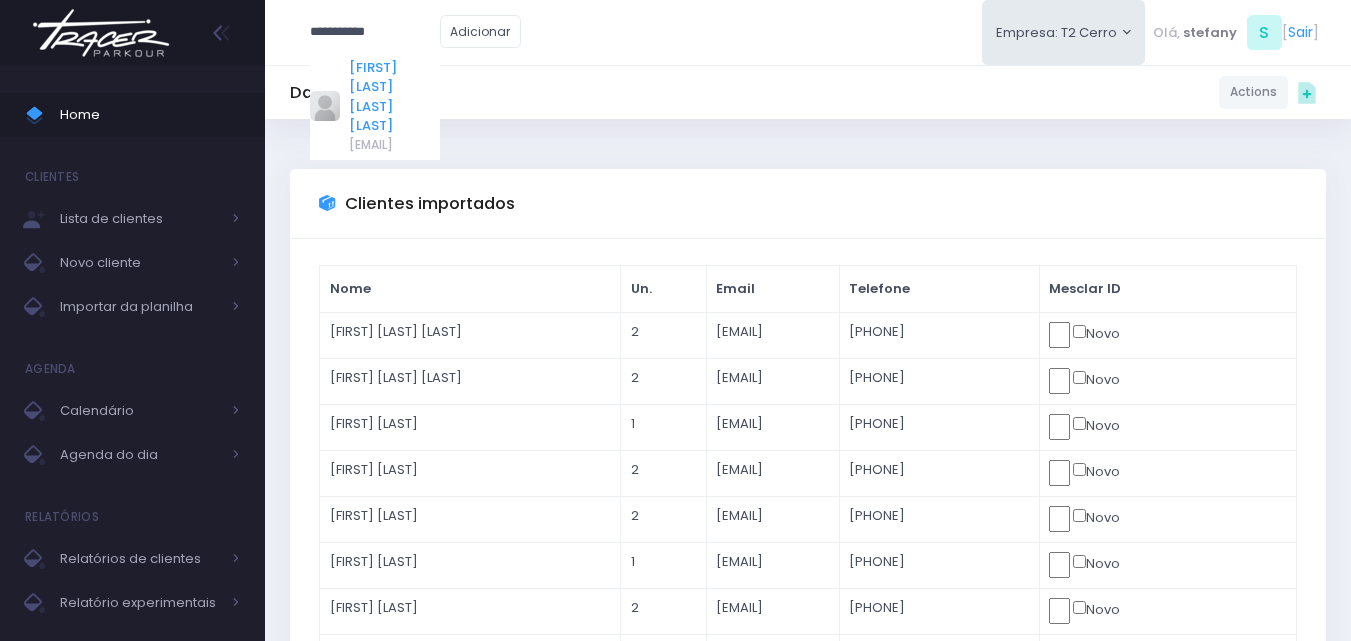click on "[FIRST] [LAST]" at bounding box center (394, 97) 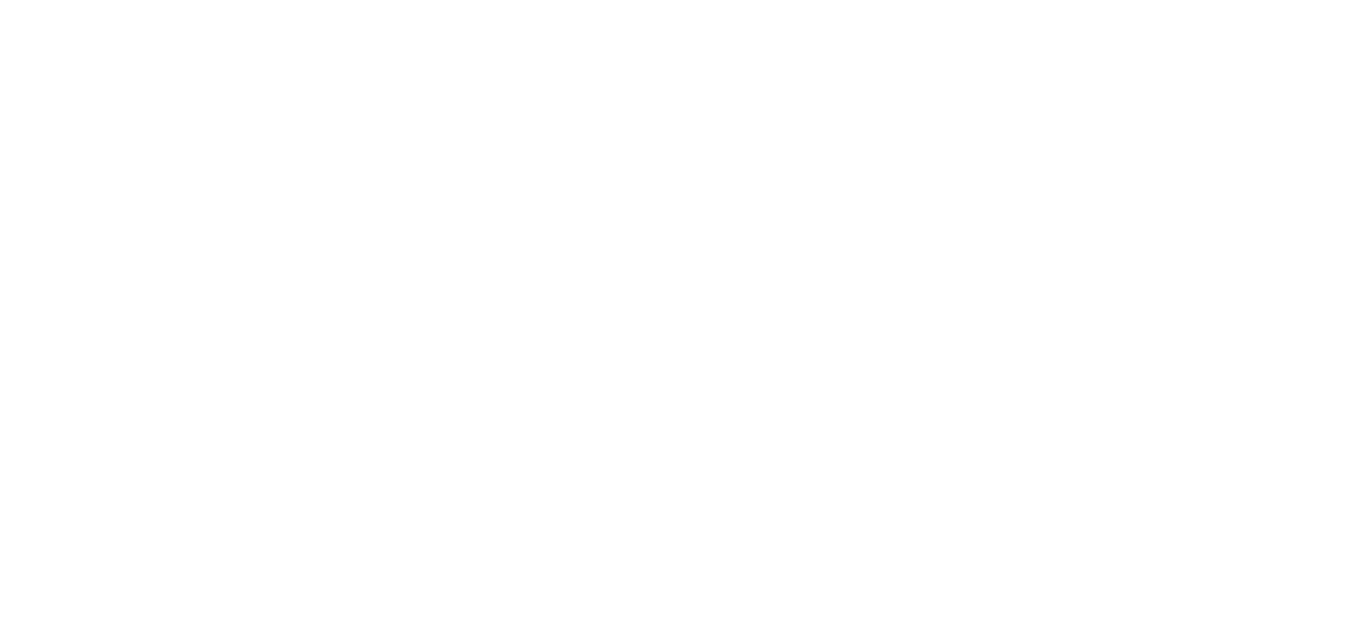 scroll, scrollTop: 0, scrollLeft: 0, axis: both 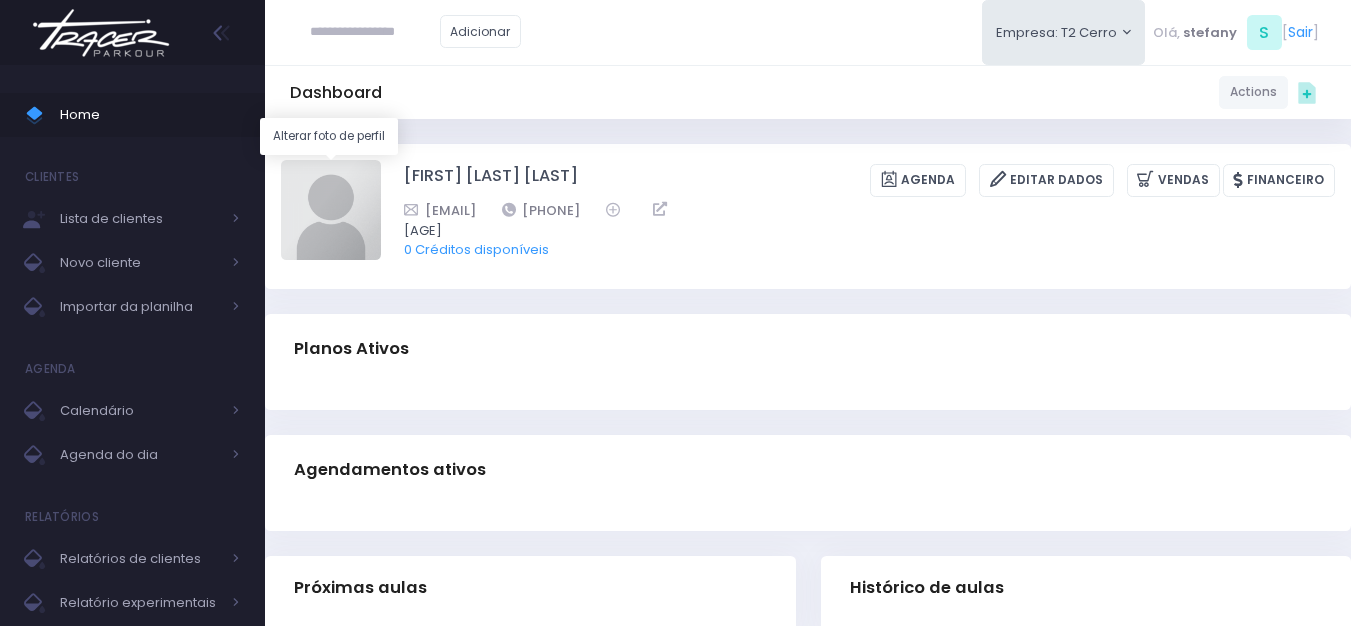 click at bounding box center (331, 210) 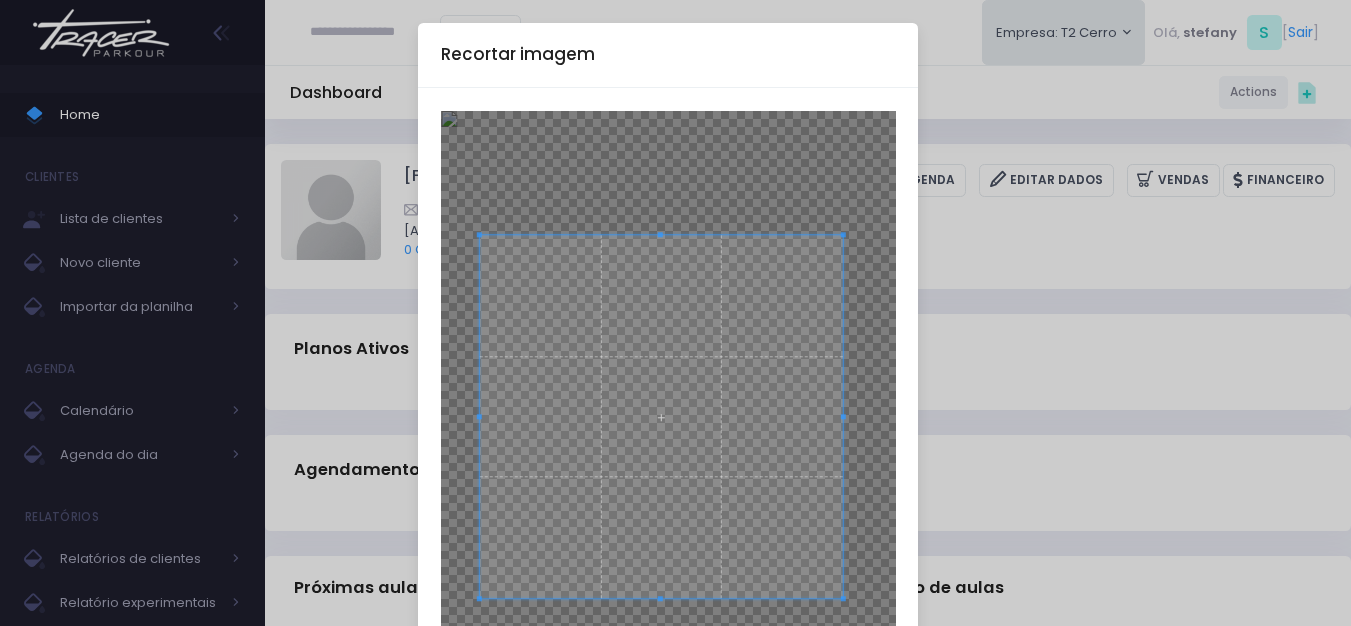 click at bounding box center [661, 416] 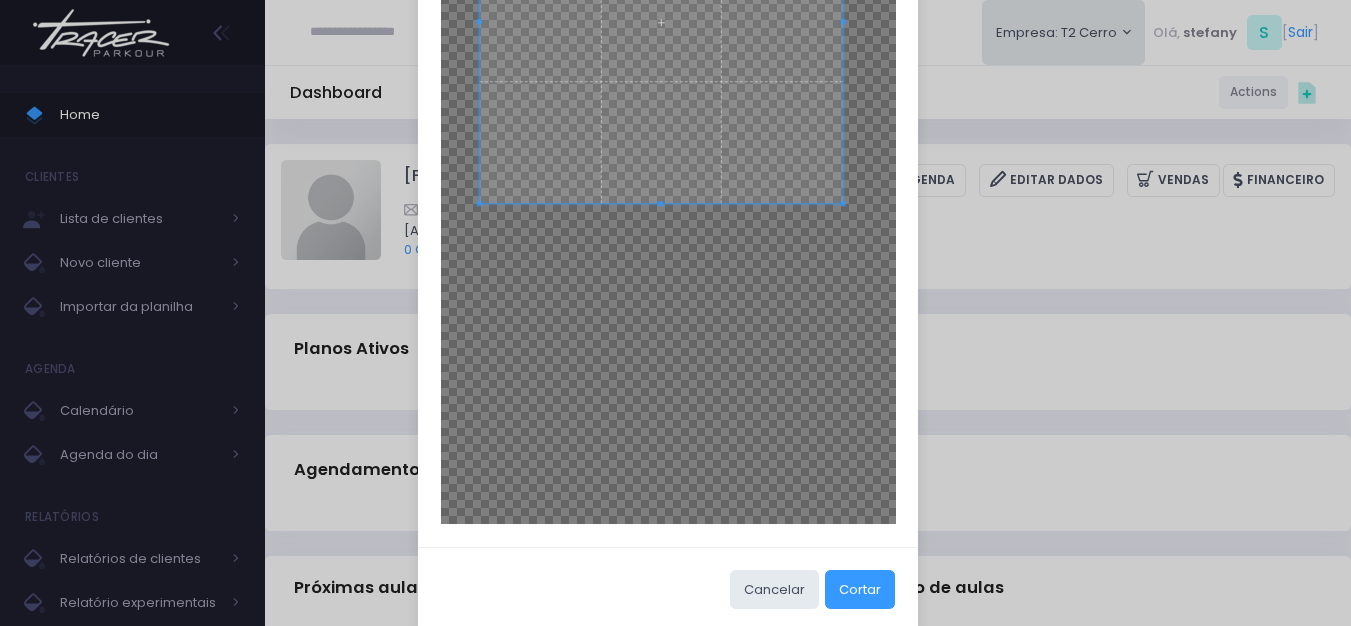 scroll, scrollTop: 423, scrollLeft: 0, axis: vertical 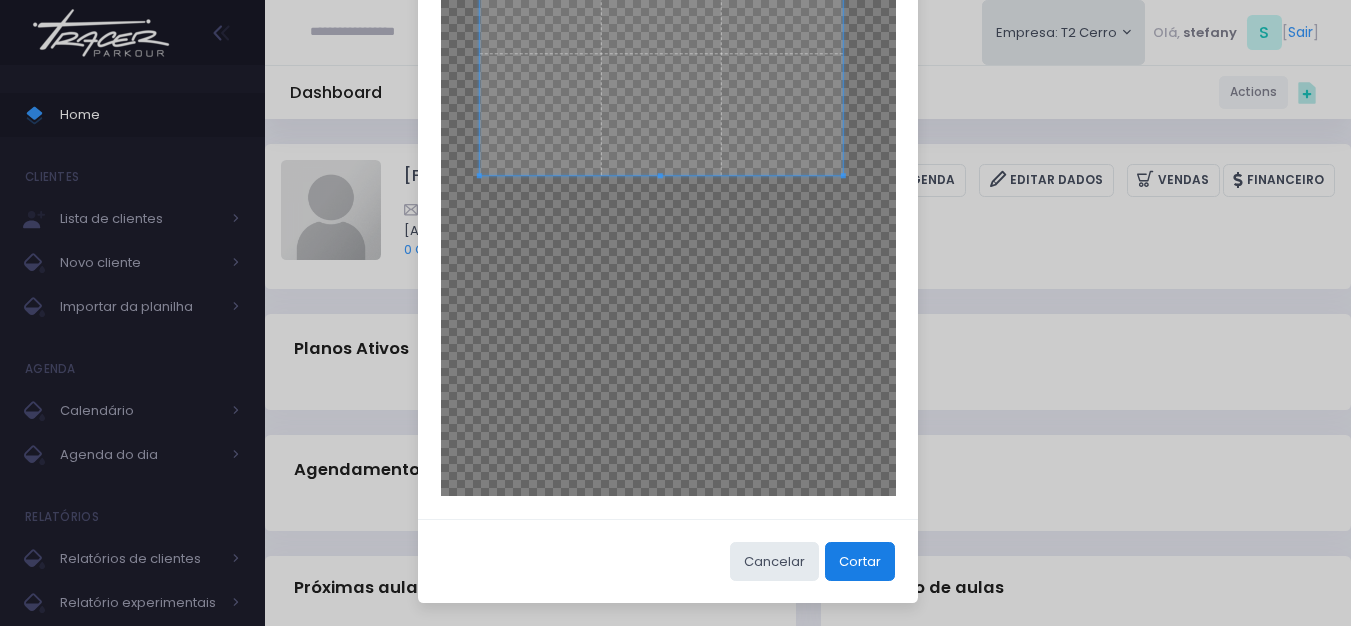 click on "Cortar" at bounding box center [860, 561] 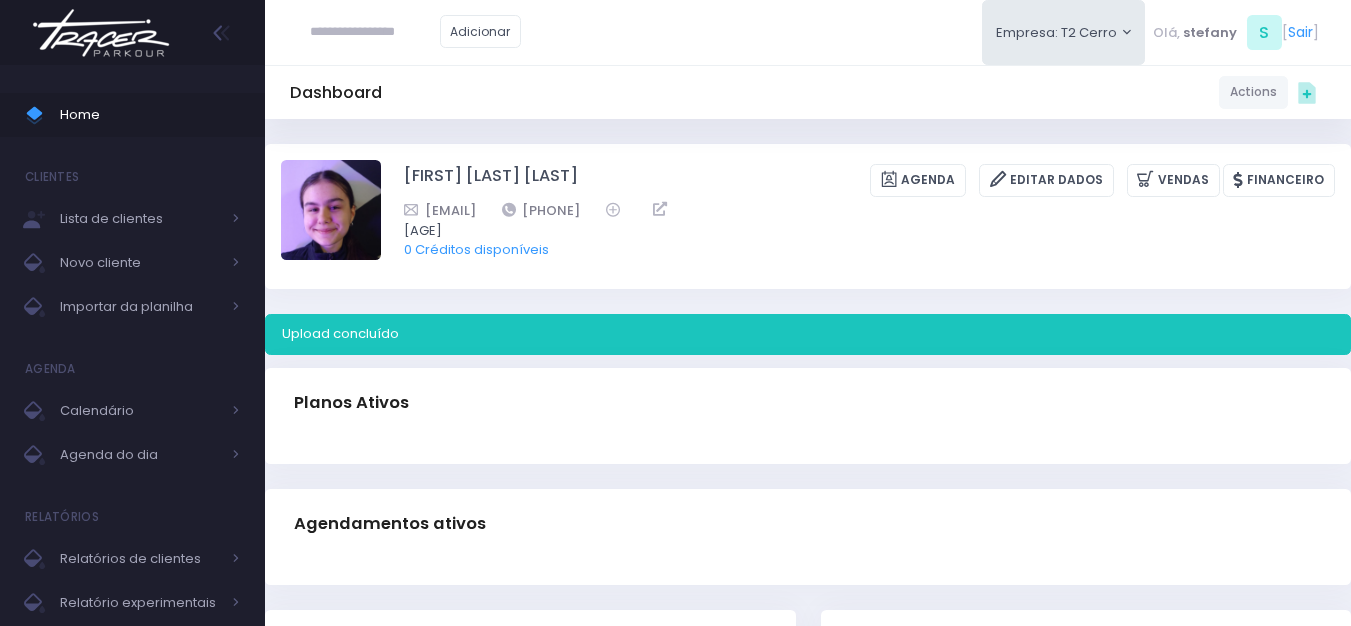 click on "Home
Clientes
Lista de clientes
Novo cliente
Importar da planilha
Agenda
Calendário
Agenda do dia
Relatórios" at bounding box center [132, 353] 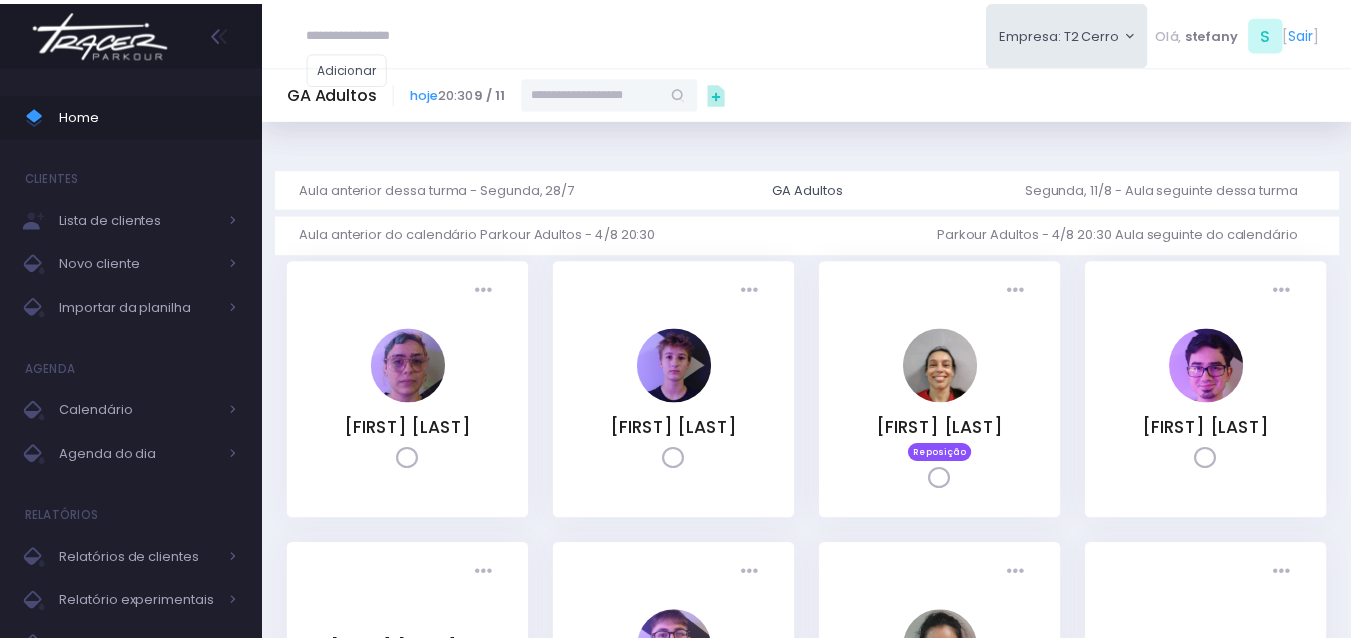 scroll, scrollTop: 0, scrollLeft: 0, axis: both 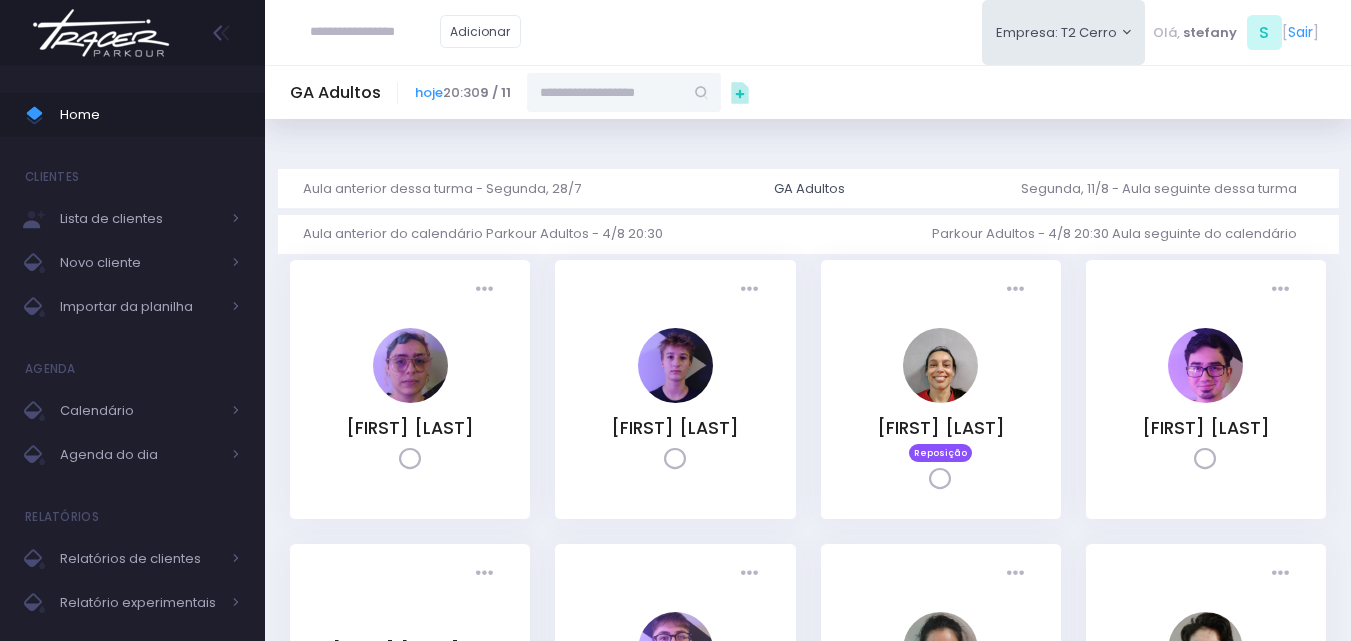 click at bounding box center (605, 92) 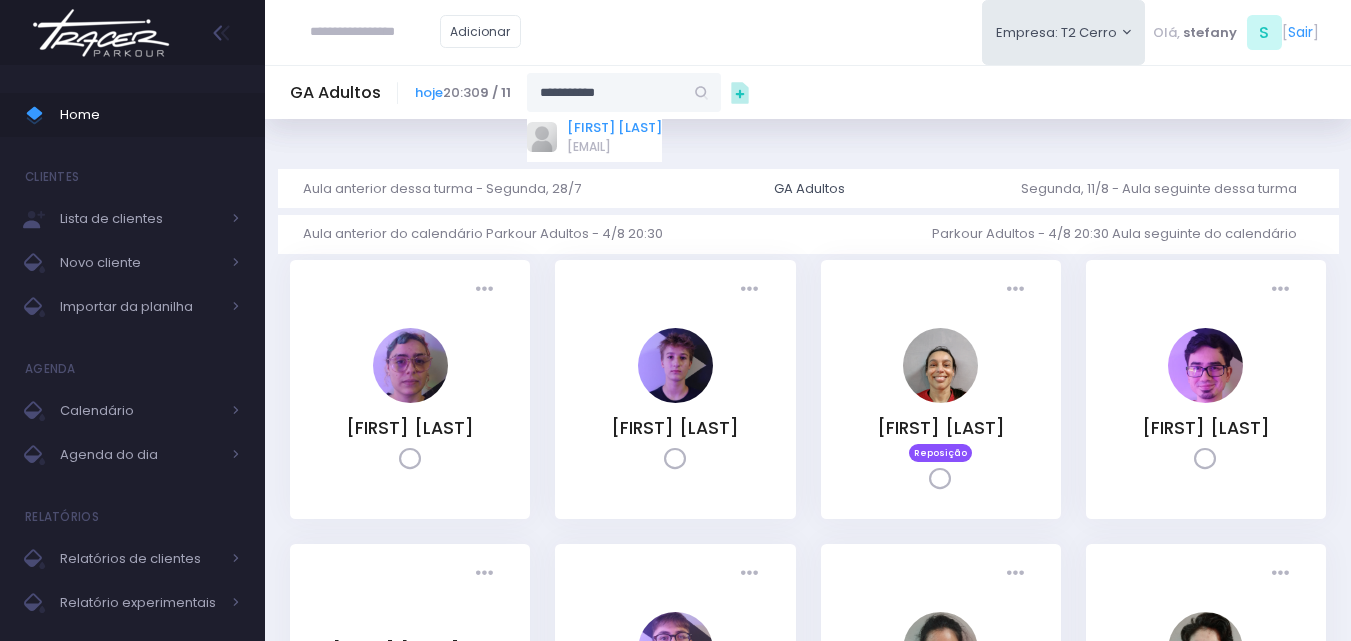 click on "[FIRST] [LAST]" at bounding box center (614, 128) 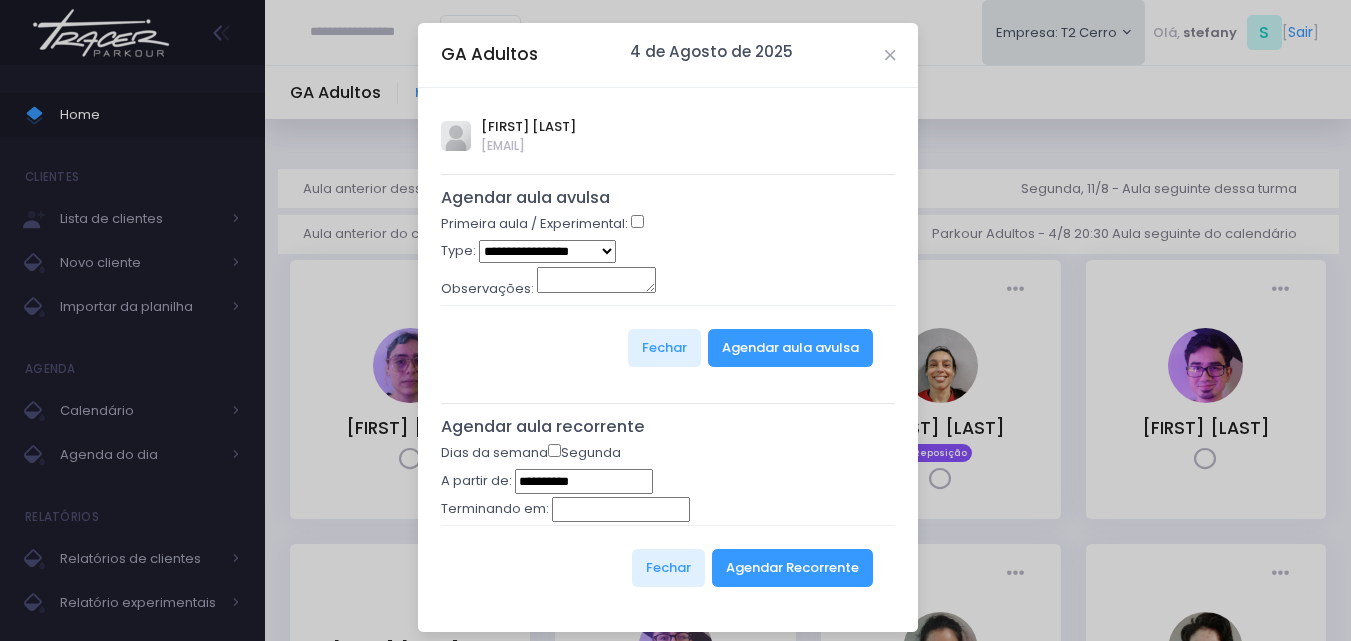 type on "**********" 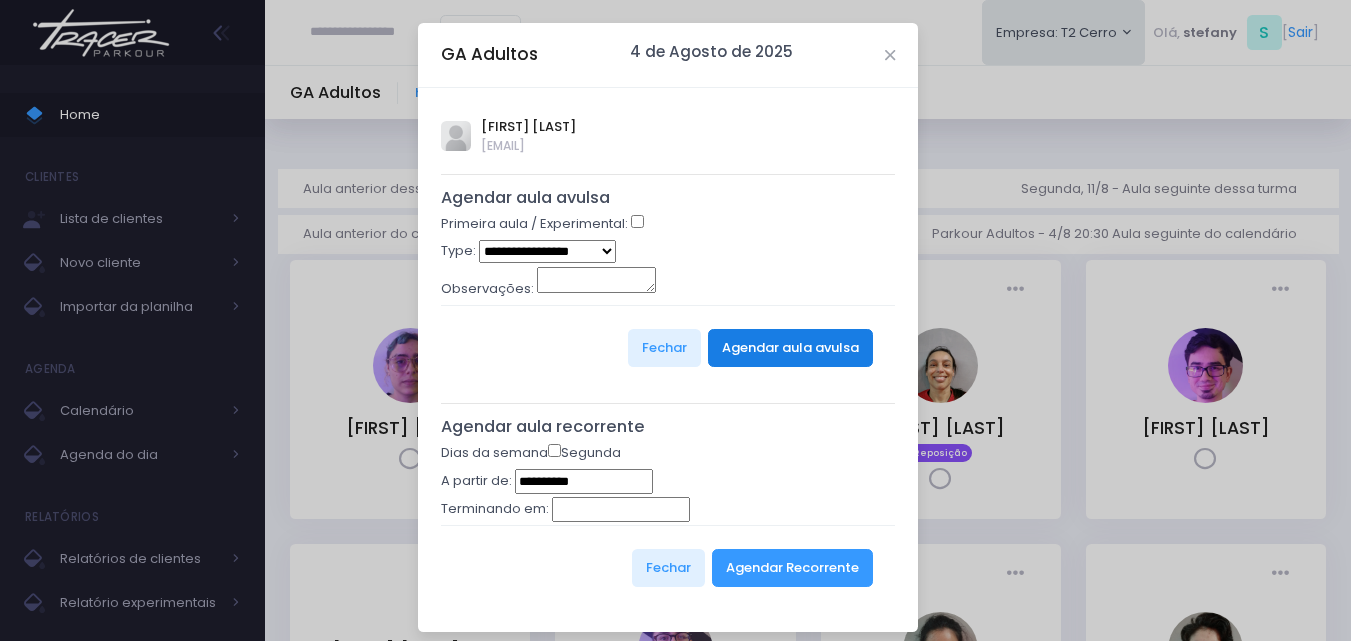click on "Agendar aula avulsa" at bounding box center (790, 348) 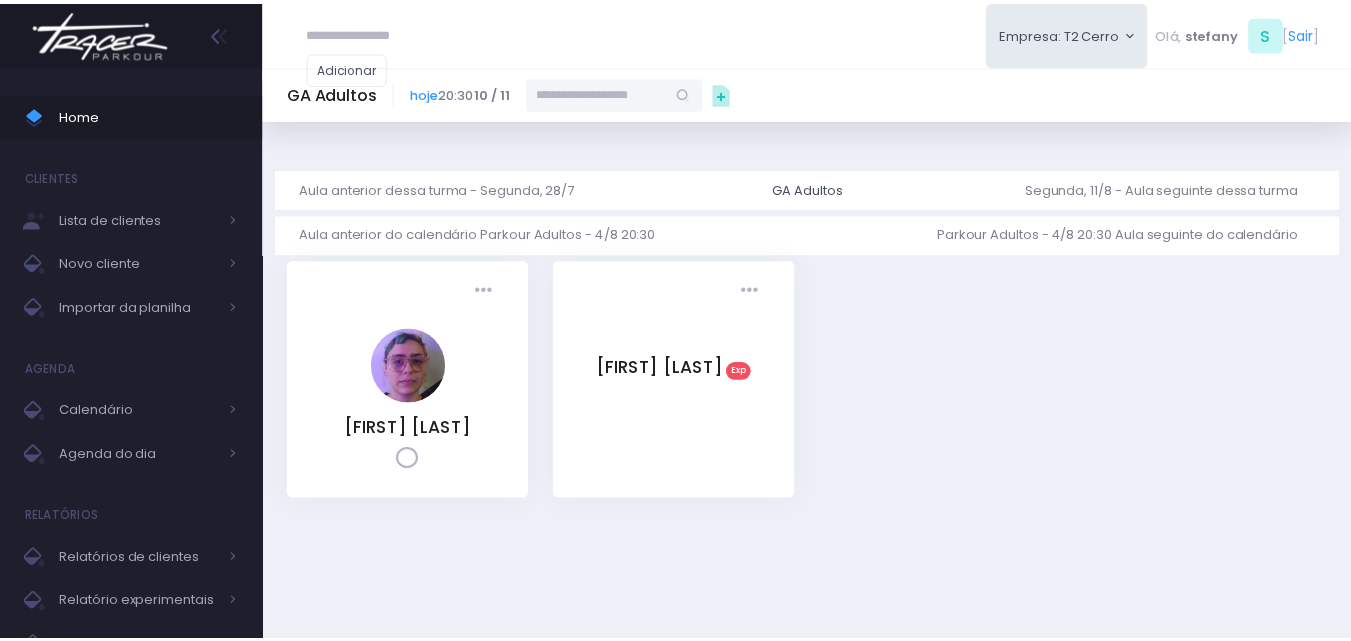 scroll, scrollTop: 0, scrollLeft: 0, axis: both 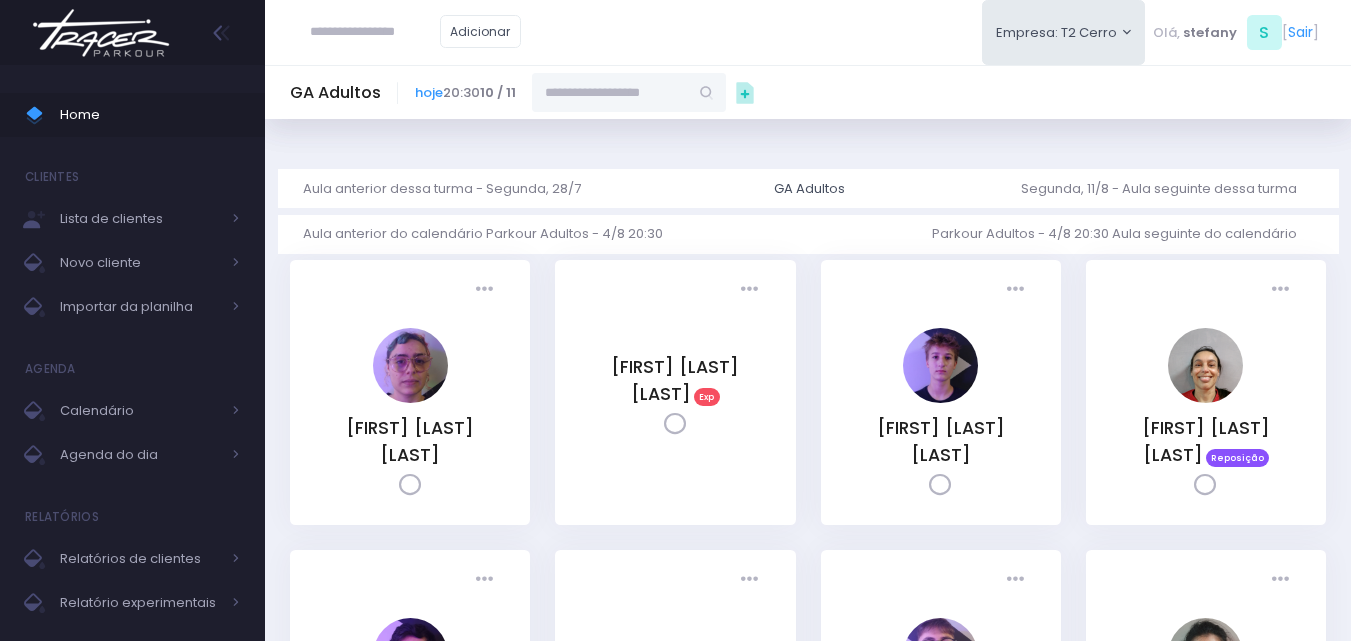 click at bounding box center (610, 92) 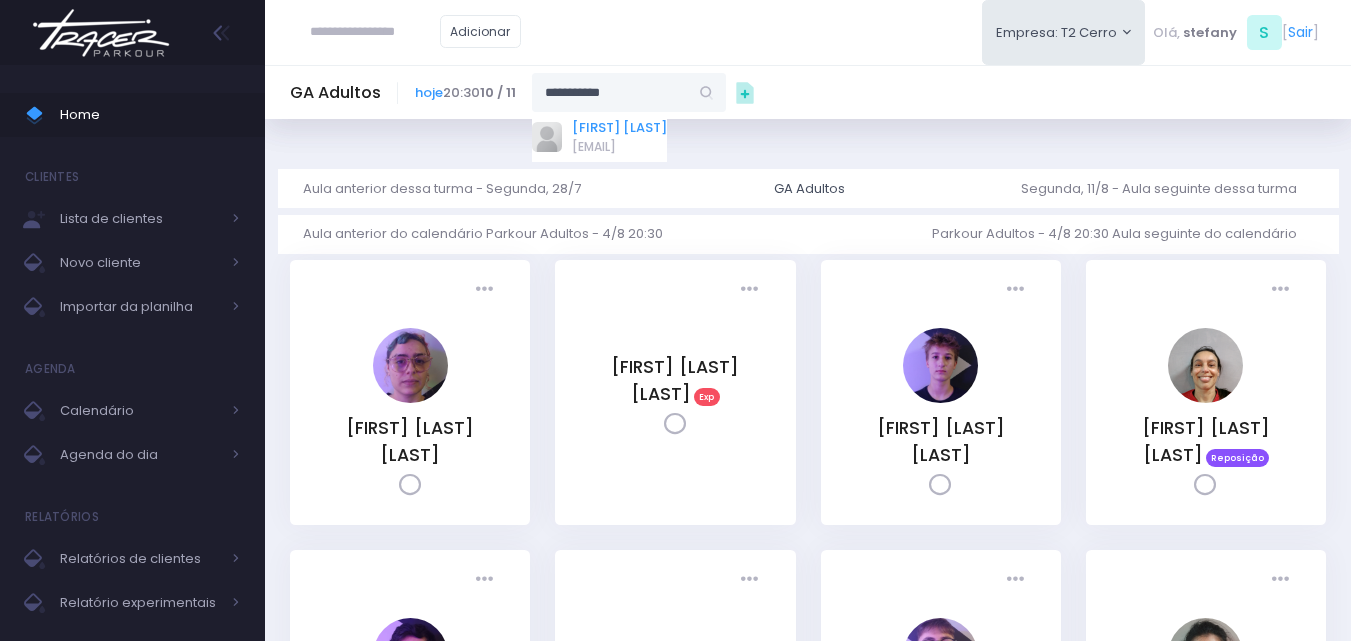 click on "[FIRST] [LAST] [LAST]" at bounding box center [619, 128] 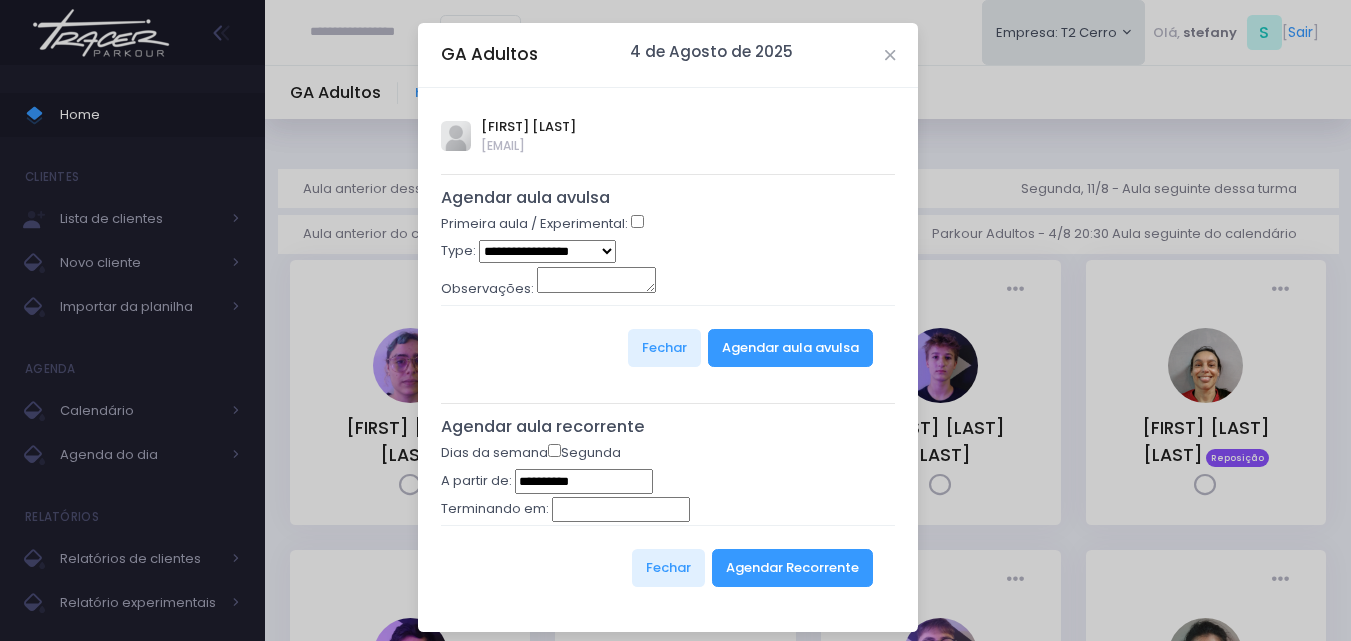 type on "**********" 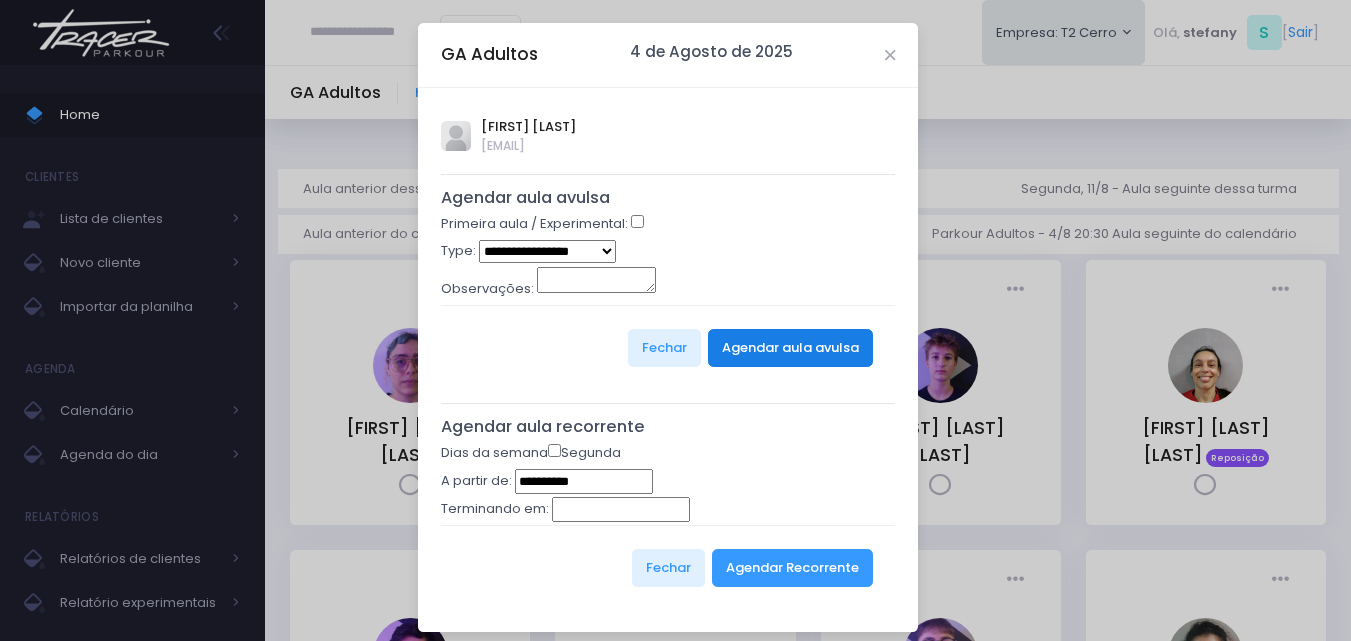 click on "Agendar aula avulsa" at bounding box center [790, 348] 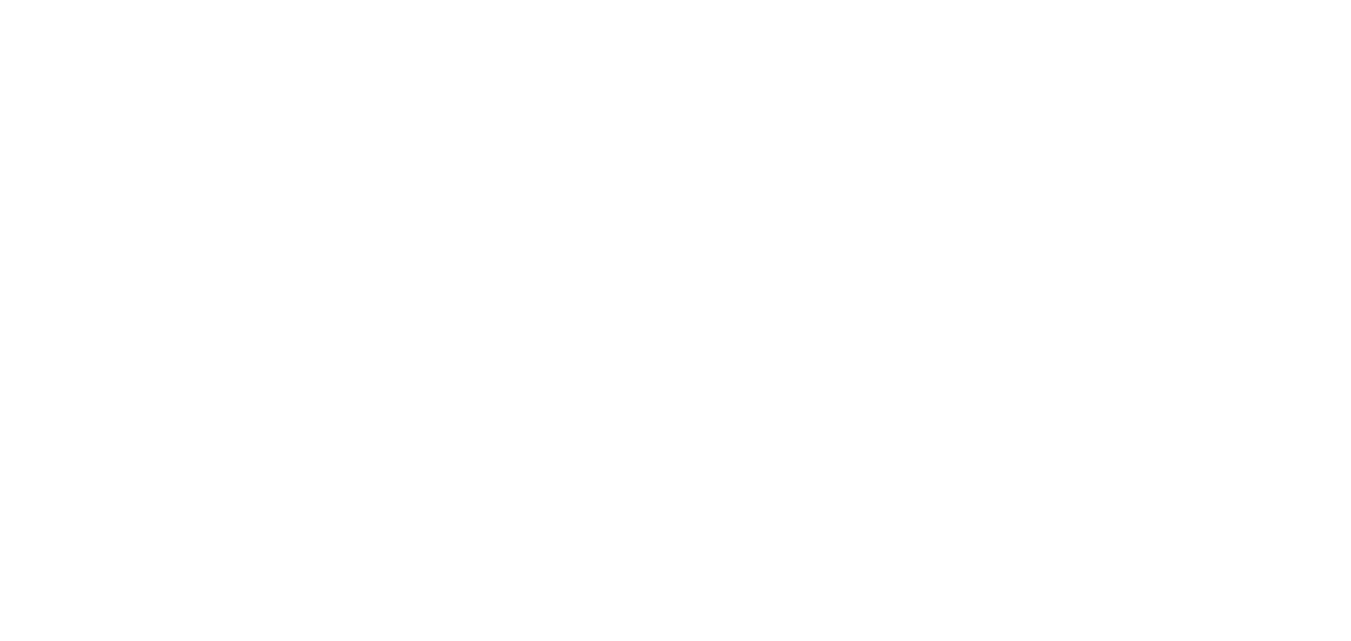 scroll, scrollTop: 0, scrollLeft: 0, axis: both 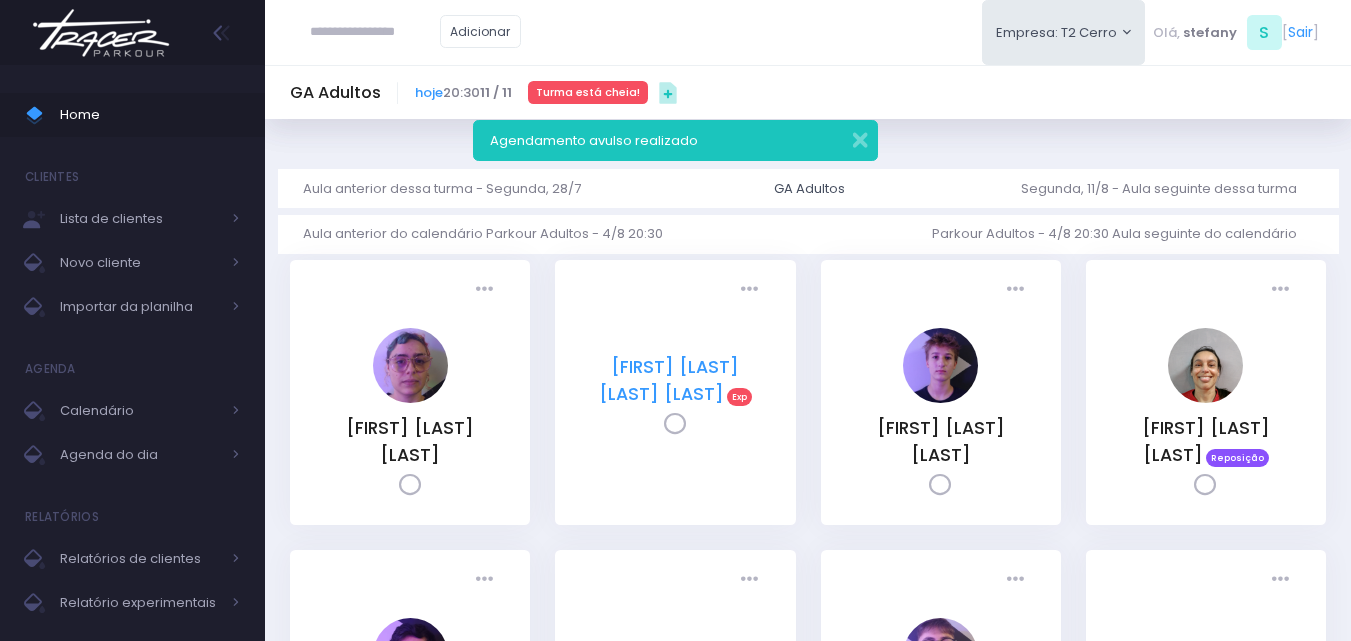 click on "[FIRST] [MIDDLE] [LAST] [LAST]" at bounding box center (669, 380) 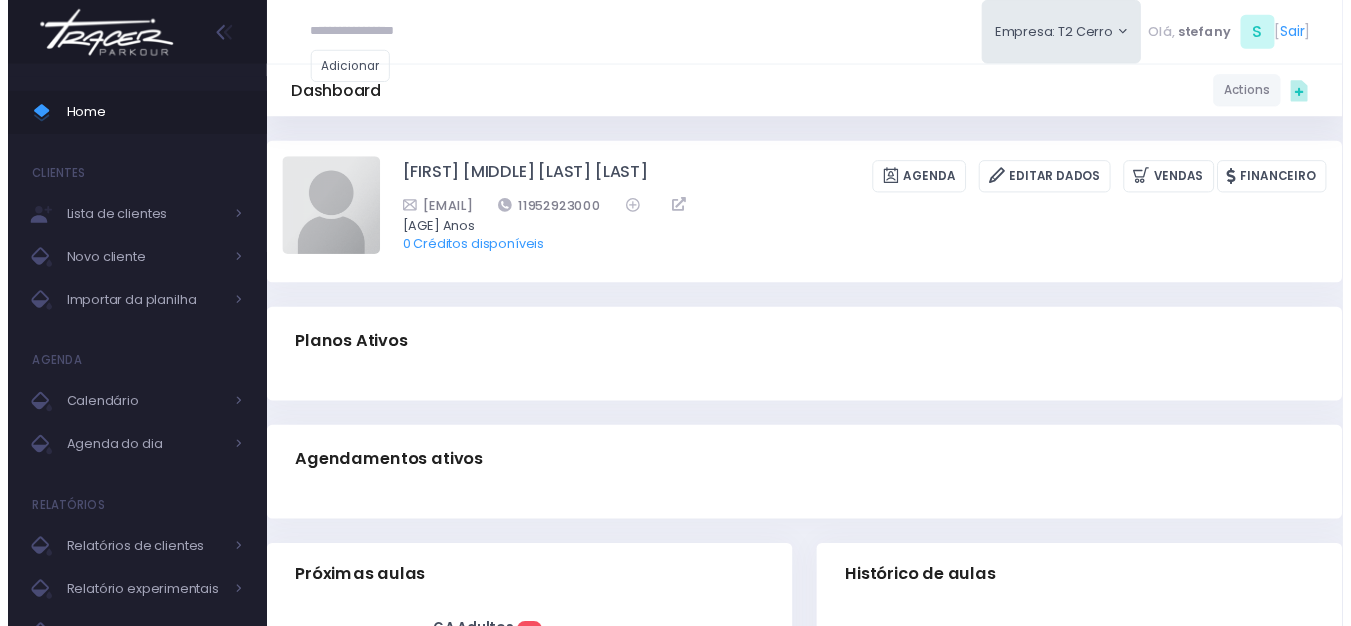 scroll, scrollTop: 0, scrollLeft: 0, axis: both 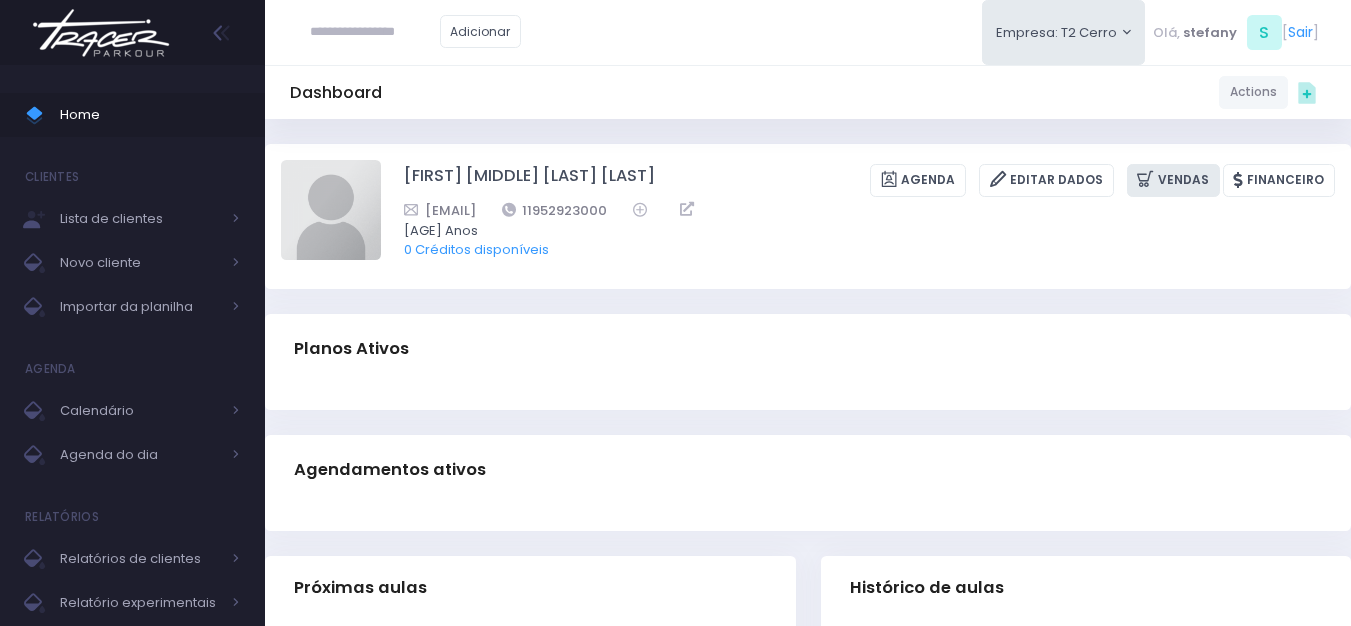 click on "Vendas" at bounding box center (1173, 180) 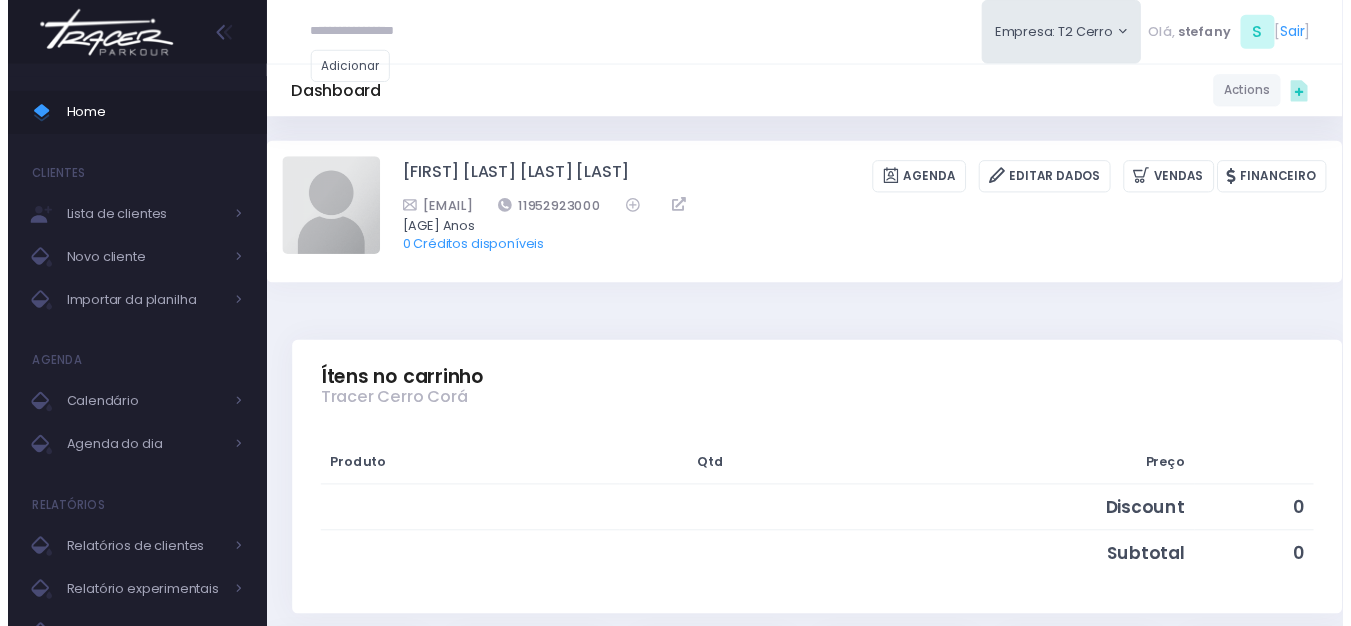 scroll, scrollTop: 0, scrollLeft: 0, axis: both 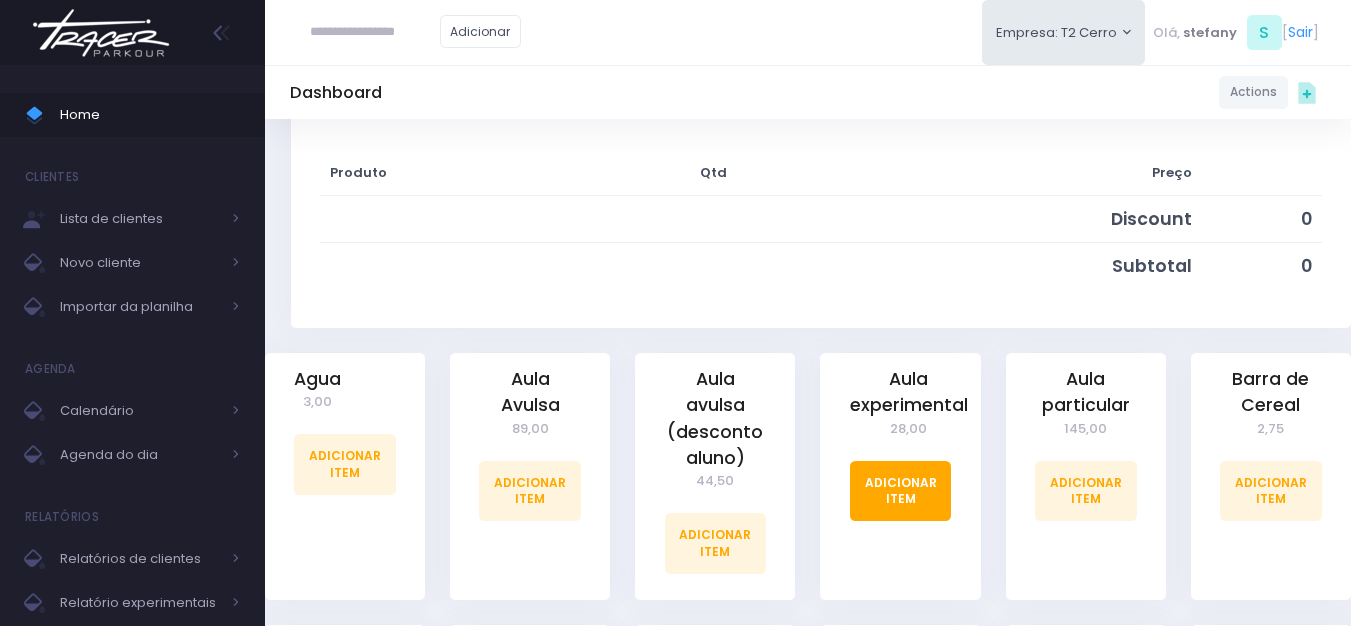 click on "Adicionar Item" at bounding box center [901, 491] 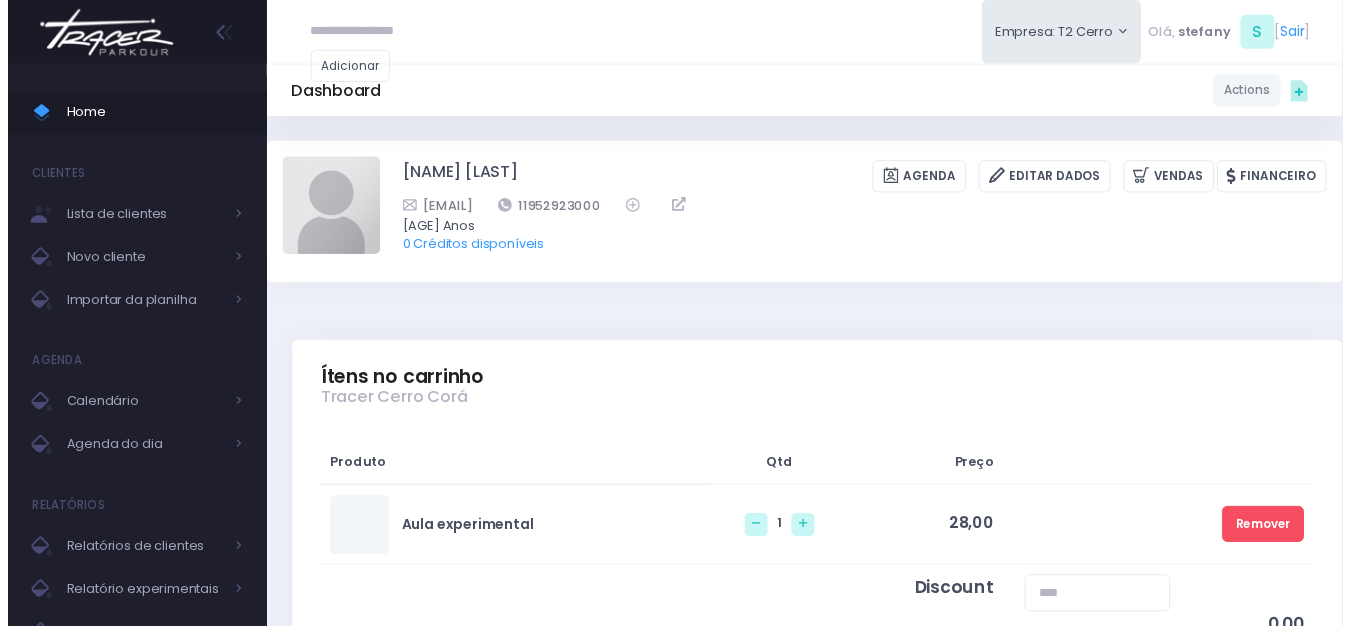 scroll, scrollTop: 0, scrollLeft: 0, axis: both 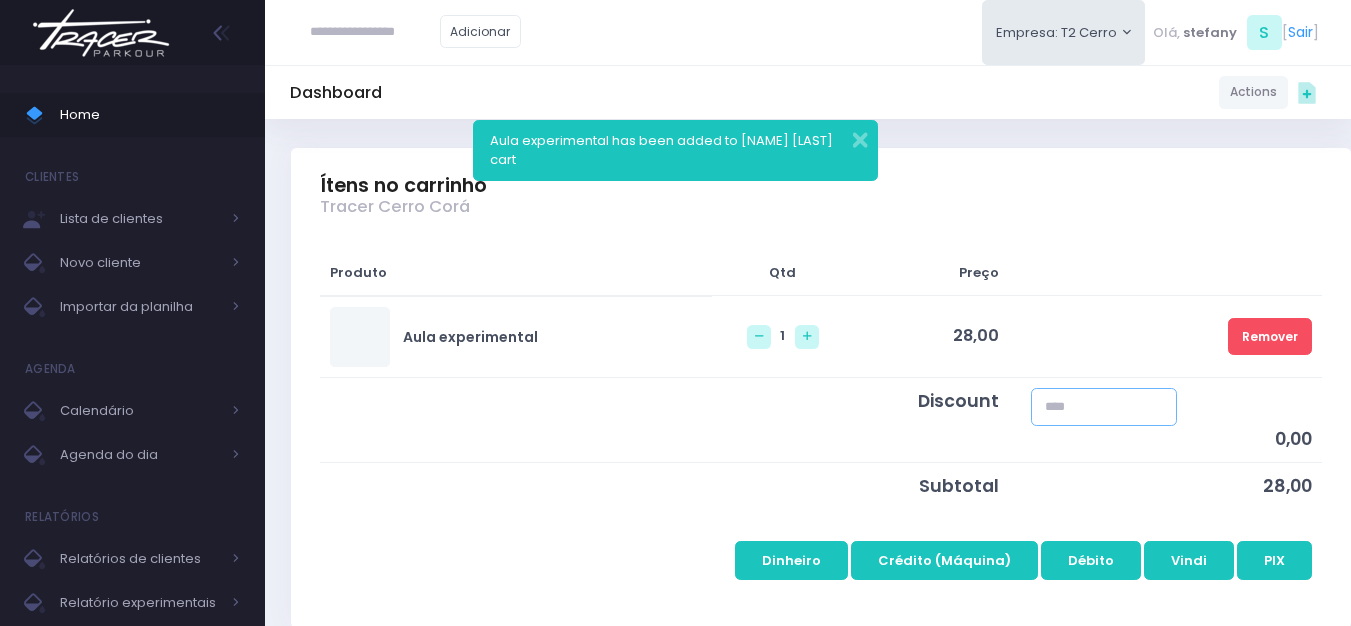 click at bounding box center (1104, 407) 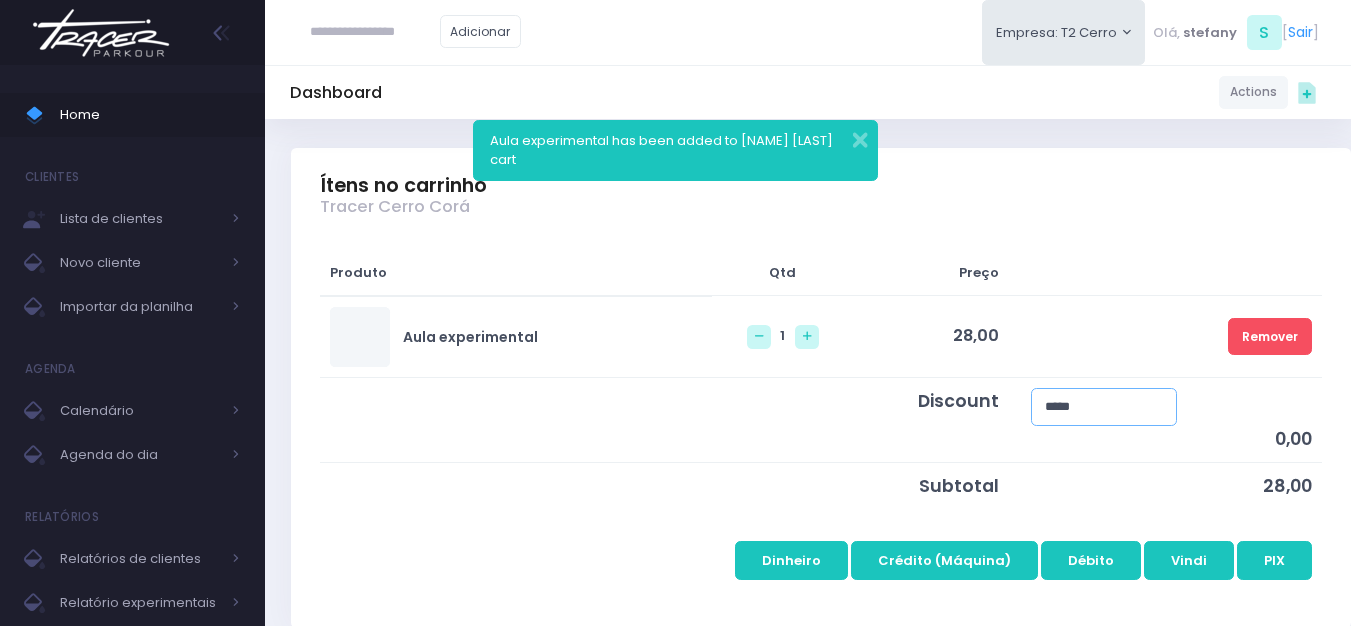 type on "*****" 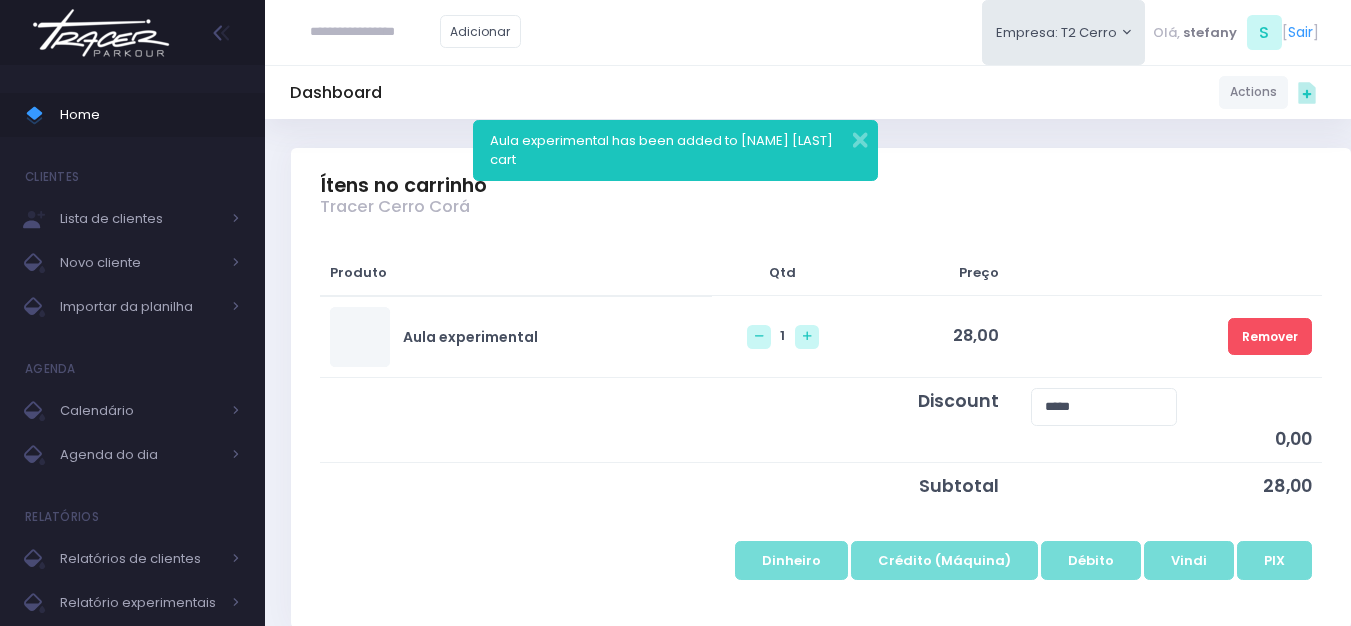 click on "Ítens no carrinho Tracer Cerro Corá" at bounding box center (821, 186) 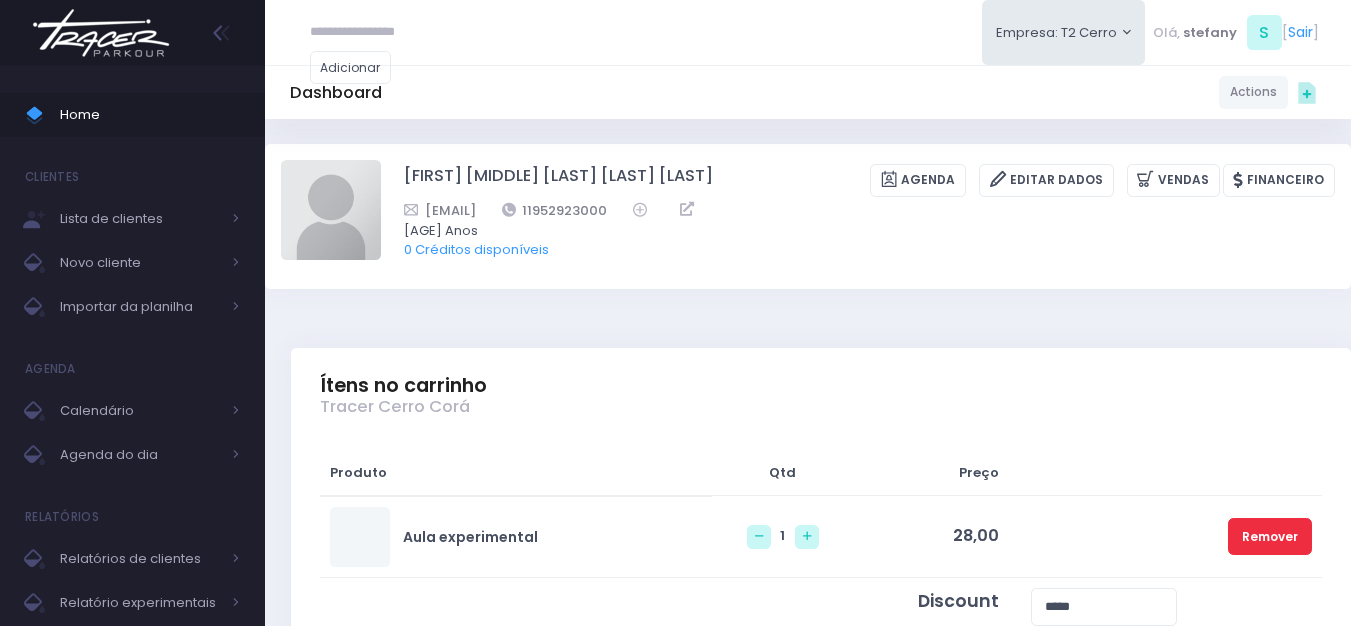 scroll, scrollTop: 0, scrollLeft: 0, axis: both 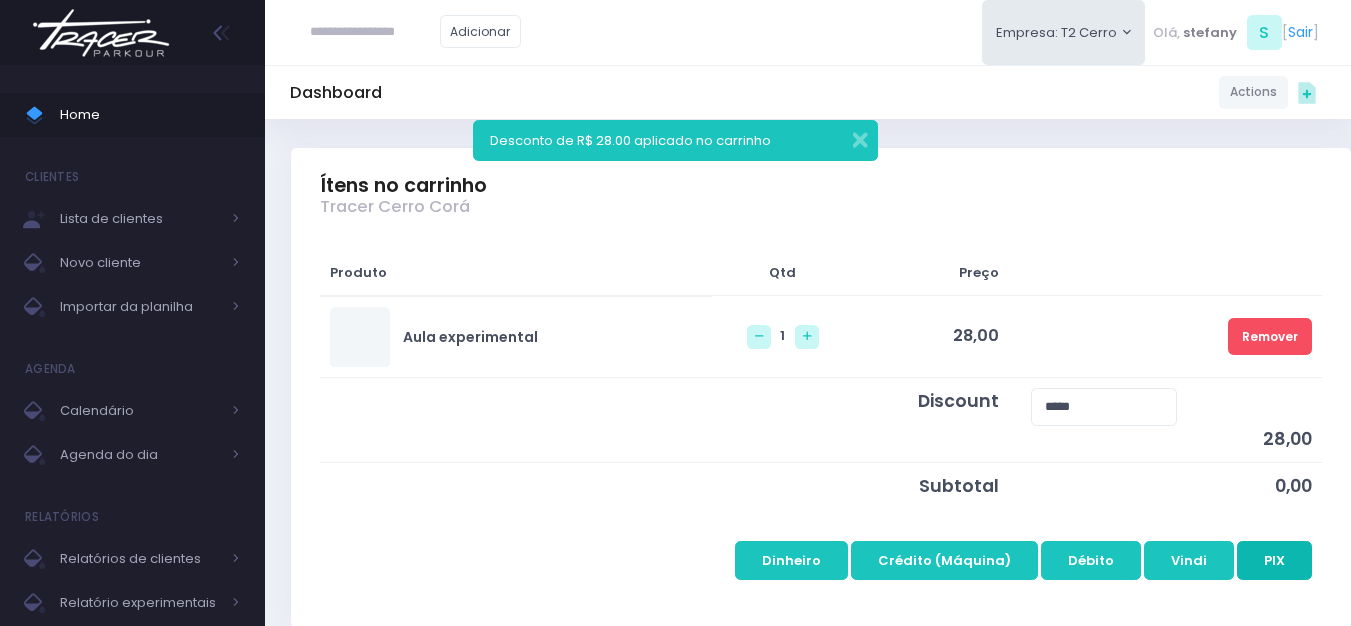 click on "PIX" at bounding box center (1274, 560) 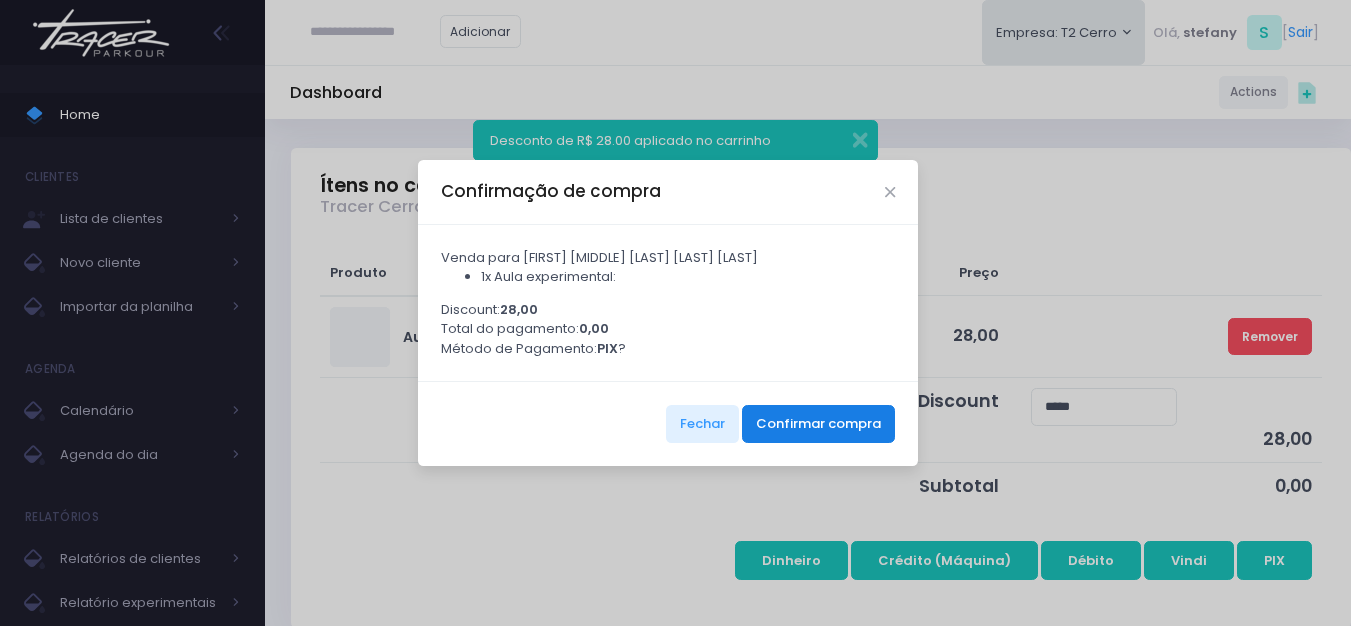 click on "Confirmar compra" at bounding box center [818, 424] 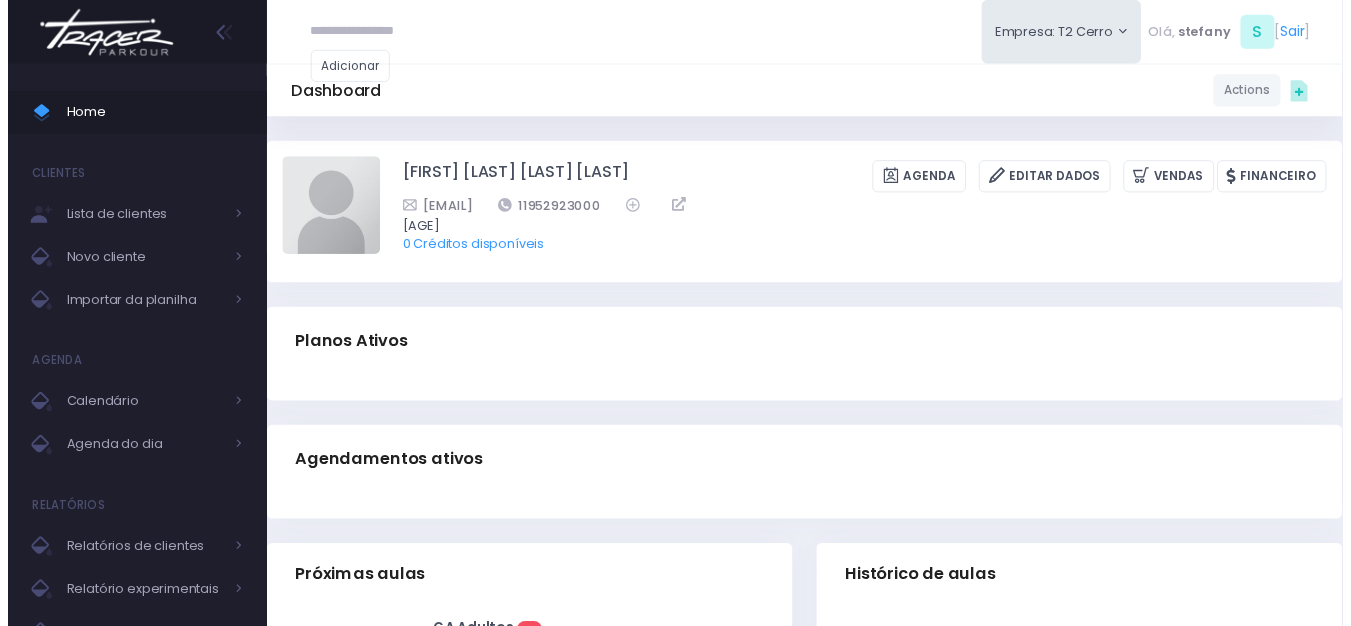 scroll, scrollTop: 0, scrollLeft: 0, axis: both 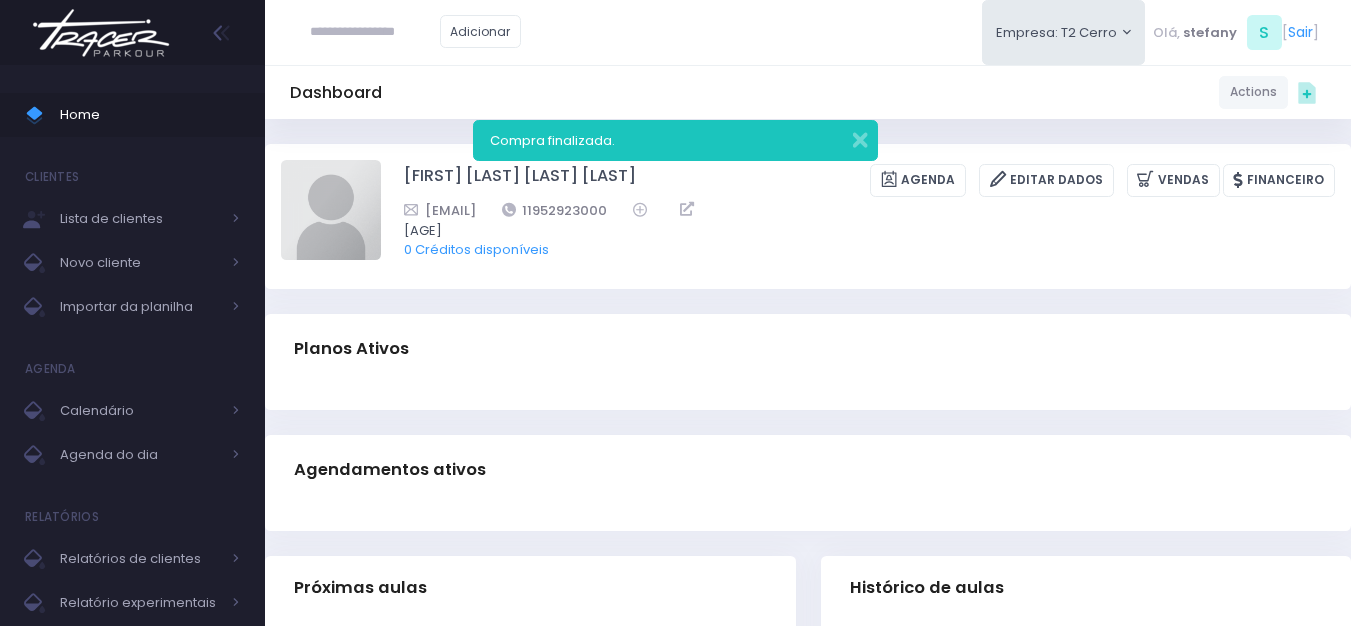 click at bounding box center [101, 33] 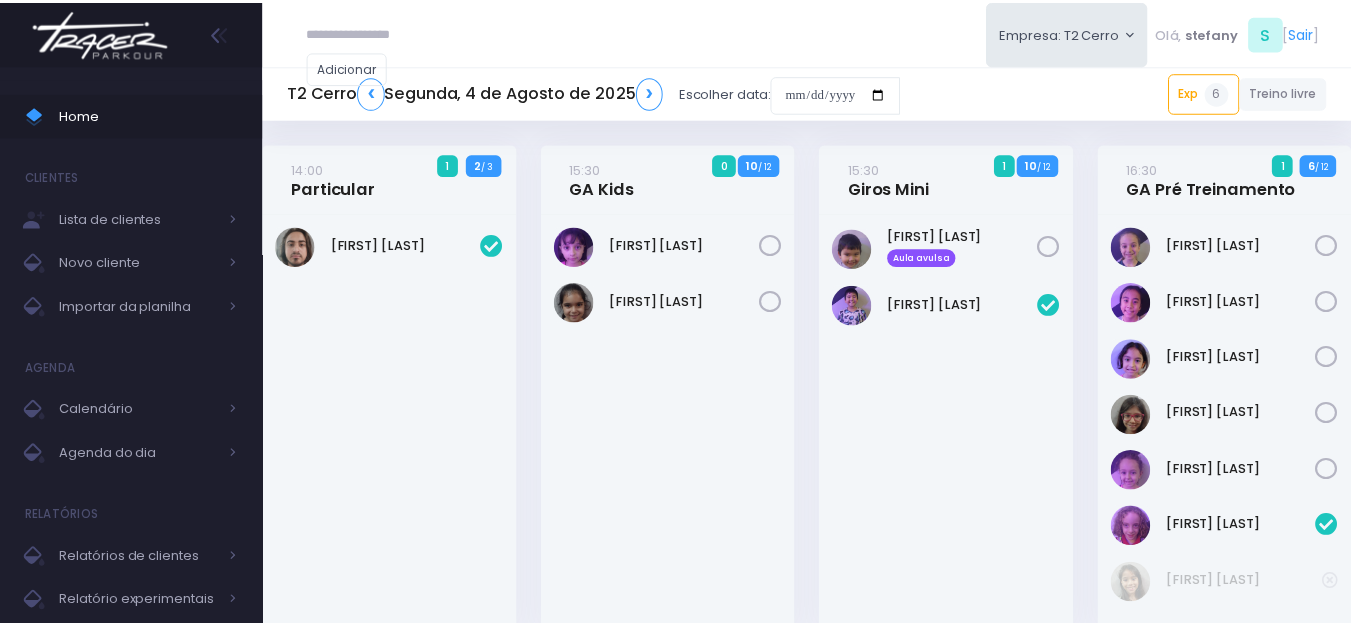 scroll, scrollTop: 0, scrollLeft: 0, axis: both 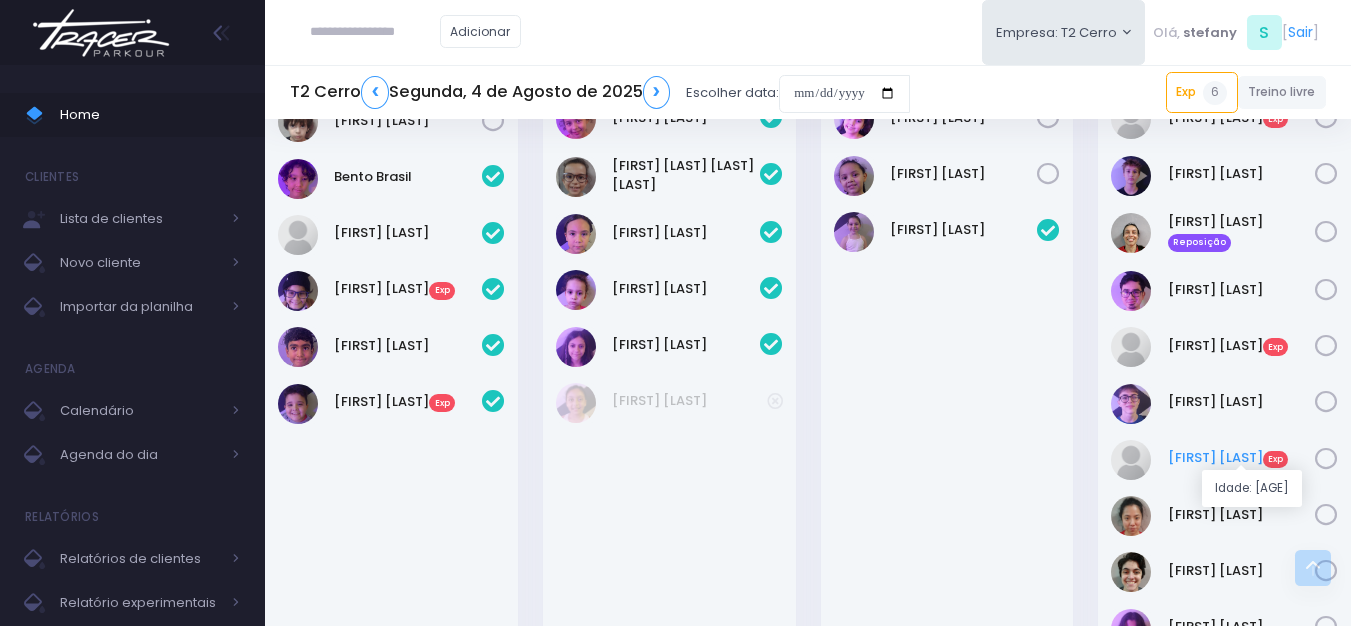 click on "[FIRST] [LAST]
Exp" at bounding box center (1242, 458) 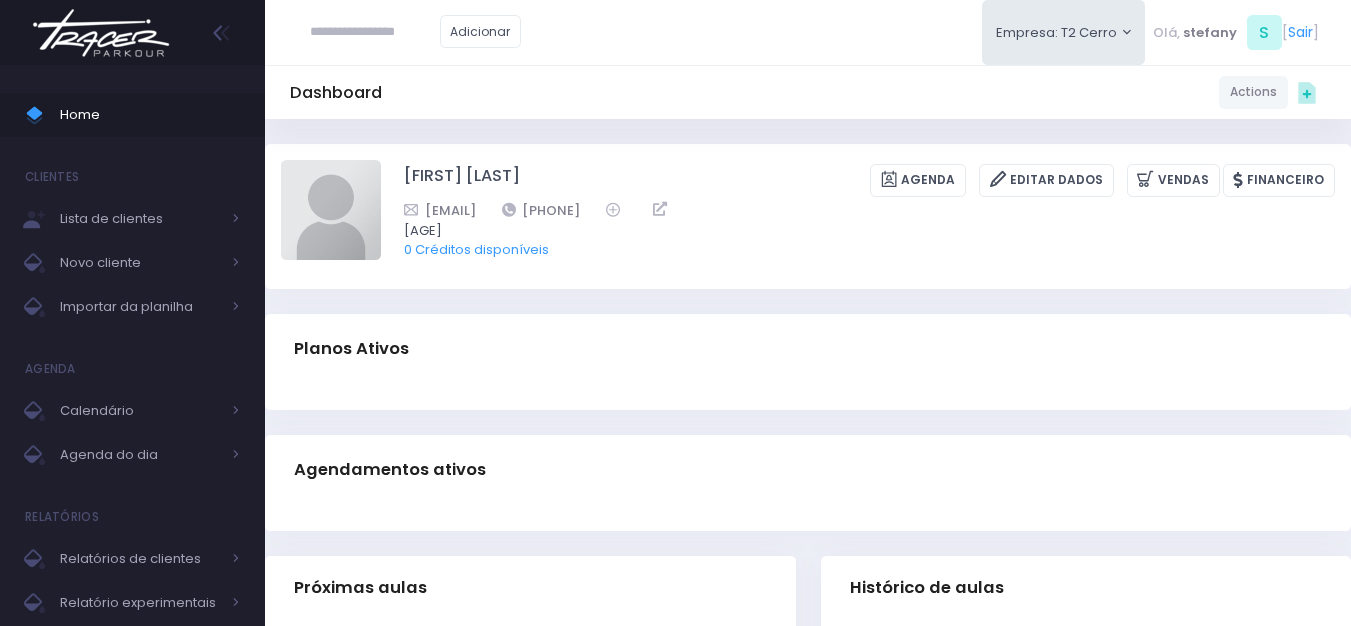 scroll, scrollTop: 0, scrollLeft: 0, axis: both 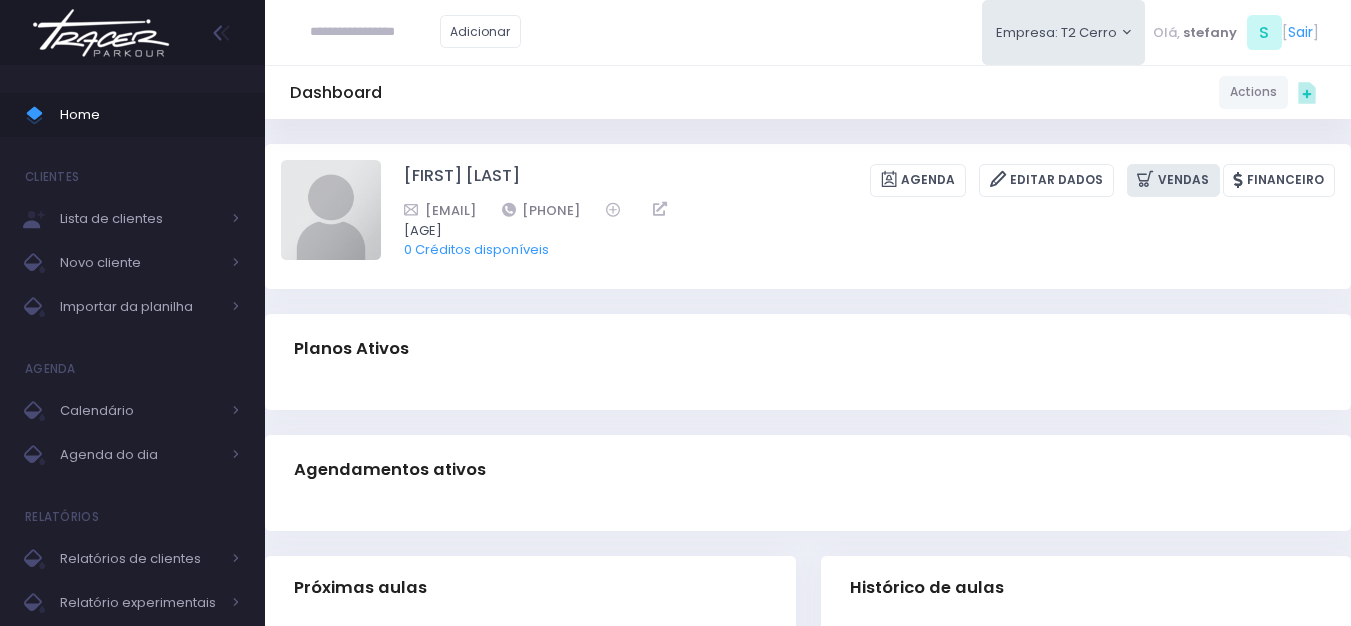 click on "Vendas" at bounding box center [1173, 180] 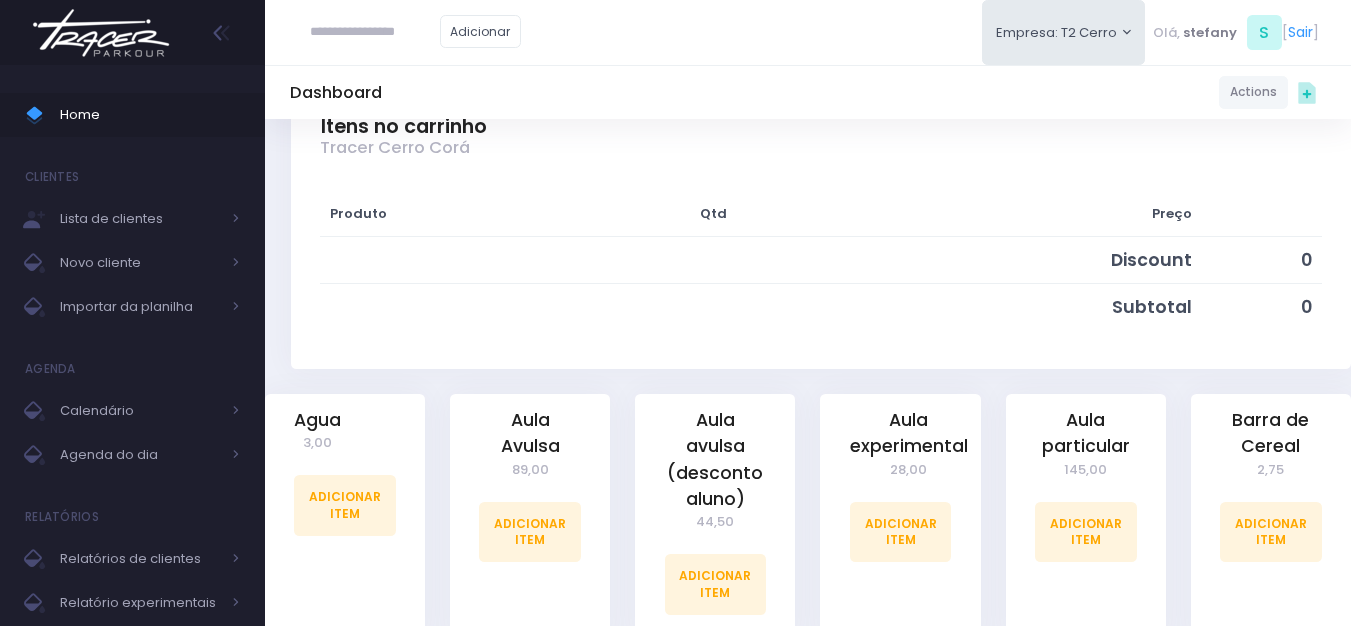 scroll, scrollTop: 300, scrollLeft: 0, axis: vertical 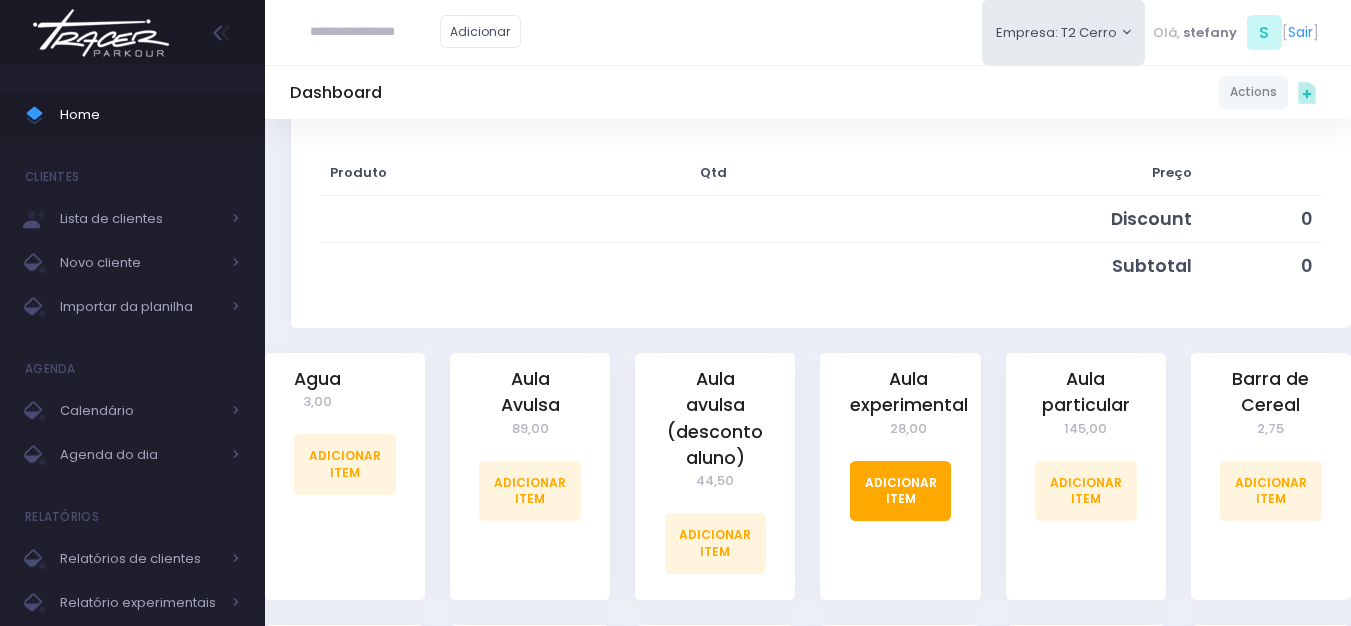 click on "Adicionar Item" at bounding box center (901, 491) 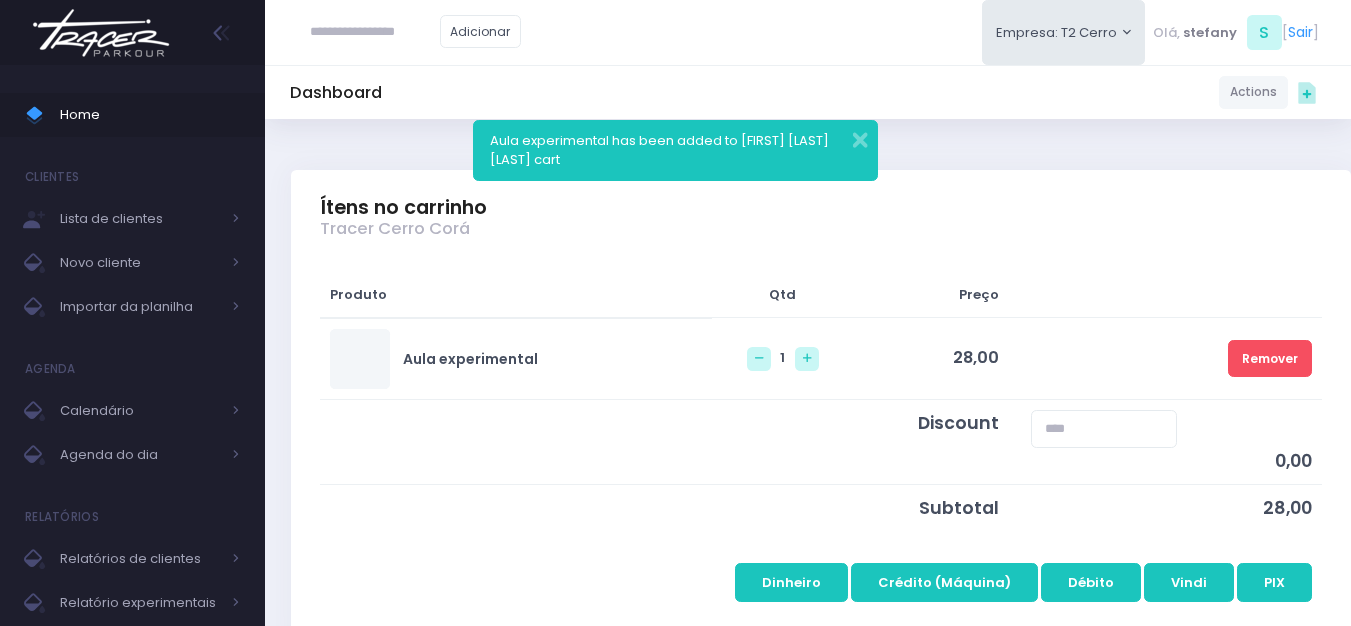 scroll, scrollTop: 200, scrollLeft: 0, axis: vertical 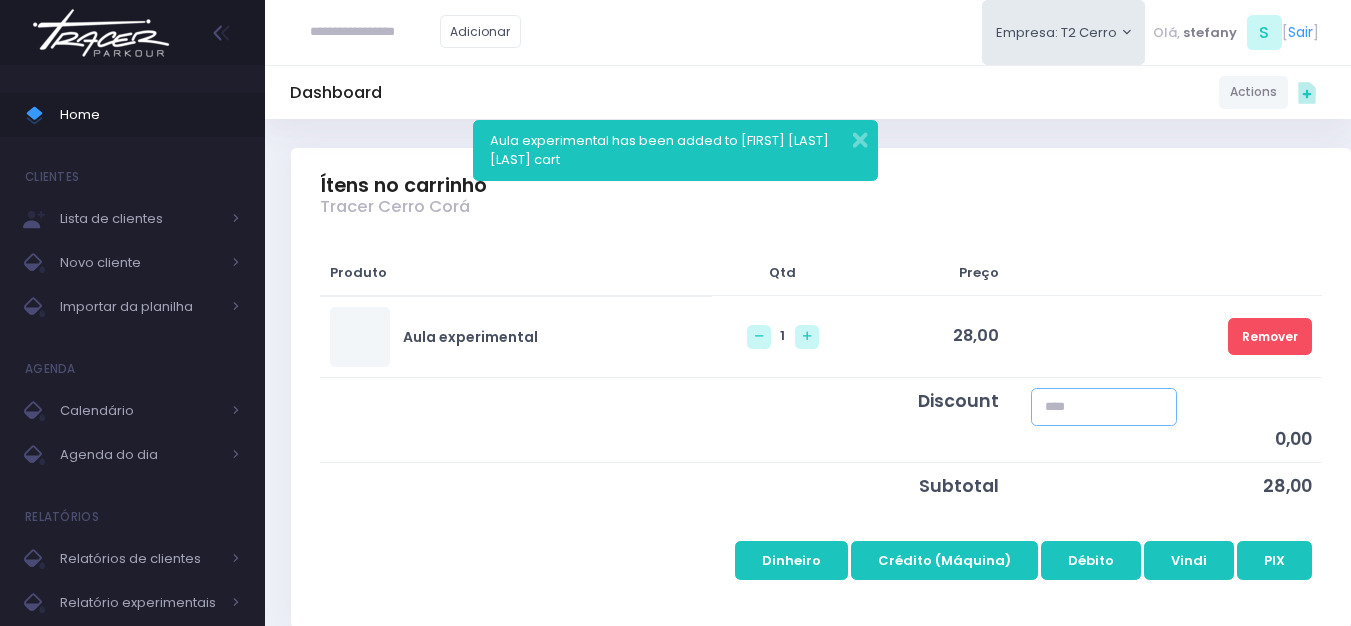 click at bounding box center [1104, 407] 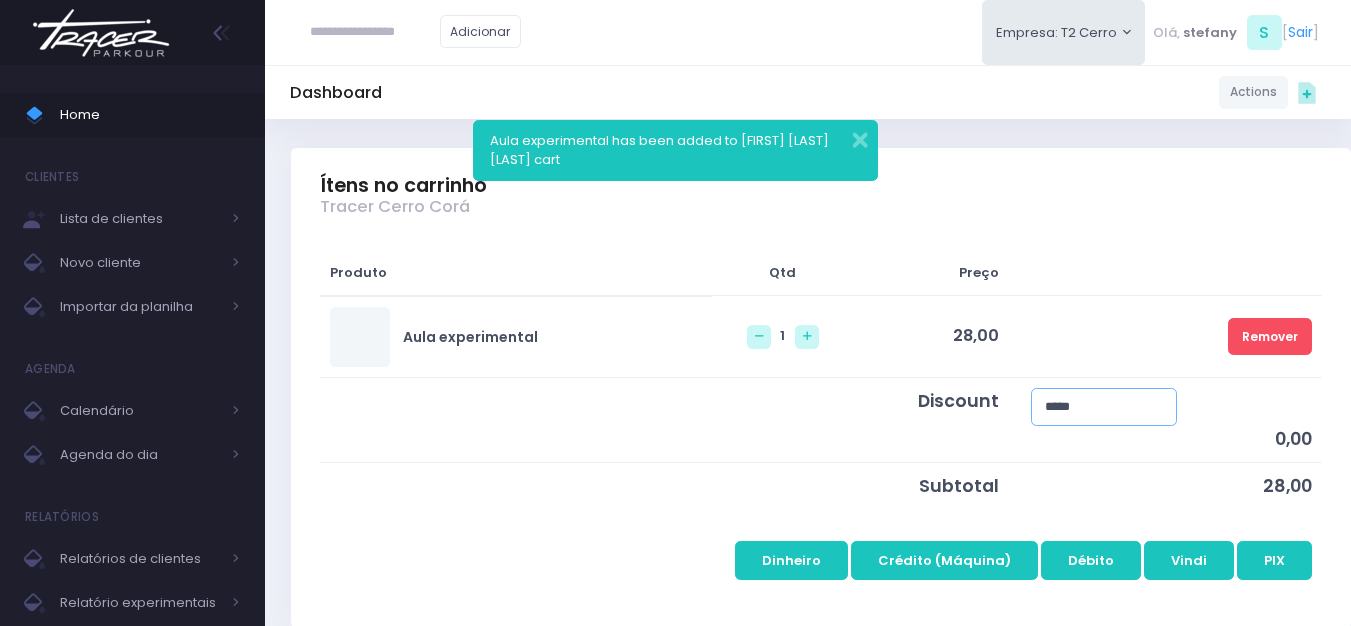 type on "*****" 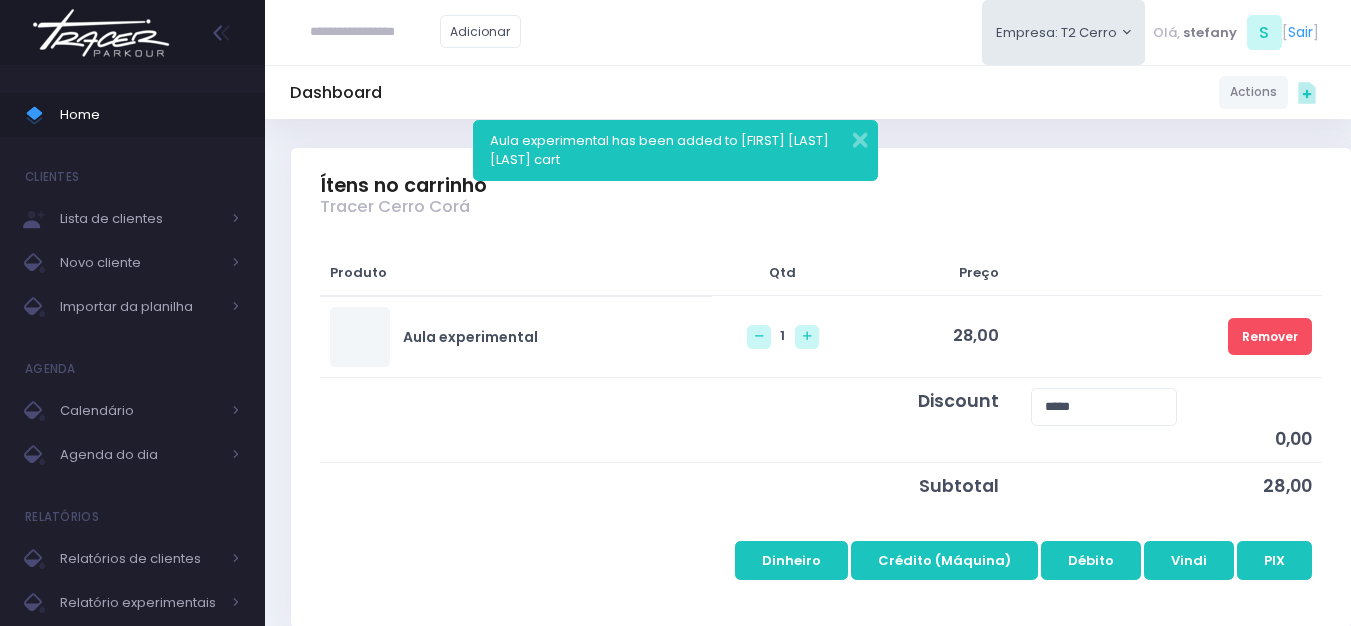 click on "Produto
Qtd
Preço
Aula experimental
Remover Discount *****" at bounding box center (821, 426) 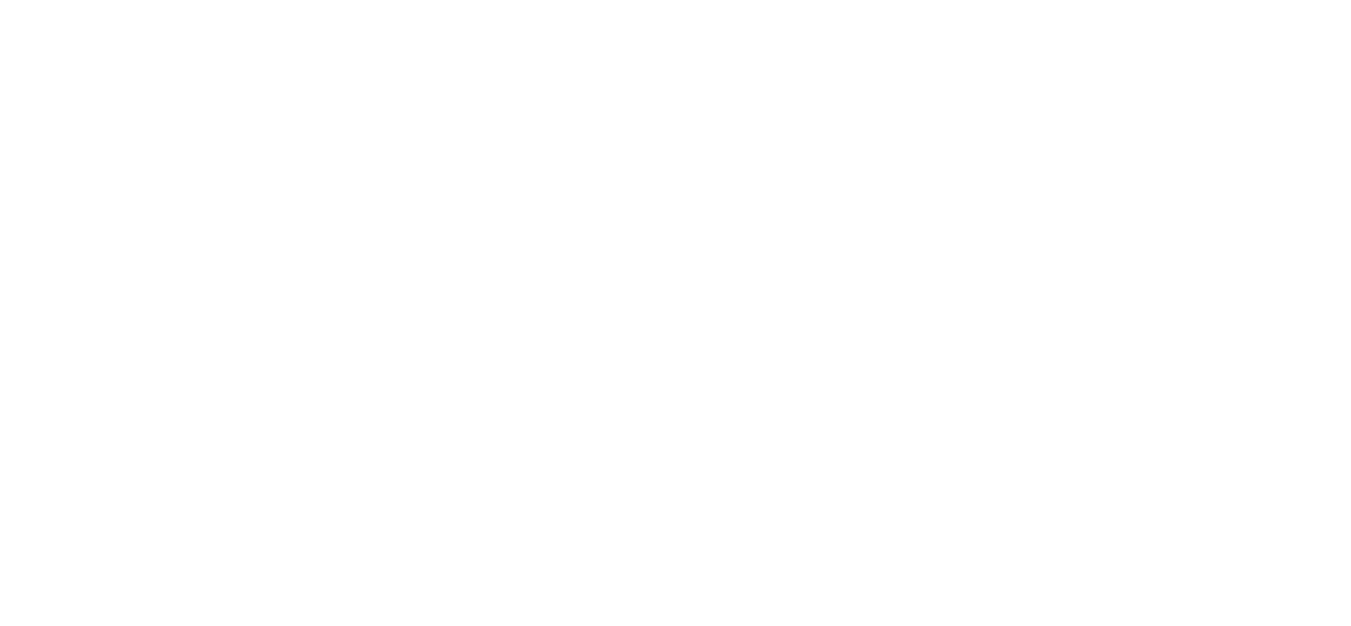 scroll, scrollTop: 0, scrollLeft: 0, axis: both 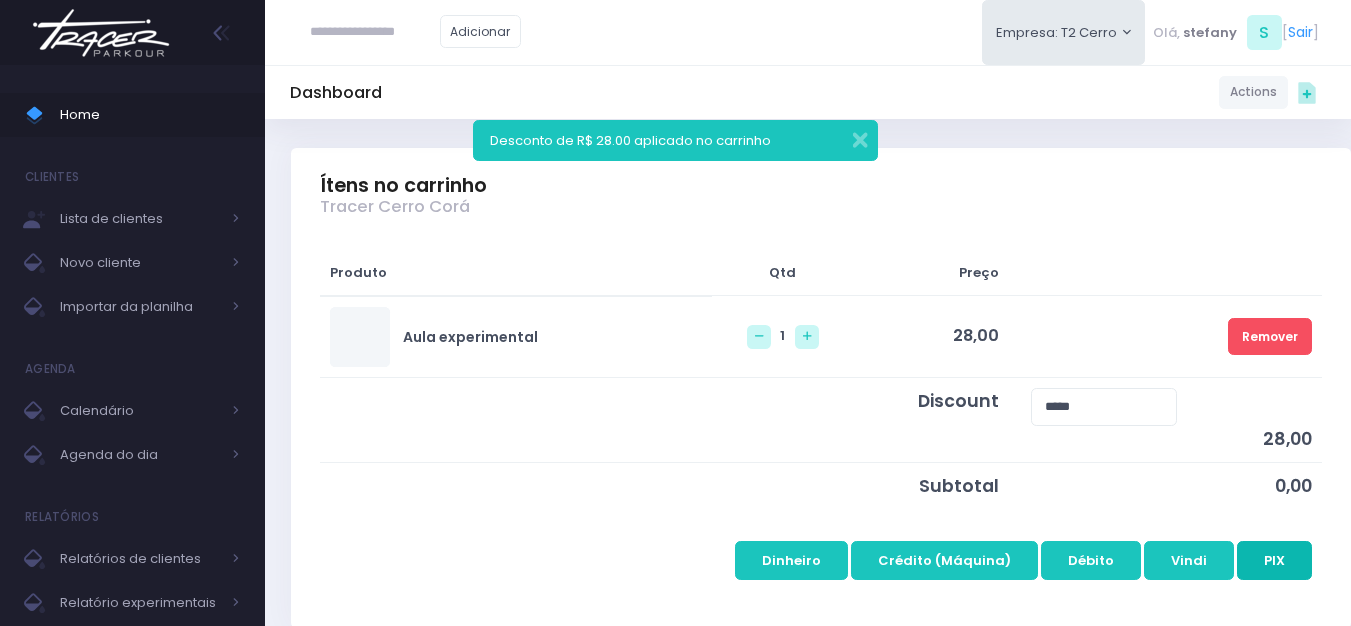 click on "PIX" at bounding box center (1274, 560) 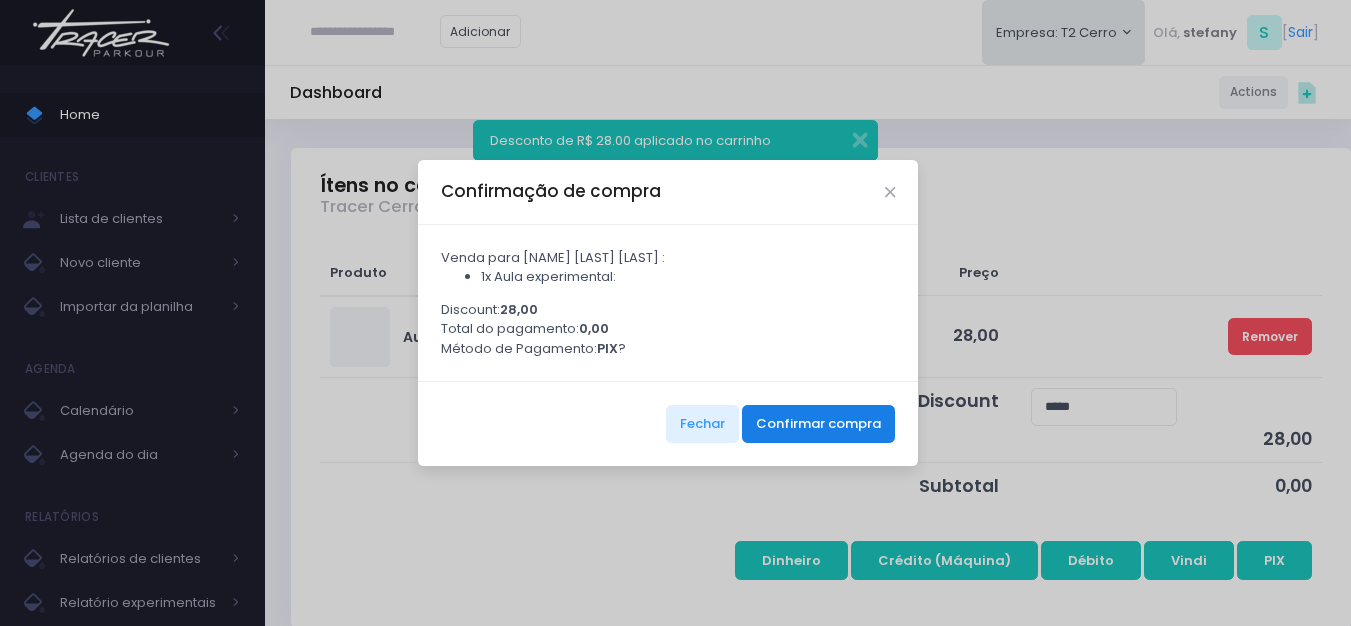 click on "Confirmar compra" at bounding box center (818, 424) 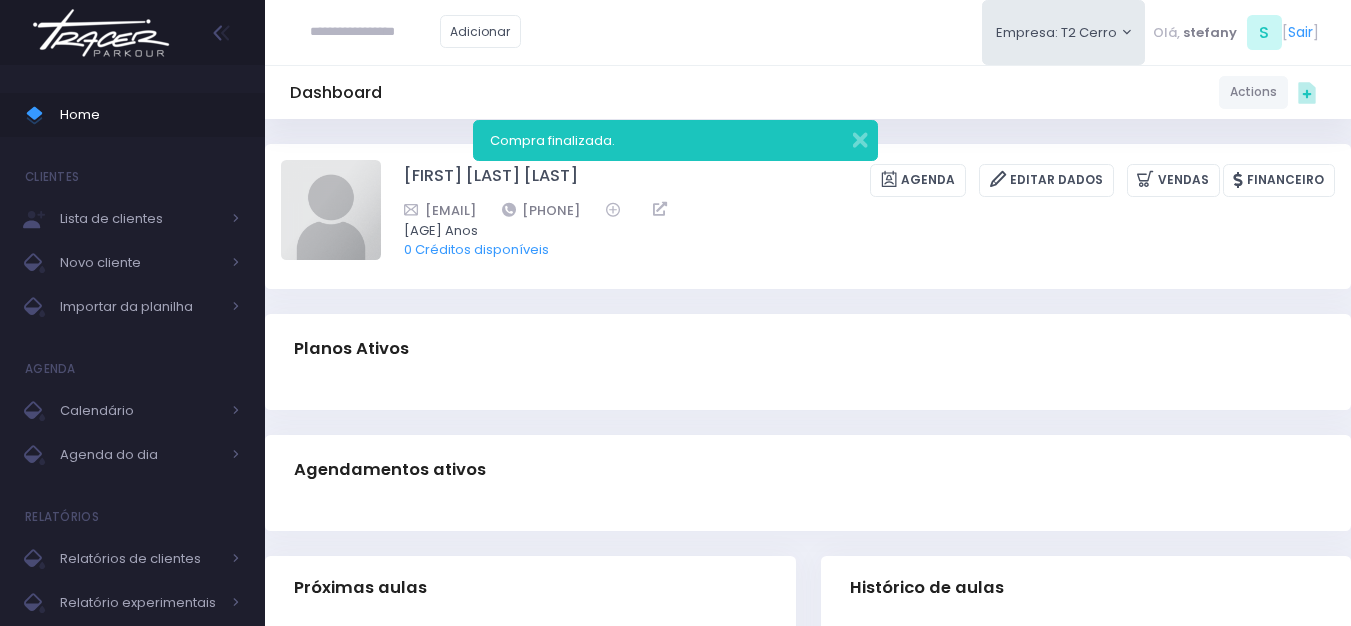 scroll, scrollTop: 0, scrollLeft: 0, axis: both 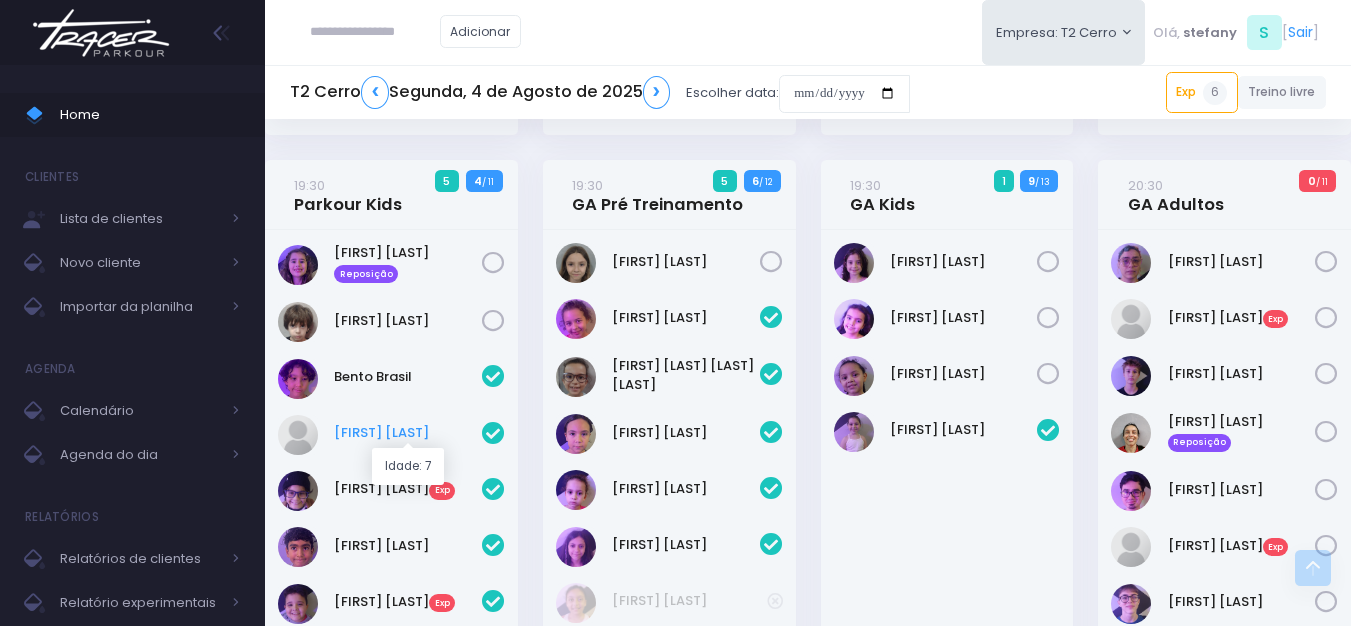 click on "[FIRST] [LAST]" at bounding box center (408, 433) 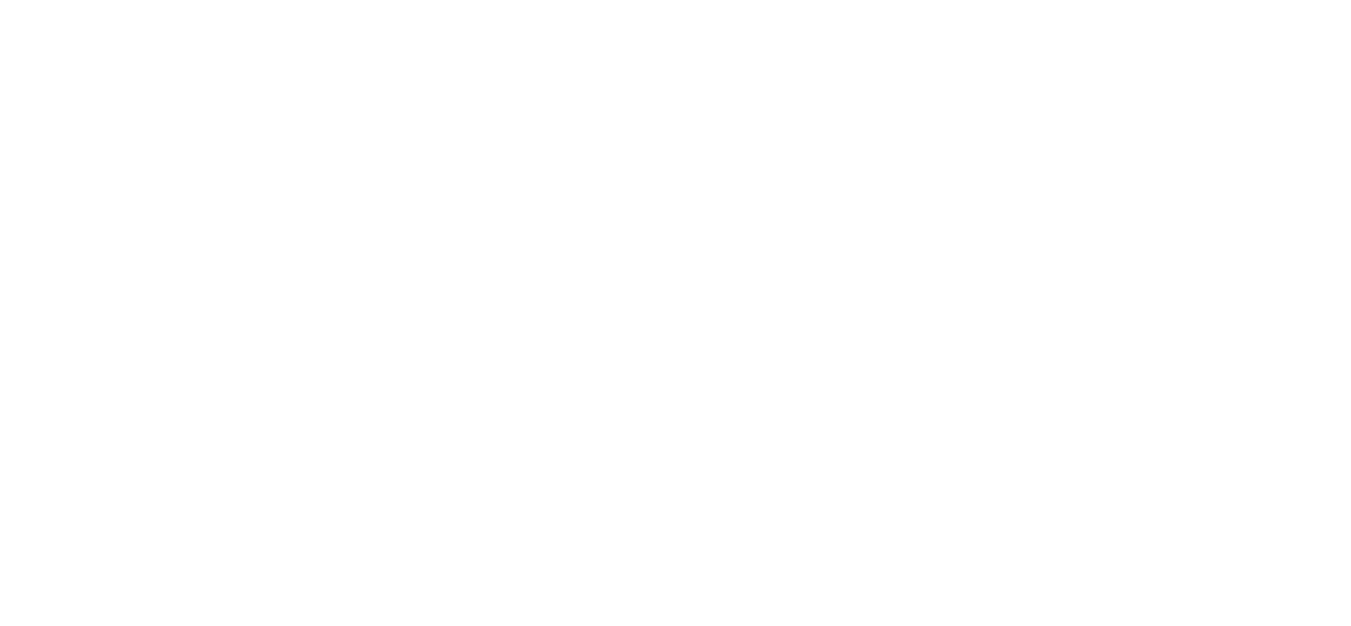 scroll, scrollTop: 0, scrollLeft: 0, axis: both 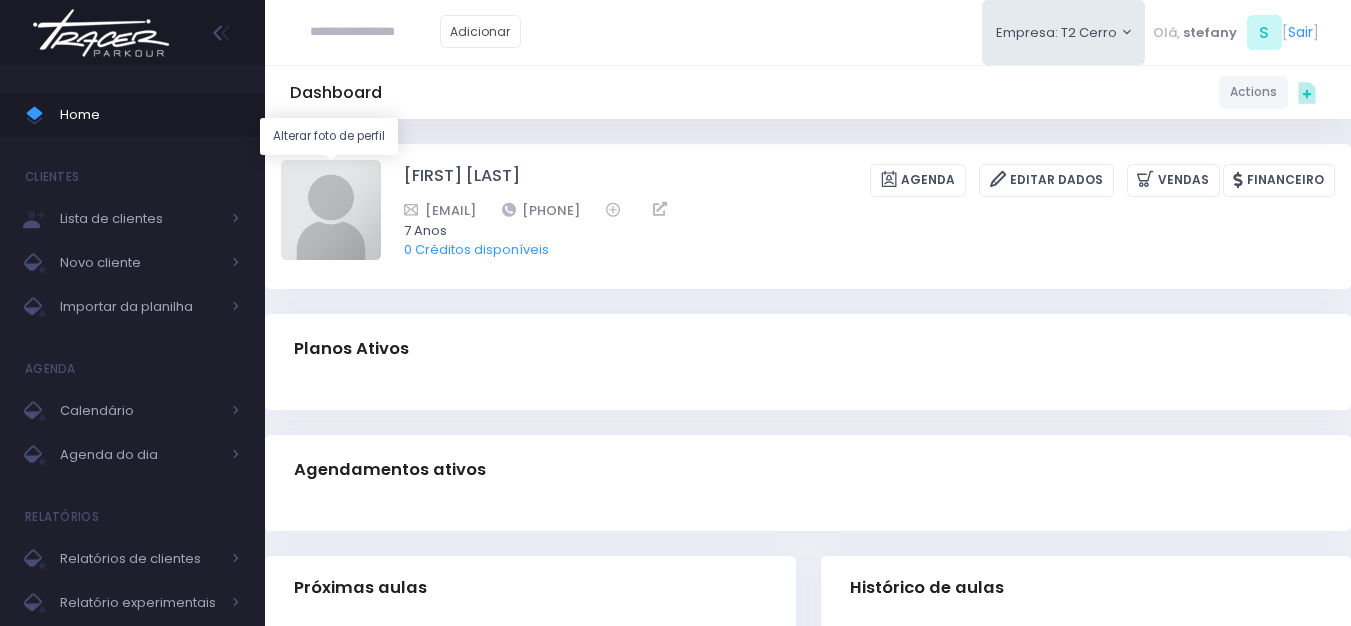 click at bounding box center (331, 210) 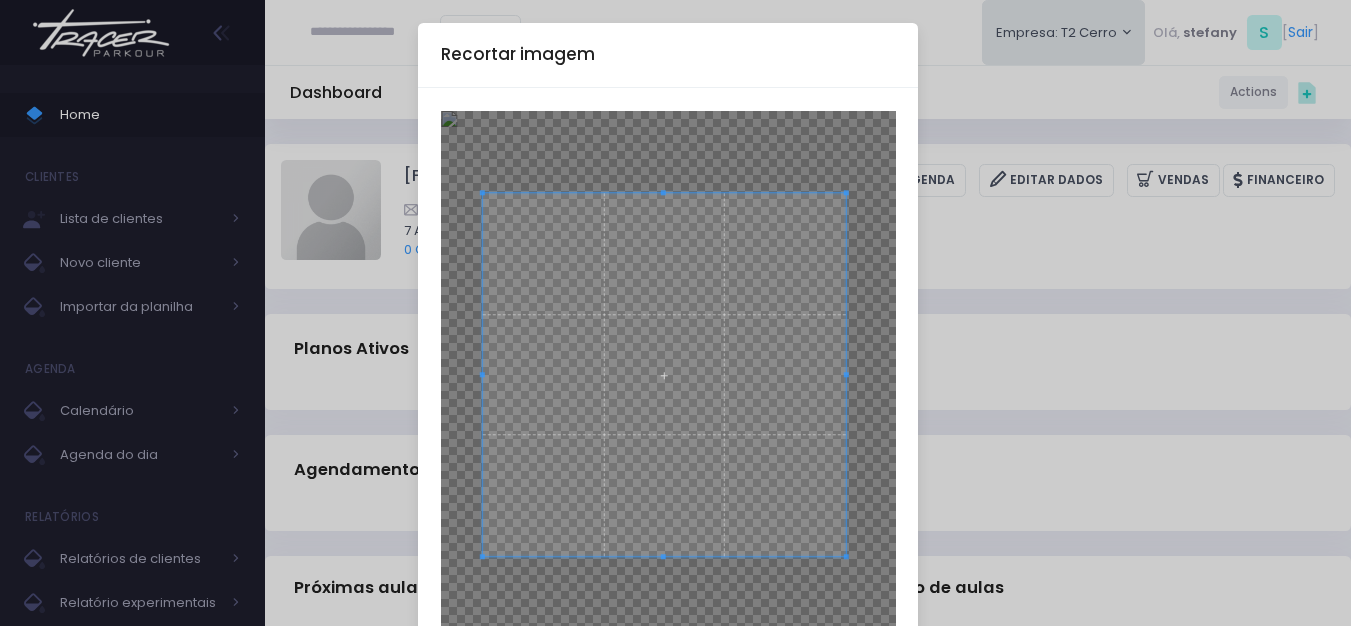 click at bounding box center [664, 374] 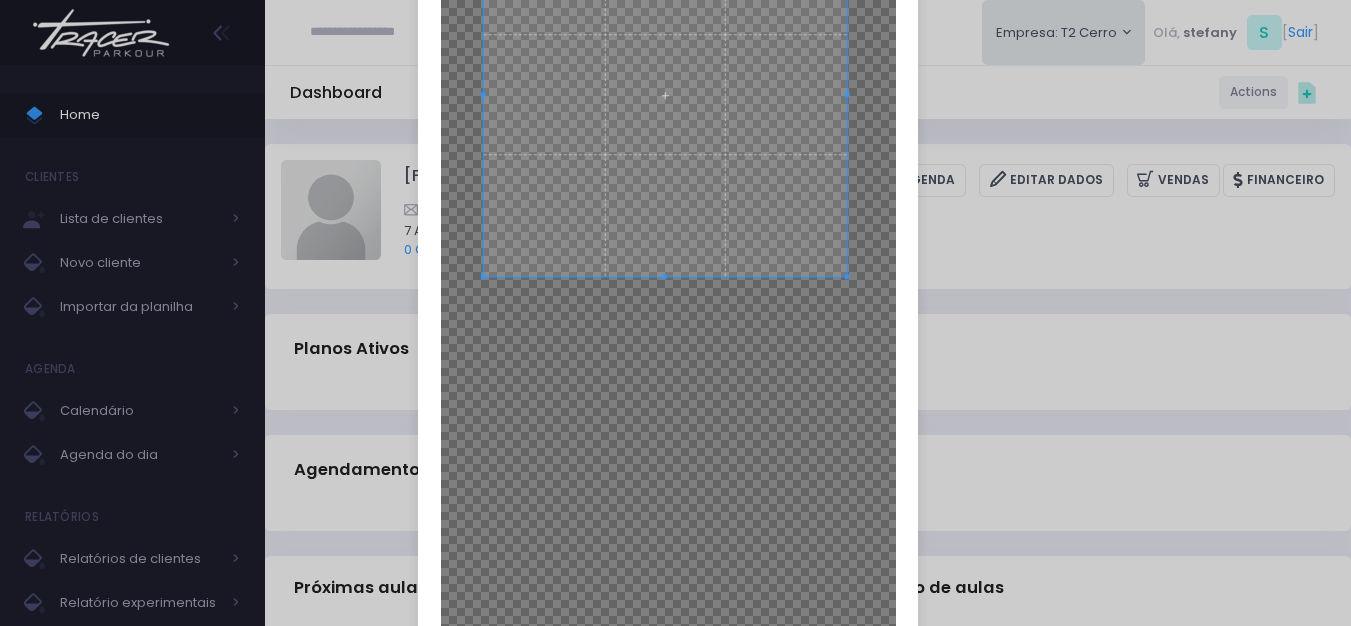 scroll, scrollTop: 423, scrollLeft: 0, axis: vertical 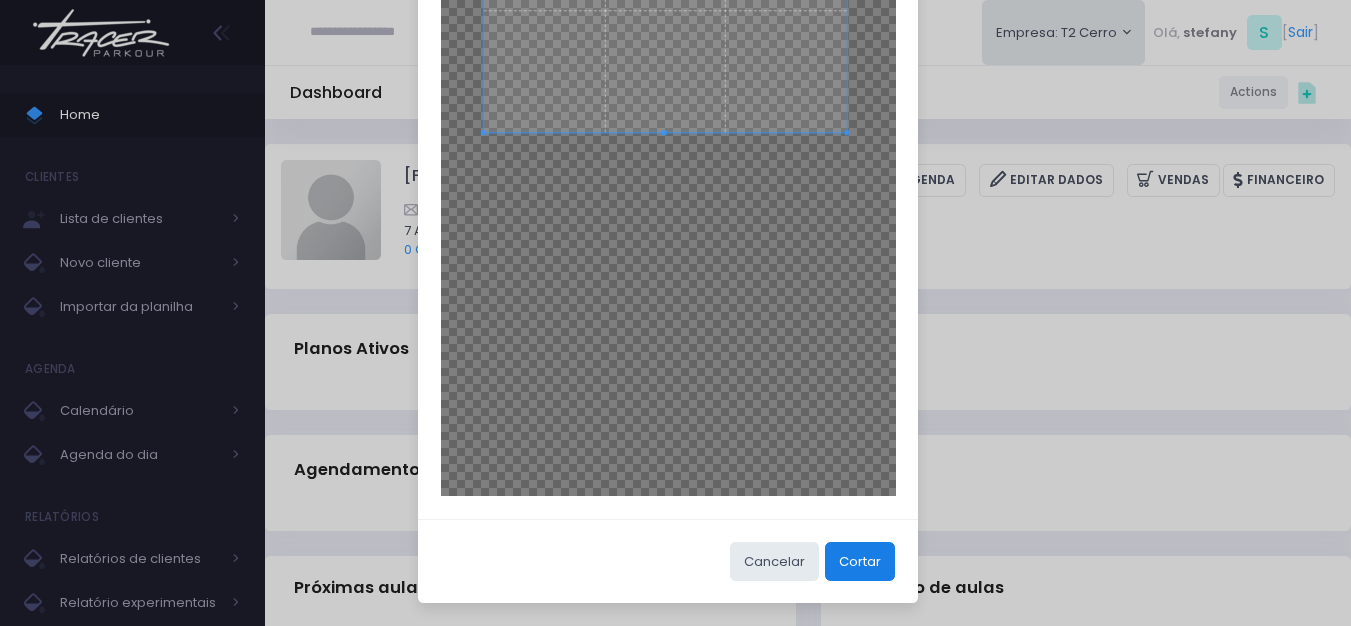 click on "Cortar" at bounding box center (860, 561) 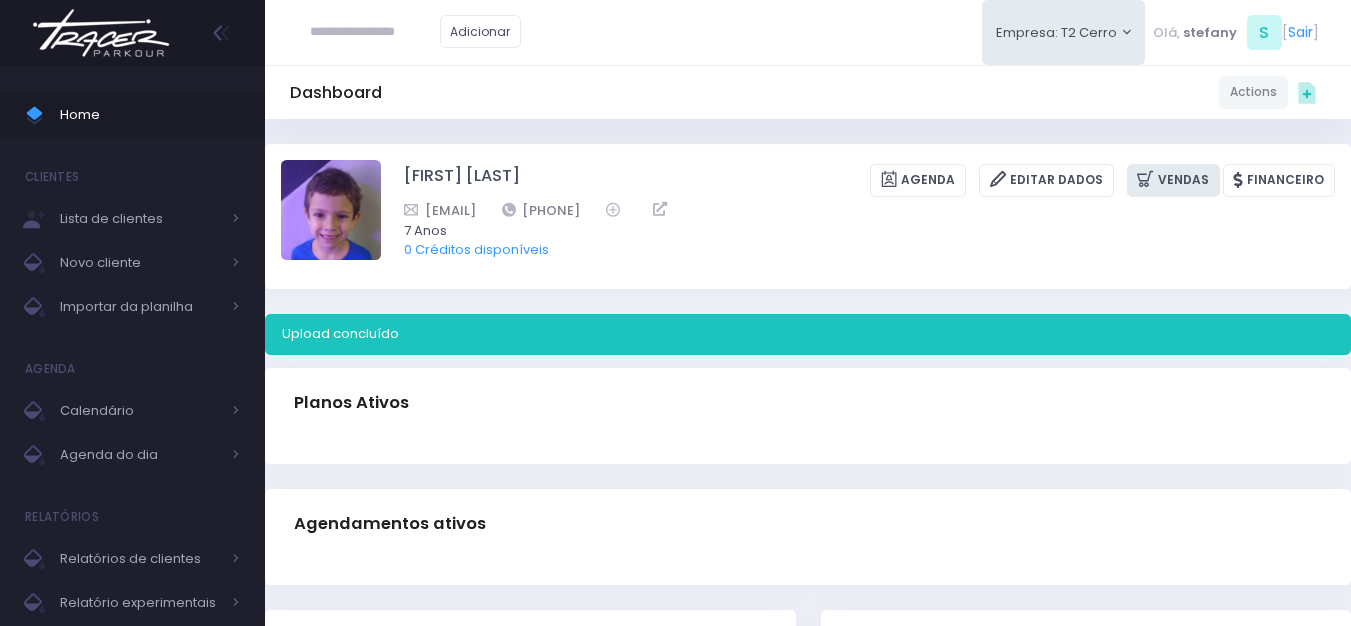 click on "Vendas" at bounding box center [1173, 180] 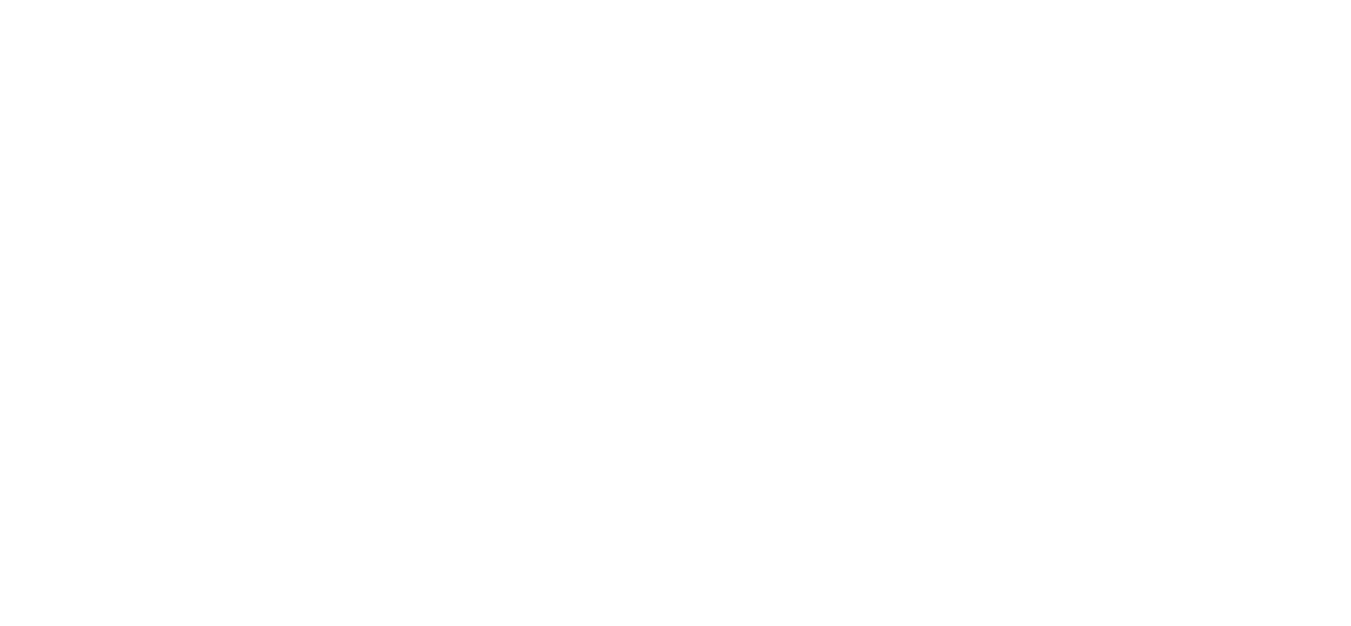 scroll, scrollTop: 0, scrollLeft: 0, axis: both 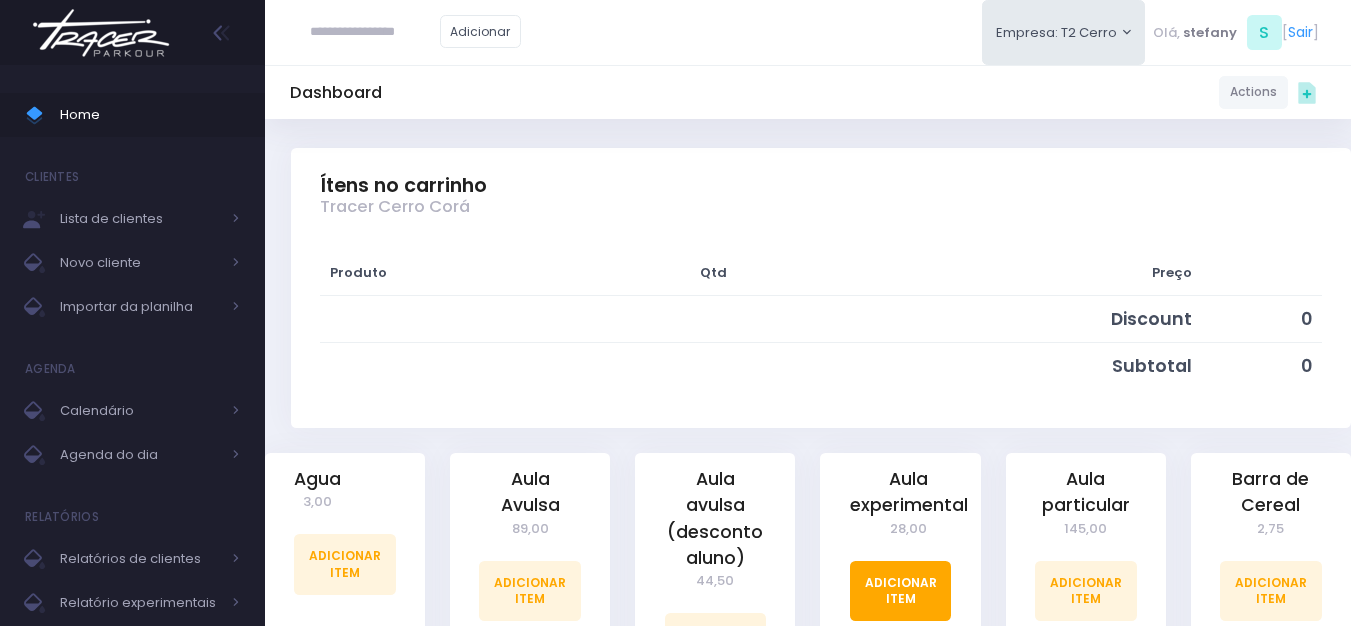 click on "Adicionar Item" at bounding box center (901, 591) 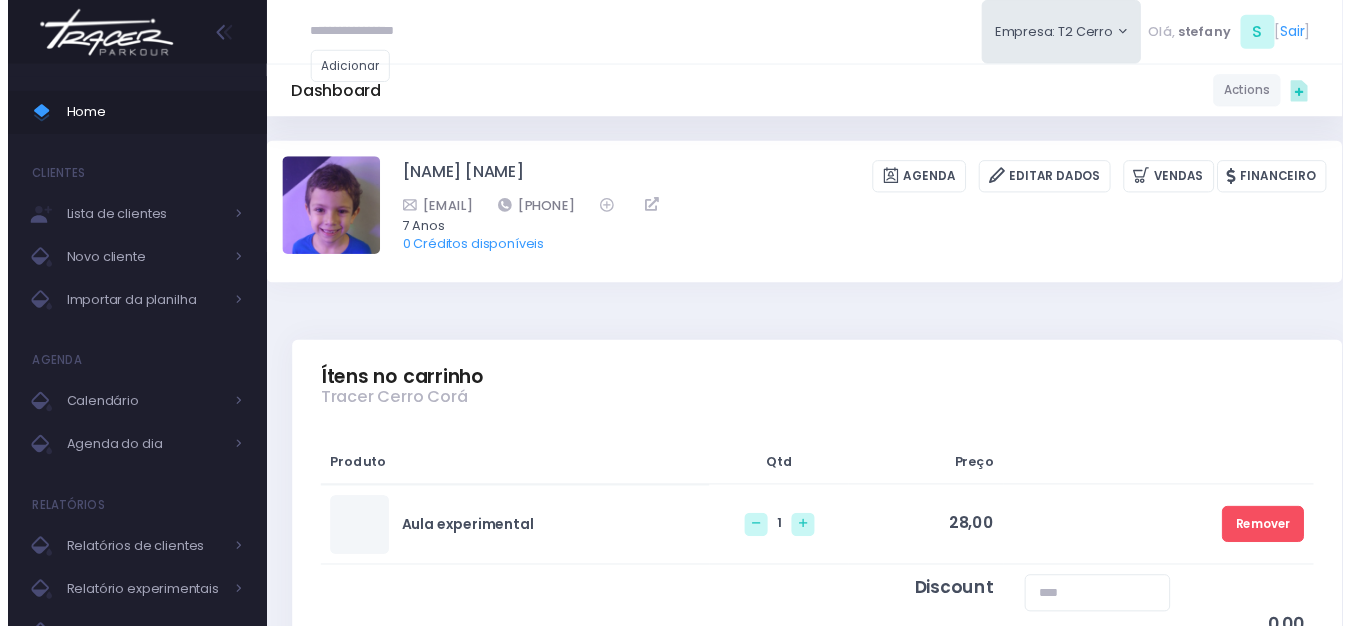 scroll, scrollTop: 0, scrollLeft: 0, axis: both 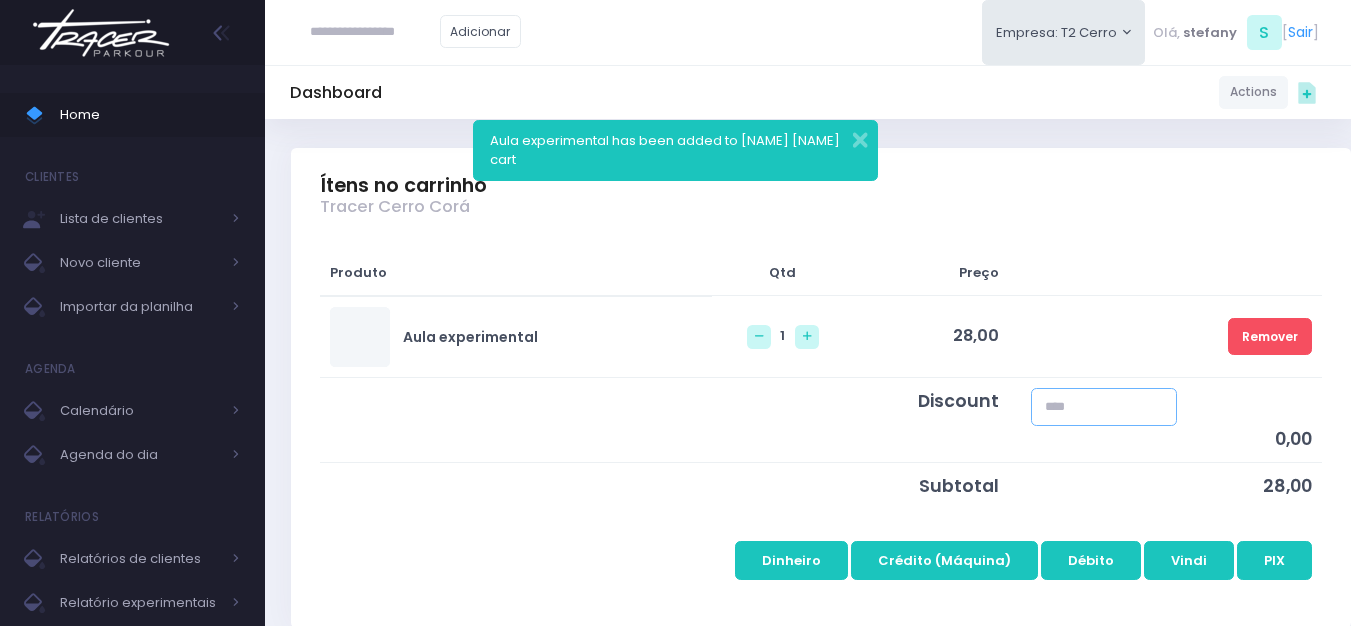 click at bounding box center (1104, 407) 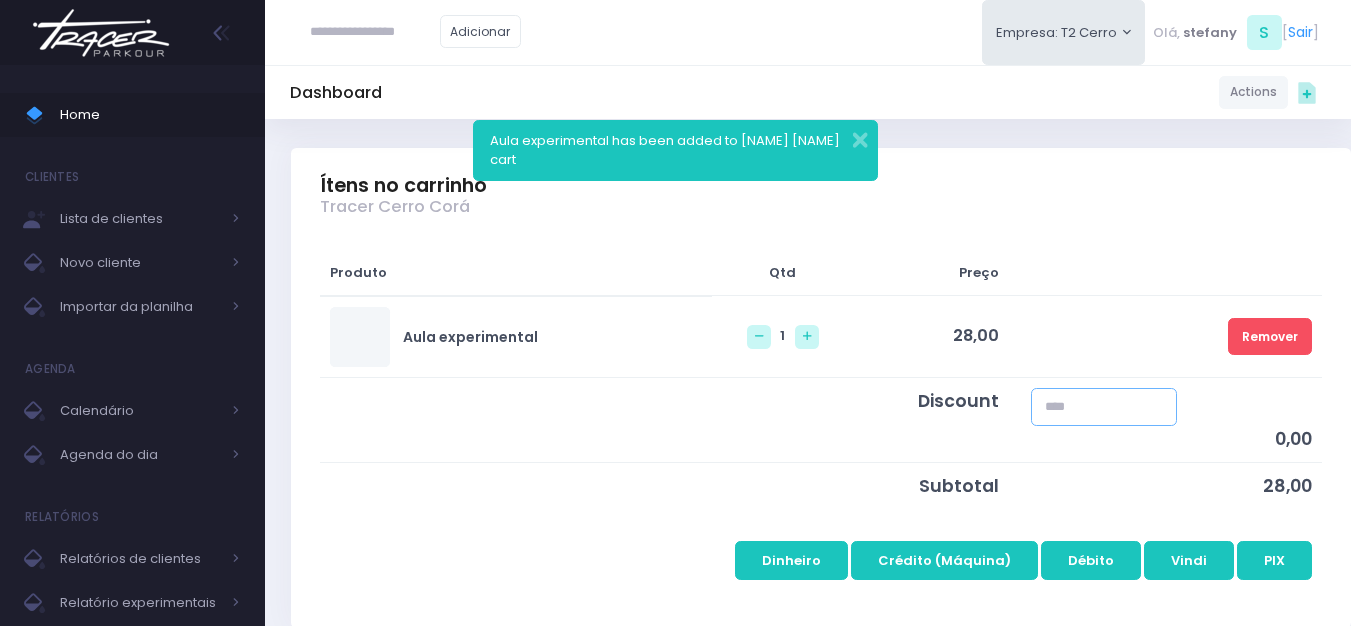 type on "*****" 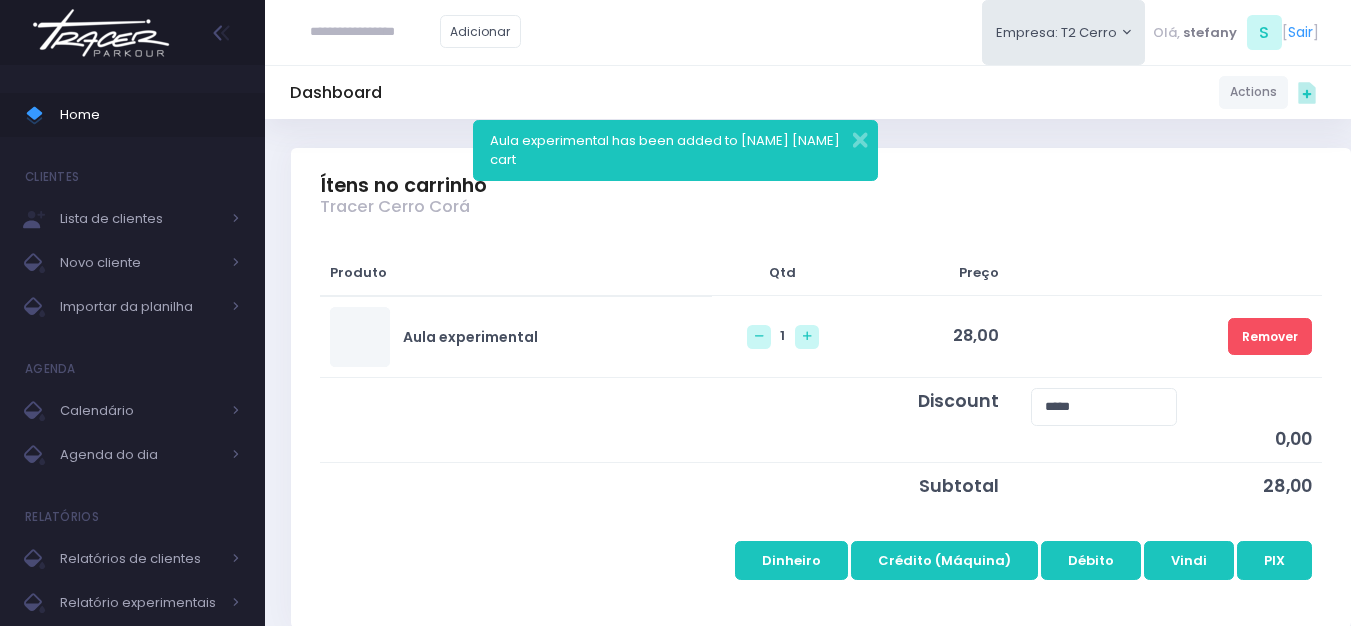 click at bounding box center [1165, 273] 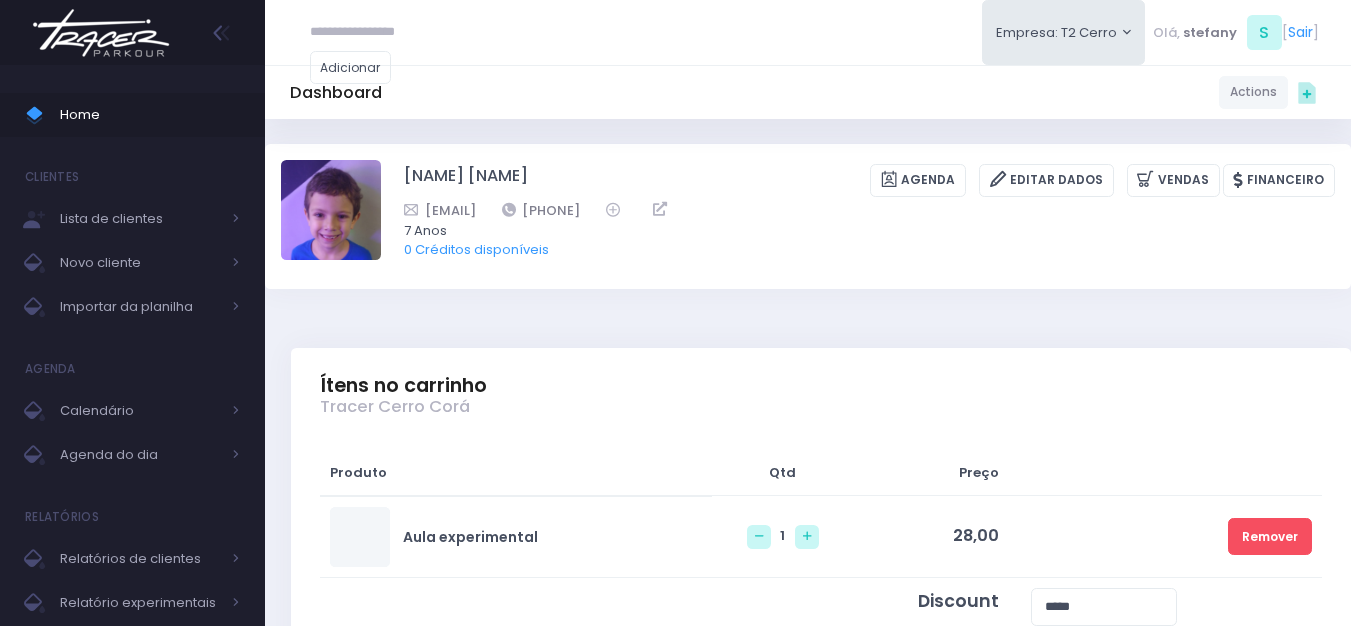 scroll, scrollTop: 0, scrollLeft: 0, axis: both 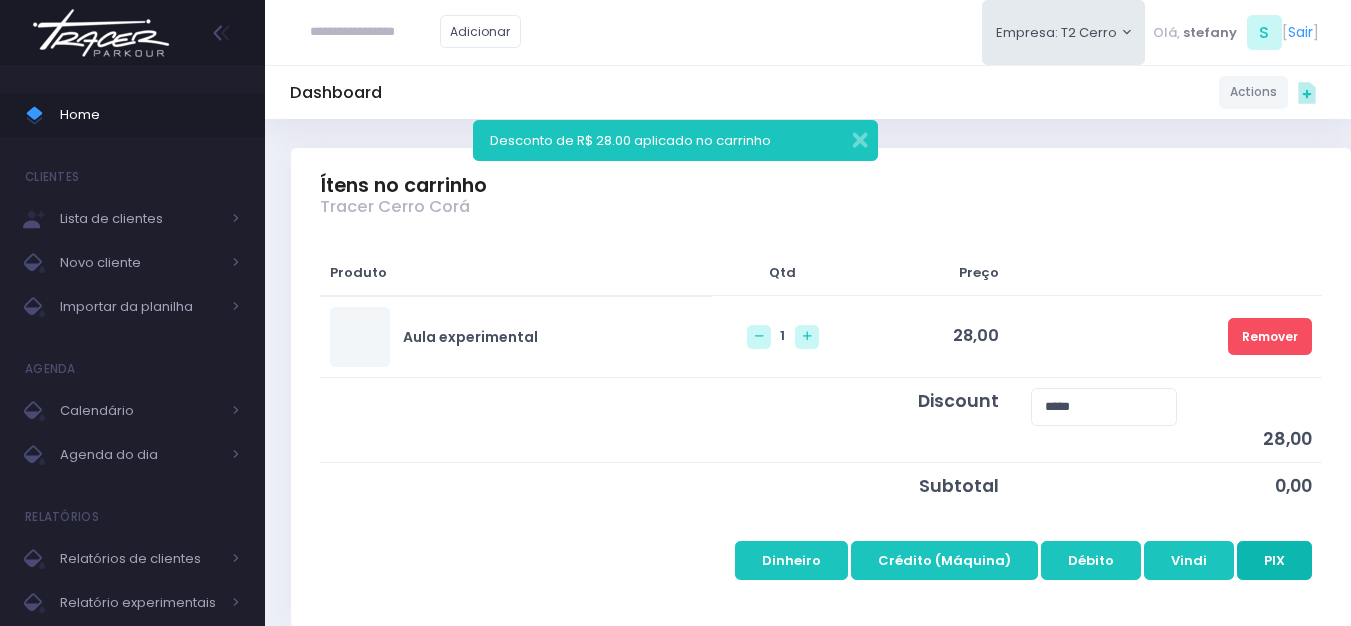 click on "PIX" at bounding box center (1274, 560) 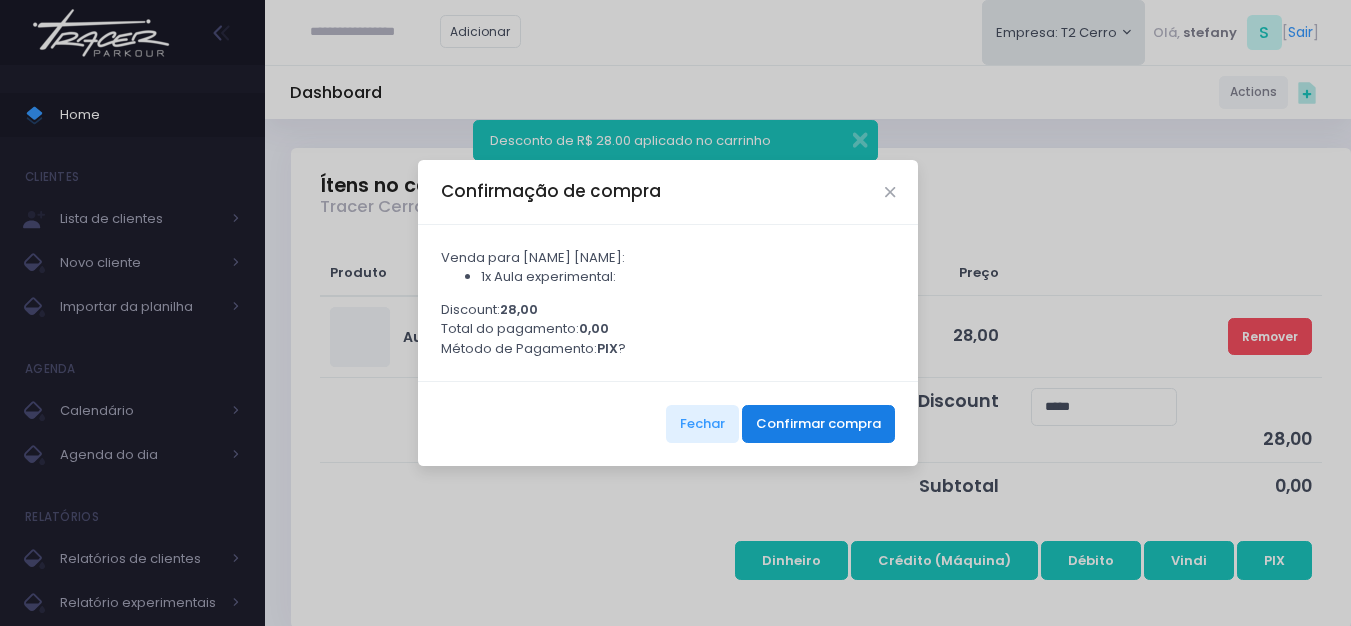 click on "Confirmar compra" at bounding box center [818, 424] 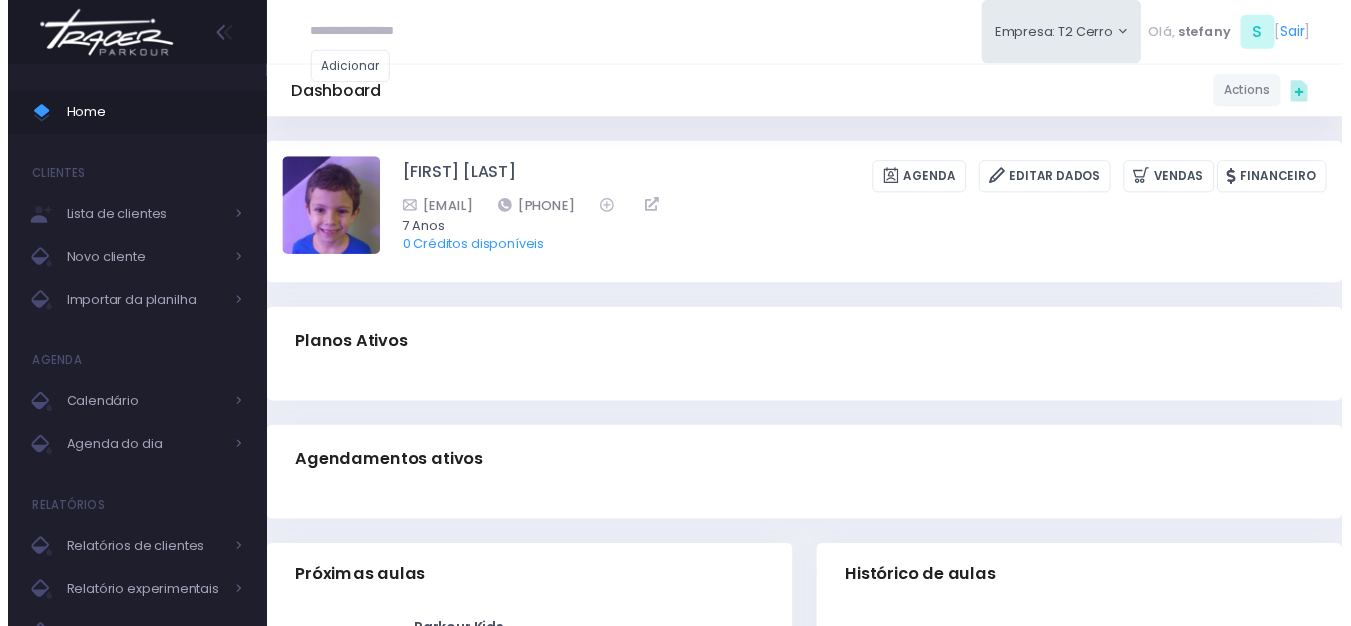 scroll, scrollTop: 0, scrollLeft: 0, axis: both 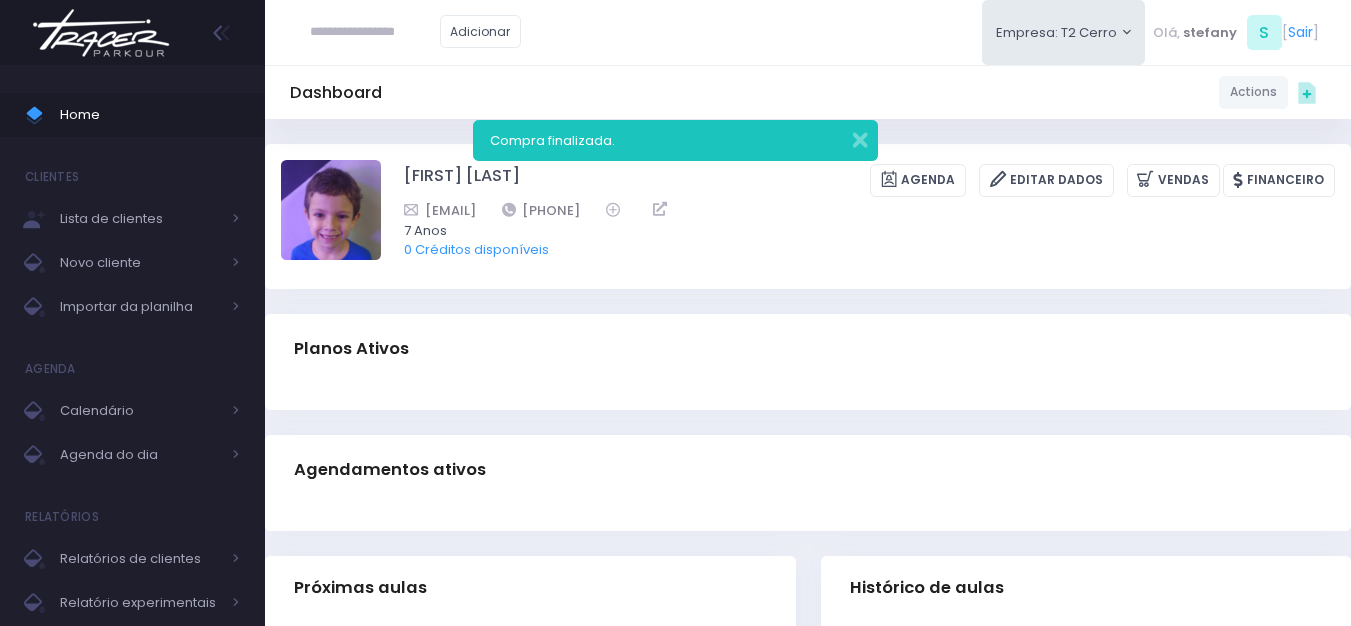 click at bounding box center [101, 33] 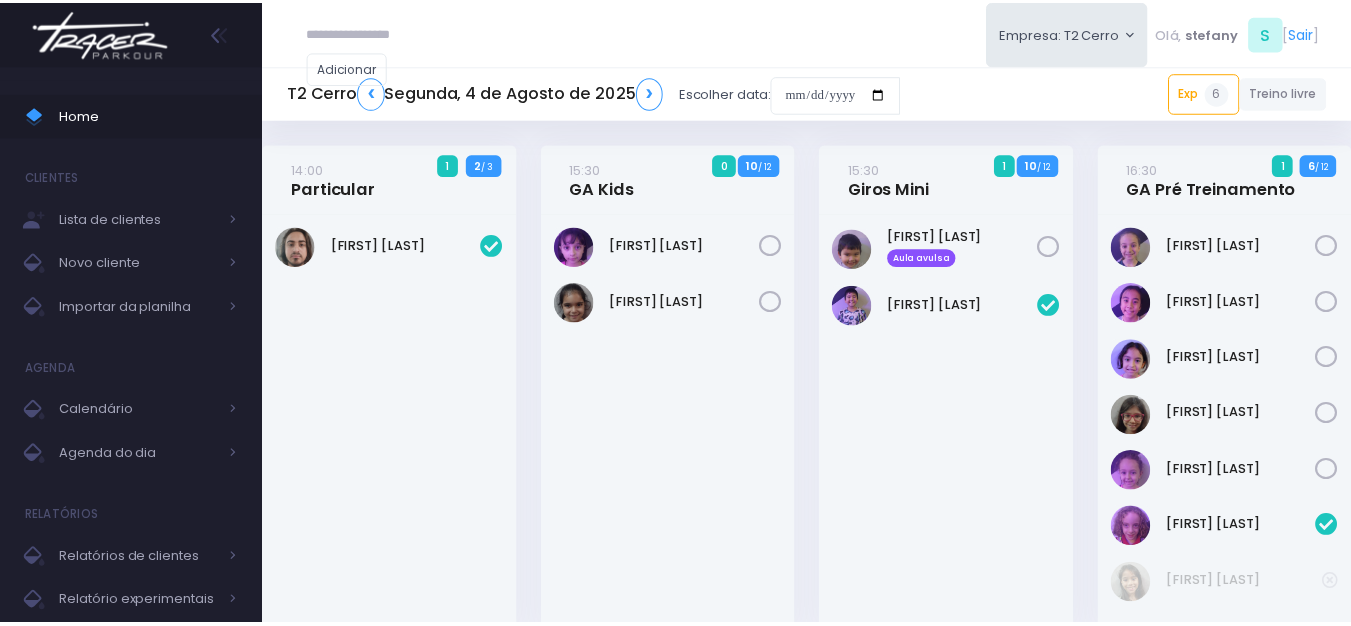 scroll, scrollTop: 0, scrollLeft: 0, axis: both 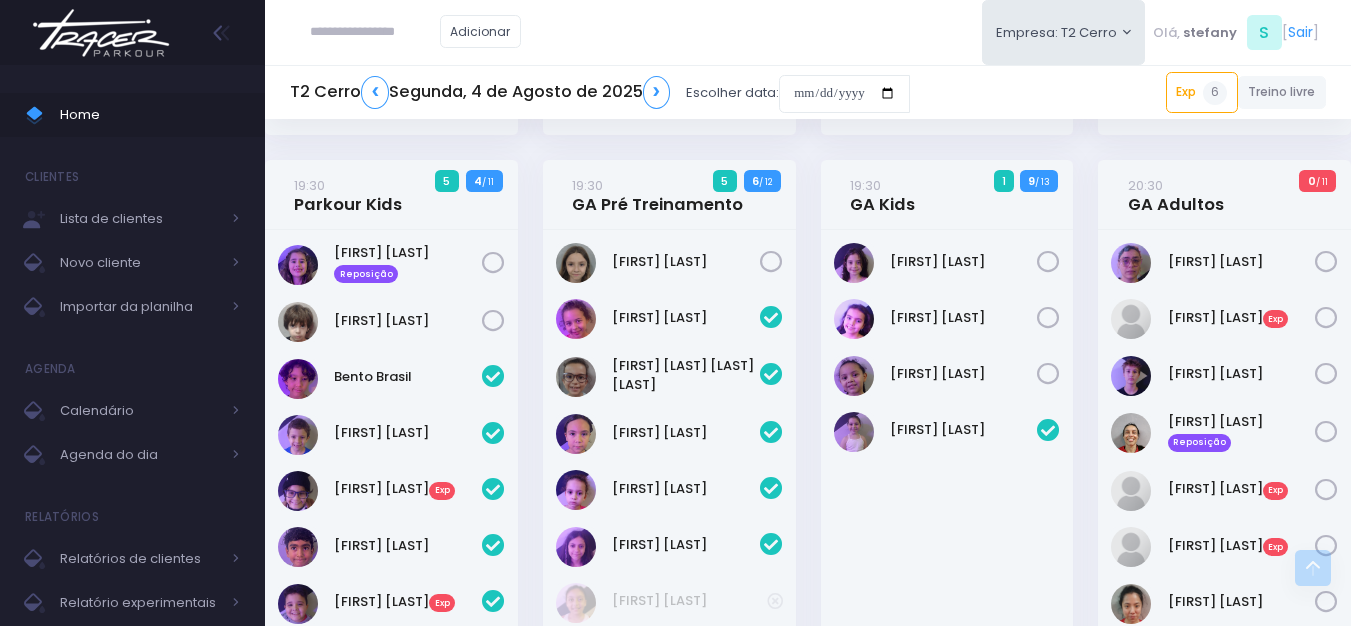 click on "Angelita Ferreira
Exp" at bounding box center (1242, 320) 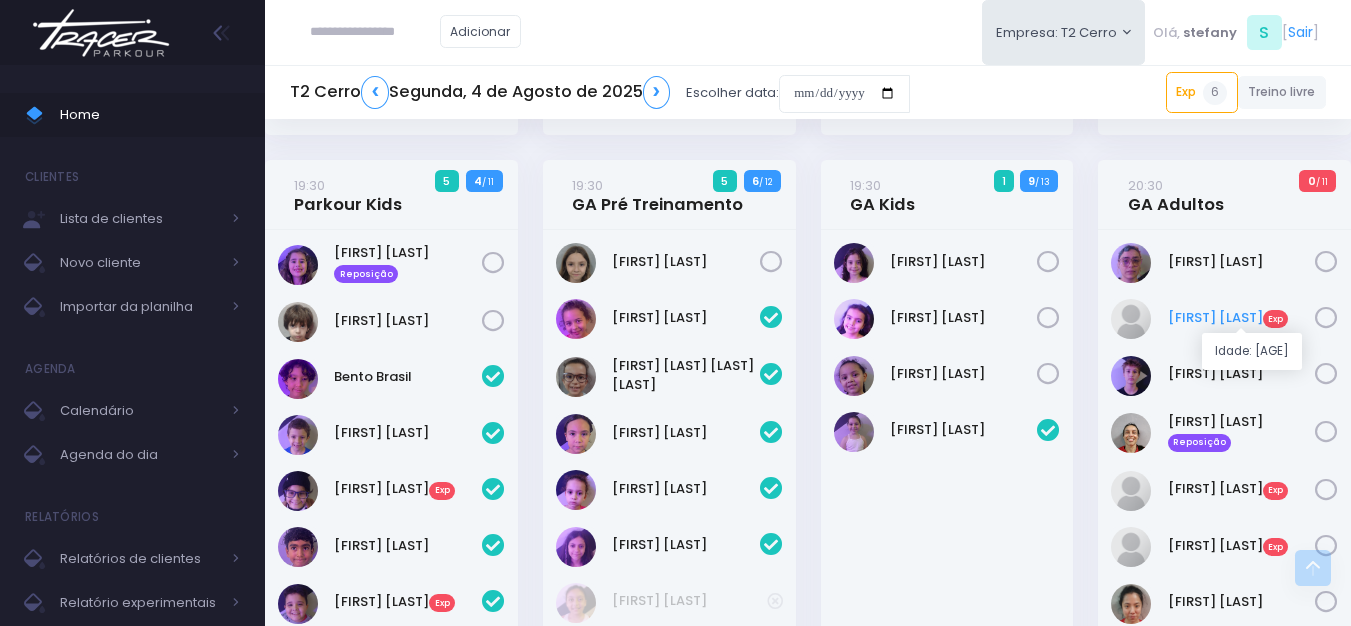 click on "Angelita Ferreira
Exp" at bounding box center [1242, 318] 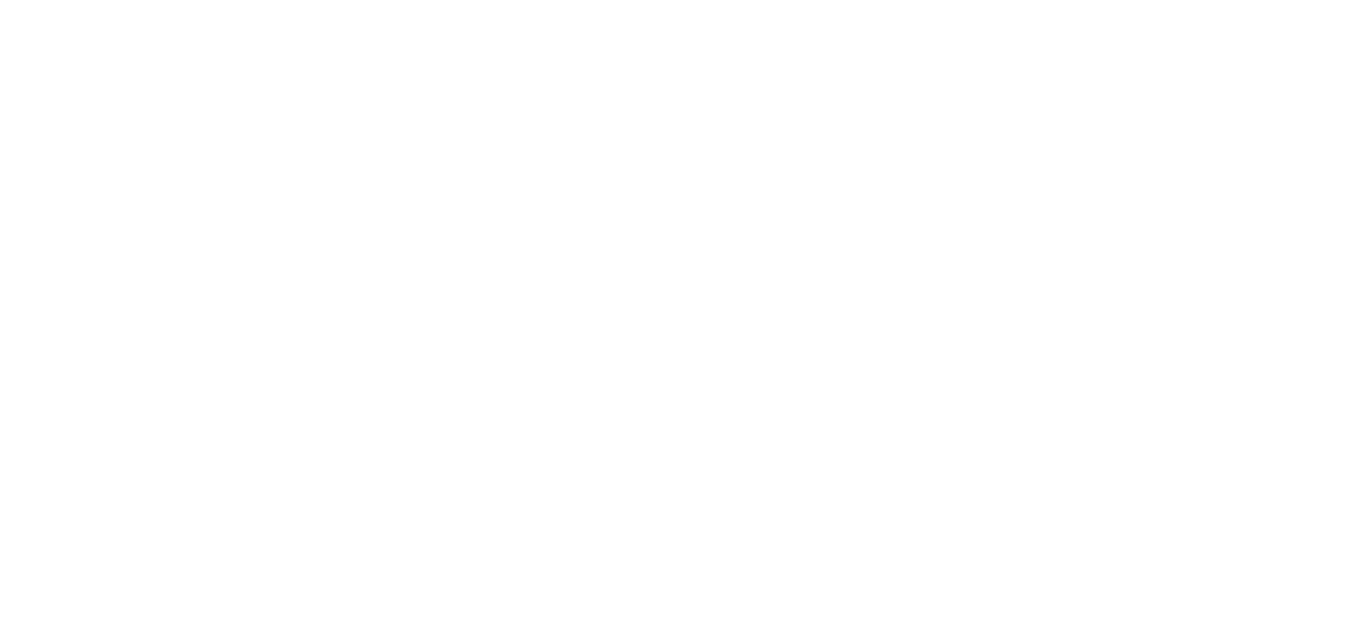 scroll, scrollTop: 0, scrollLeft: 0, axis: both 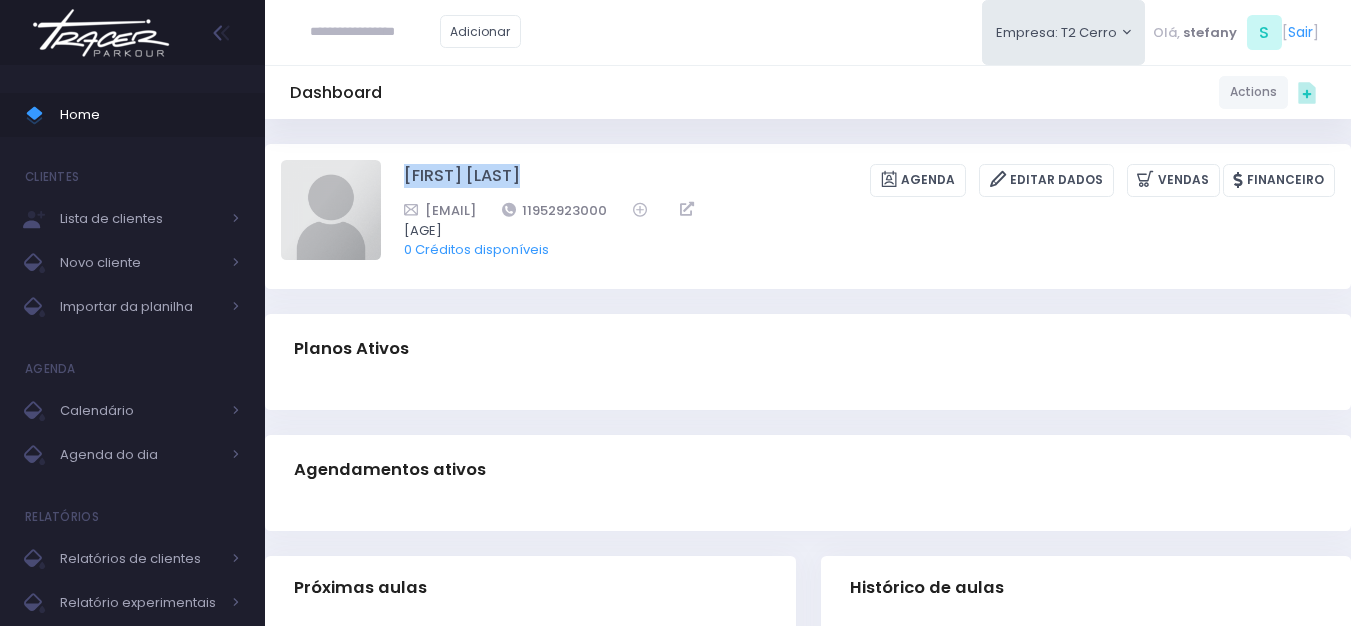 drag, startPoint x: 573, startPoint y: 185, endPoint x: 694, endPoint y: 184, distance: 121.004135 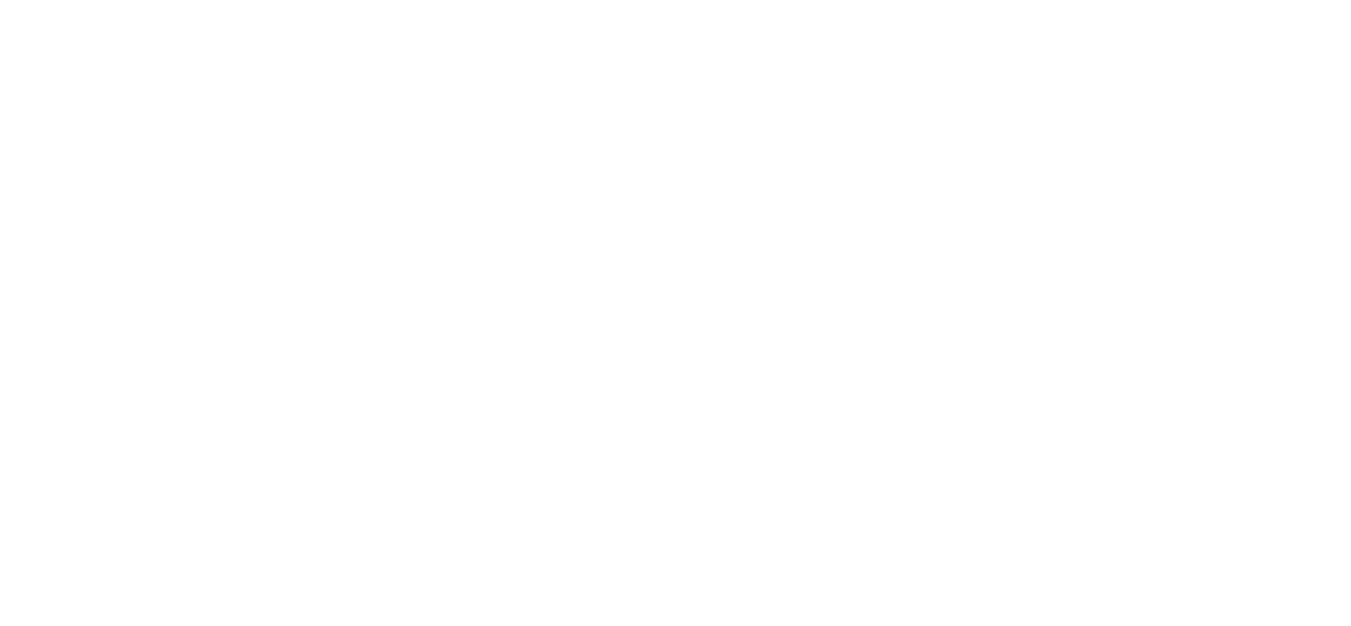 scroll, scrollTop: 0, scrollLeft: 0, axis: both 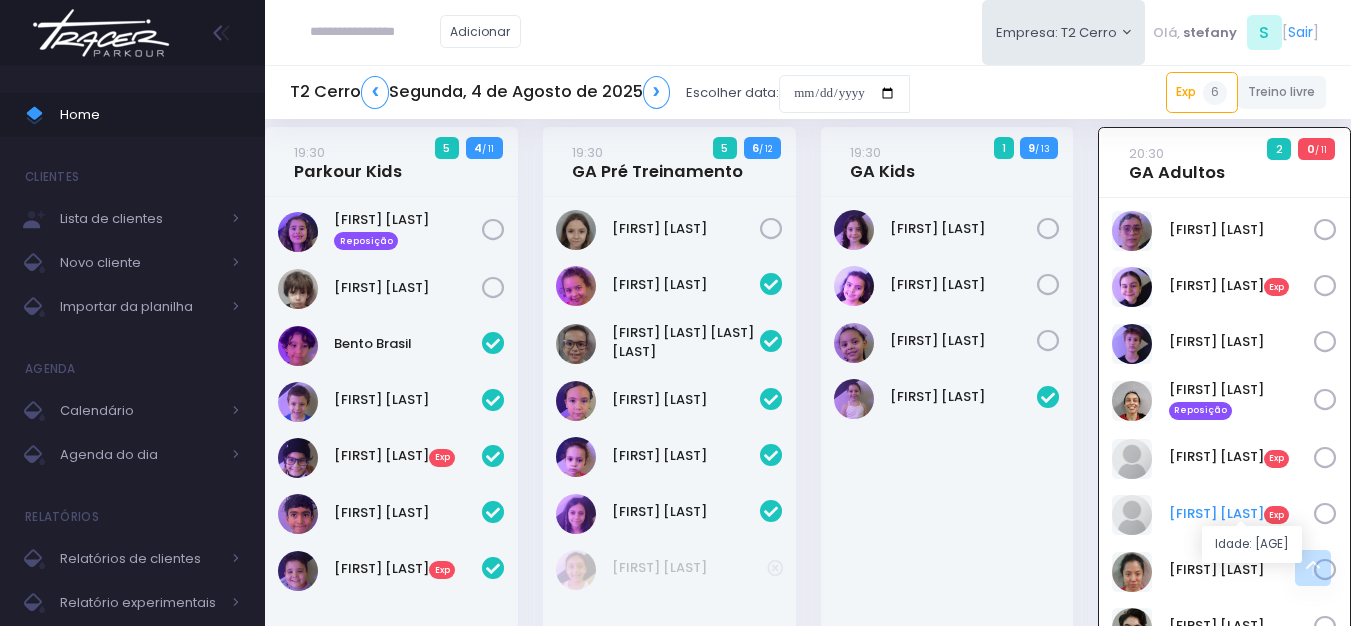 click on "[FIRST] [LAST]
Exp" at bounding box center (1242, 514) 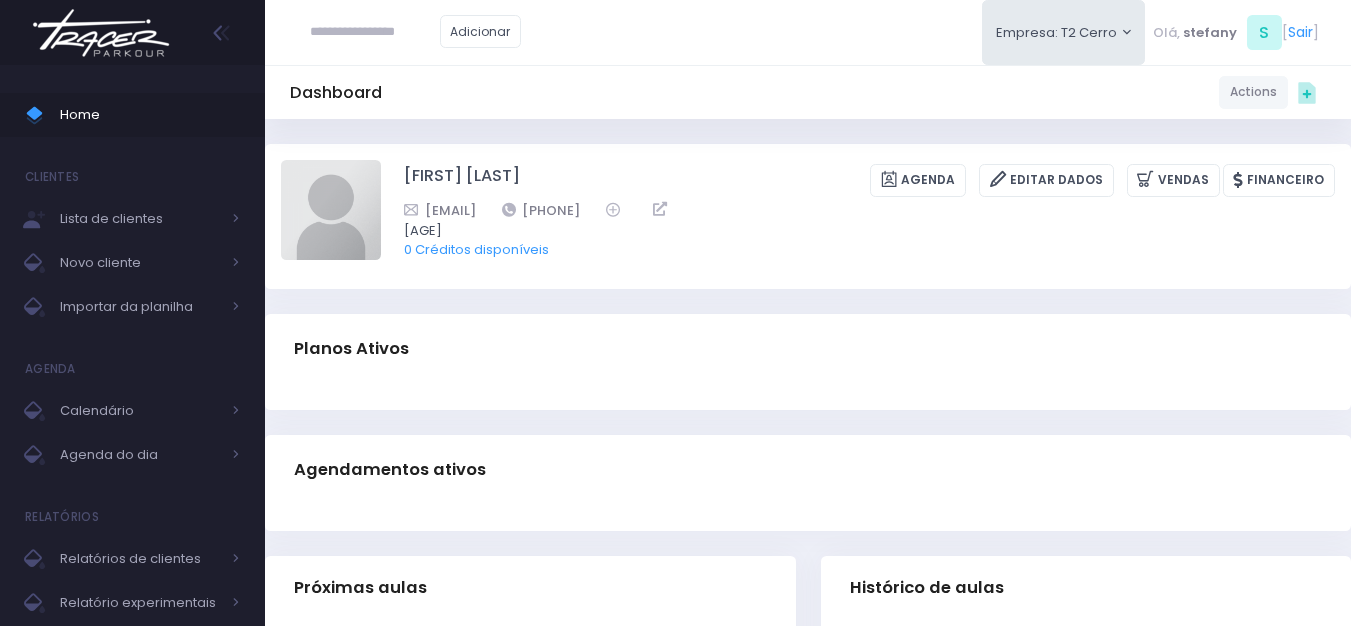 scroll, scrollTop: 0, scrollLeft: 0, axis: both 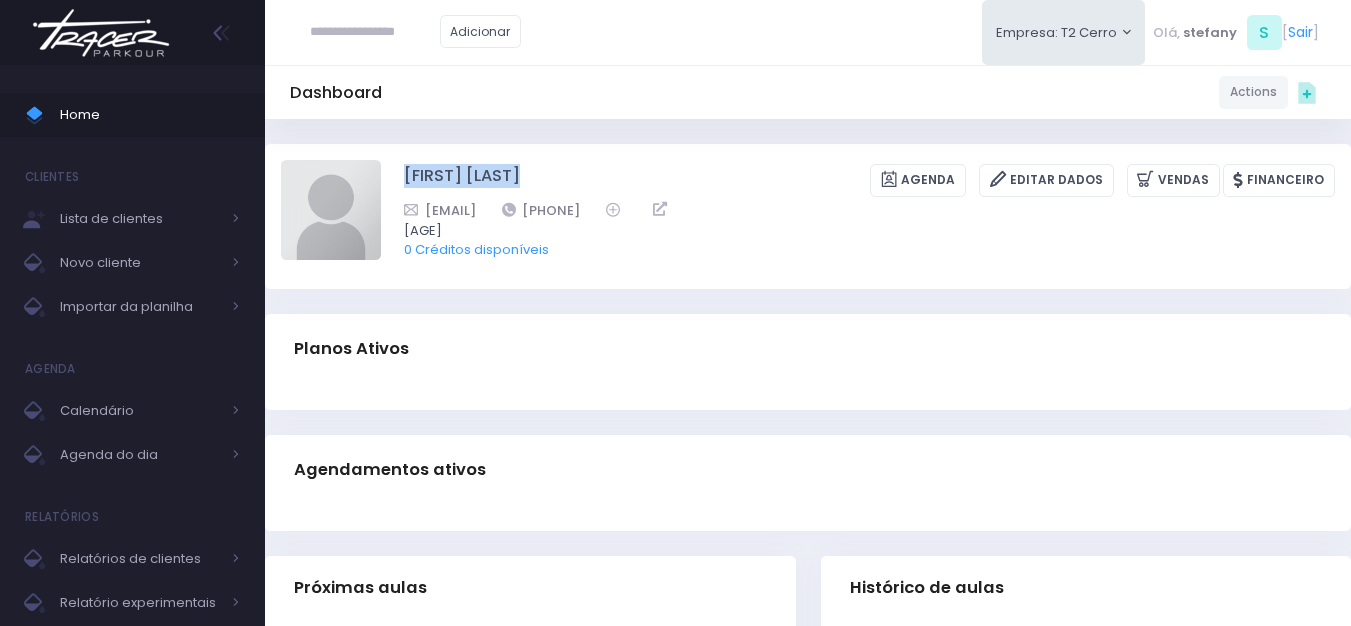 drag, startPoint x: 395, startPoint y: 168, endPoint x: 593, endPoint y: 172, distance: 198.0404 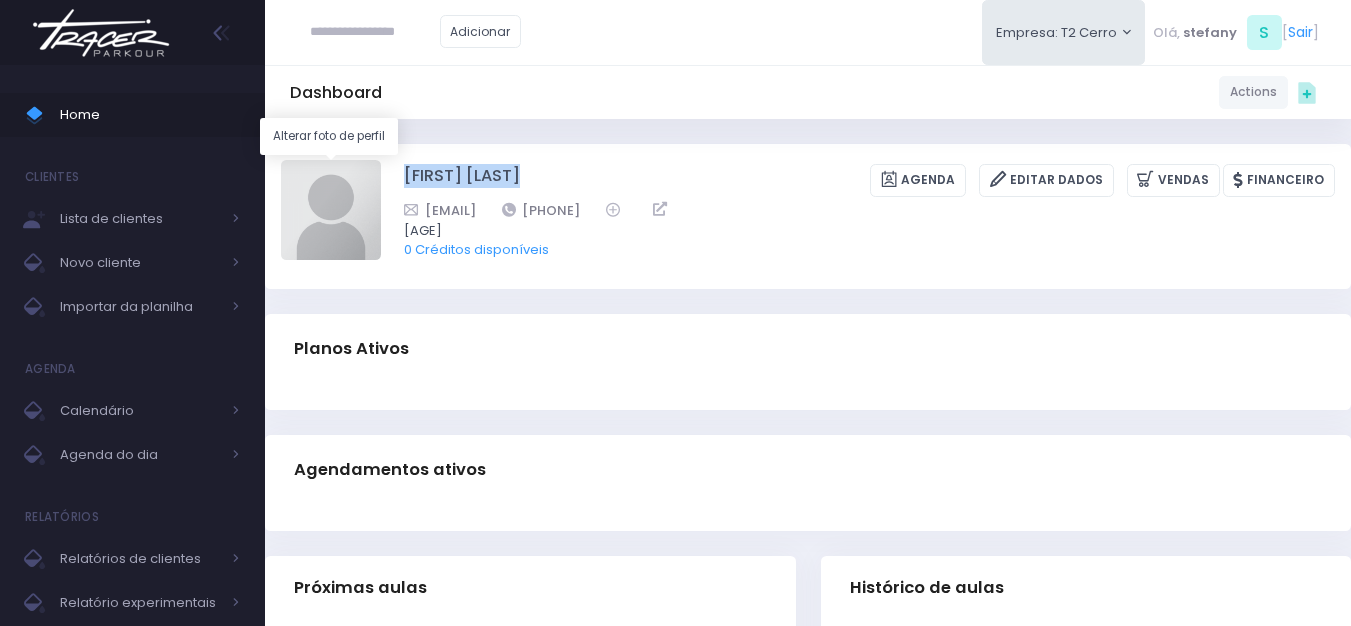 click at bounding box center [331, 210] 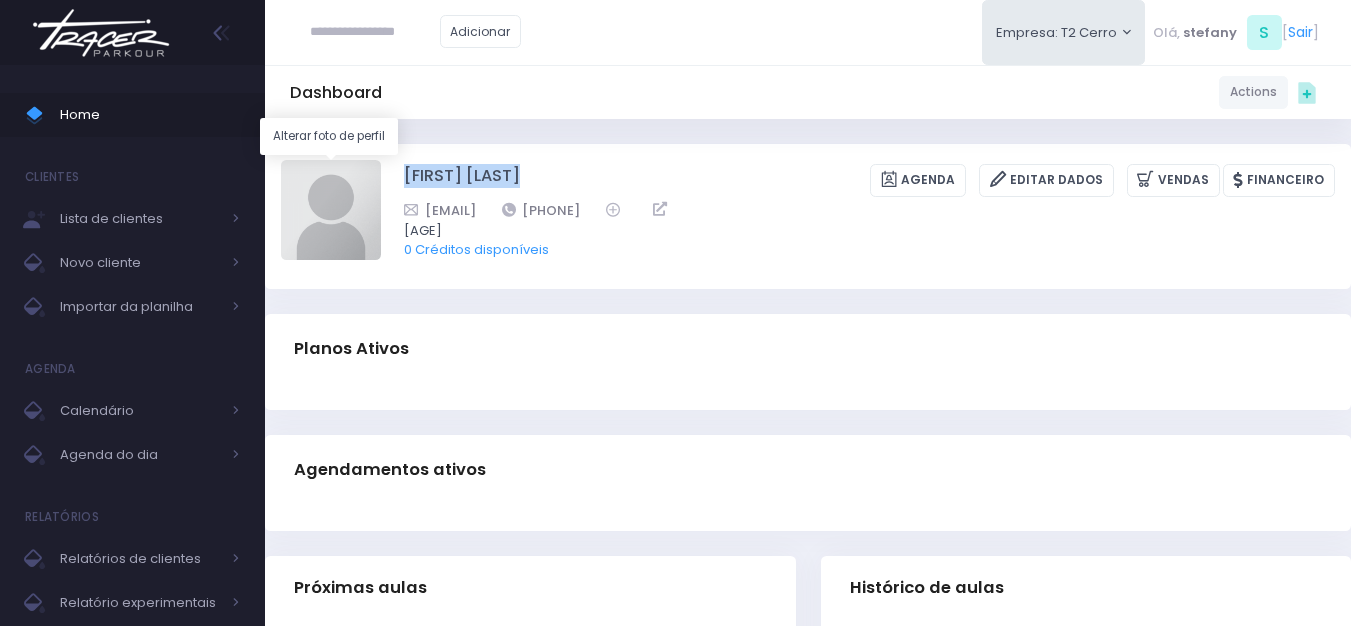 click at bounding box center [331, 210] 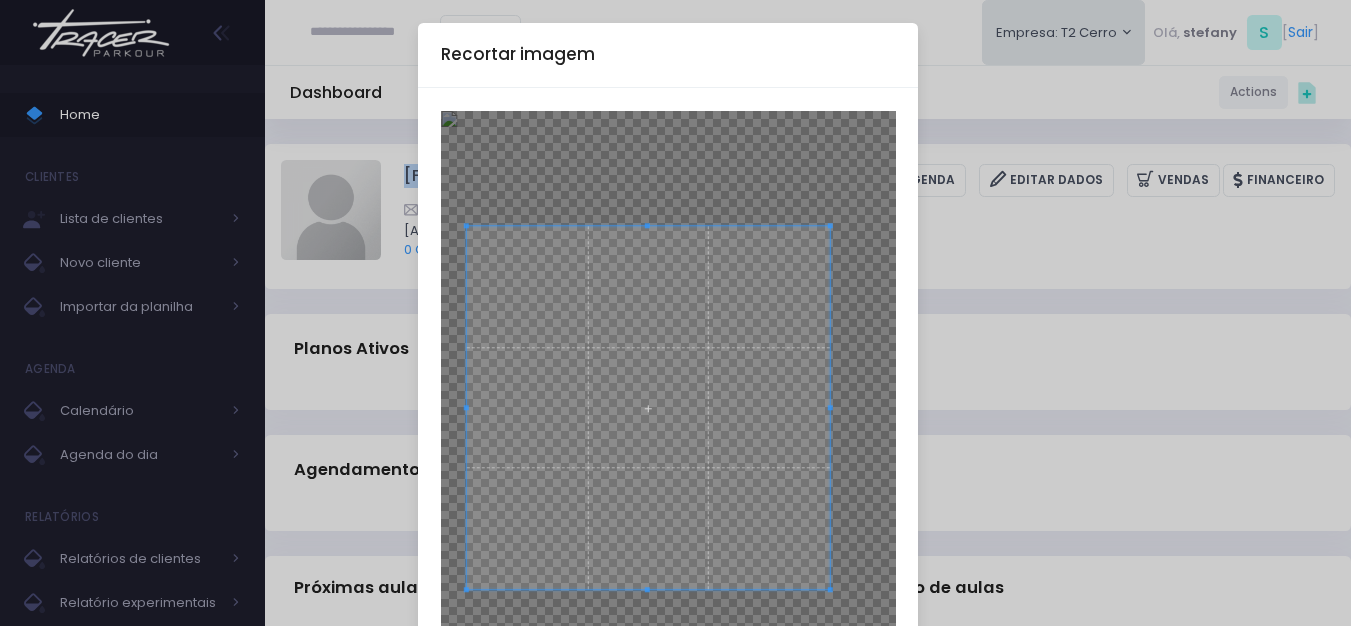 click at bounding box center (648, 407) 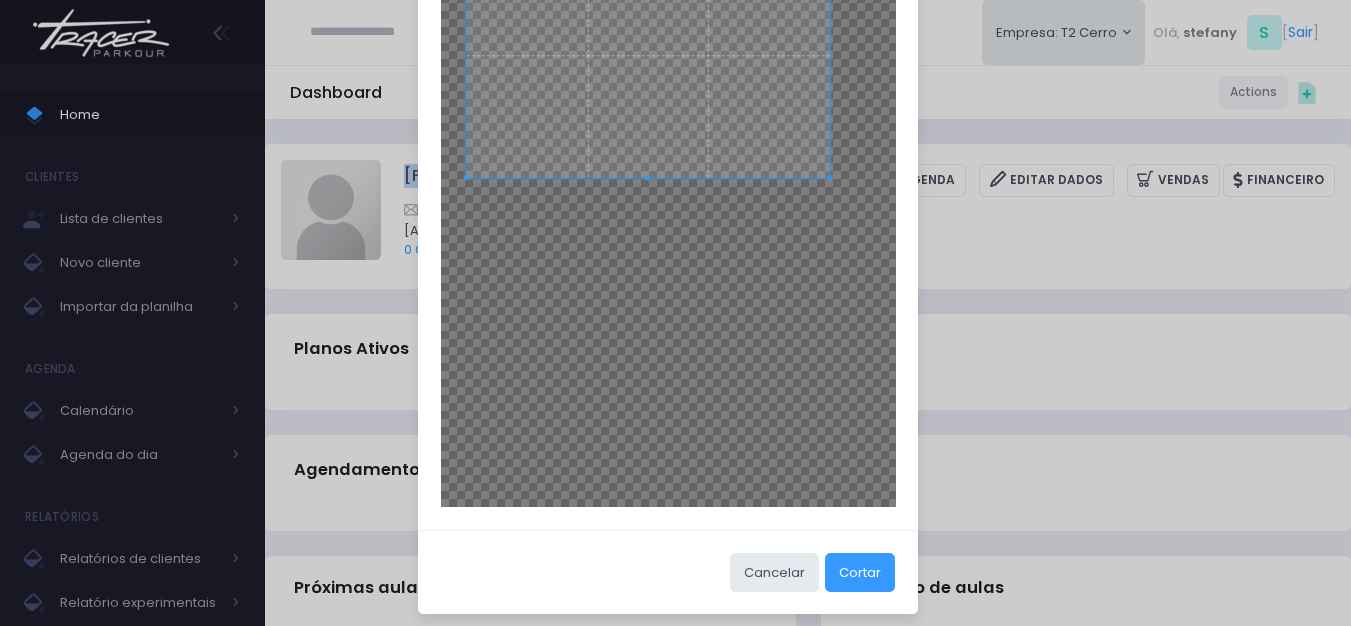 scroll, scrollTop: 423, scrollLeft: 0, axis: vertical 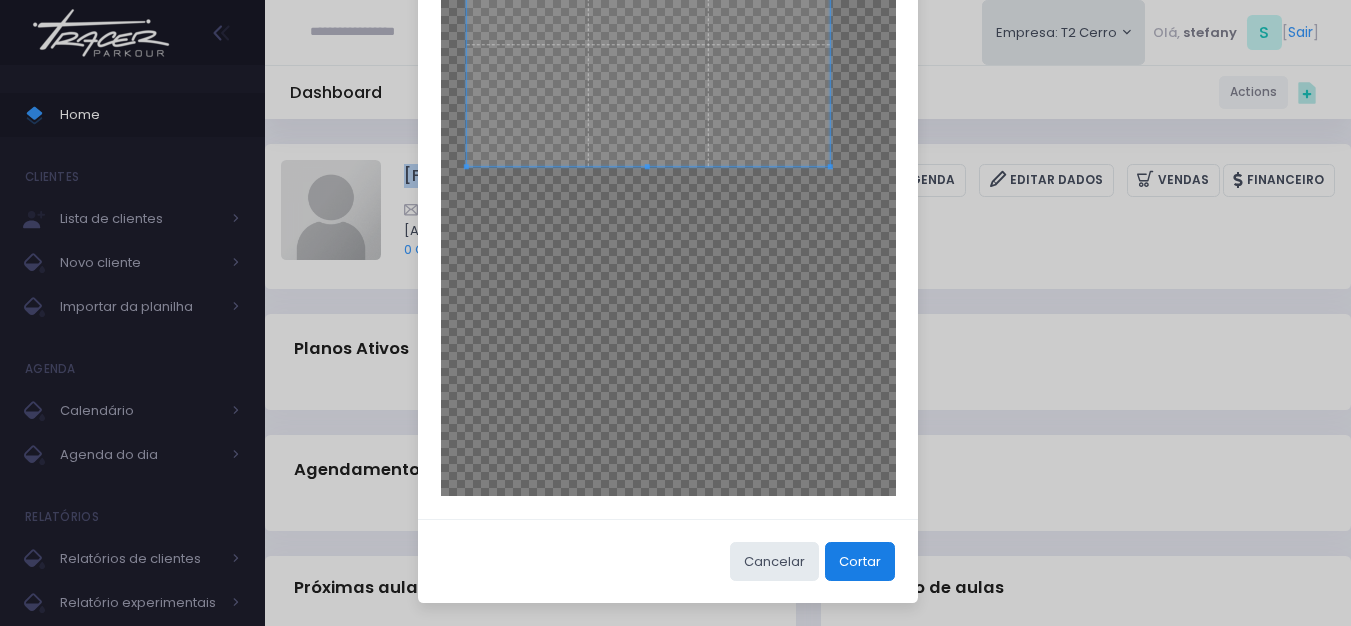 click on "Cortar" at bounding box center (860, 561) 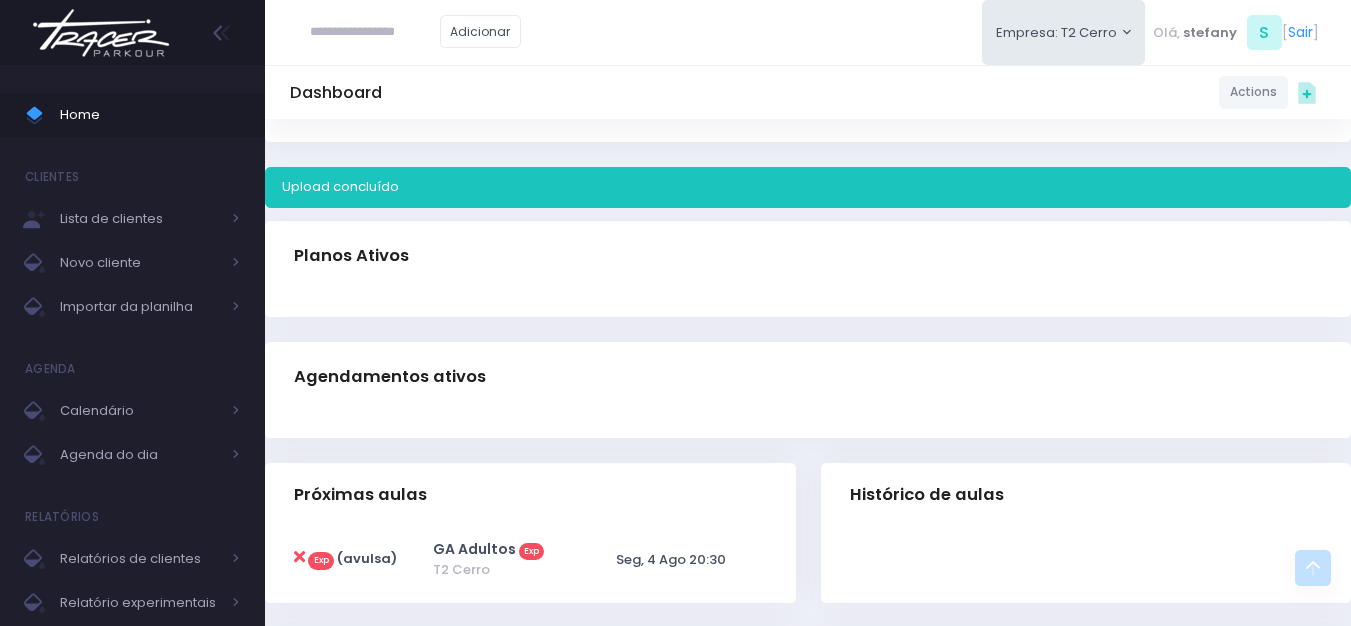 scroll, scrollTop: 0, scrollLeft: 0, axis: both 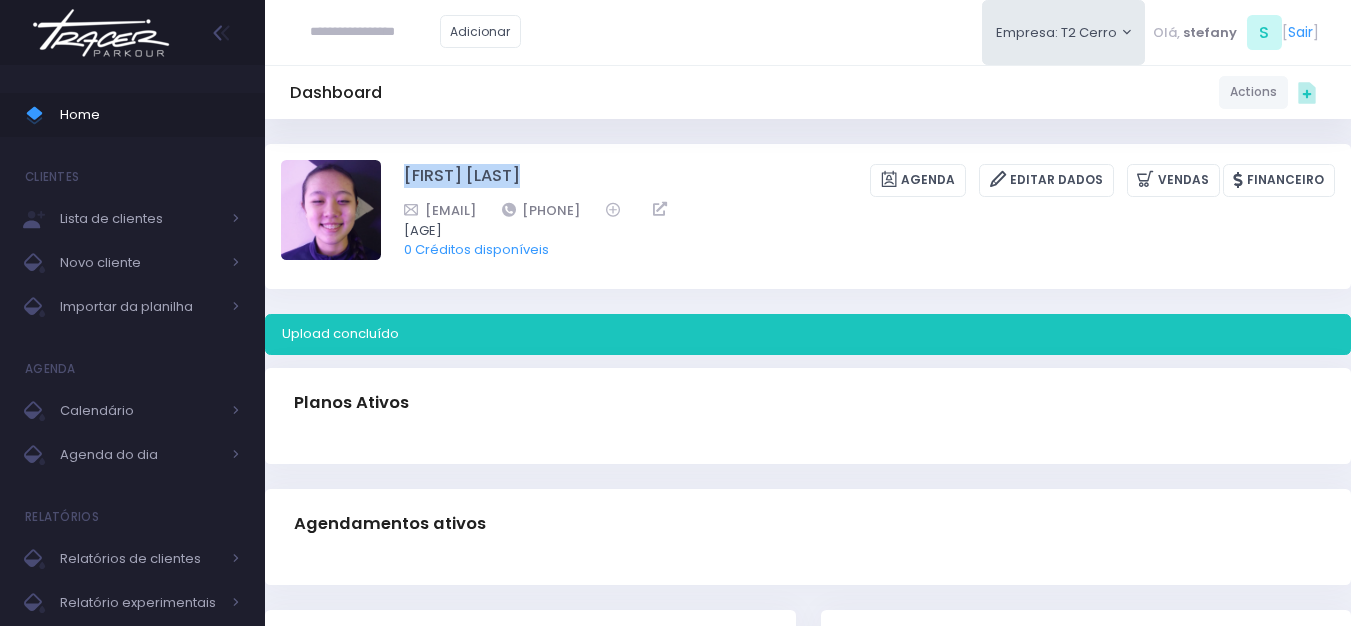 click at bounding box center [101, 33] 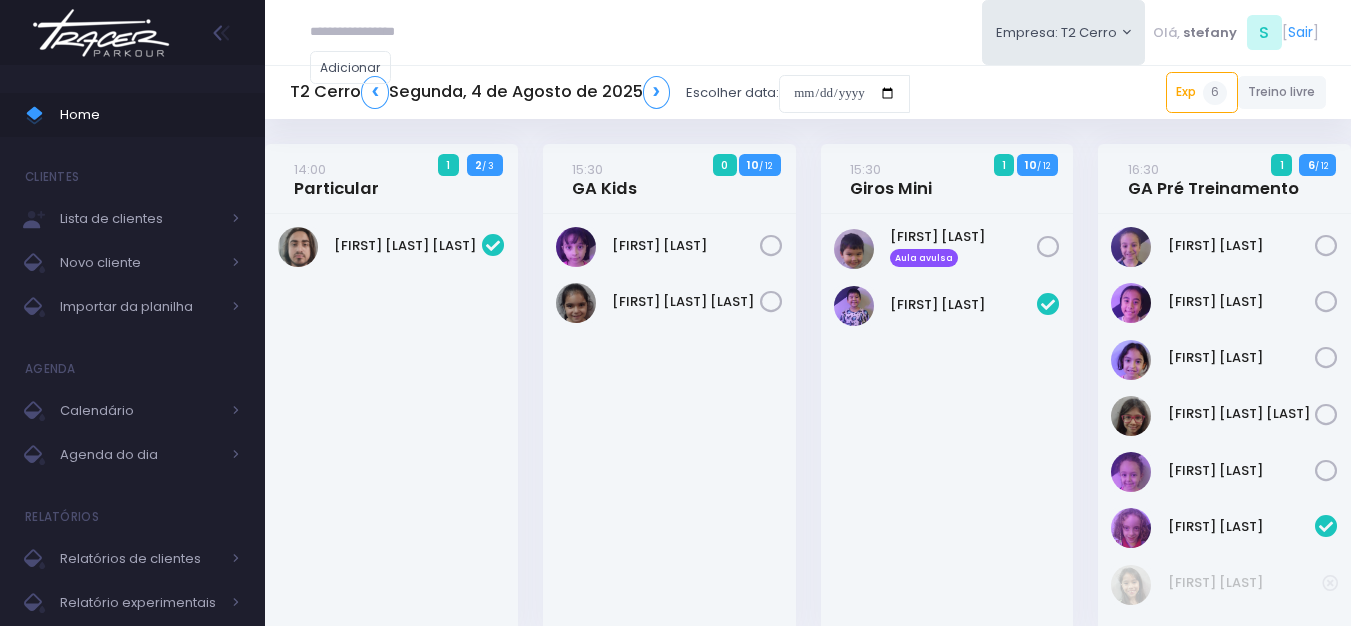 scroll, scrollTop: 0, scrollLeft: 0, axis: both 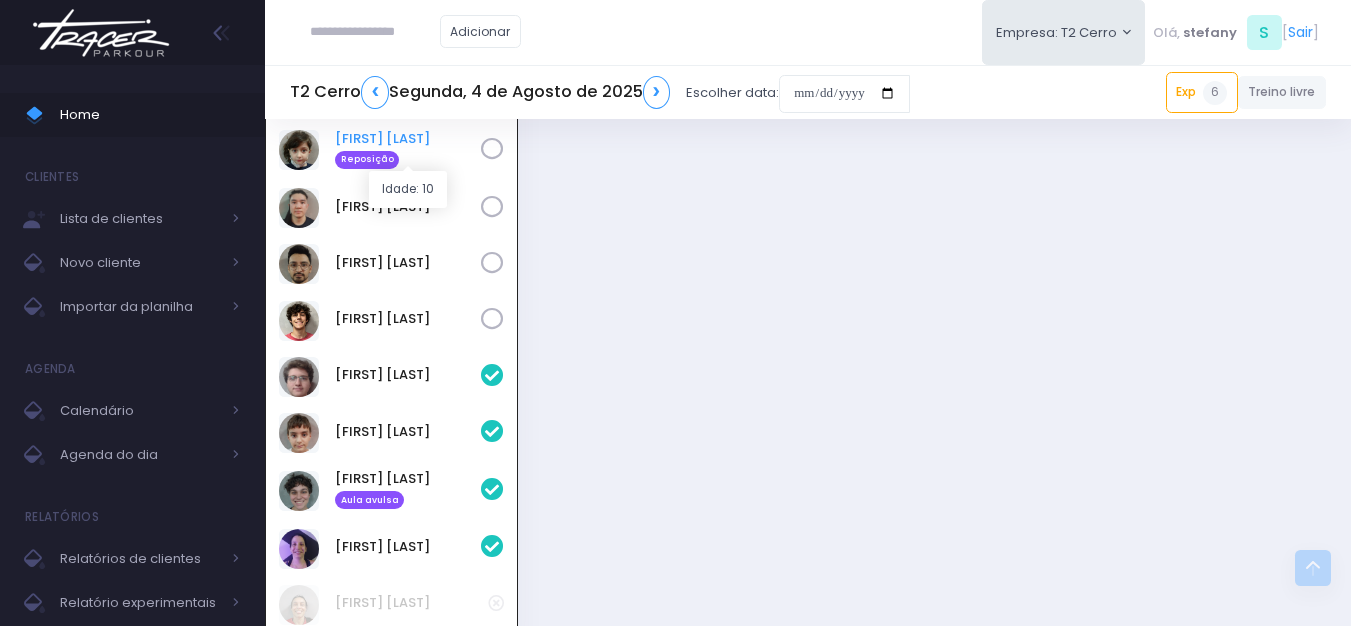click on "[FIRST] [LAST]
Reposição" at bounding box center [408, 149] 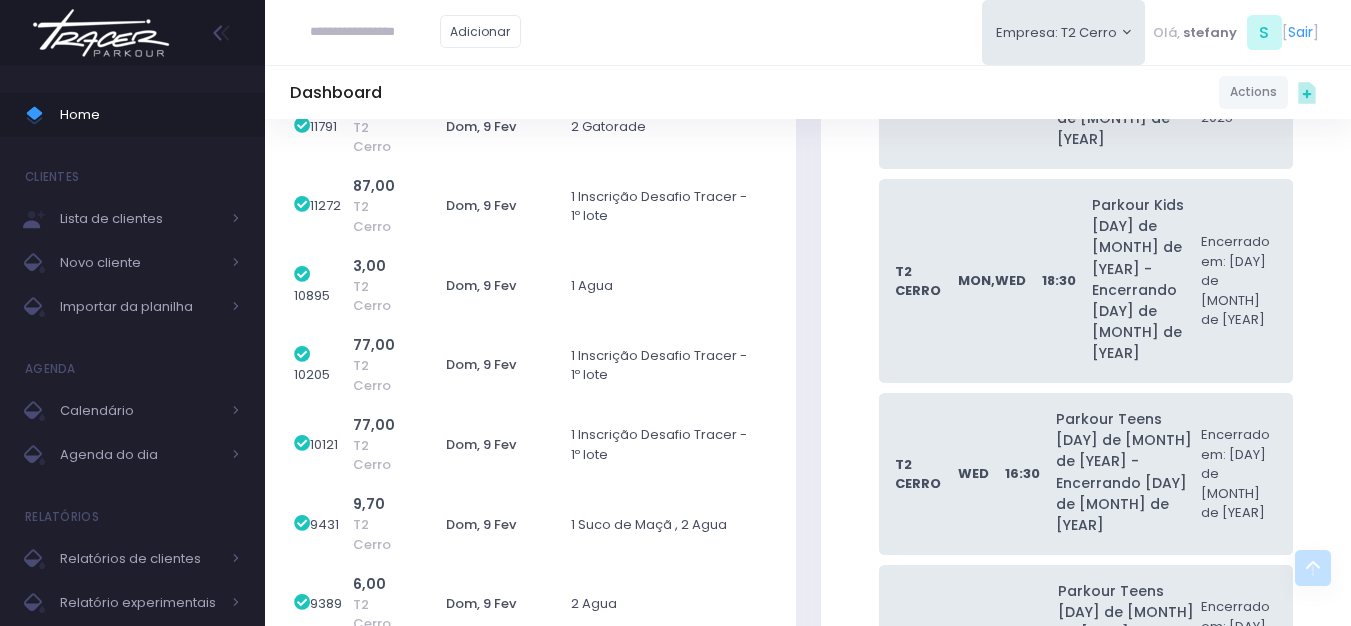 scroll, scrollTop: 26091, scrollLeft: 0, axis: vertical 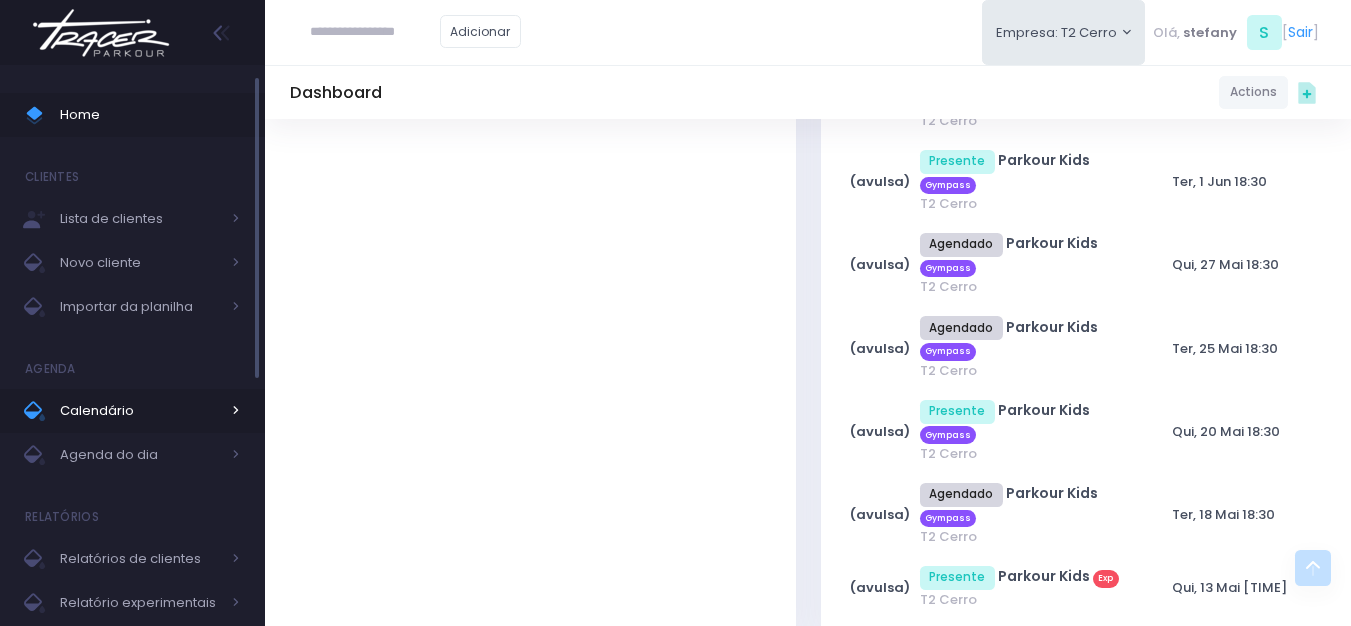 click on "Calendário" at bounding box center (140, 411) 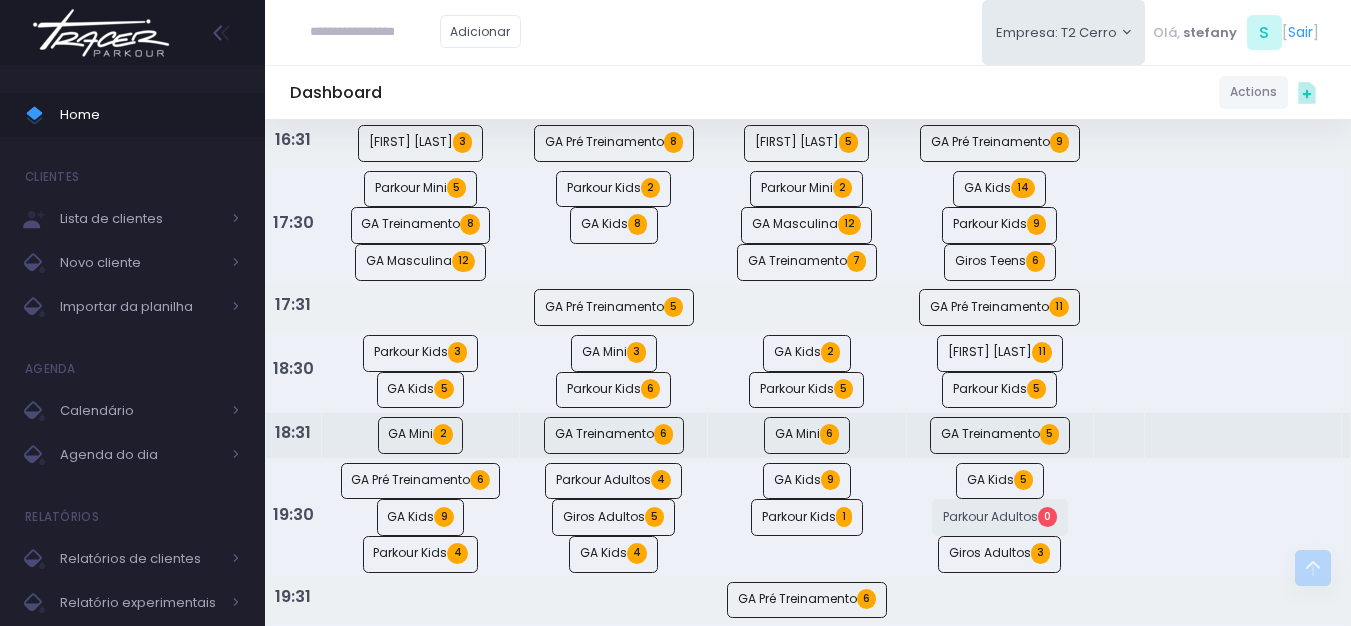 scroll, scrollTop: 1400, scrollLeft: 0, axis: vertical 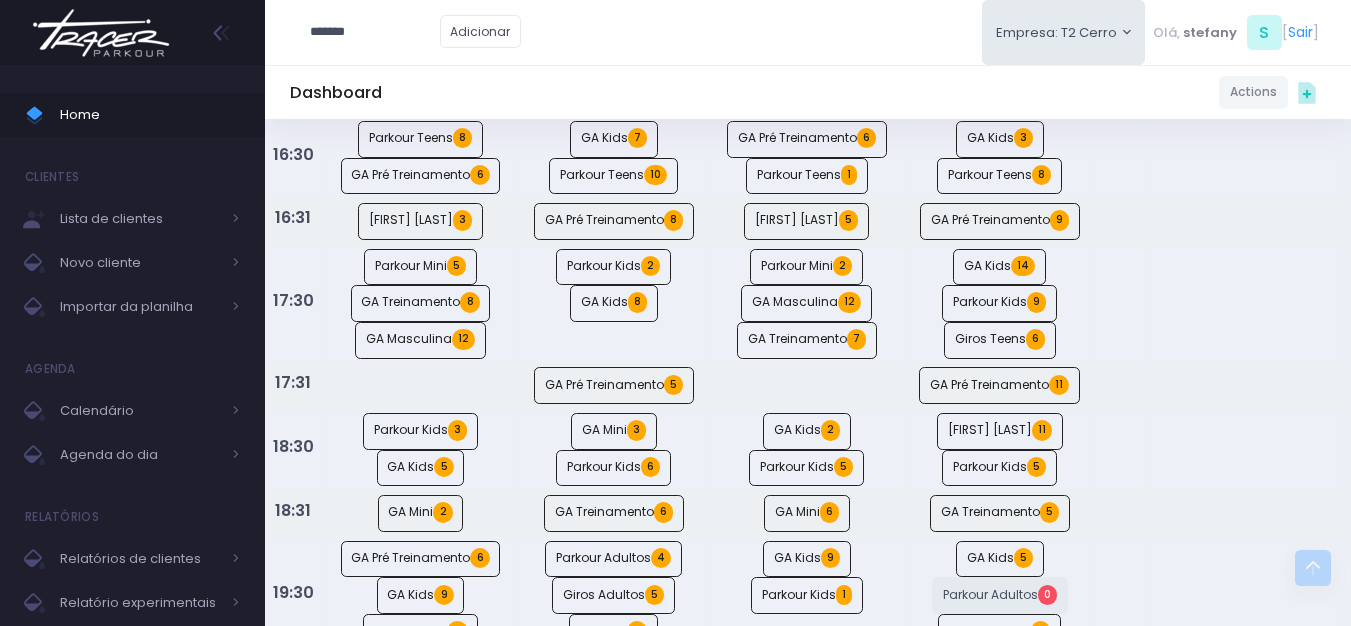 type on "*******" 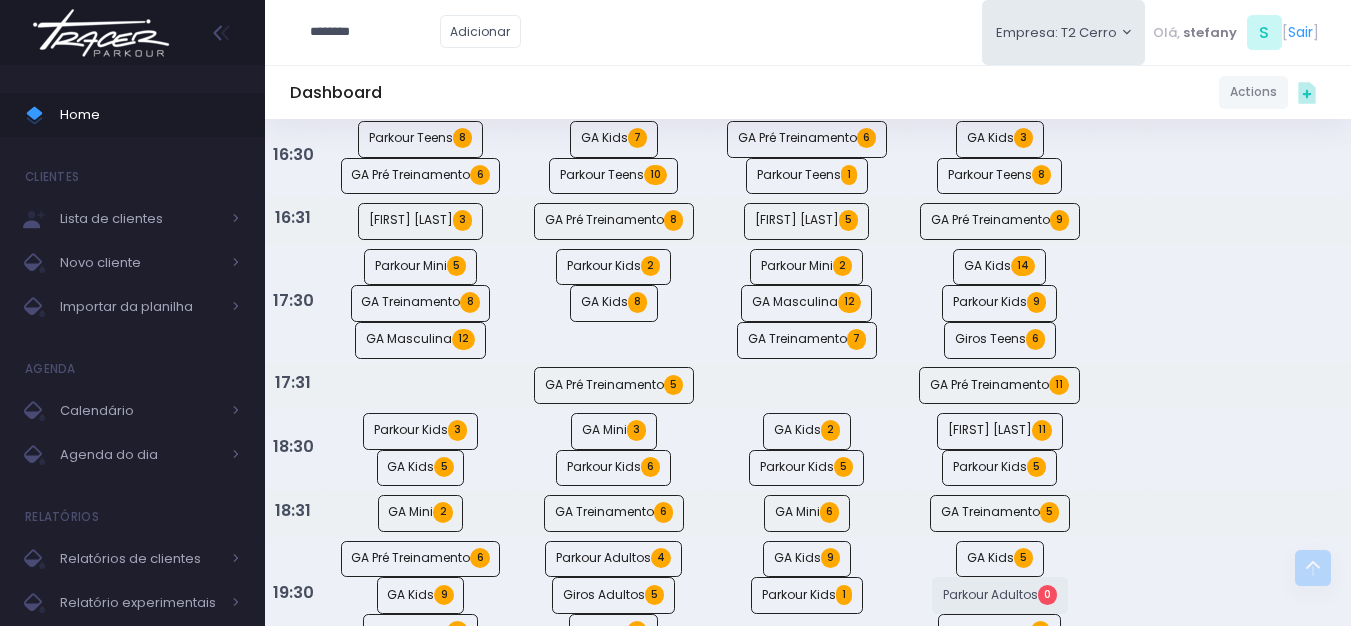 type on "**********" 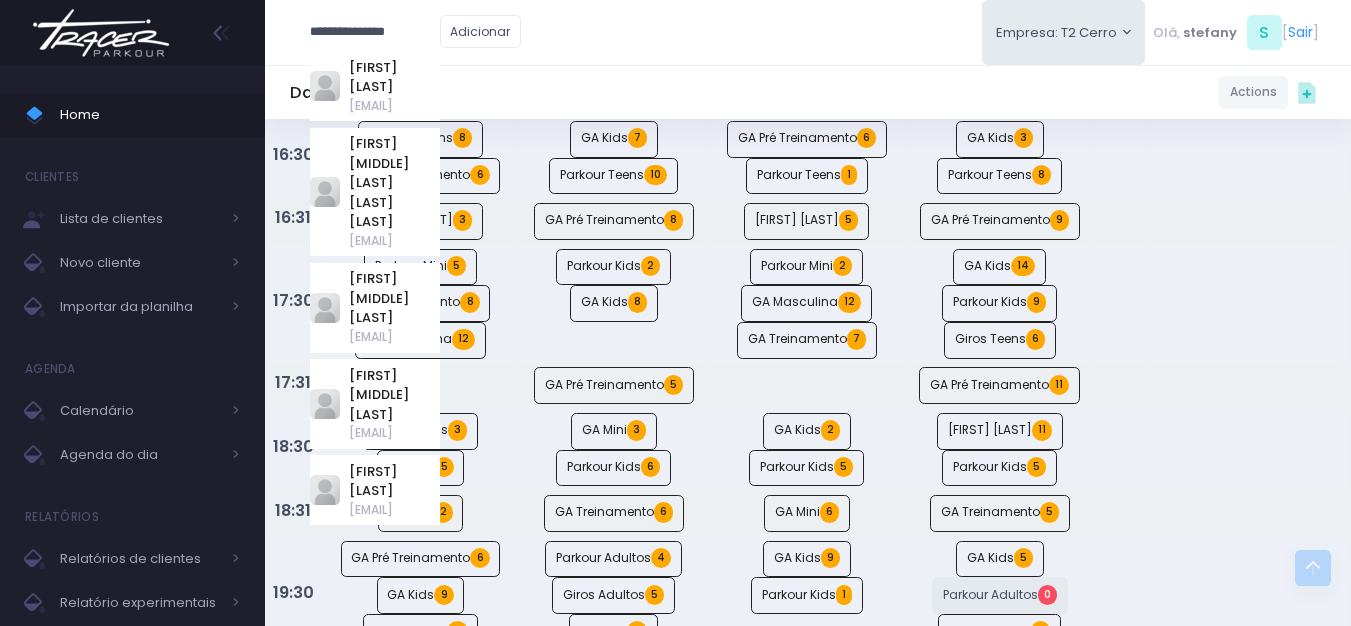 type 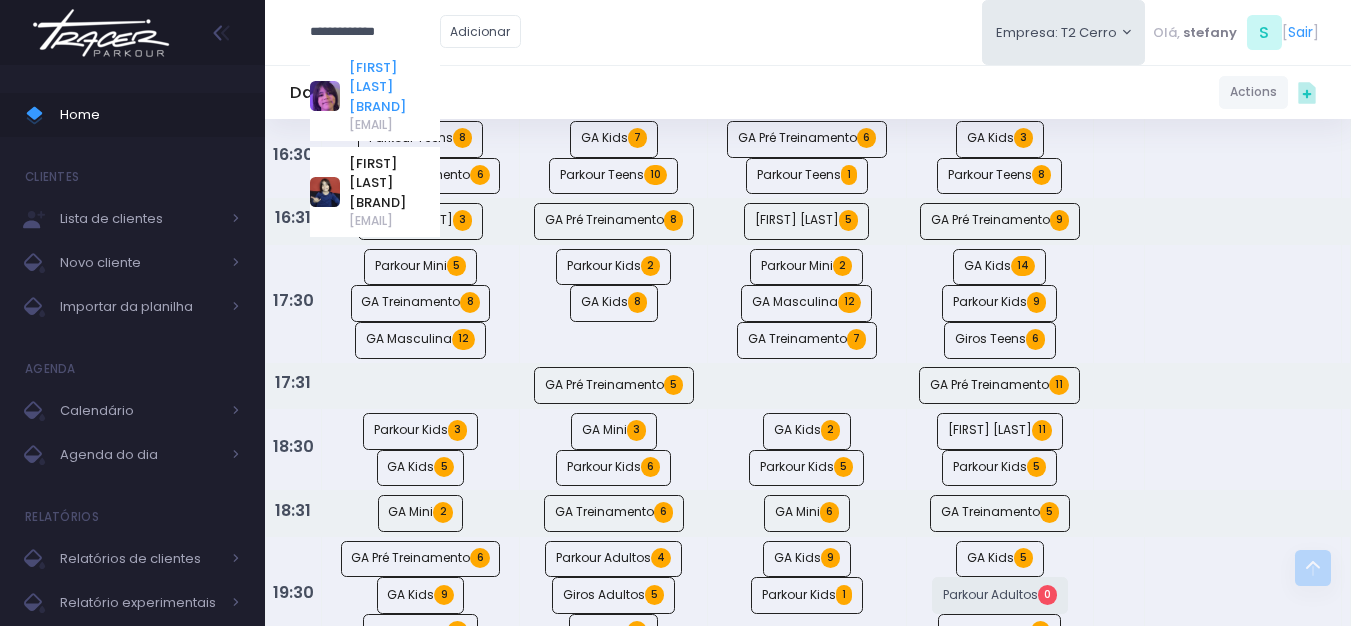 click on "ANTÔNIO FRARE CLARO" at bounding box center [394, 87] 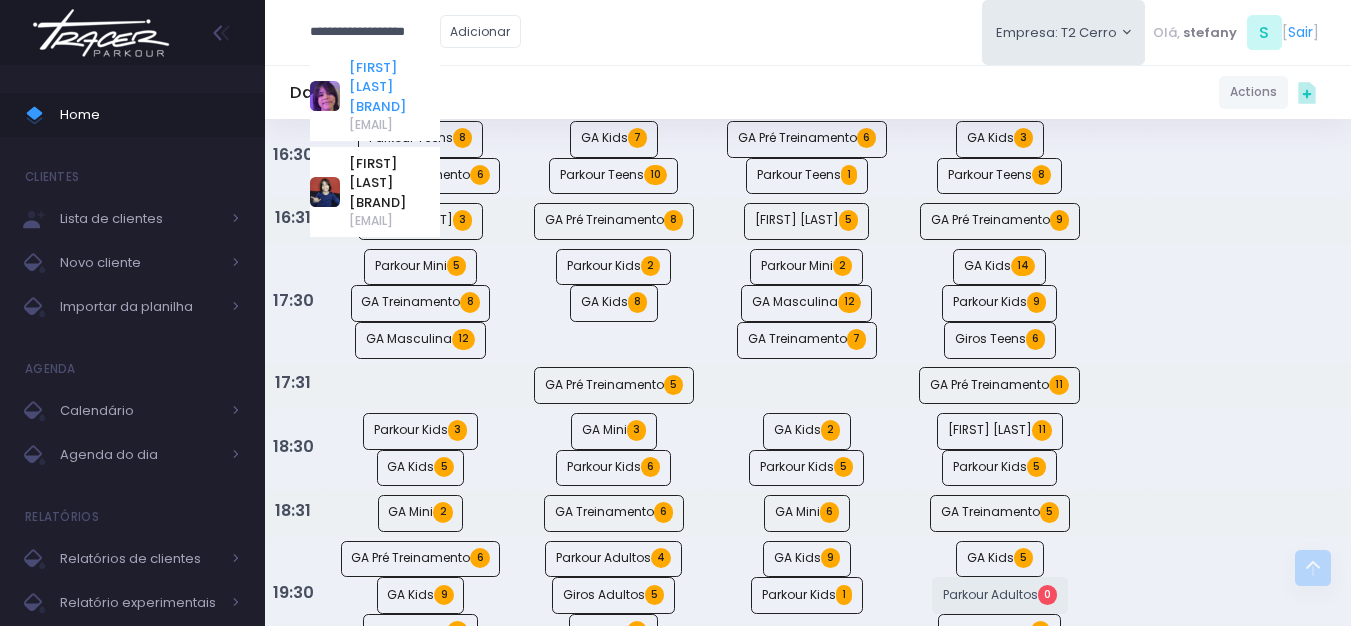 scroll, scrollTop: 0, scrollLeft: 0, axis: both 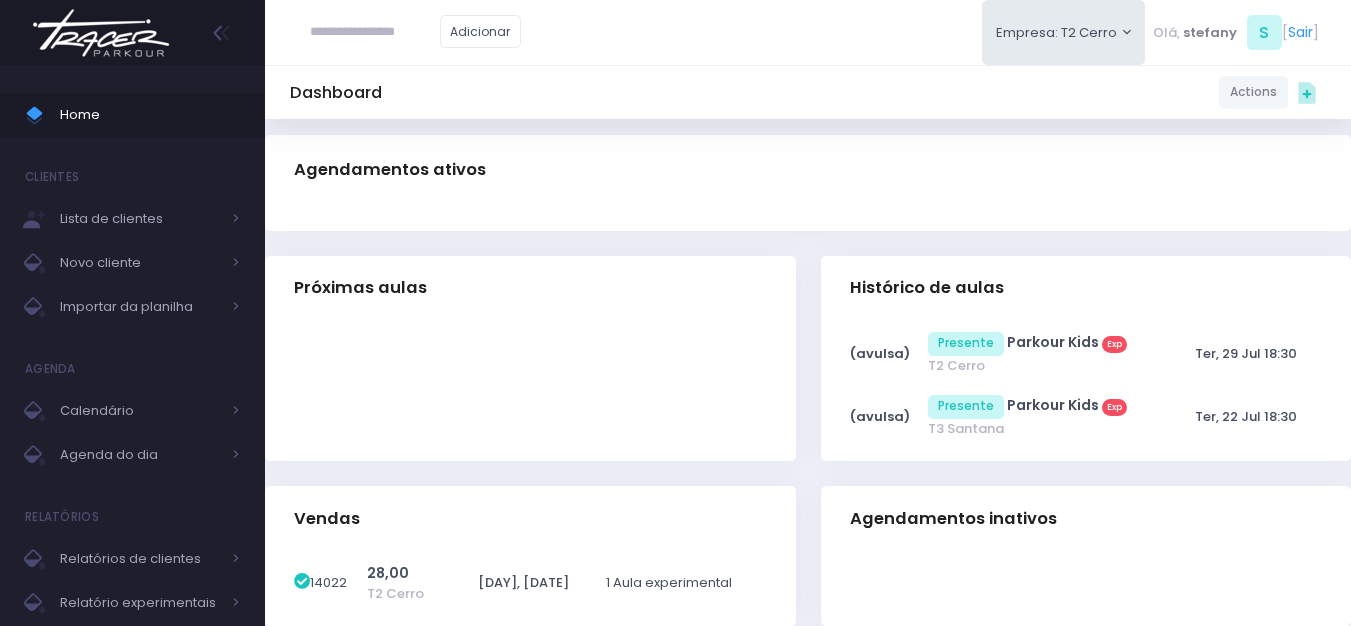 click at bounding box center [375, 32] 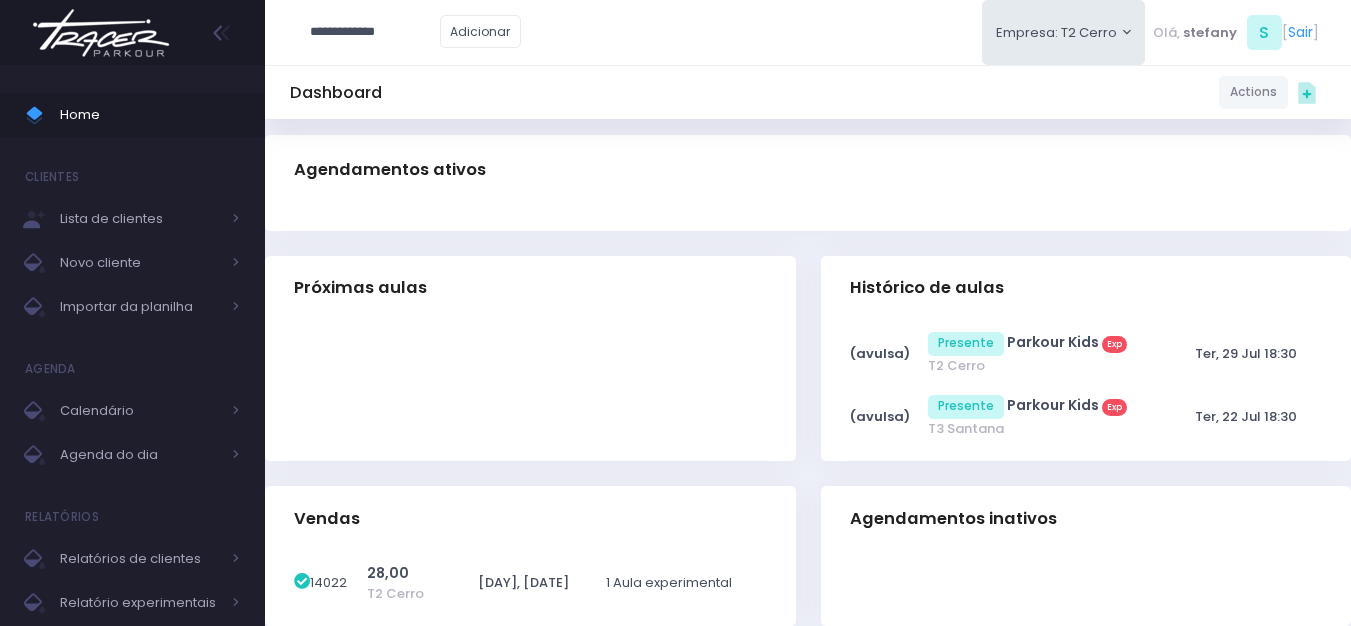 type on "**********" 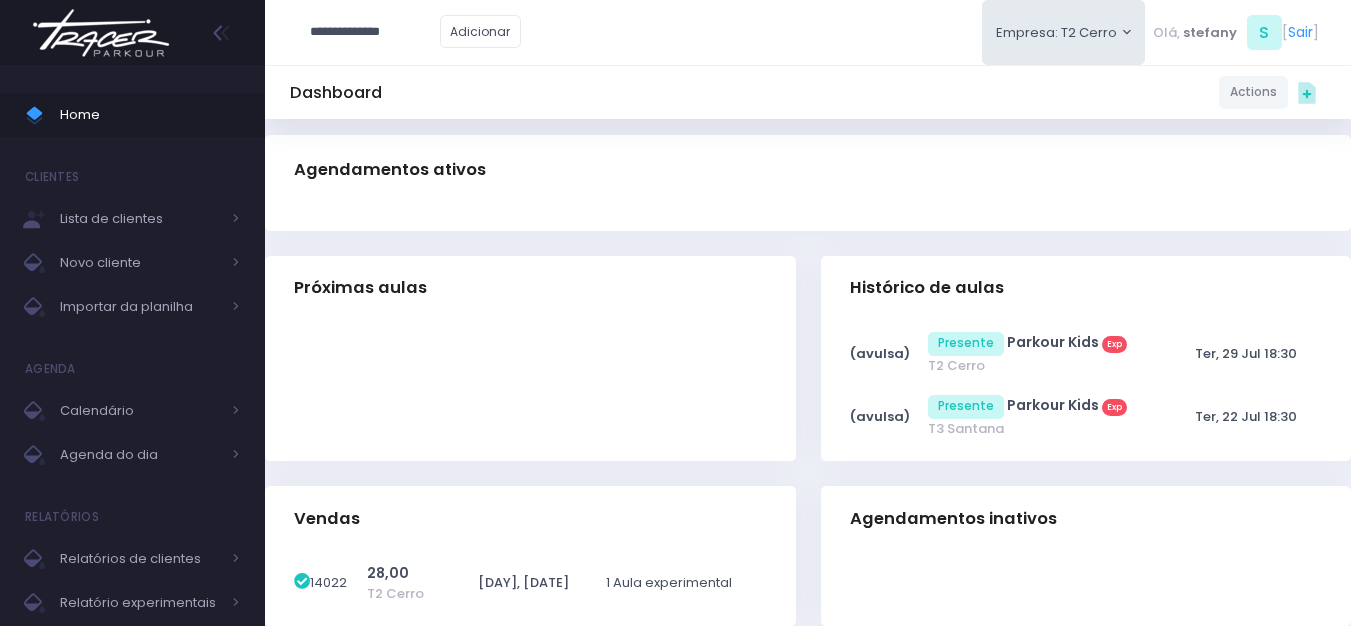 type on "**********" 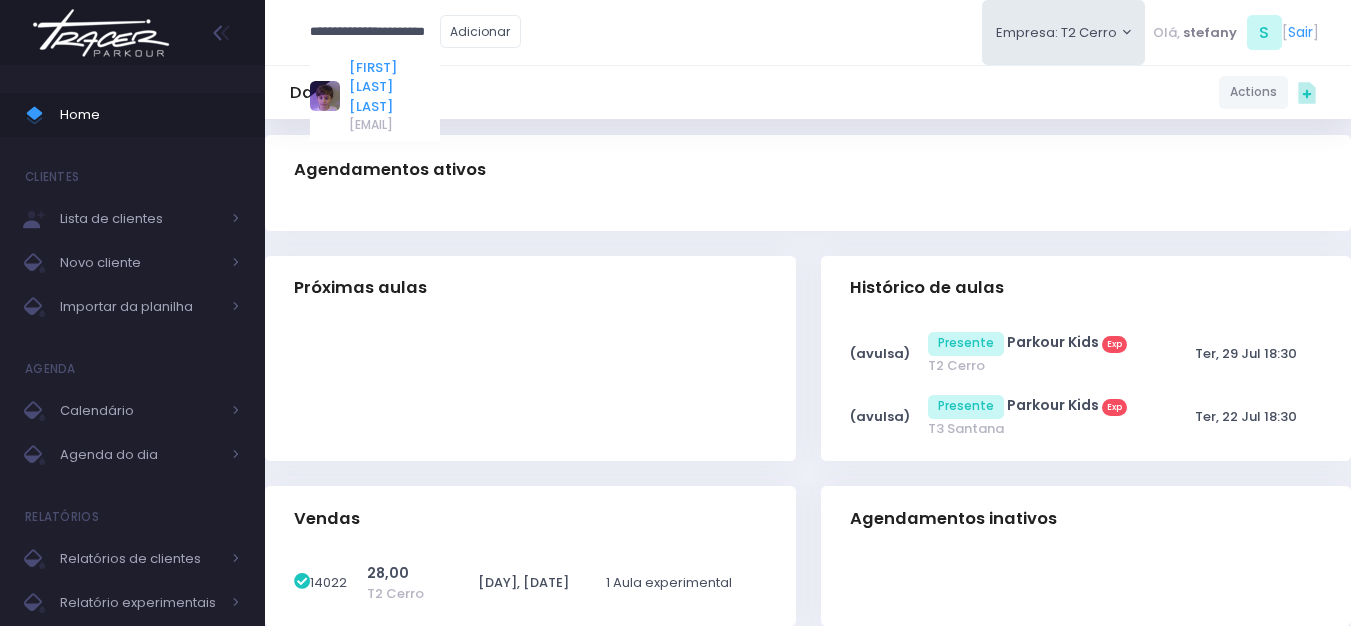 click on "[FIRST] [LAST]" at bounding box center (394, 87) 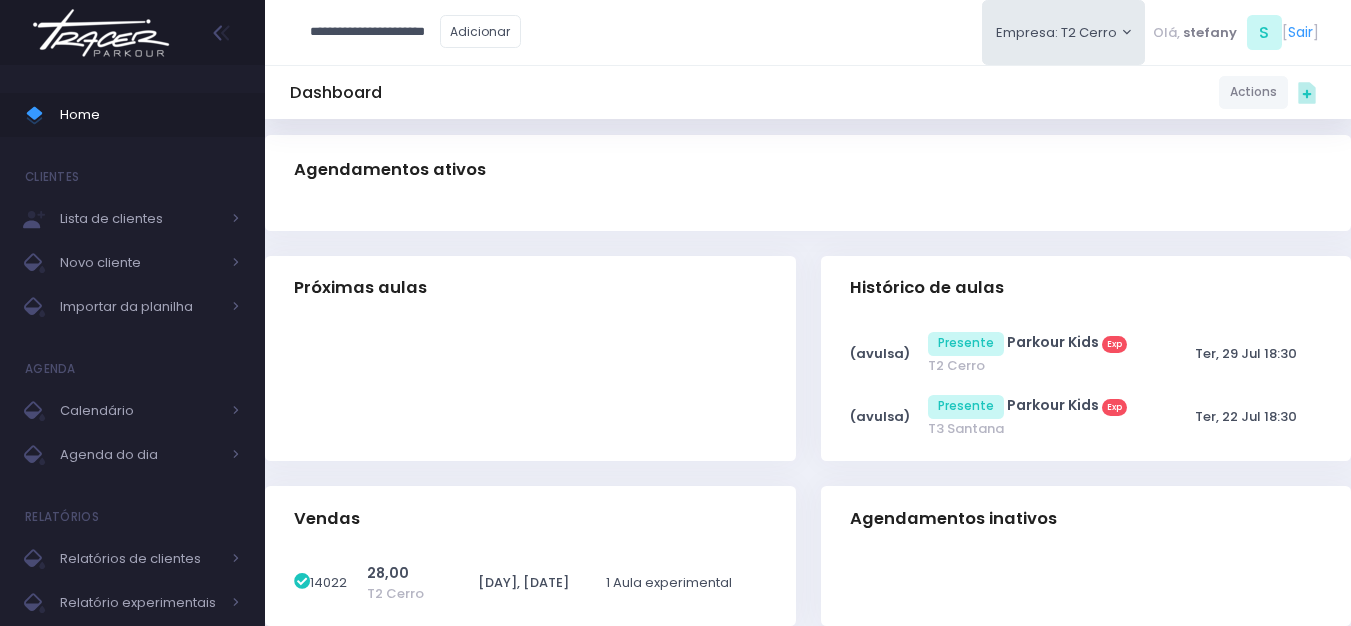 scroll, scrollTop: 0, scrollLeft: 0, axis: both 